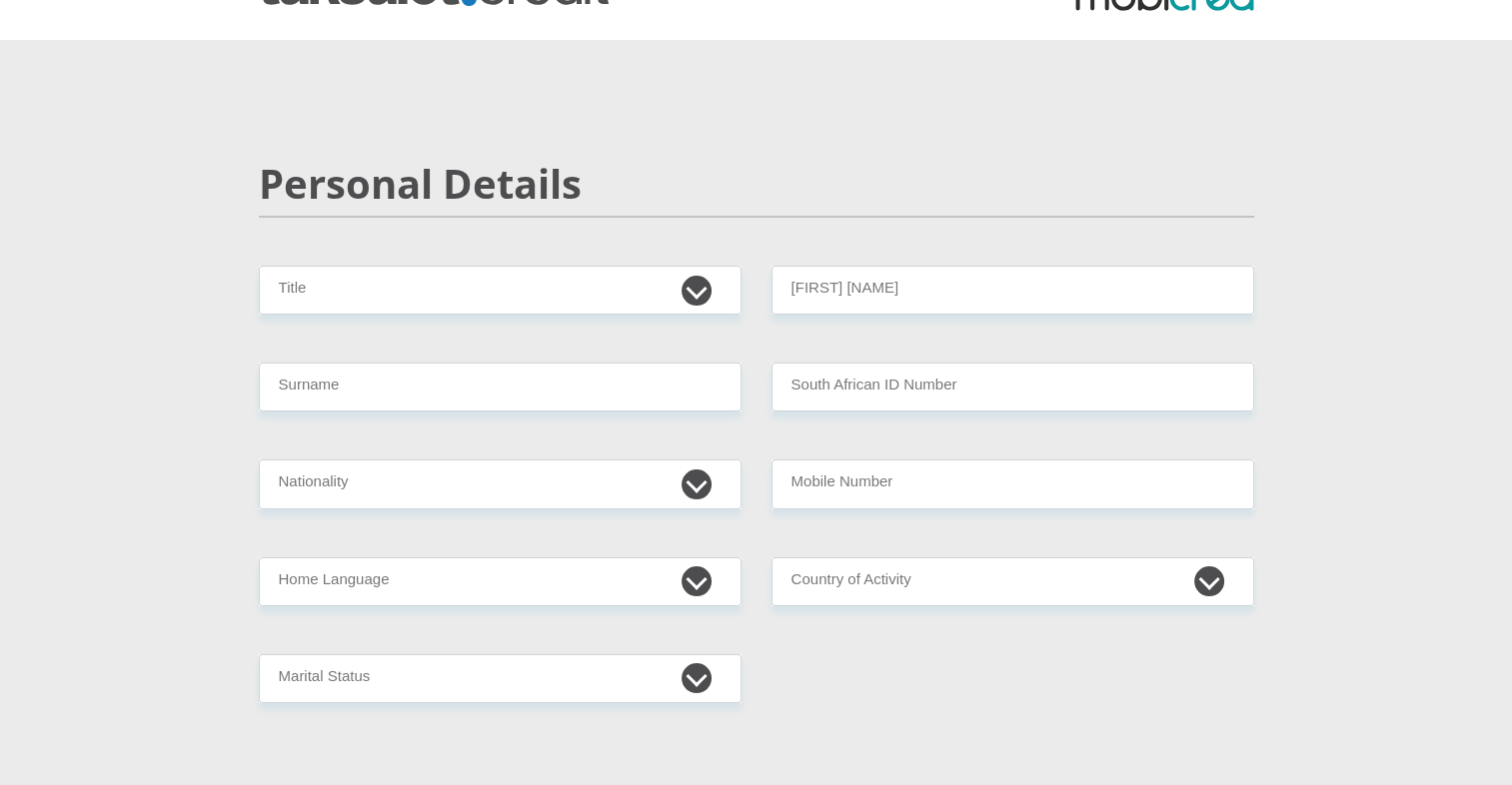 scroll, scrollTop: 79, scrollLeft: 0, axis: vertical 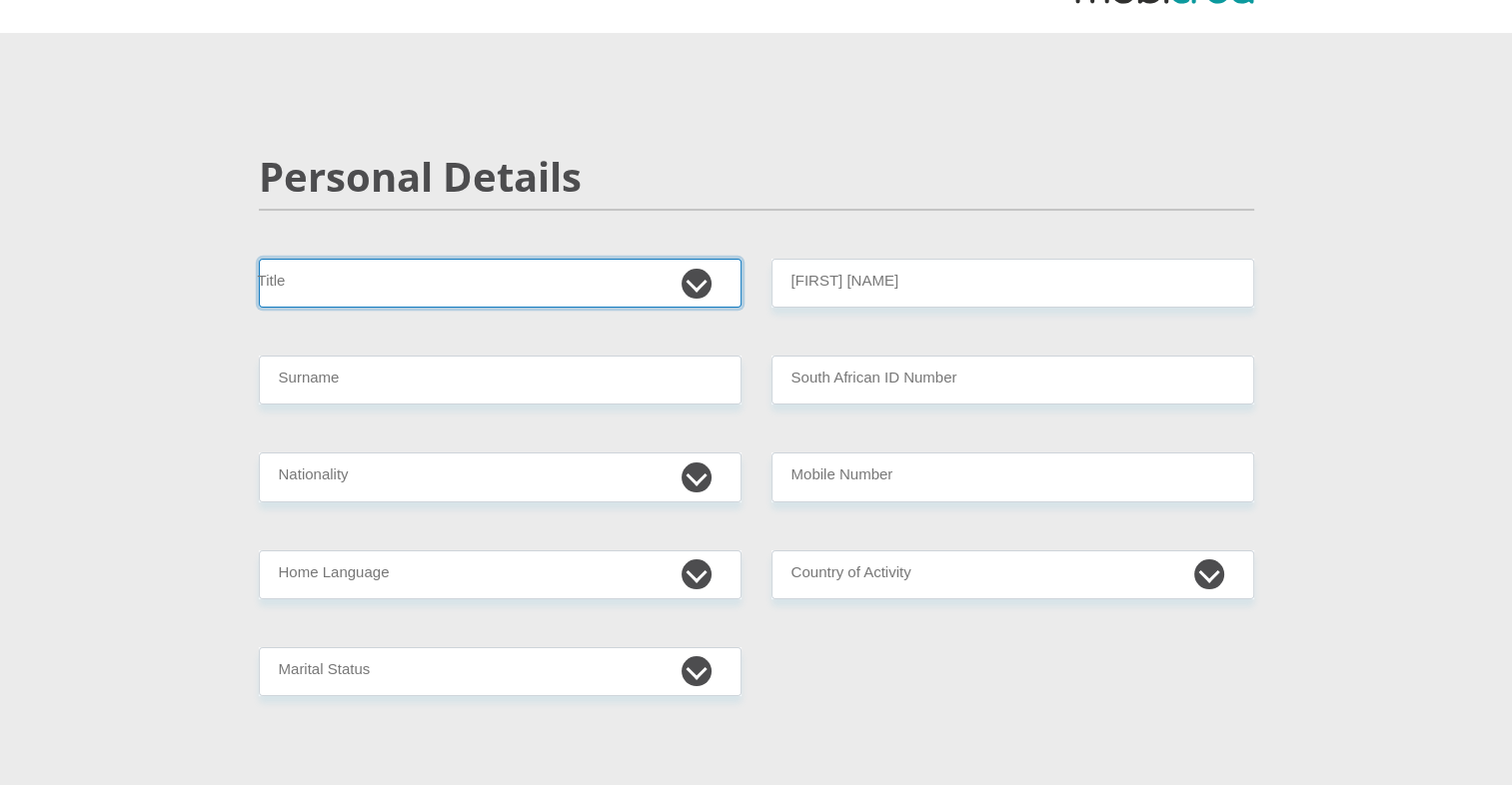 click on "Mr
Ms
Mrs
Dr
Other" at bounding box center [500, 283] 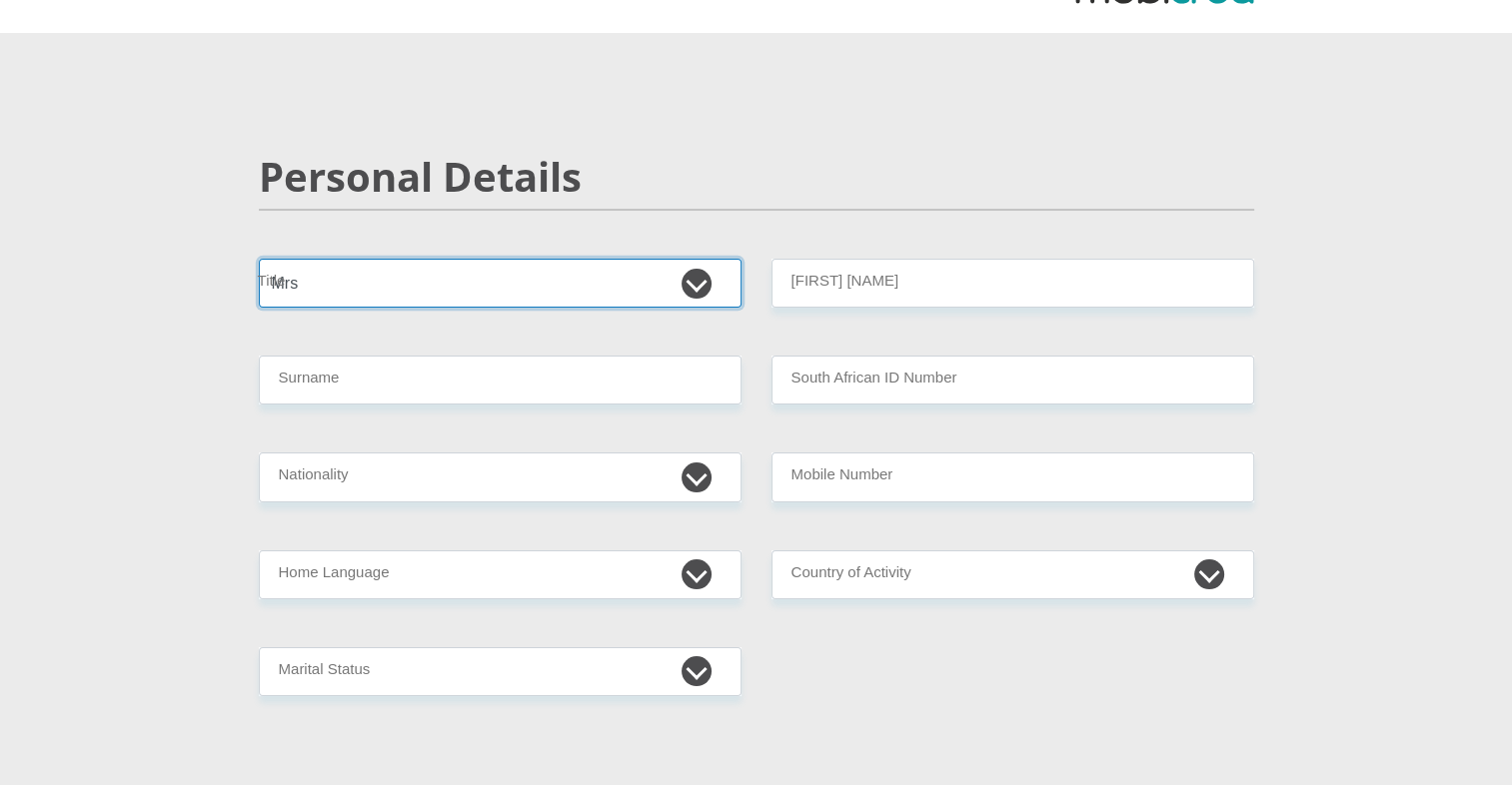 click on "Mr
Ms
Mrs
Dr
Other" at bounding box center (500, 283) 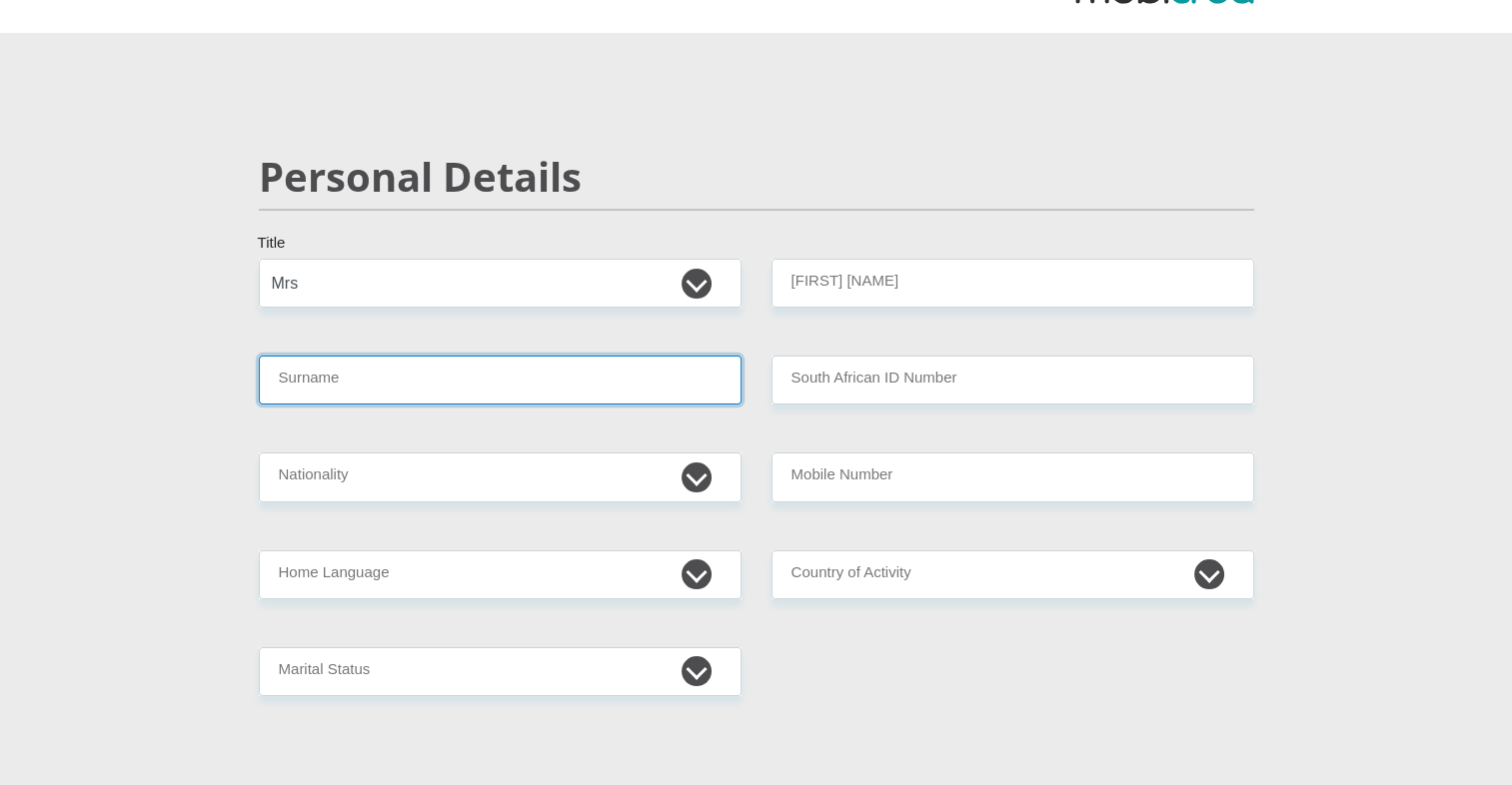 click on "Surname" at bounding box center (500, 380) 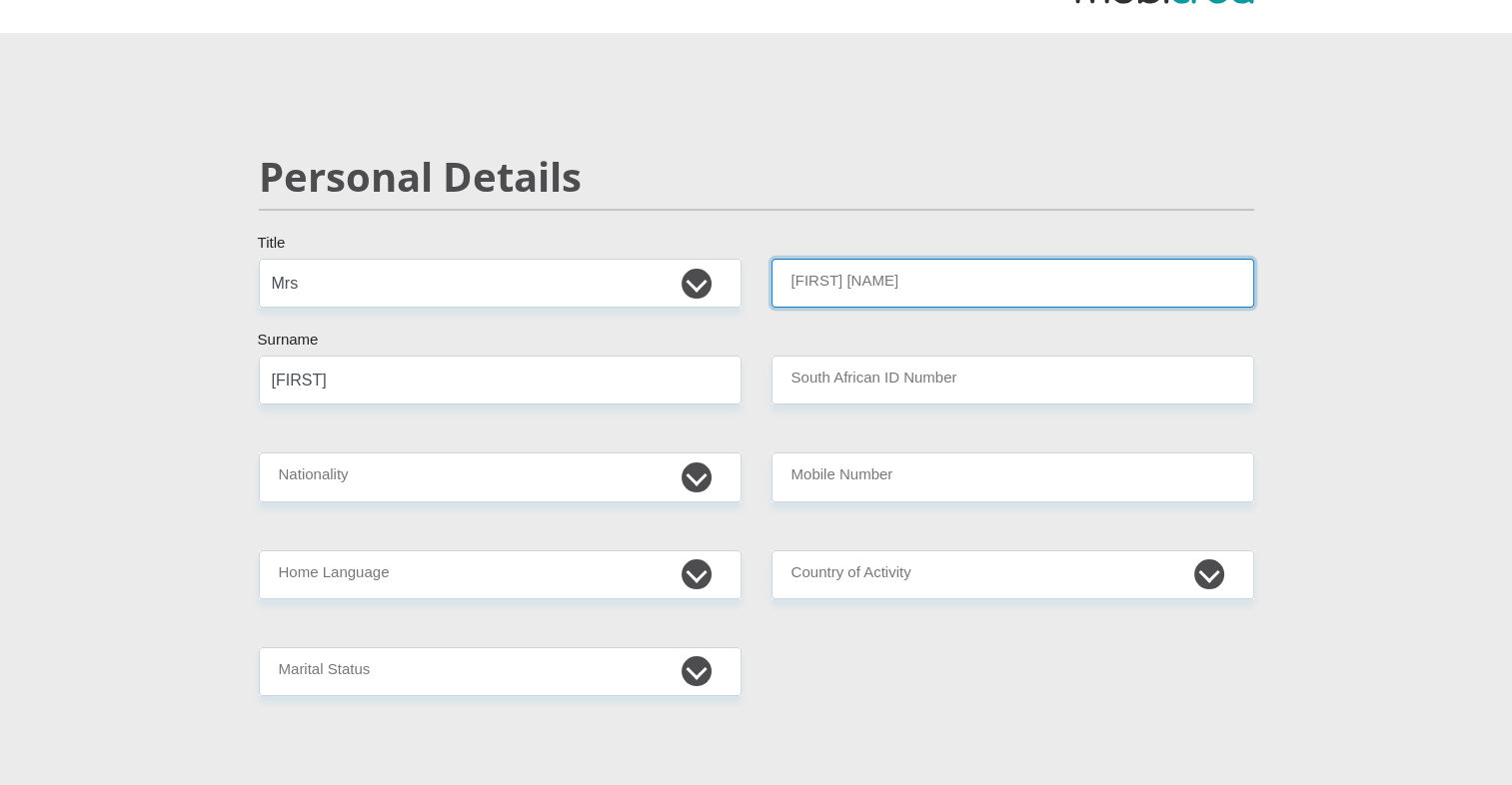 type on "[FIRST]" 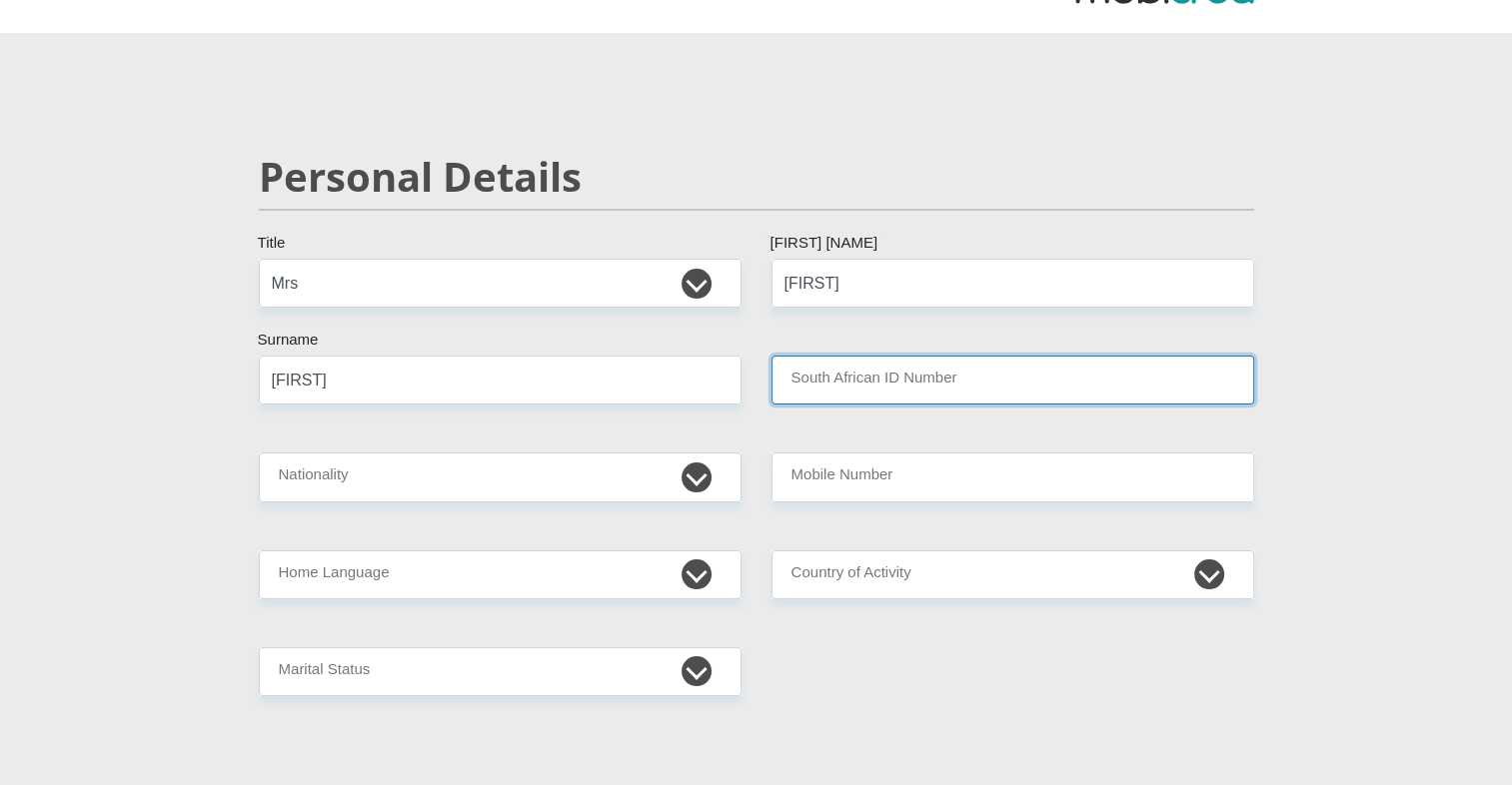 type on "[ID NUMBER]" 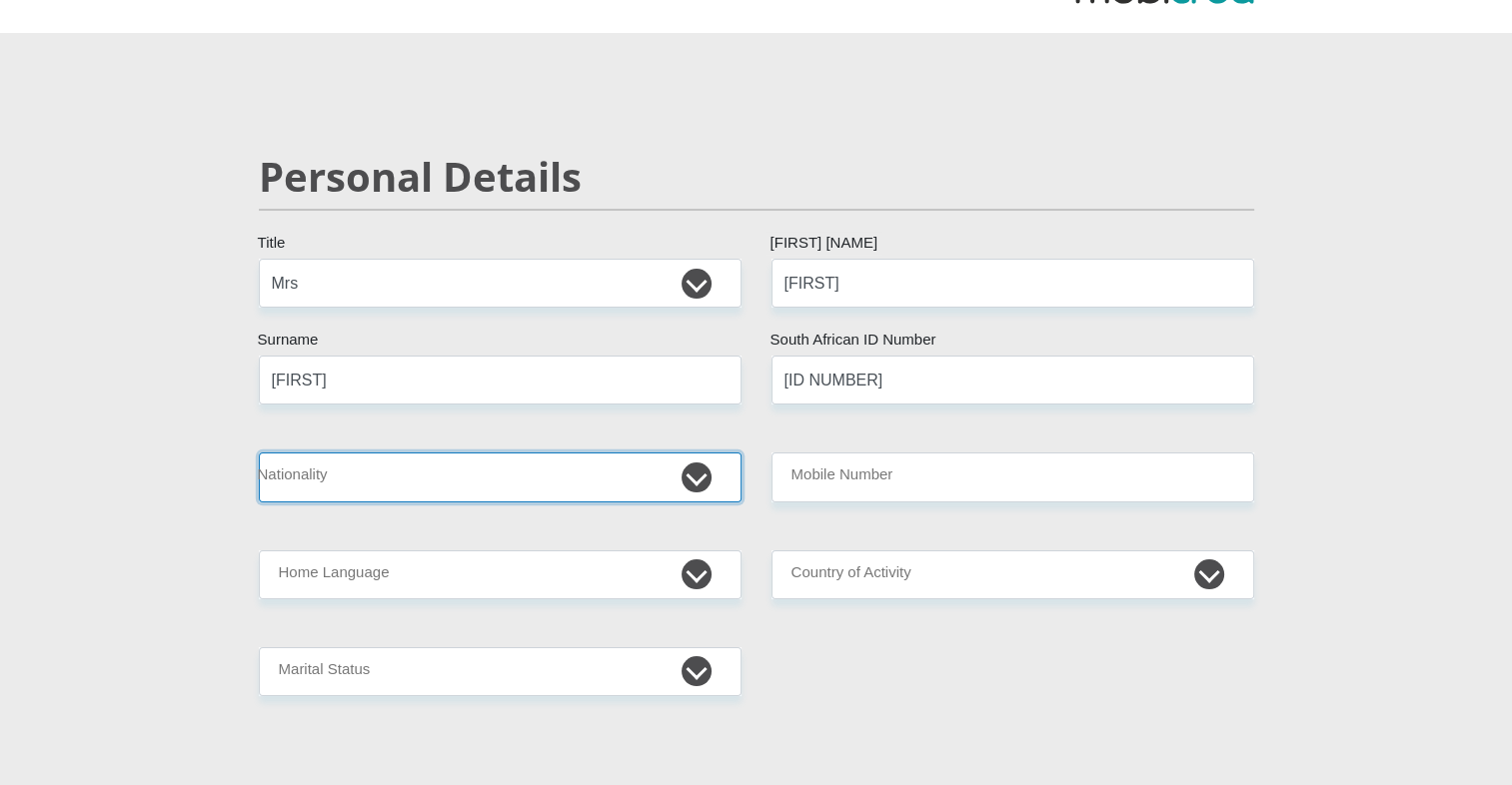select on "ZAF" 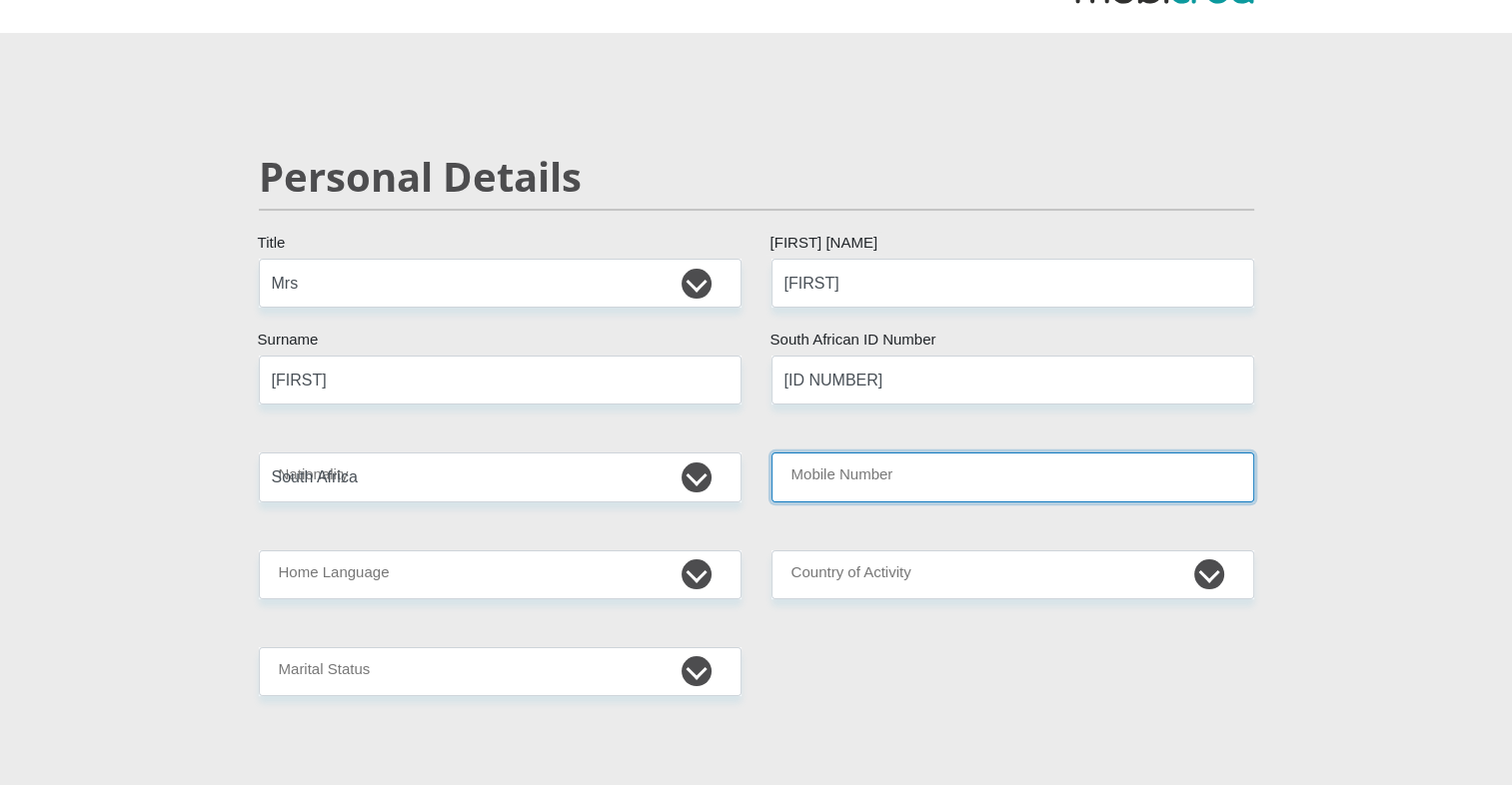 type on "[ID NUMBER]" 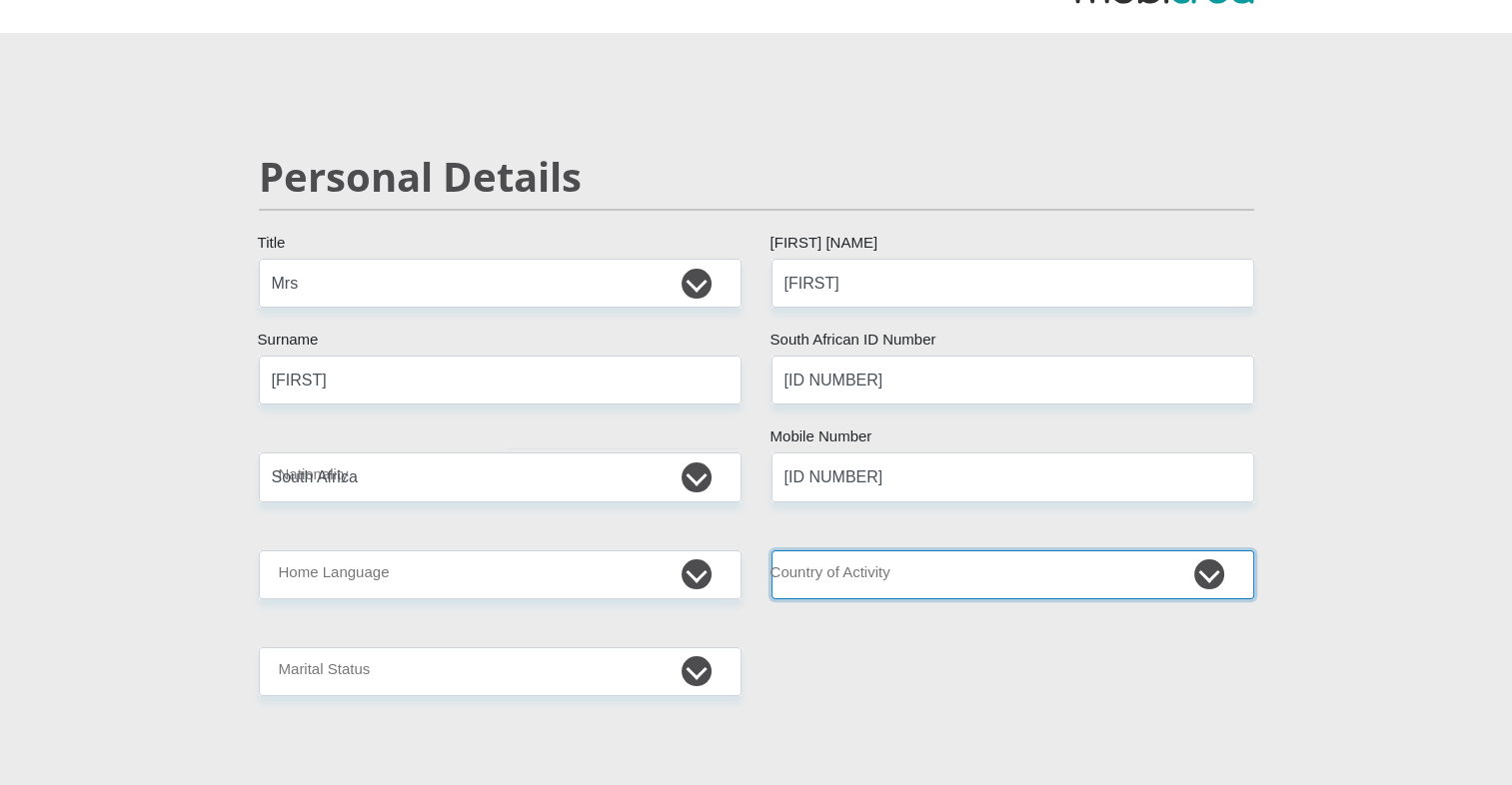 select on "ZAF" 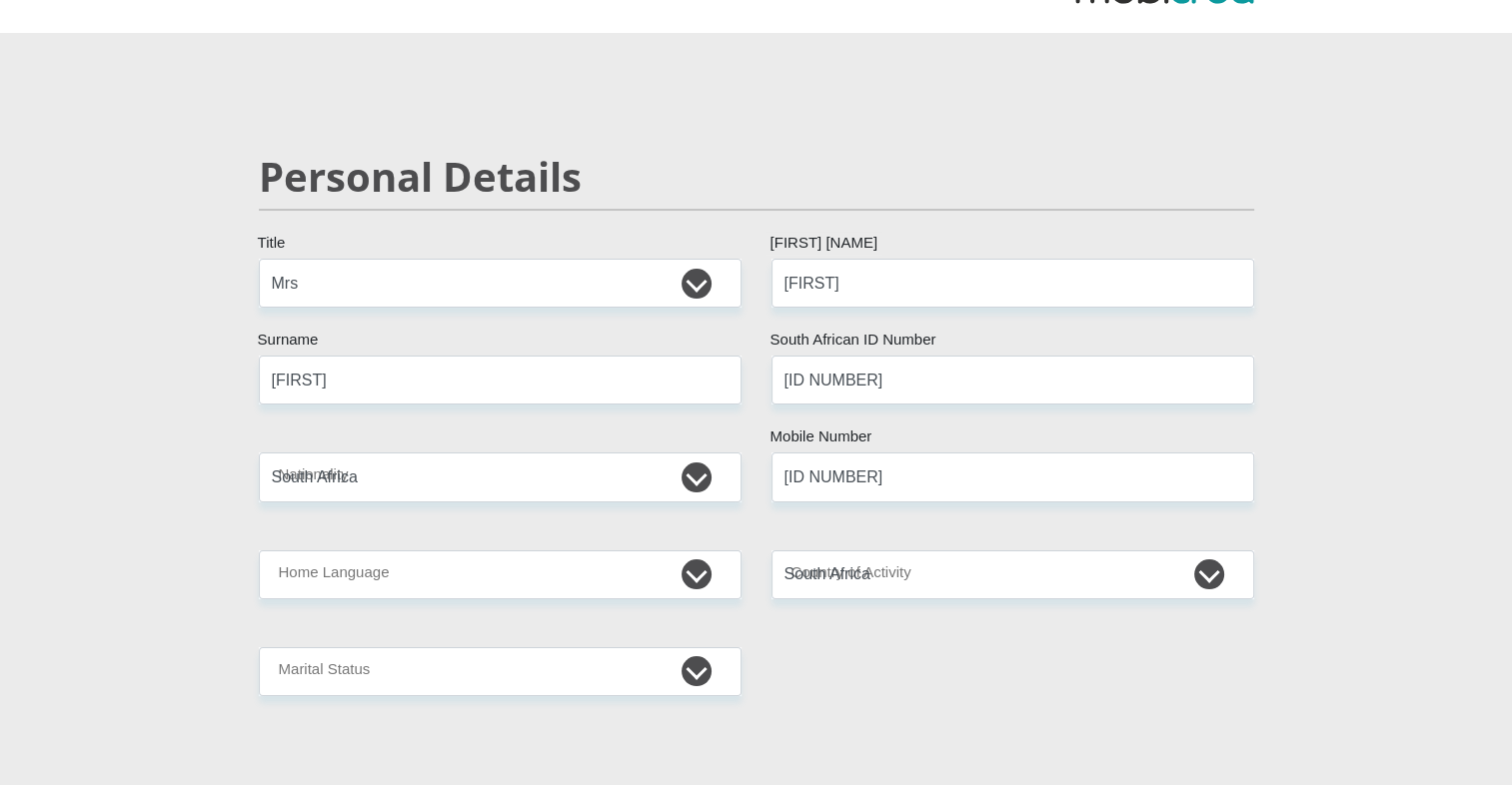 type on "[EMAIL]" 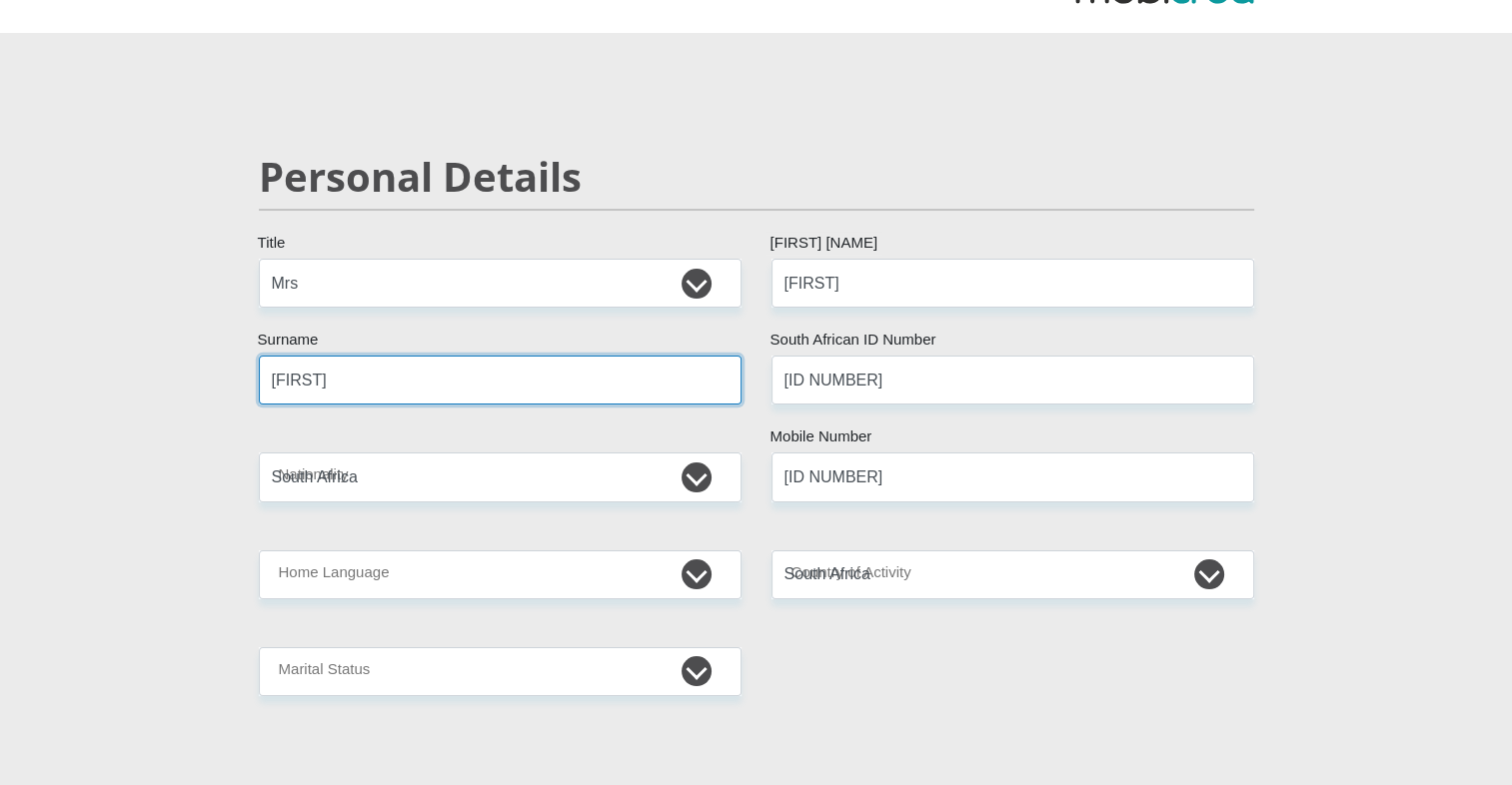 type 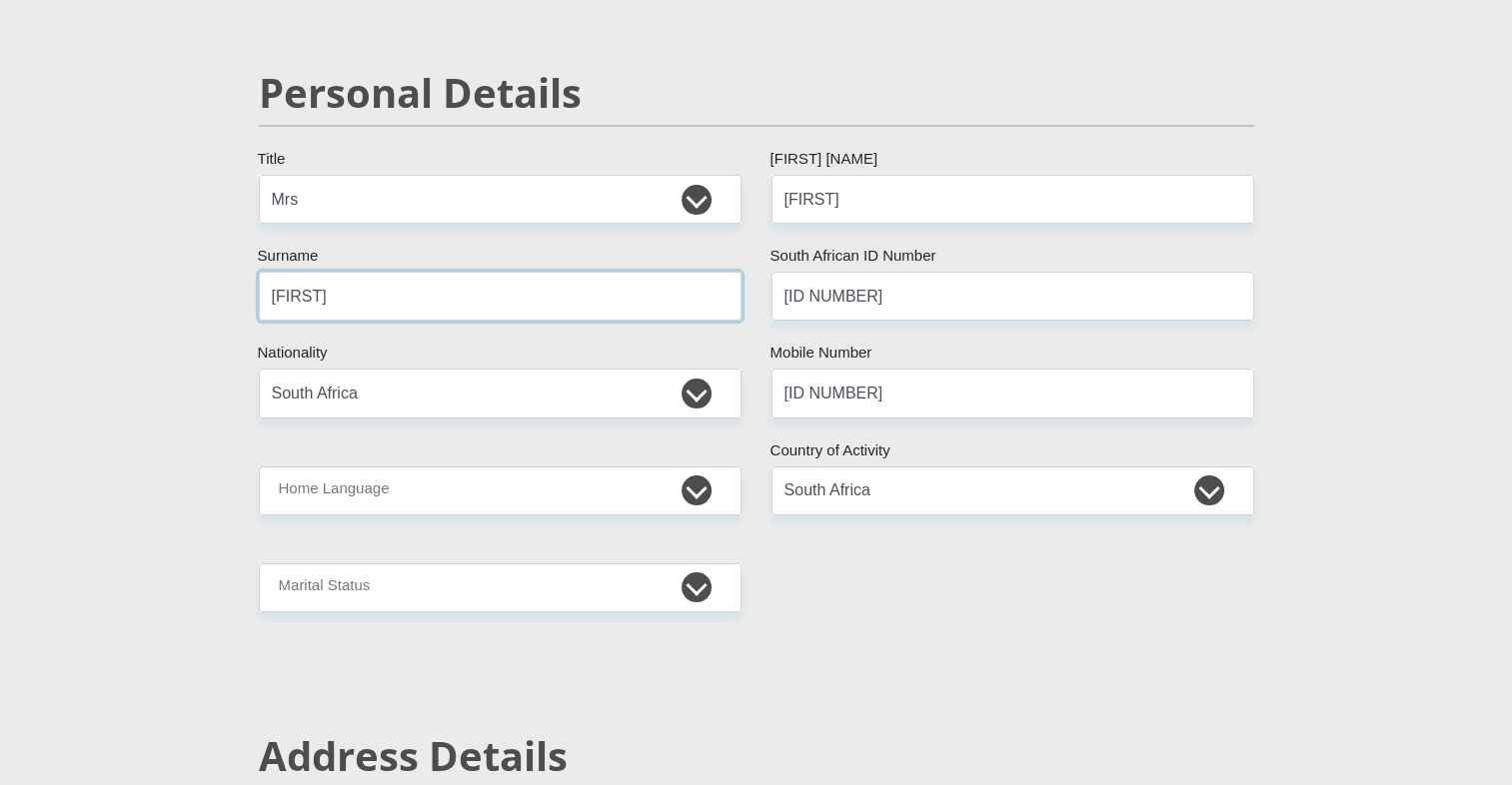 scroll, scrollTop: 168, scrollLeft: 0, axis: vertical 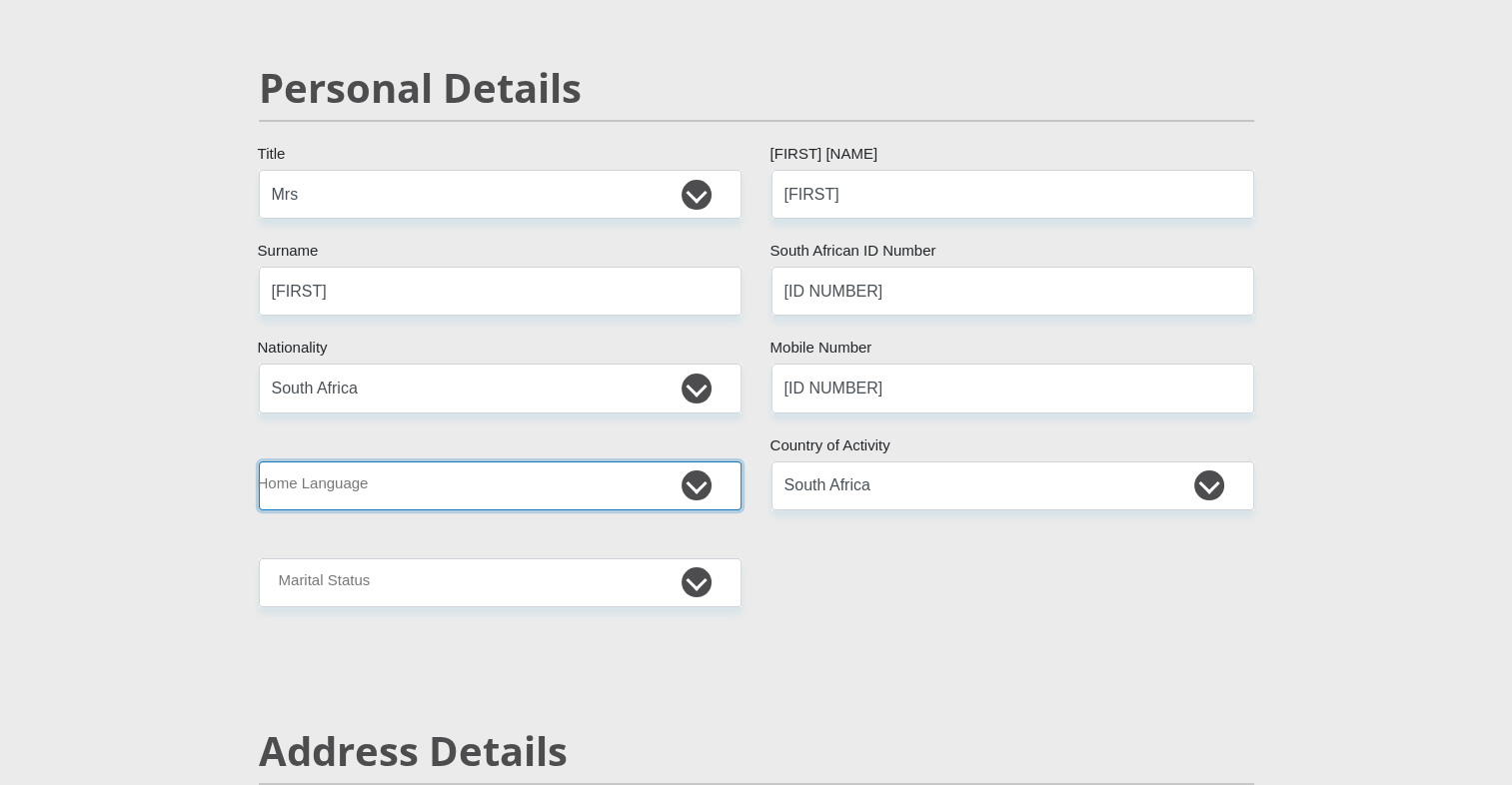 click on "Afrikaans
English
Sepedi
South Ndebele
Southern Sotho
Swati
Tsonga
Tswana
Venda
Xhosa
Zulu
Other" at bounding box center (500, 485) 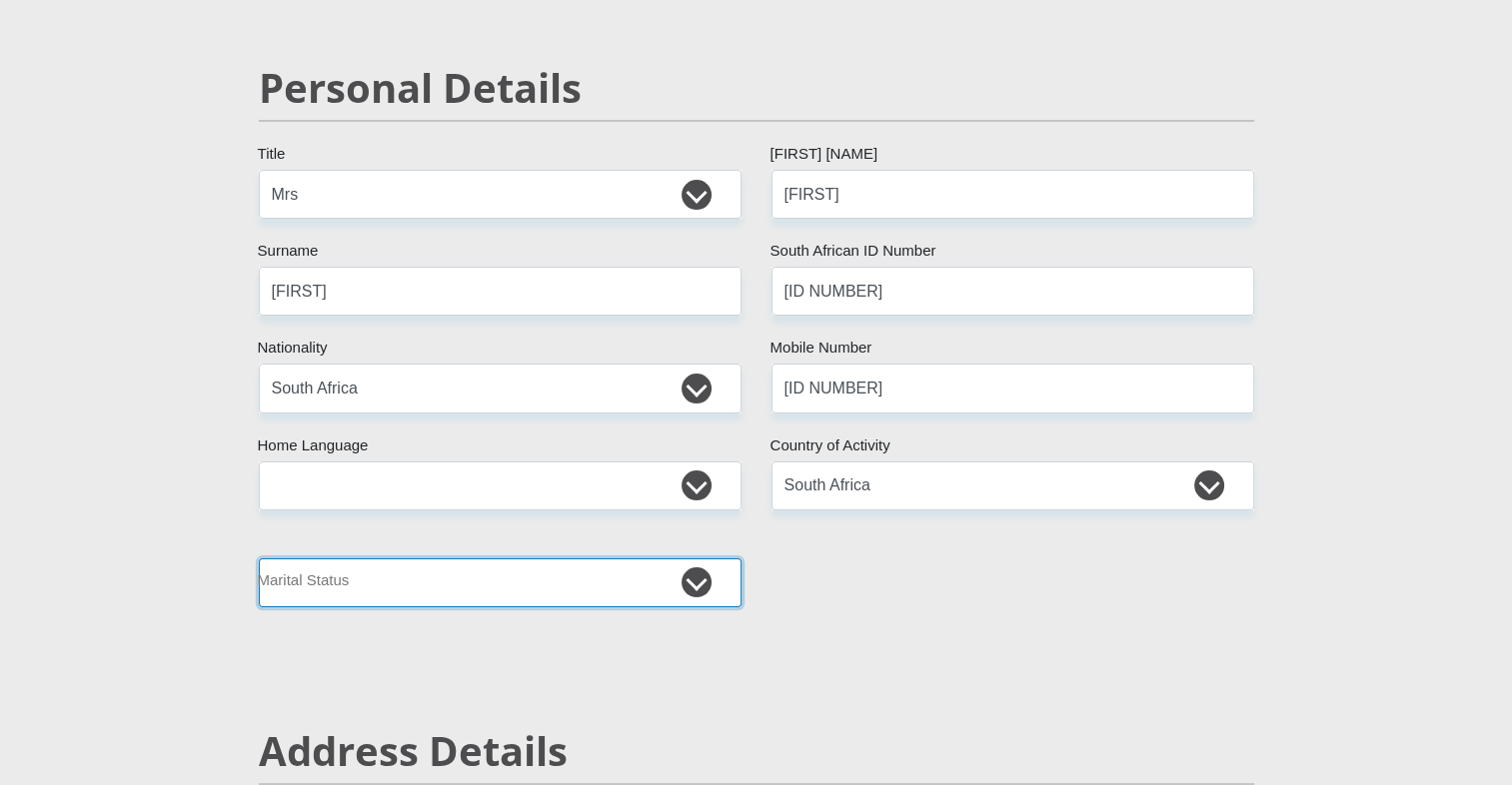 click on "Married ANC
Single
Divorced
Widowed
Married COP or Customary Law" at bounding box center (500, 582) 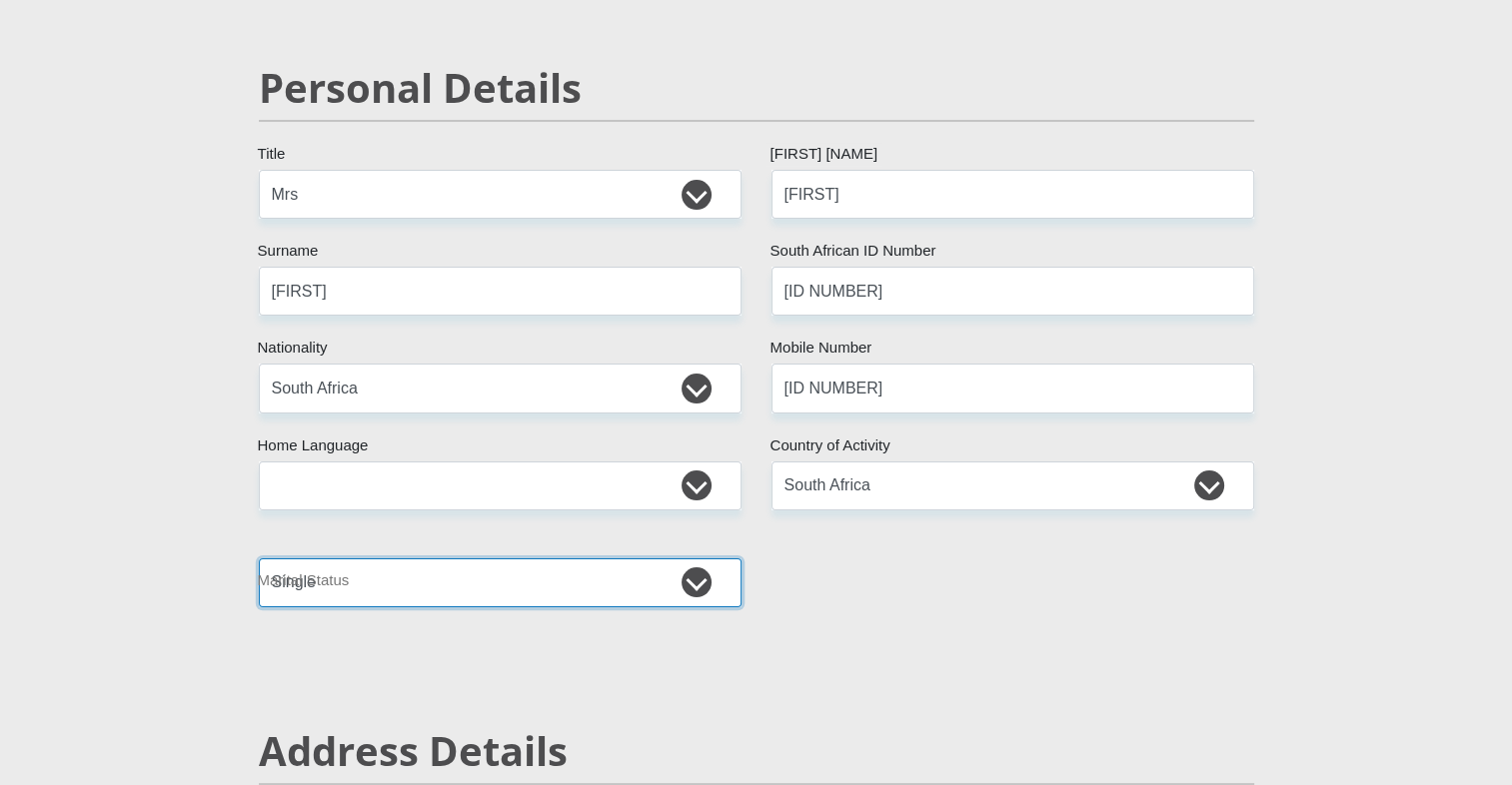 click on "Married ANC
Single
Divorced
Widowed
Married COP or Customary Law" at bounding box center (500, 582) 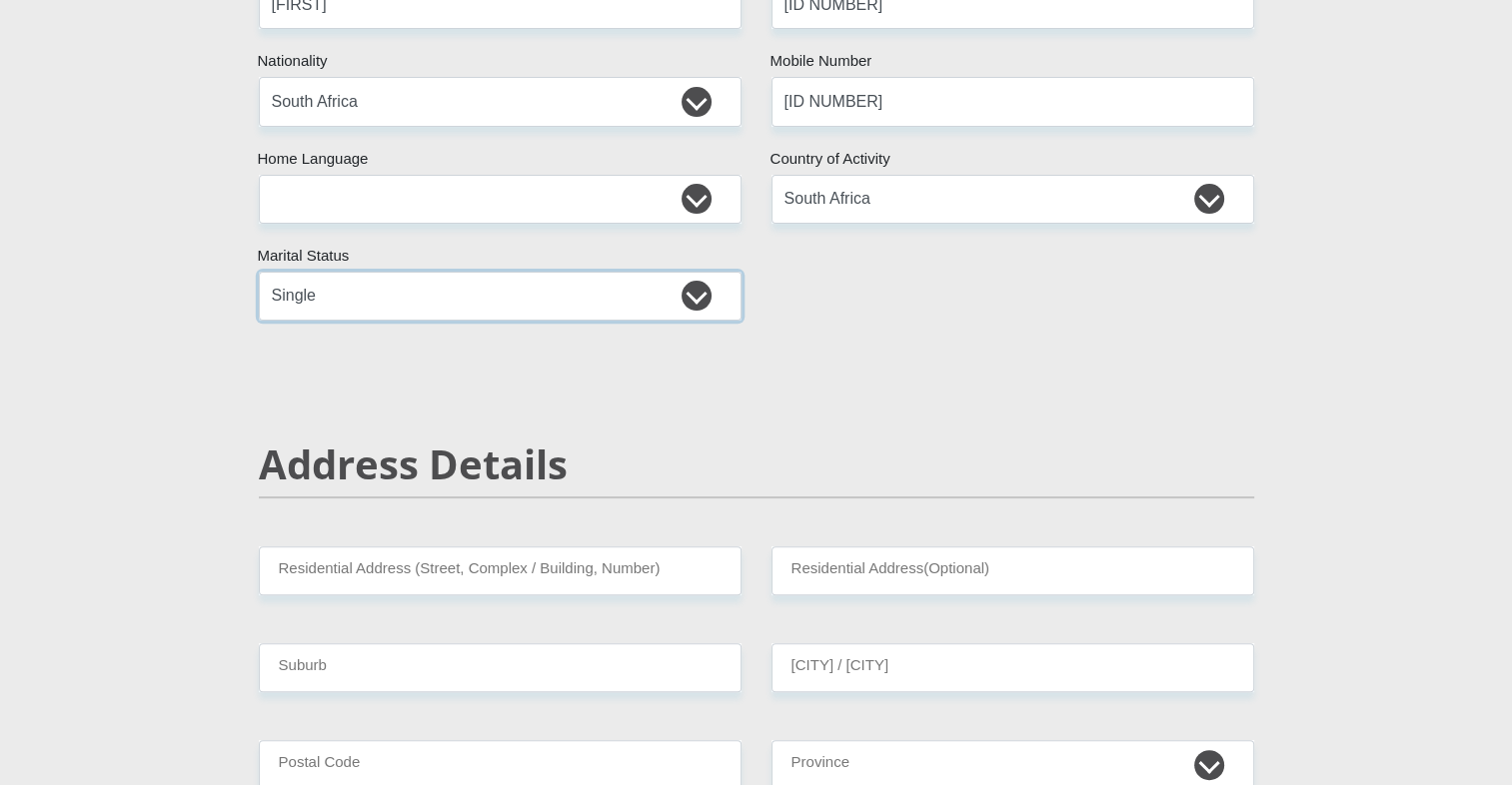scroll, scrollTop: 491, scrollLeft: 0, axis: vertical 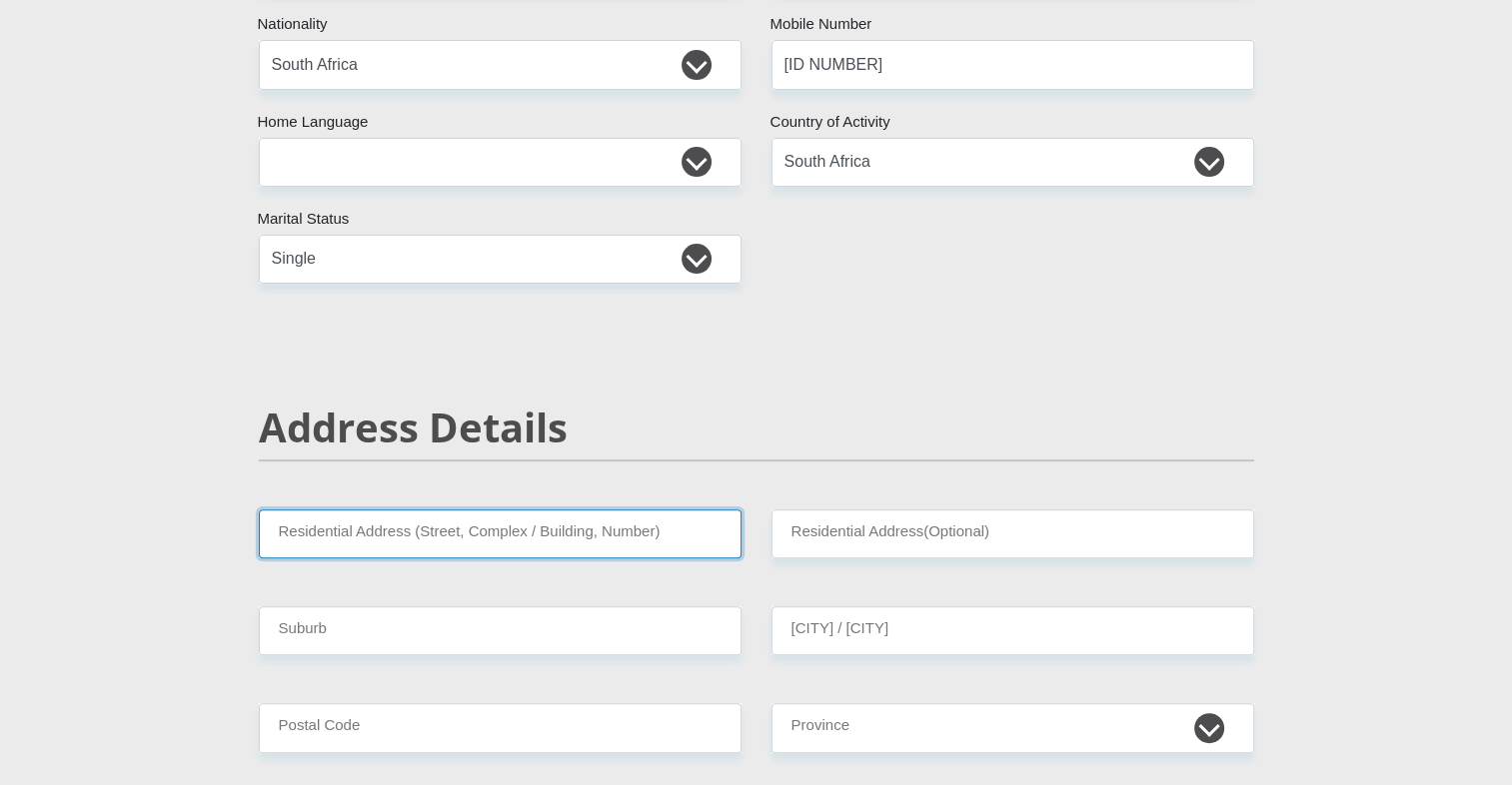 click on "Residential Address (Street, Complex / Building, Number)" at bounding box center (500, 533) 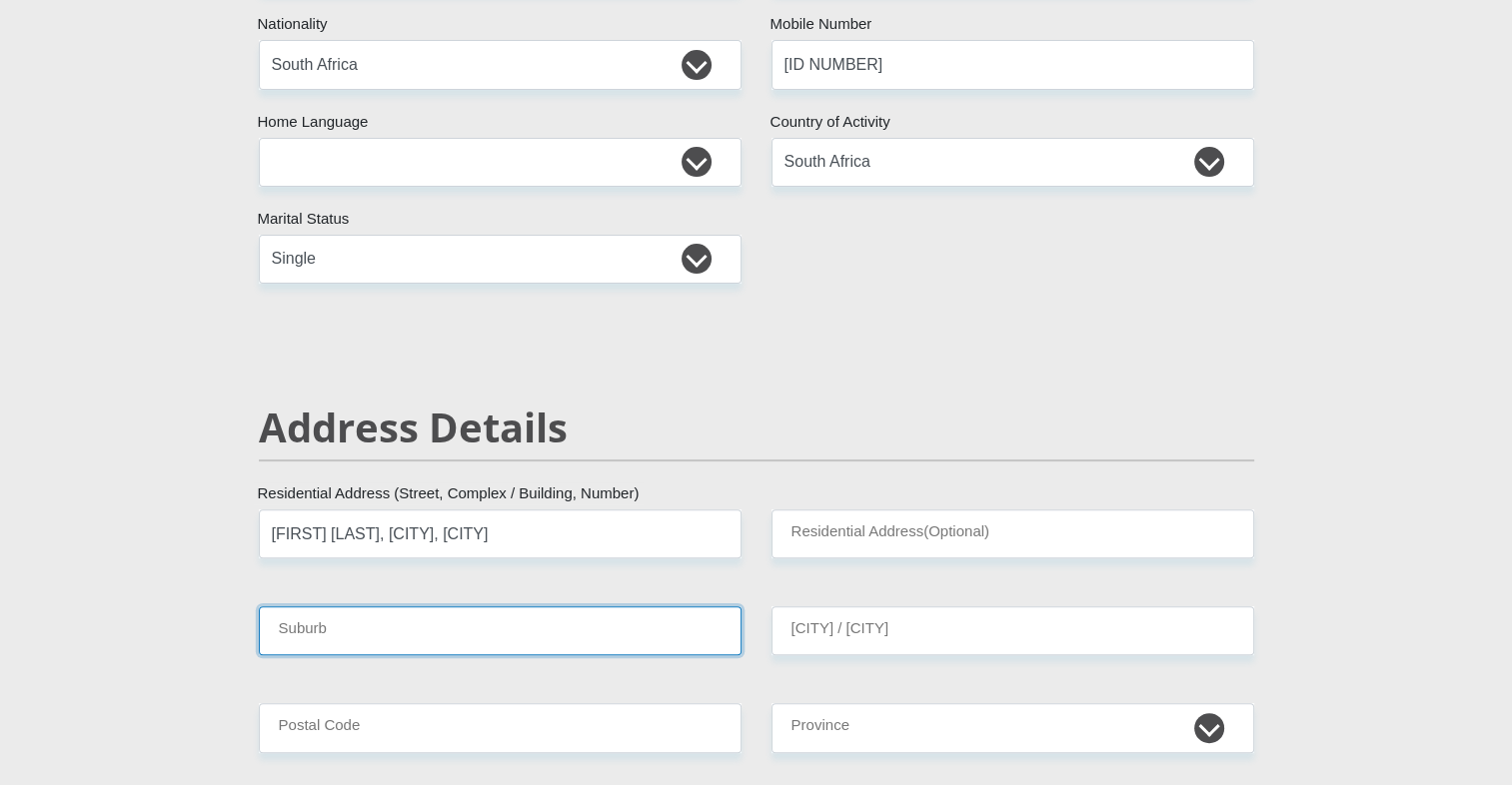 type on "[CITY]" 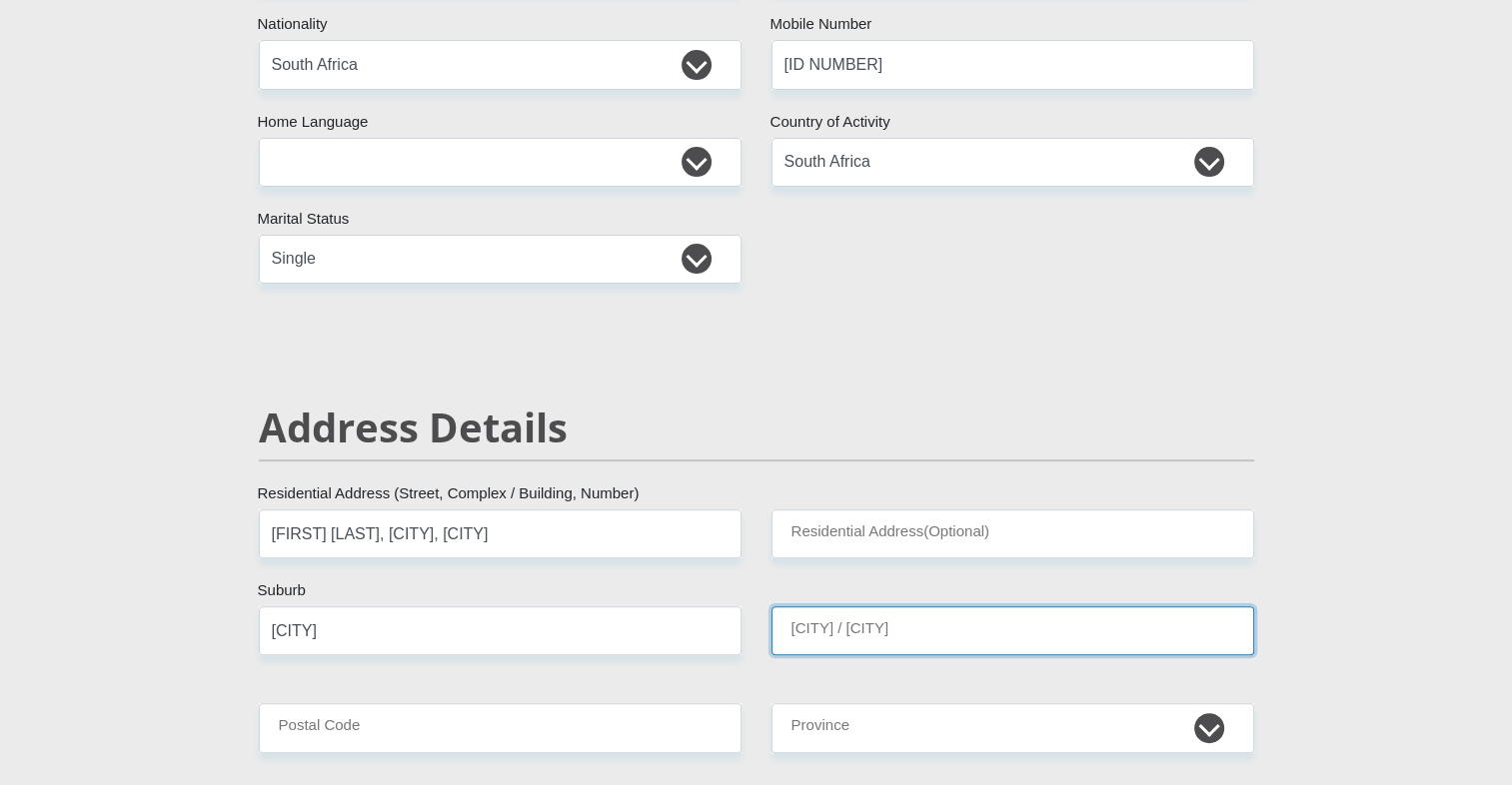 type on "[CITY]" 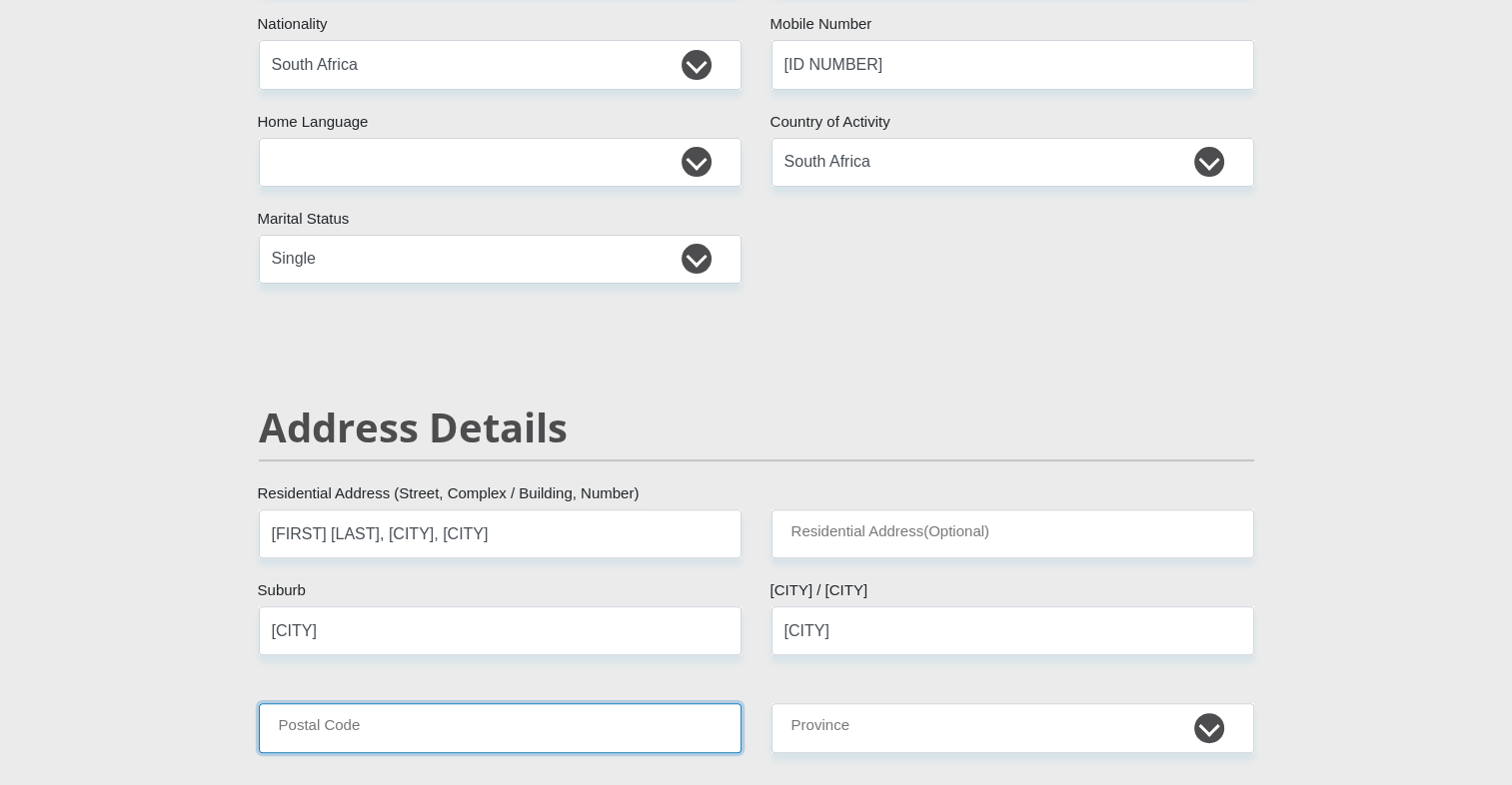 type on "[NUMBER]" 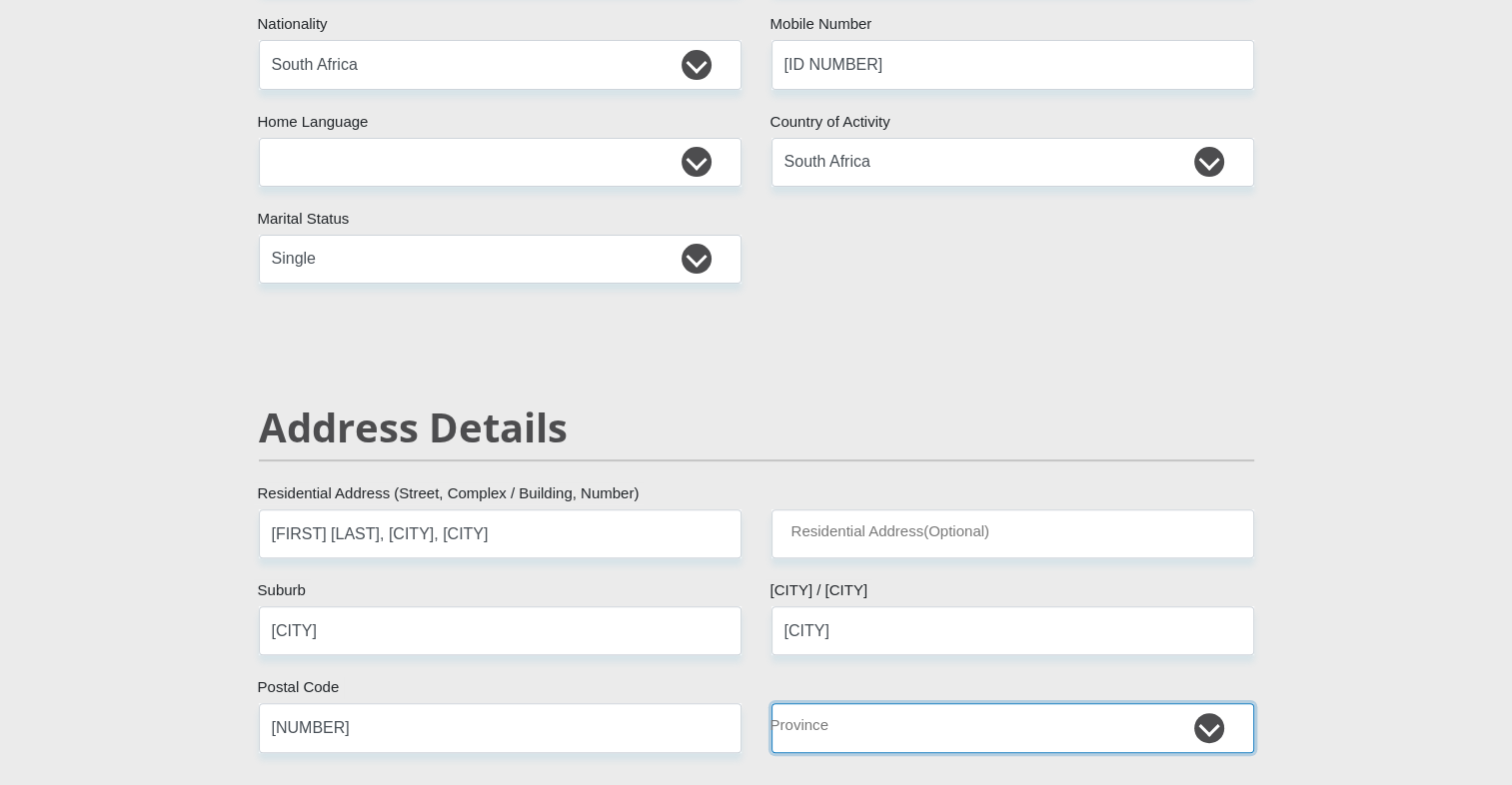 select on "[PROVINCE]" 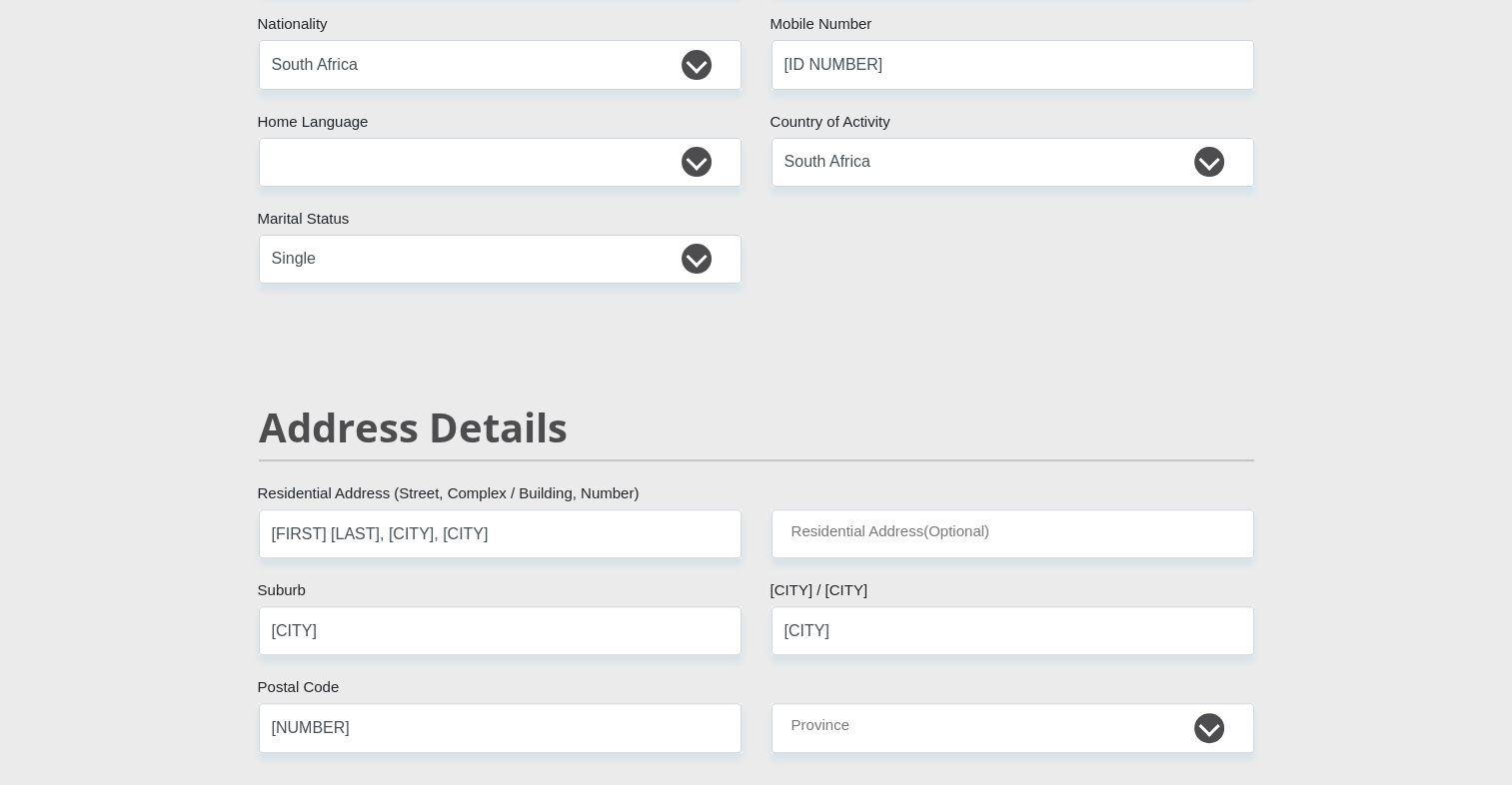 type on "[NAME]@[EMAIL]" 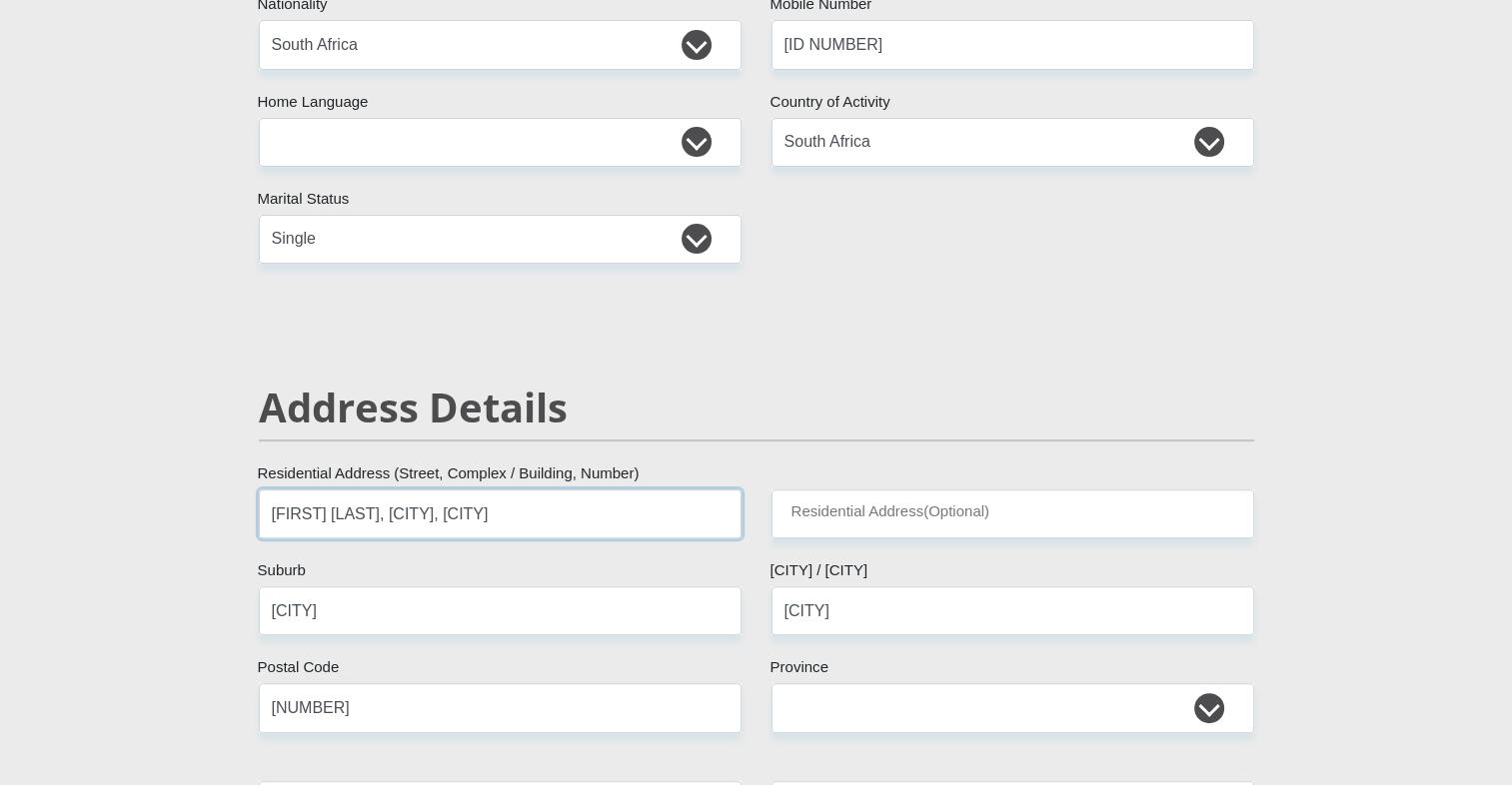 scroll, scrollTop: 513, scrollLeft: 0, axis: vertical 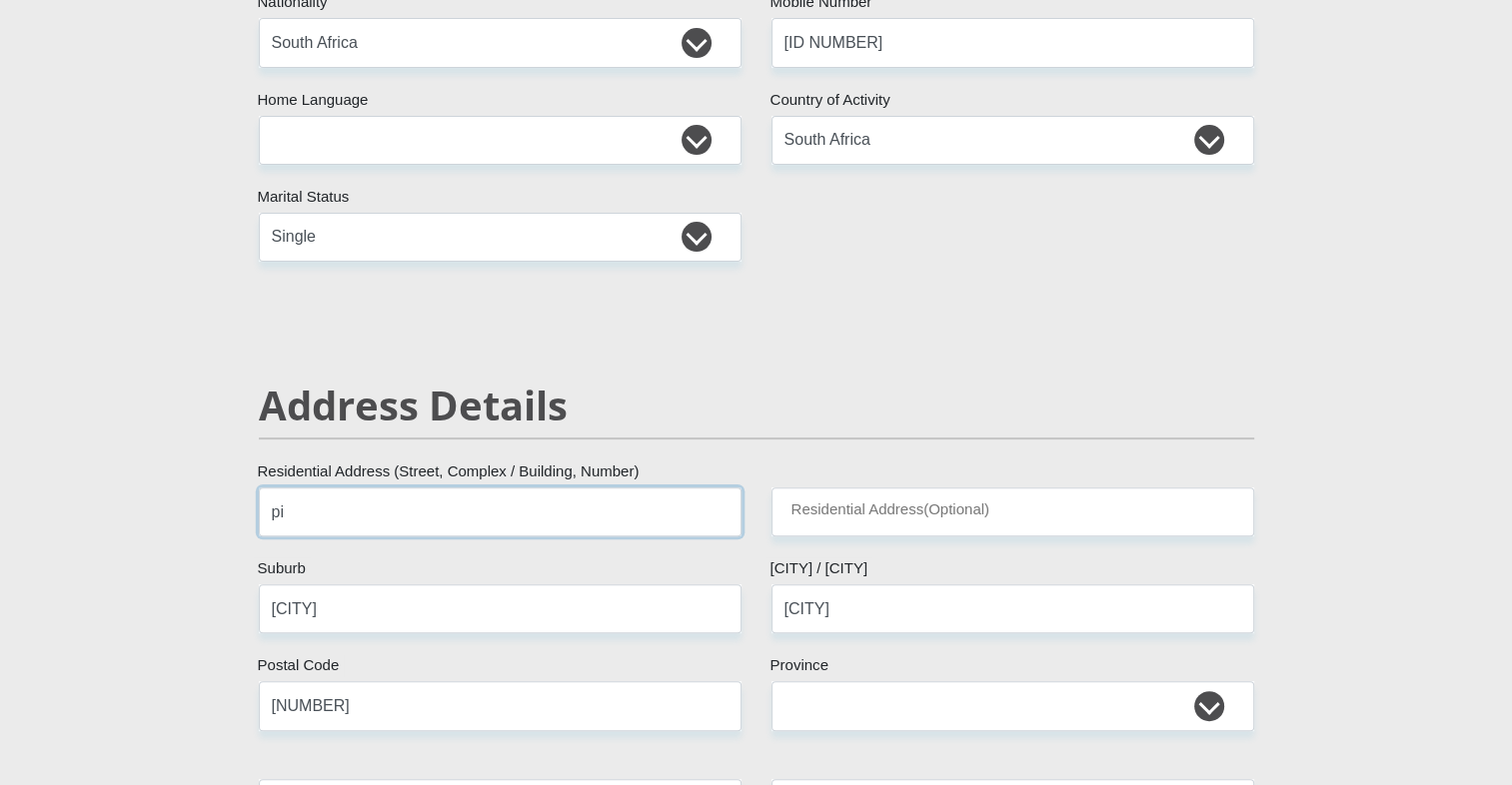 type on "p" 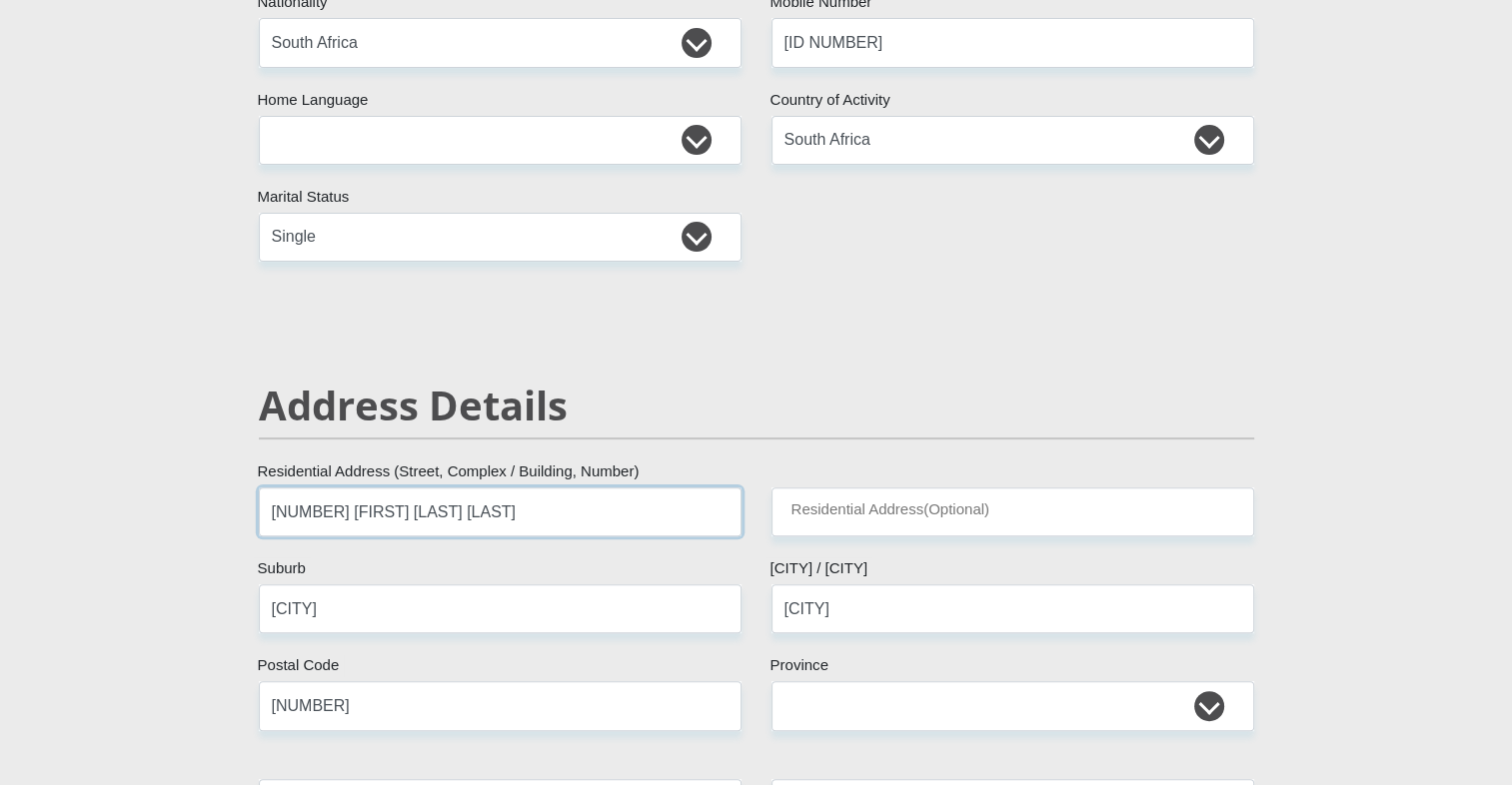 type on "[NUMBER] [STREET]" 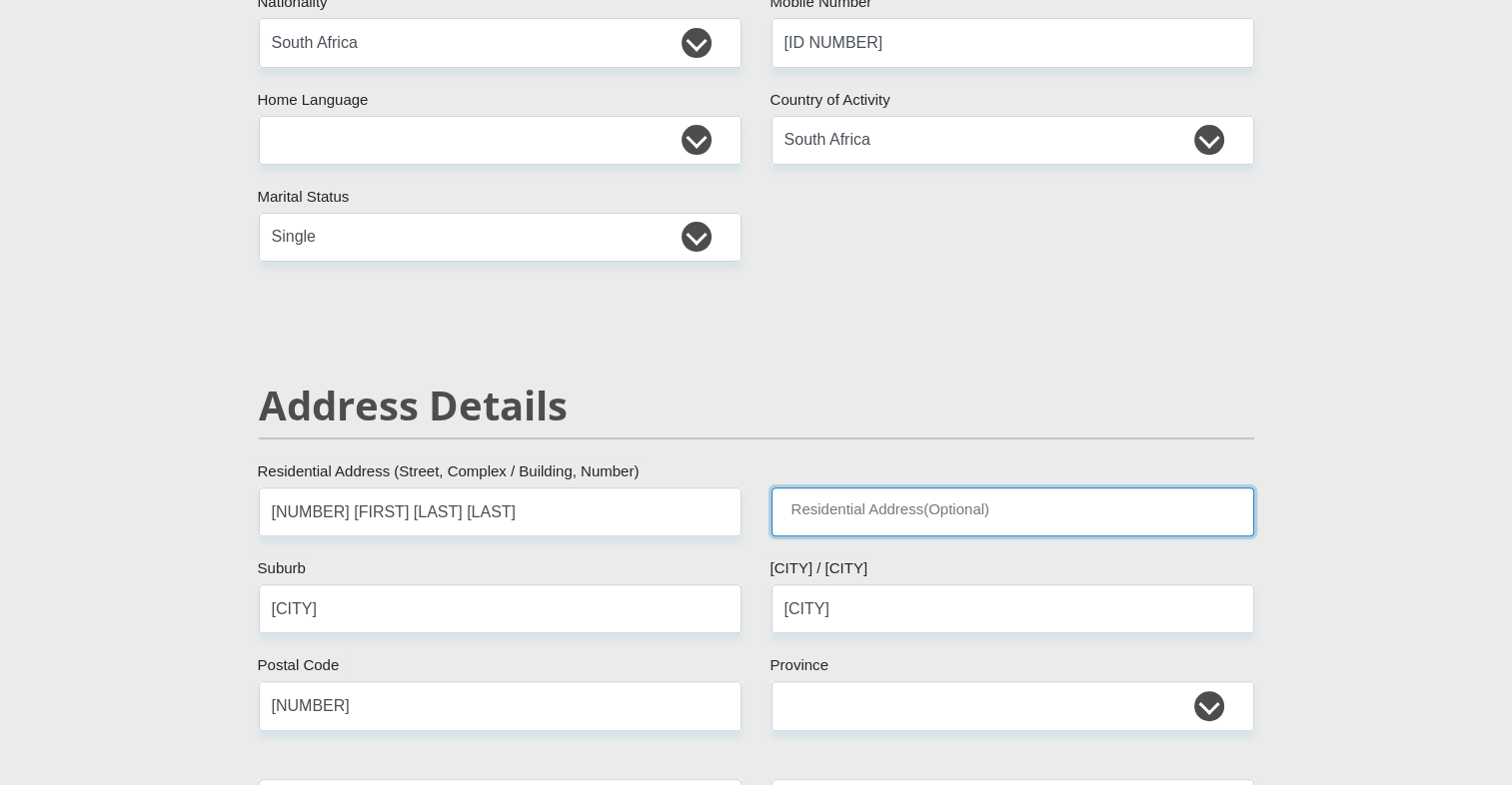 click on "Residential Address(Optional)" at bounding box center (1012, 511) 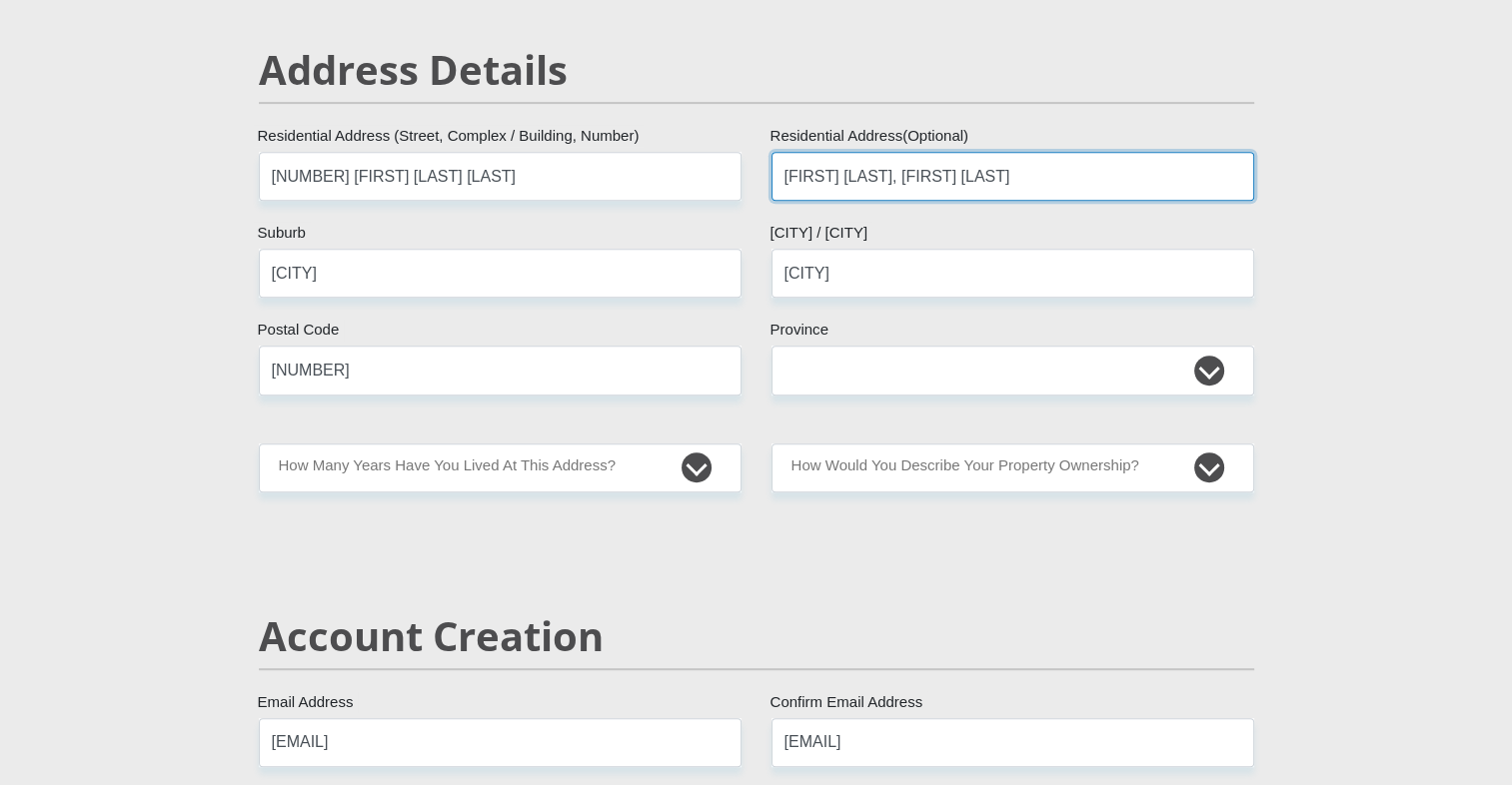 scroll, scrollTop: 850, scrollLeft: 0, axis: vertical 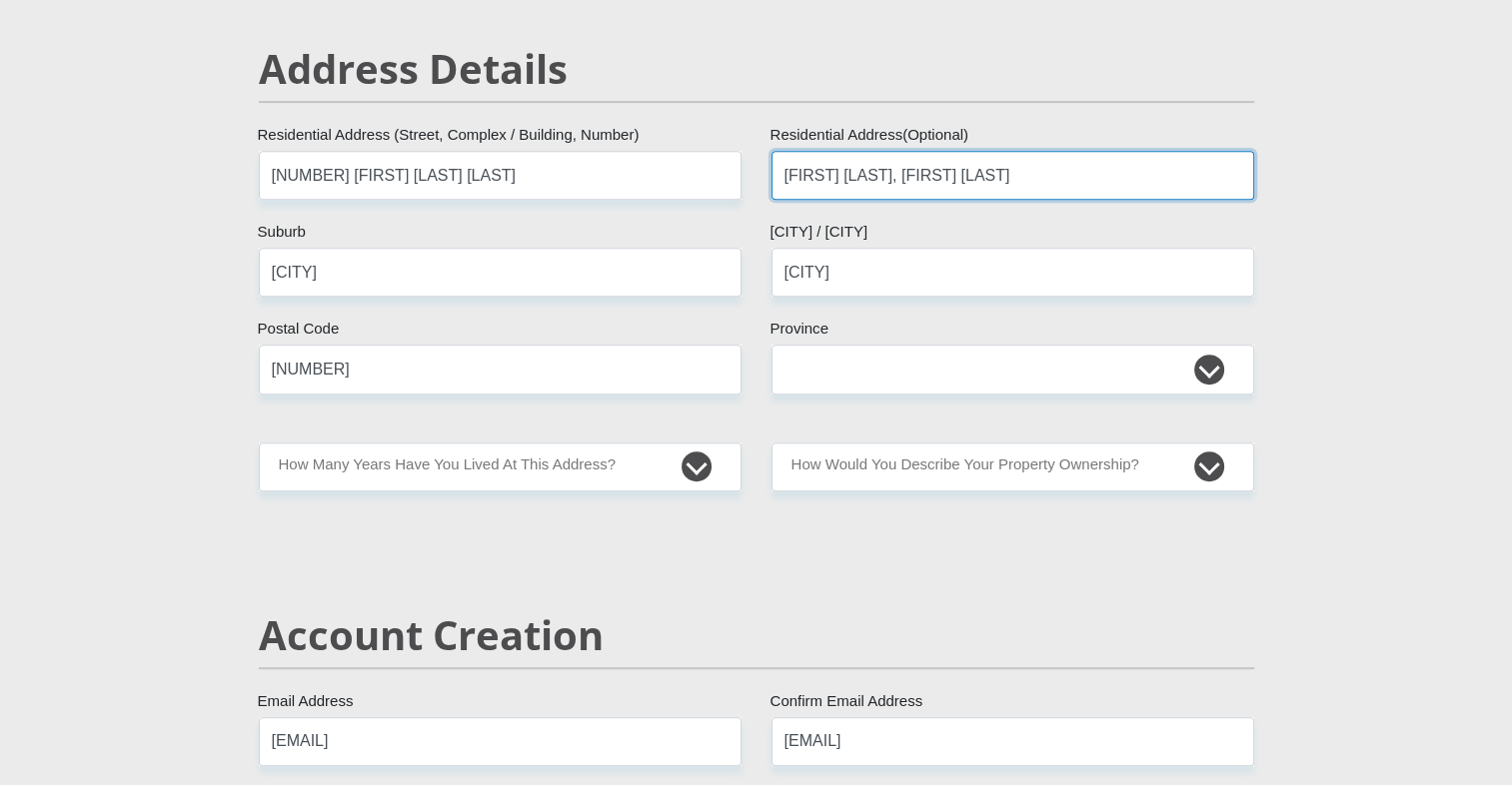 type on "[POSTAL_CODE] [STREET], [STREET]" 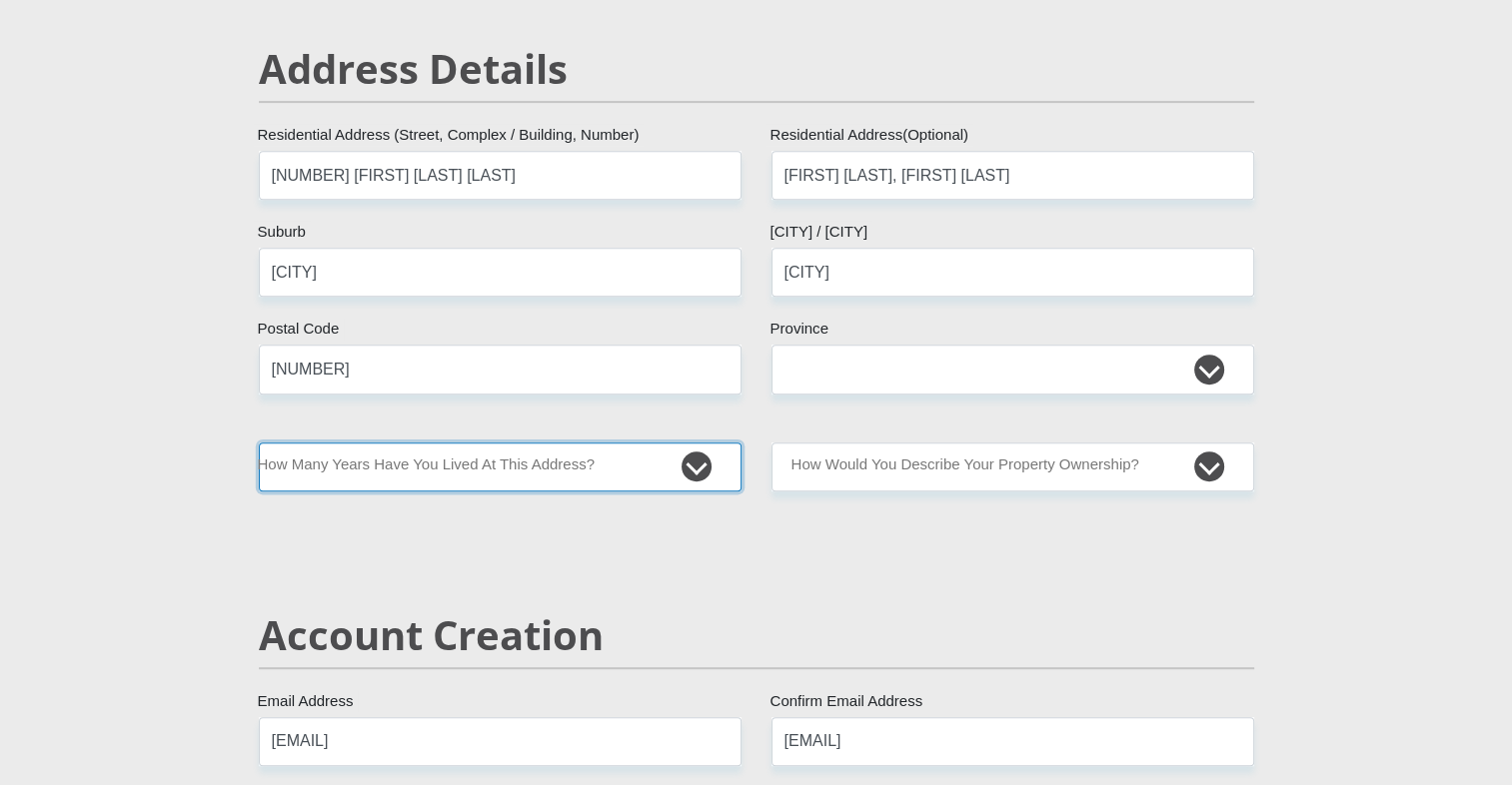 click on "less than 1 year
1-3 years
3-5 years
5+ years" at bounding box center [500, 466] 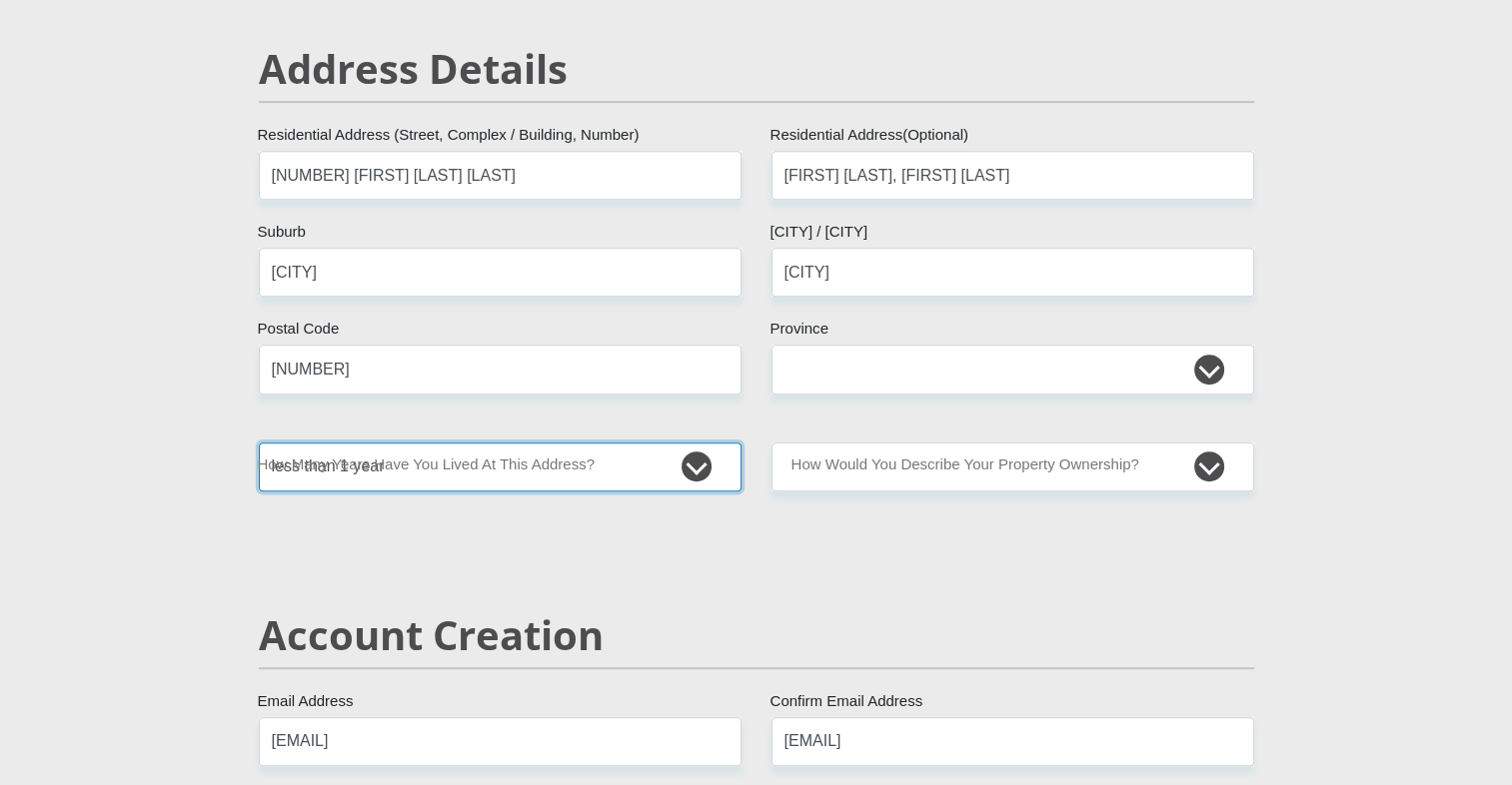 click on "less than 1 year
1-3 years
3-5 years
5+ years" at bounding box center (500, 466) 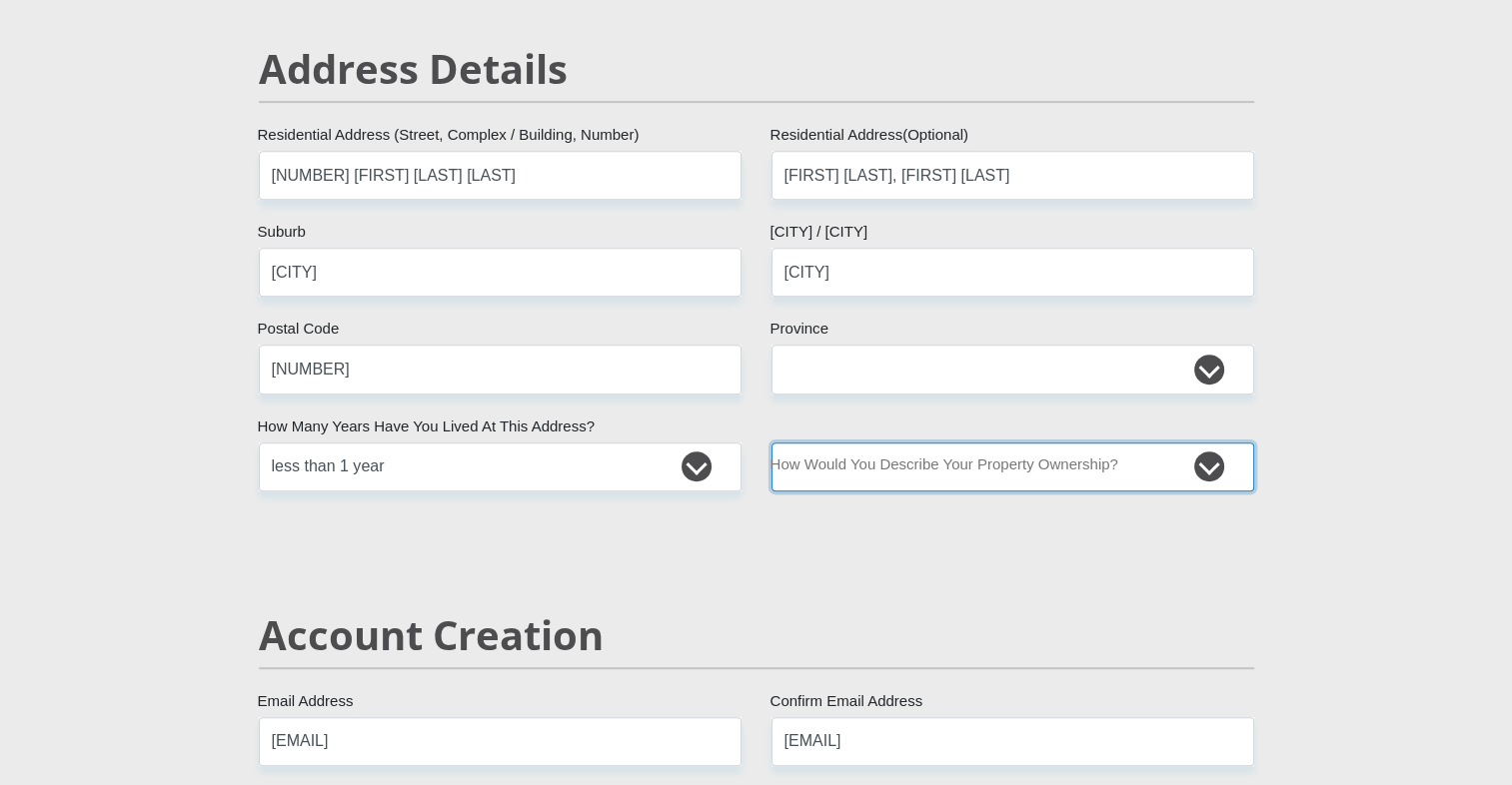 click on "Owned
Rented
Family Owned
Company Dwelling" at bounding box center (1012, 466) 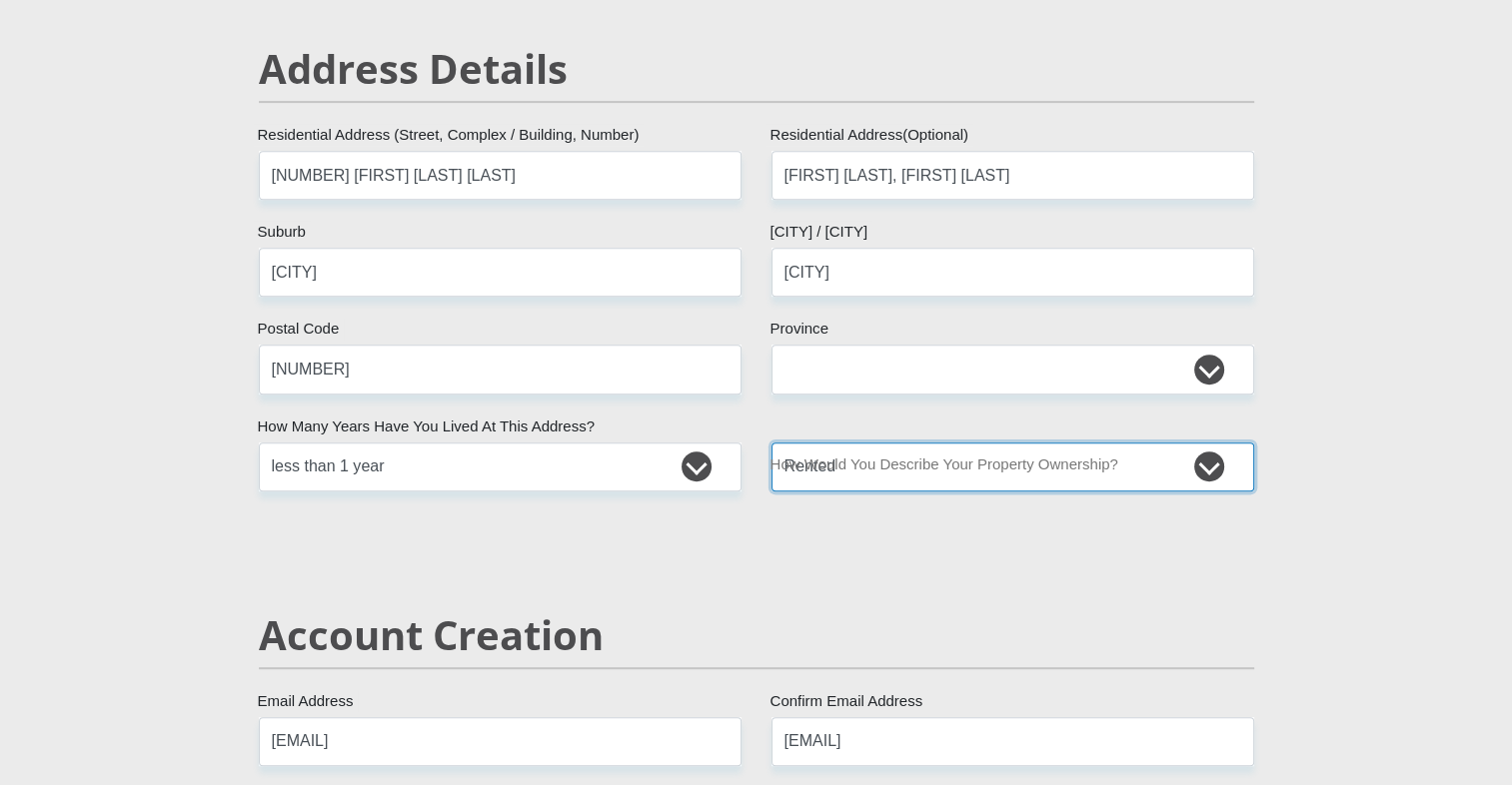 click on "Owned
Rented
Family Owned
Company Dwelling" at bounding box center (1012, 466) 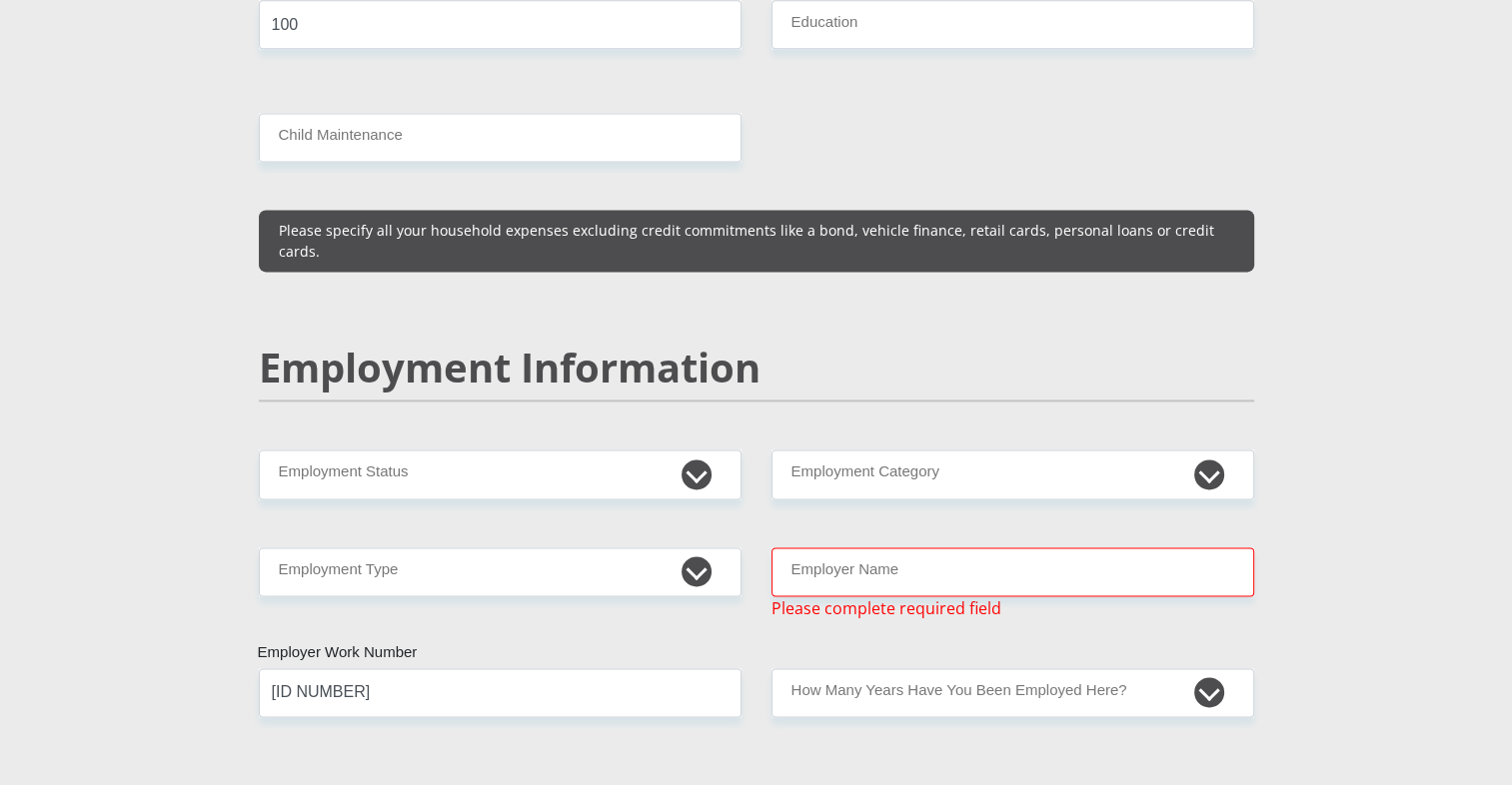 scroll, scrollTop: 2735, scrollLeft: 0, axis: vertical 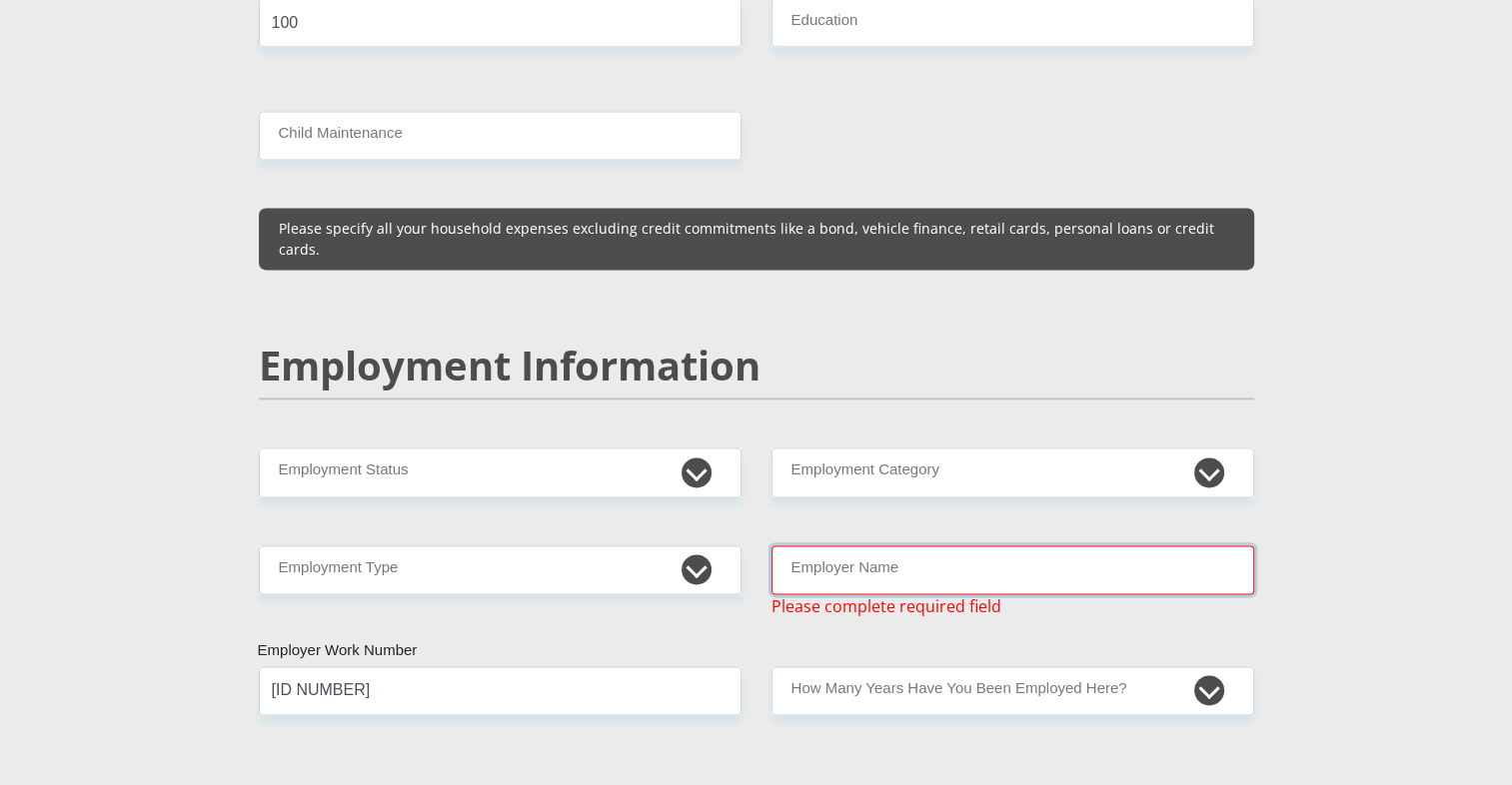 click on "Employer Name" at bounding box center [1012, 569] 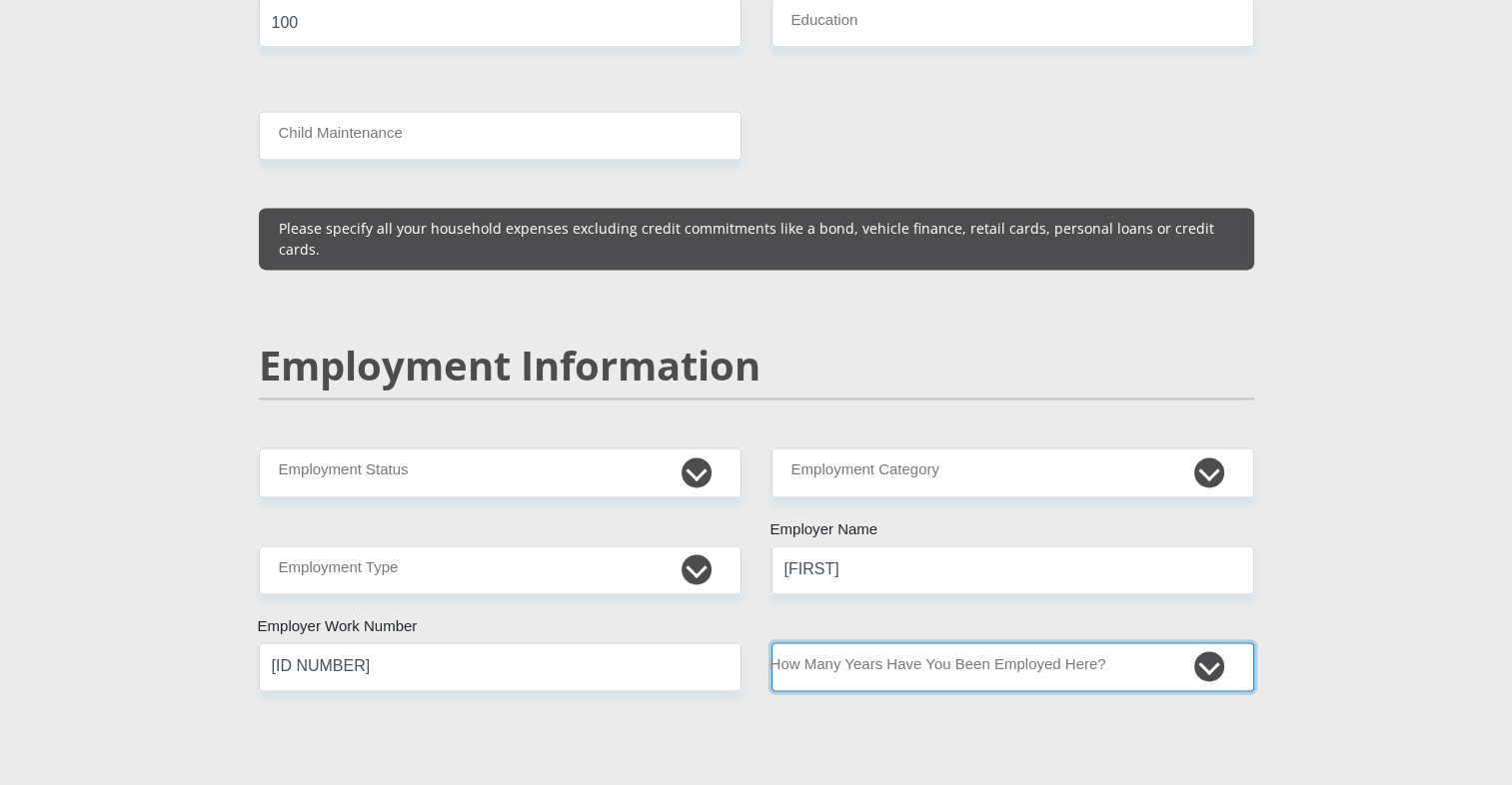 click on "less than 1 year
1-3 years
3-5 years
5+ years" at bounding box center (1012, 666) 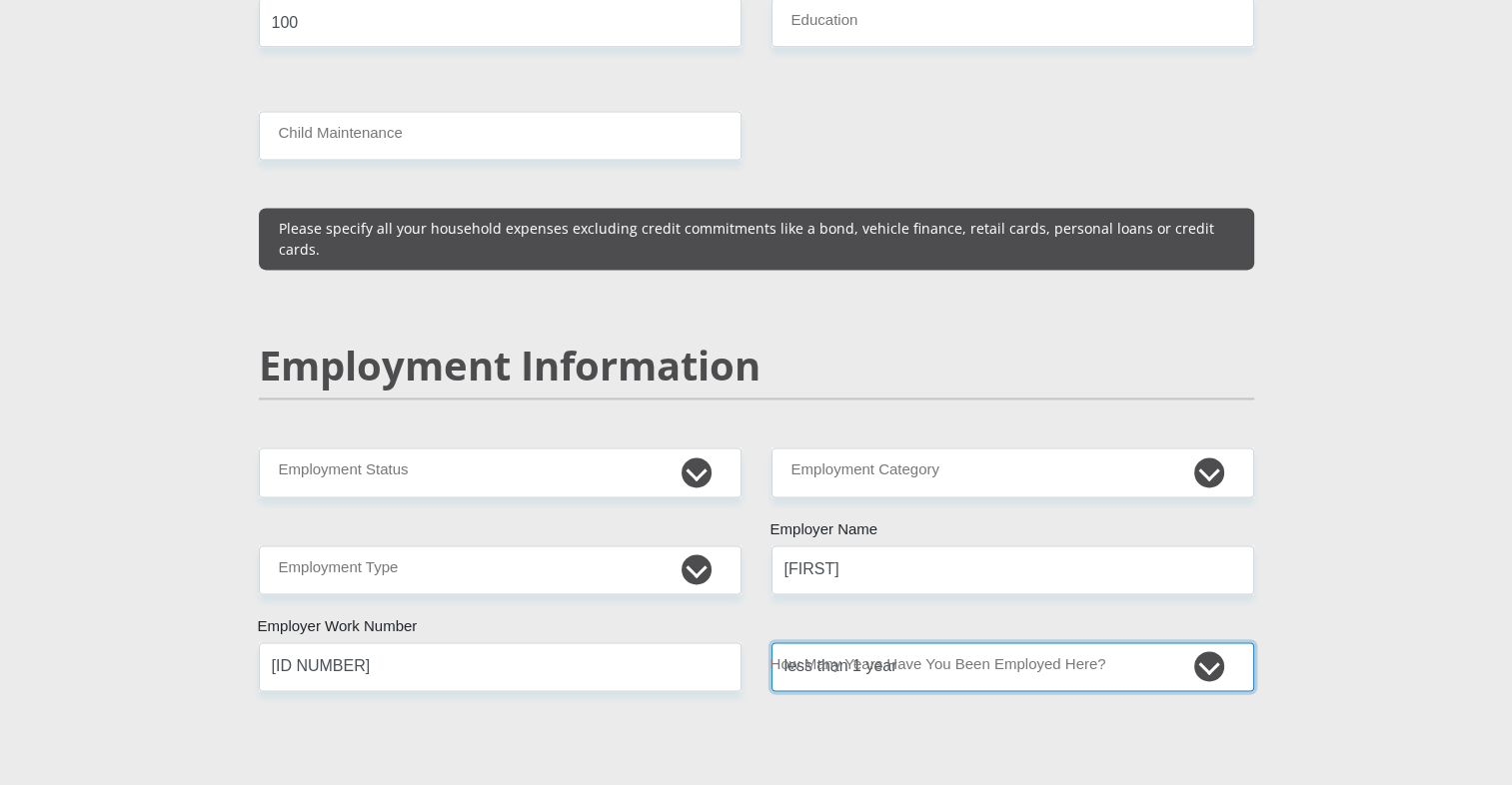 click on "less than 1 year
1-3 years
3-5 years
5+ years" at bounding box center [1012, 666] 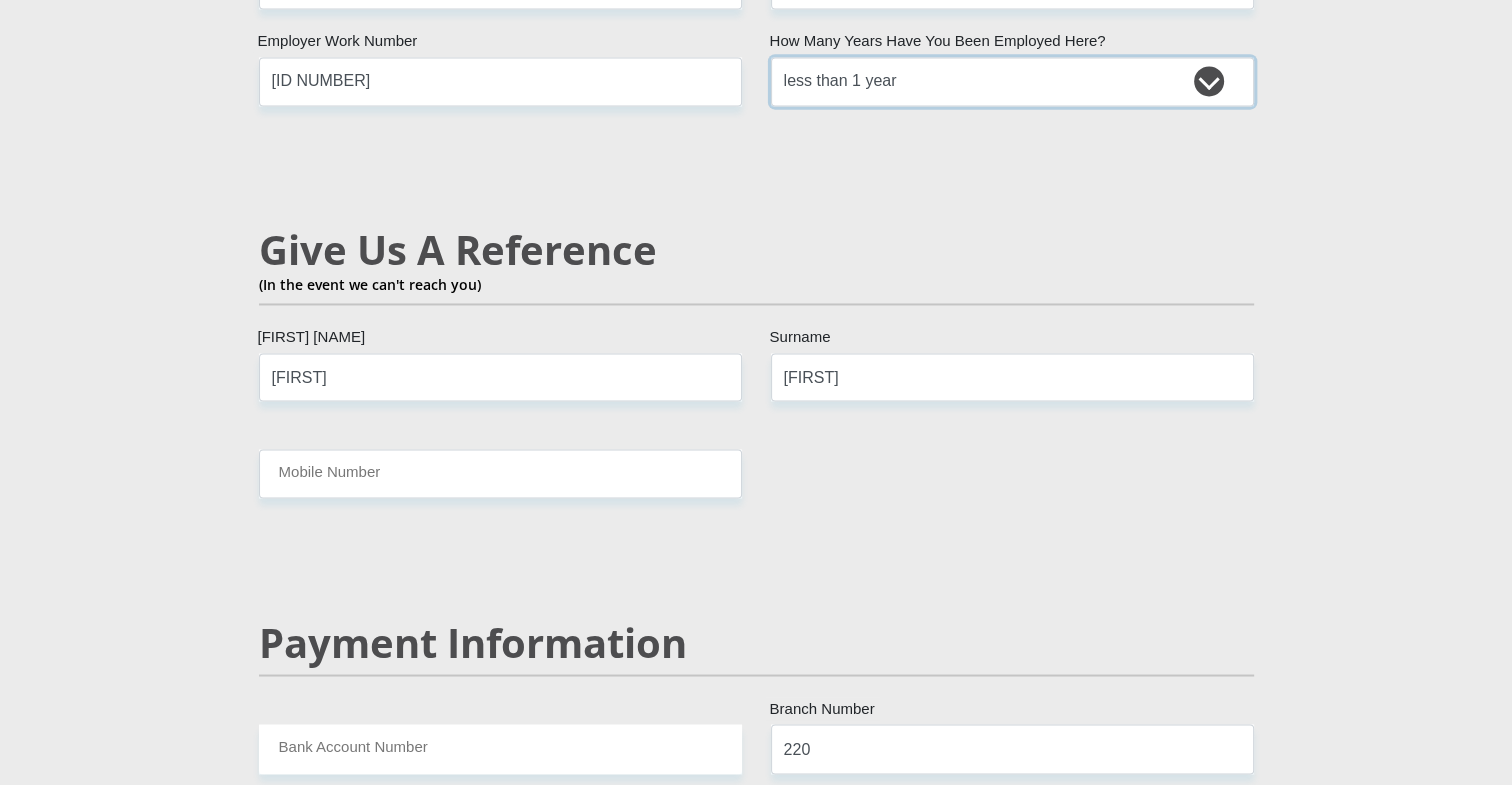 scroll, scrollTop: 3336, scrollLeft: 0, axis: vertical 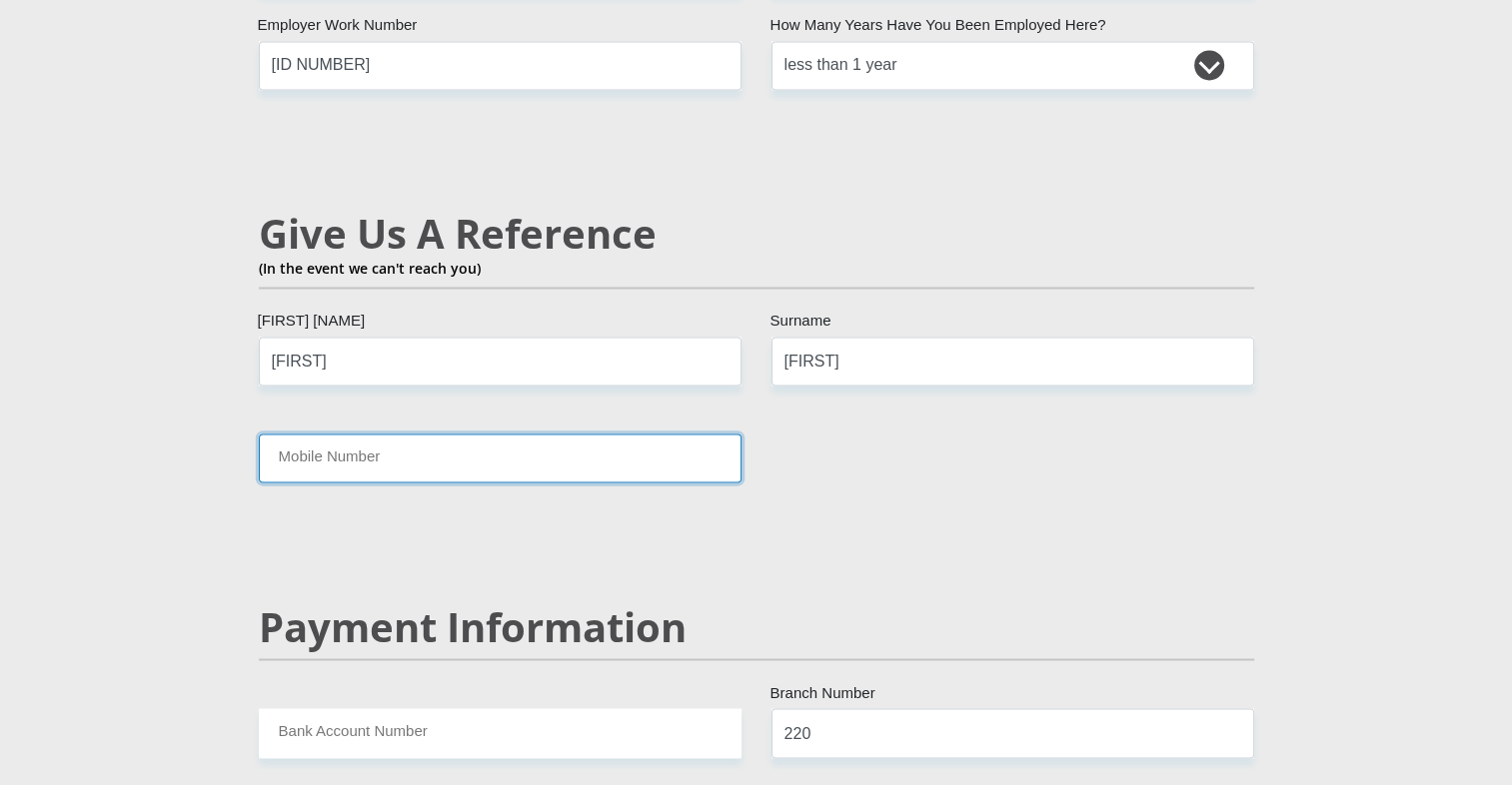 click on "Mobile Number" at bounding box center [500, 457] 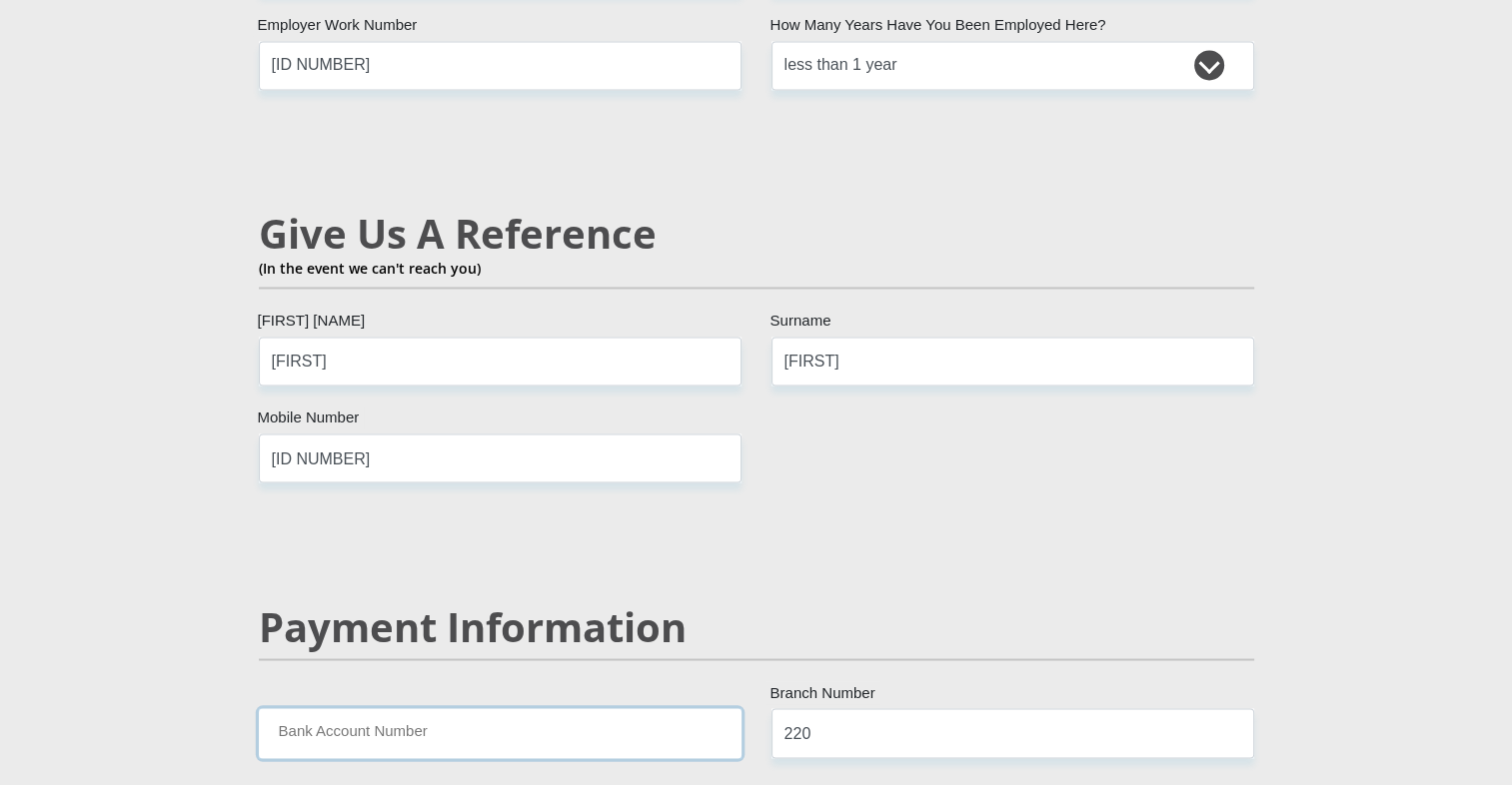 click on "Bank Account Number" at bounding box center (500, 732) 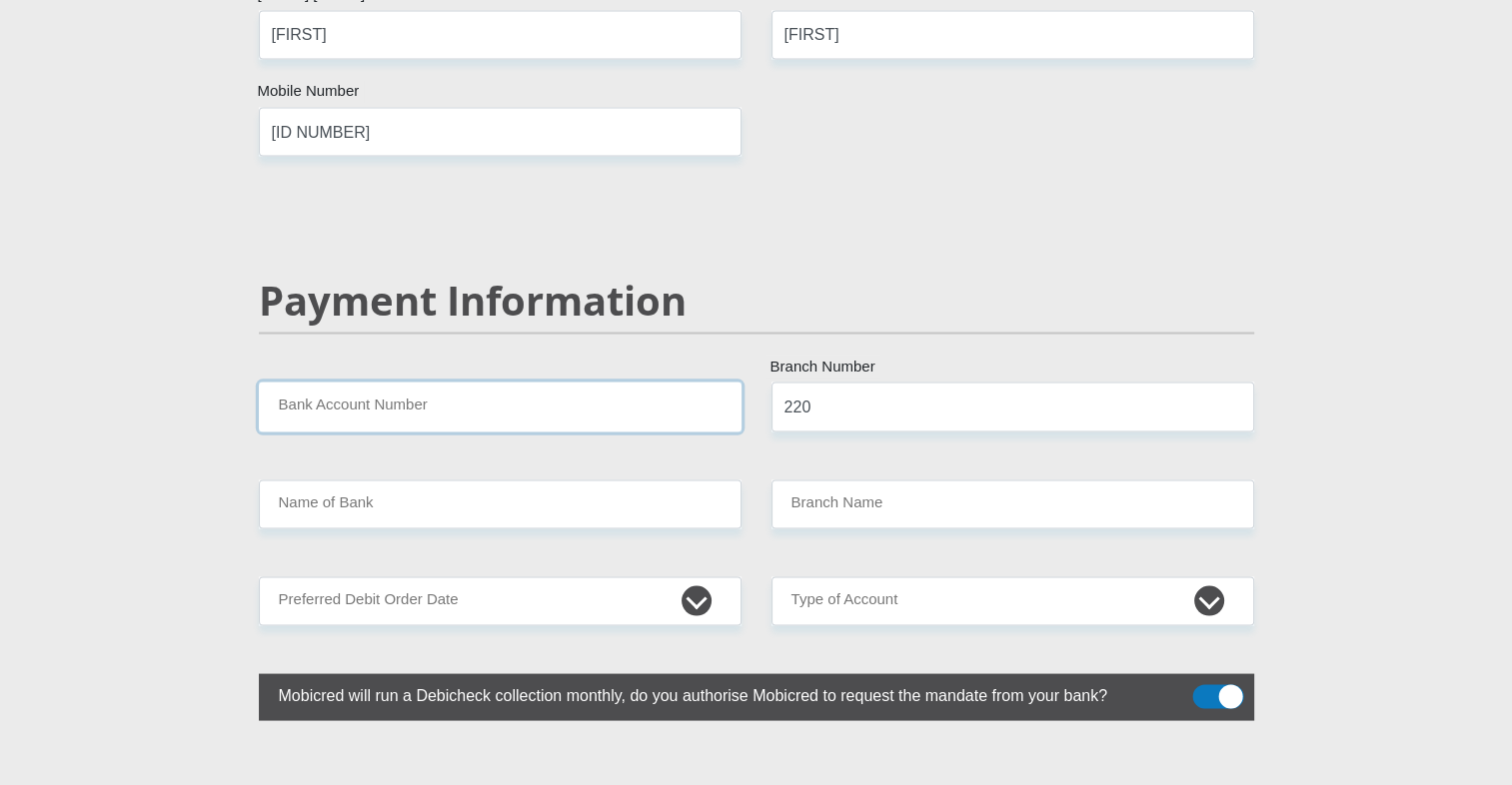 scroll, scrollTop: 3663, scrollLeft: 0, axis: vertical 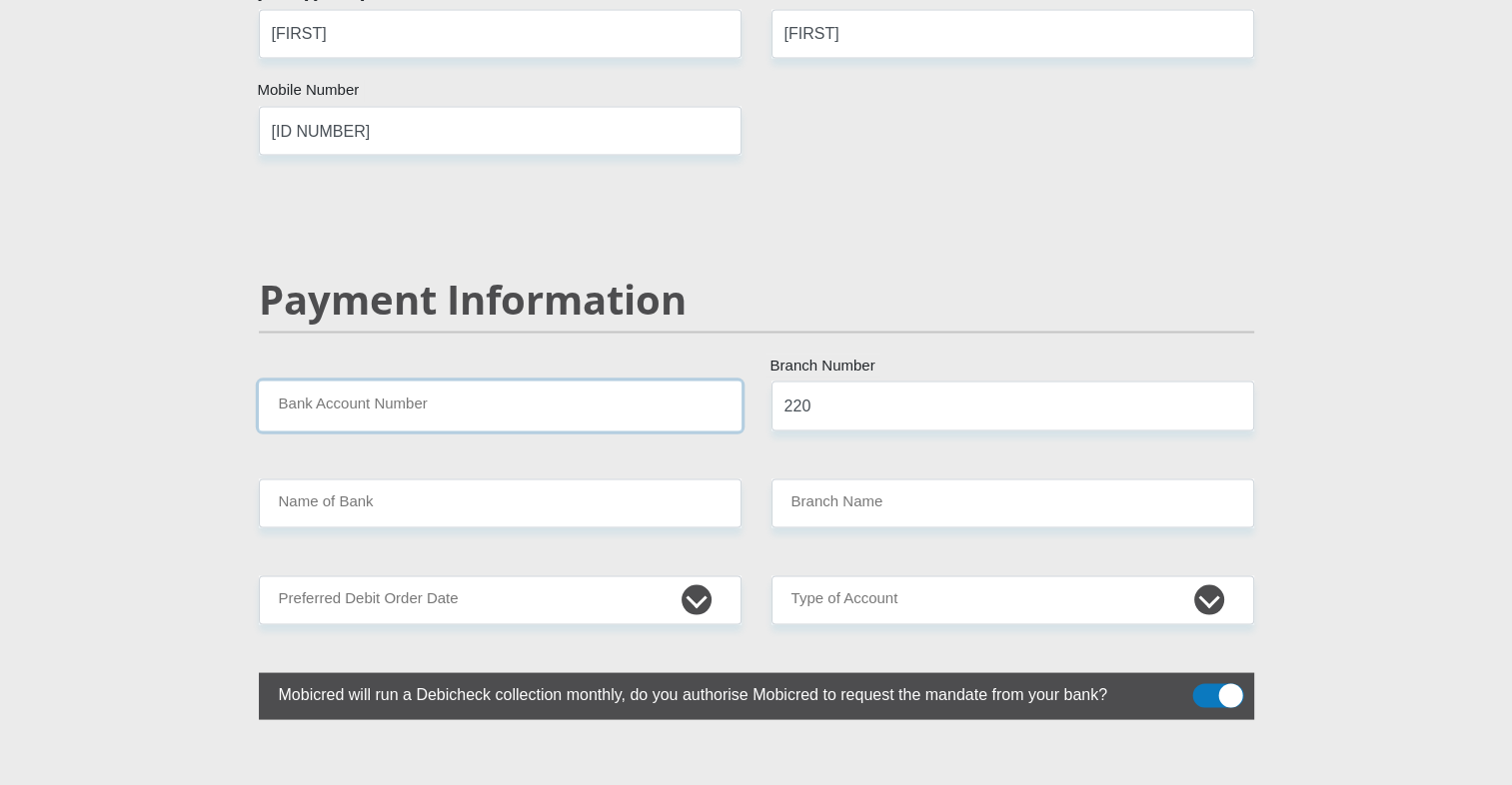 click on "Bank Account Number" at bounding box center [500, 404] 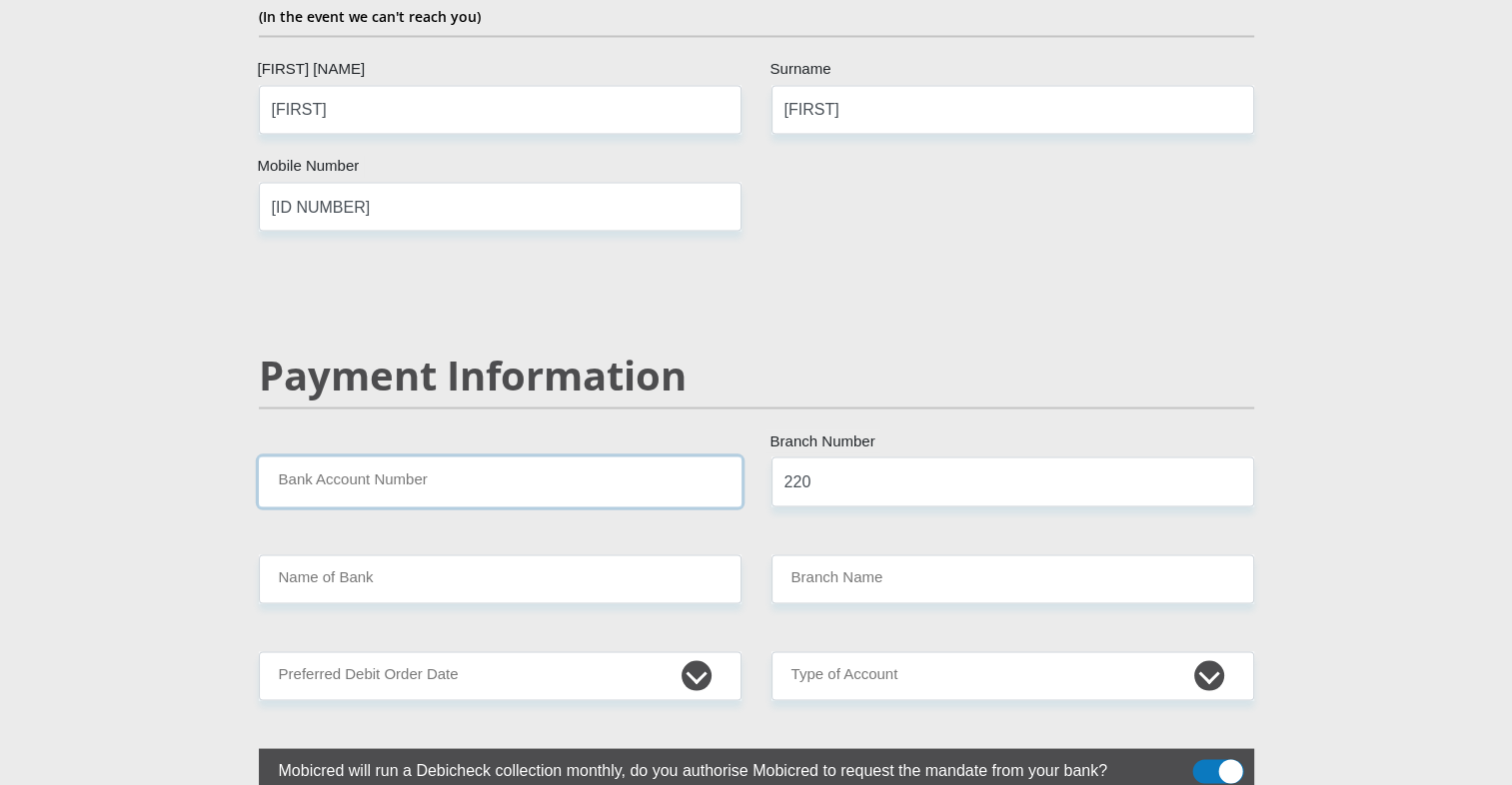 scroll, scrollTop: 3582, scrollLeft: 0, axis: vertical 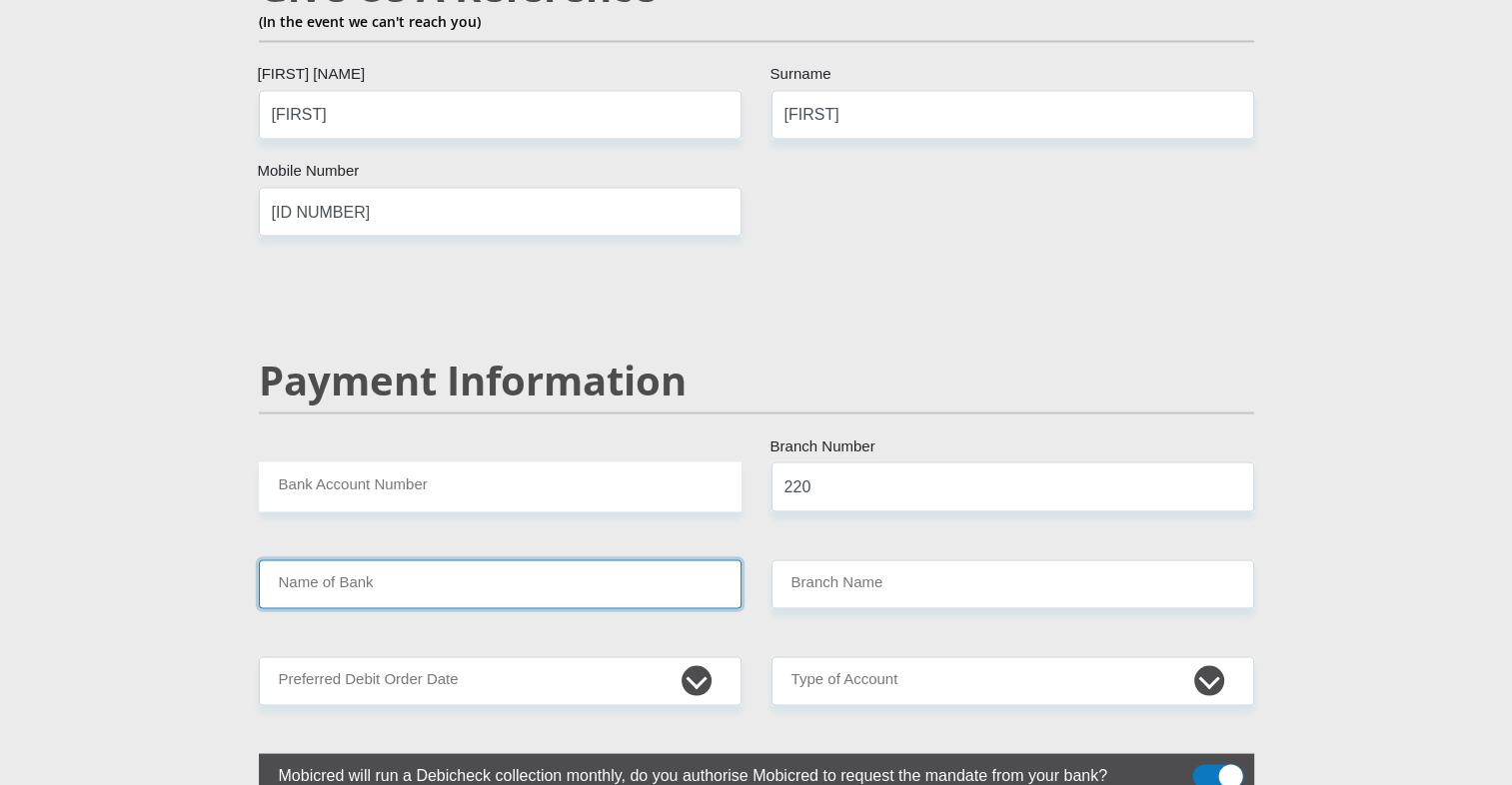 click on "Name of Bank" at bounding box center (500, 583) 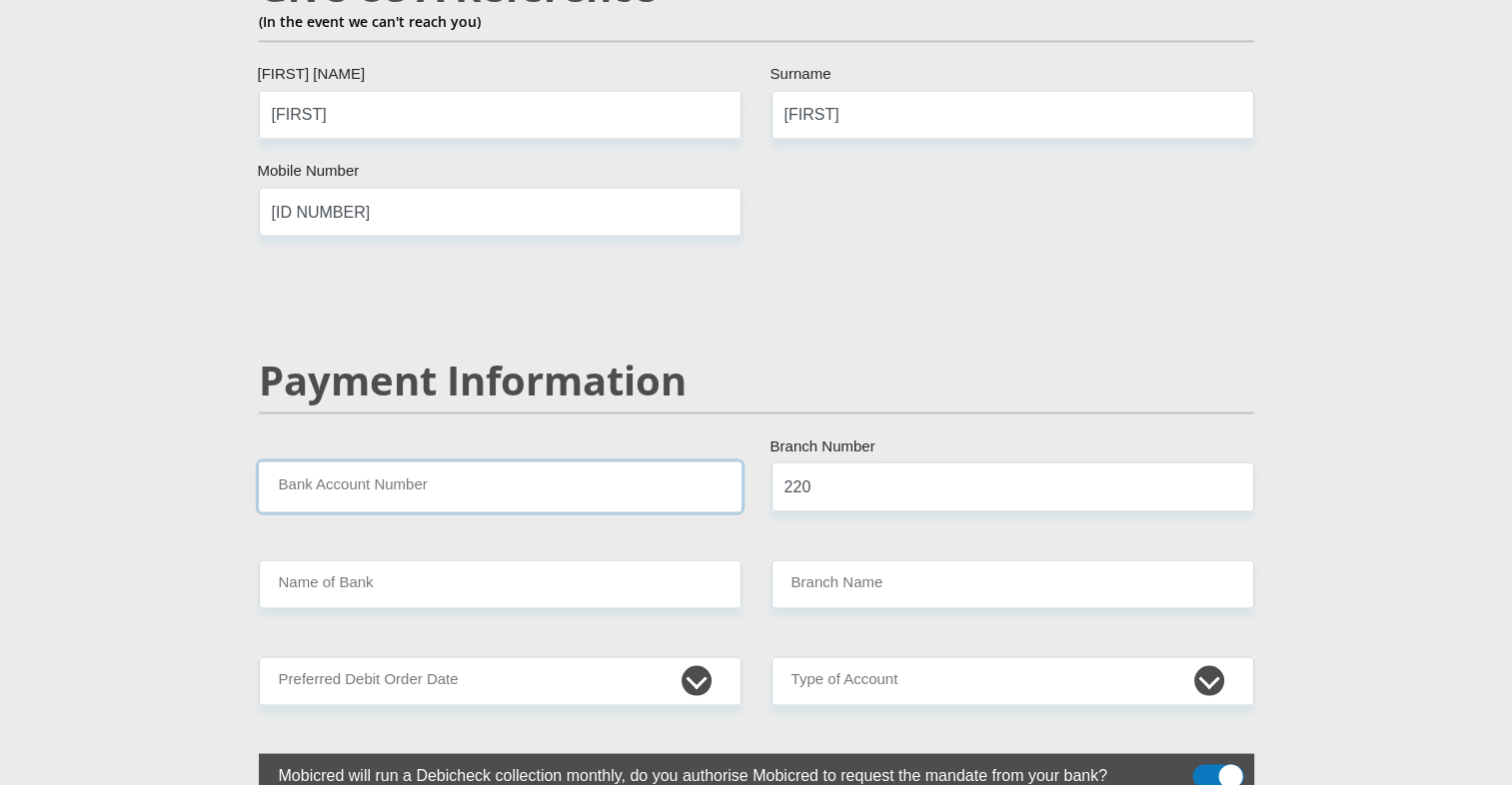 click on "Bank Account Number" at bounding box center [500, 485] 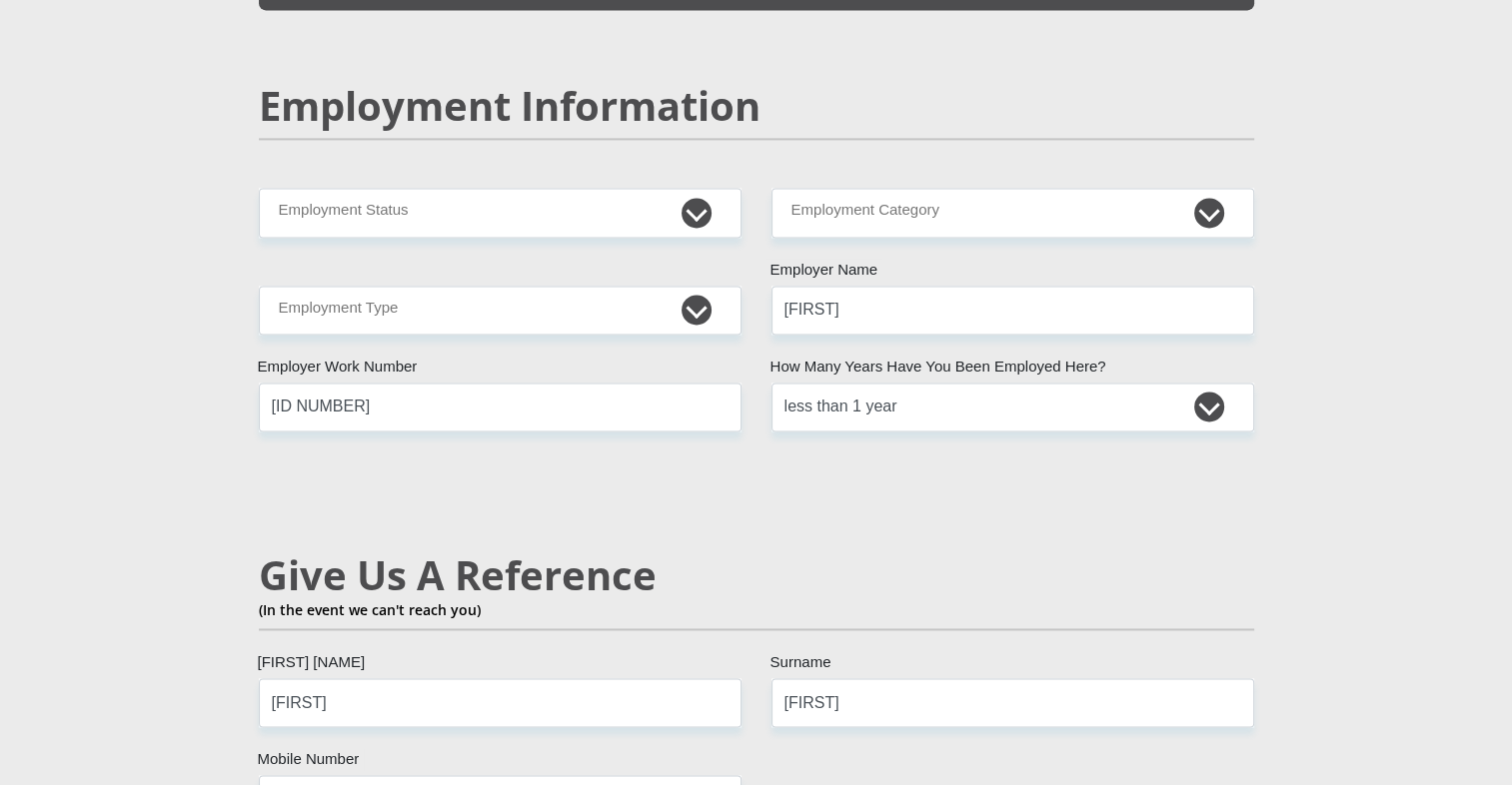 scroll, scrollTop: 3000, scrollLeft: 0, axis: vertical 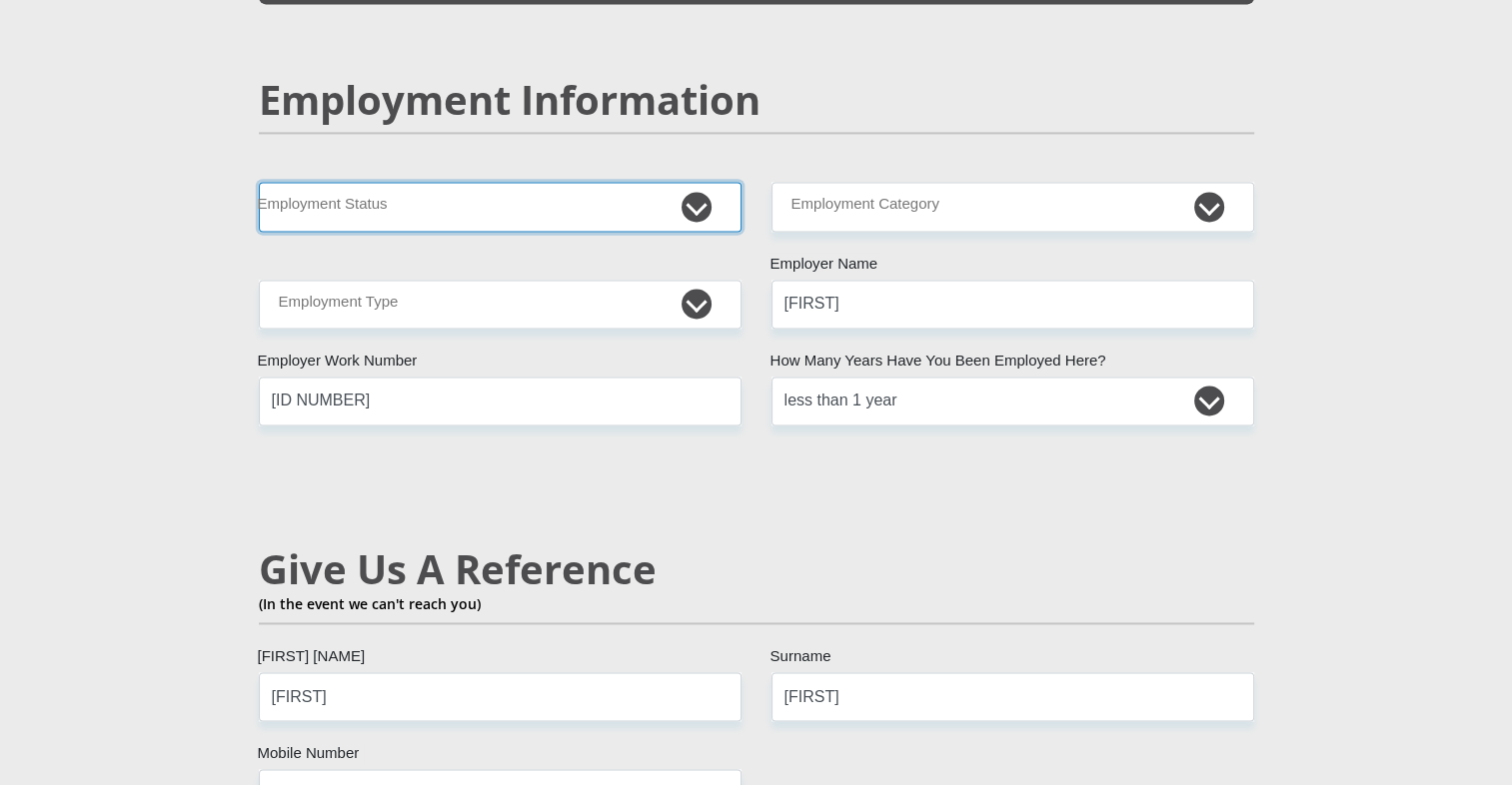 click on "Permanent/Full-time
Part-time/Casual
Contract Worker
Self-Employed
Housewife
Retired
Student
Medically Boarded
Disability
Unemployed" at bounding box center (500, 206) 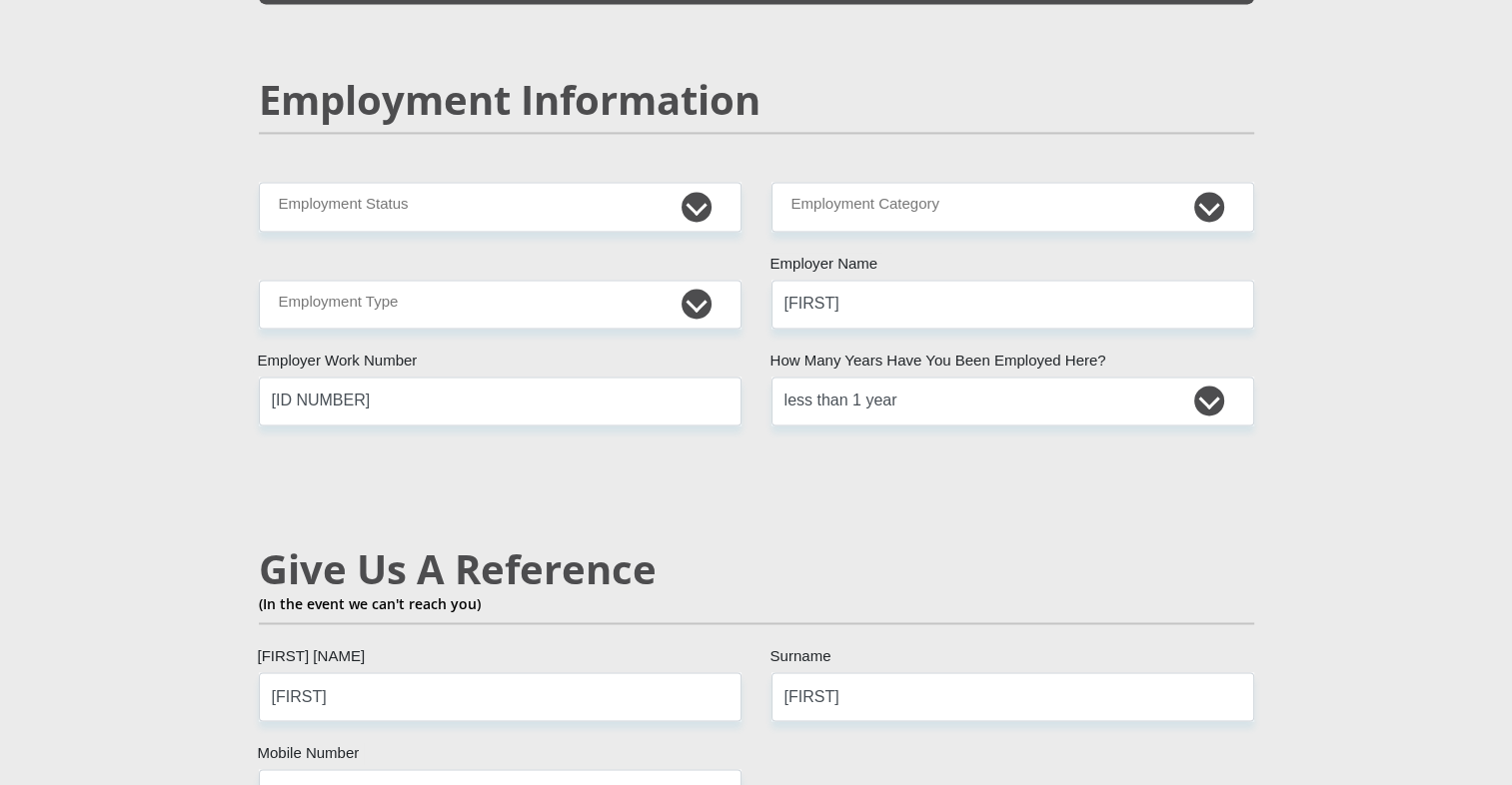 click on "[TITLE]
[NAME]
[FIRST_NAME]
[LAST]
[SURNAME]
[SOUTH_AFRICAN_ID]
South African ID Number
Please input valid ID number
[LOCATION]
[LOCATION]
[LOCATION]
[LOCATION]
[LOCATION]
[LOCATION]
[LOCATION]
[LOCATION]
[LOCATION]
[LOCATION]
[LOCATION]
[LOCATION]
[LOCATION]" at bounding box center (756, 174) 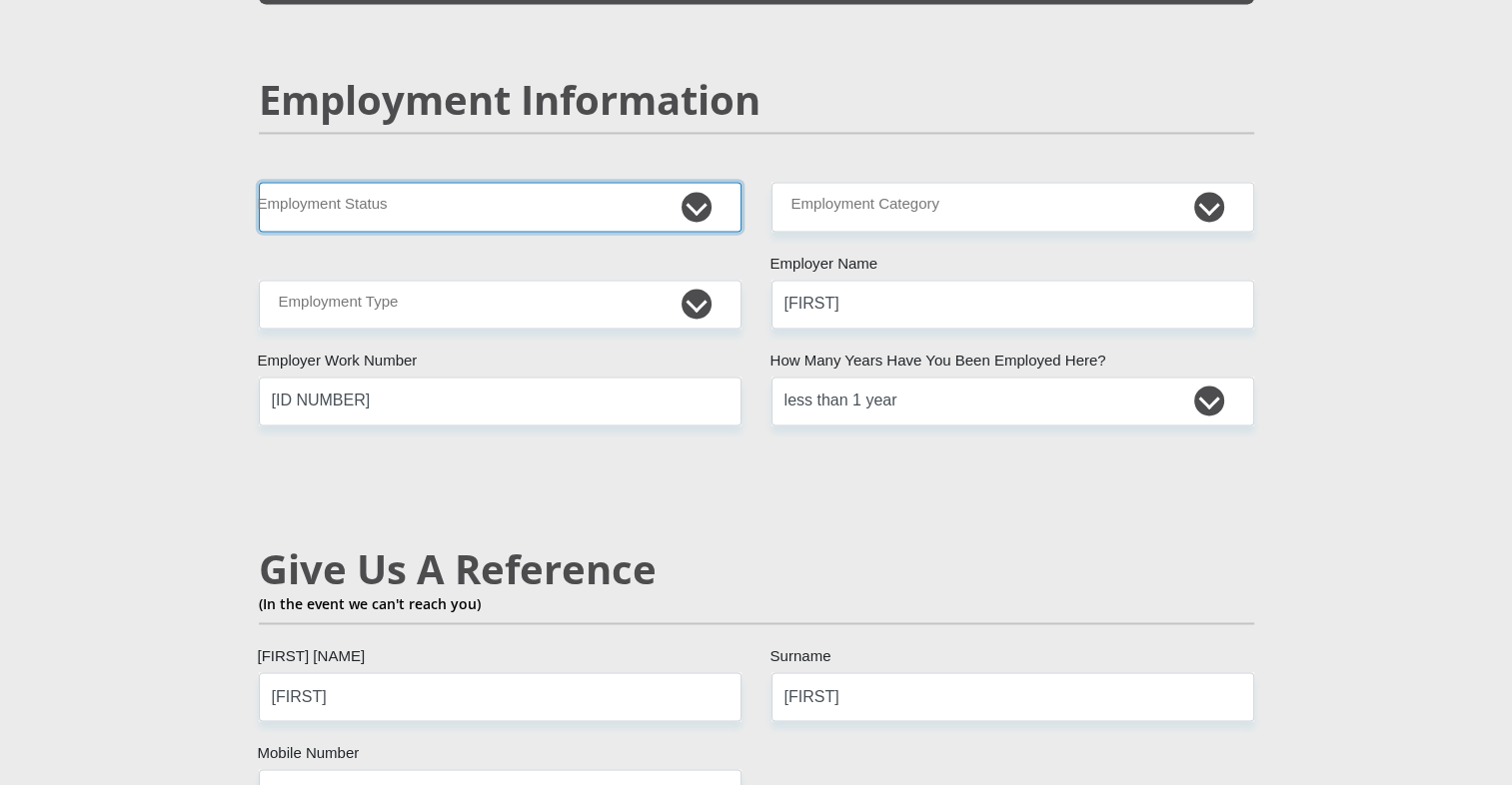 click on "Permanent/Full-time
Part-time/Casual
Contract Worker
Self-Employed
Housewife
Retired
Student
Medically Boarded
Disability
Unemployed" at bounding box center [500, 206] 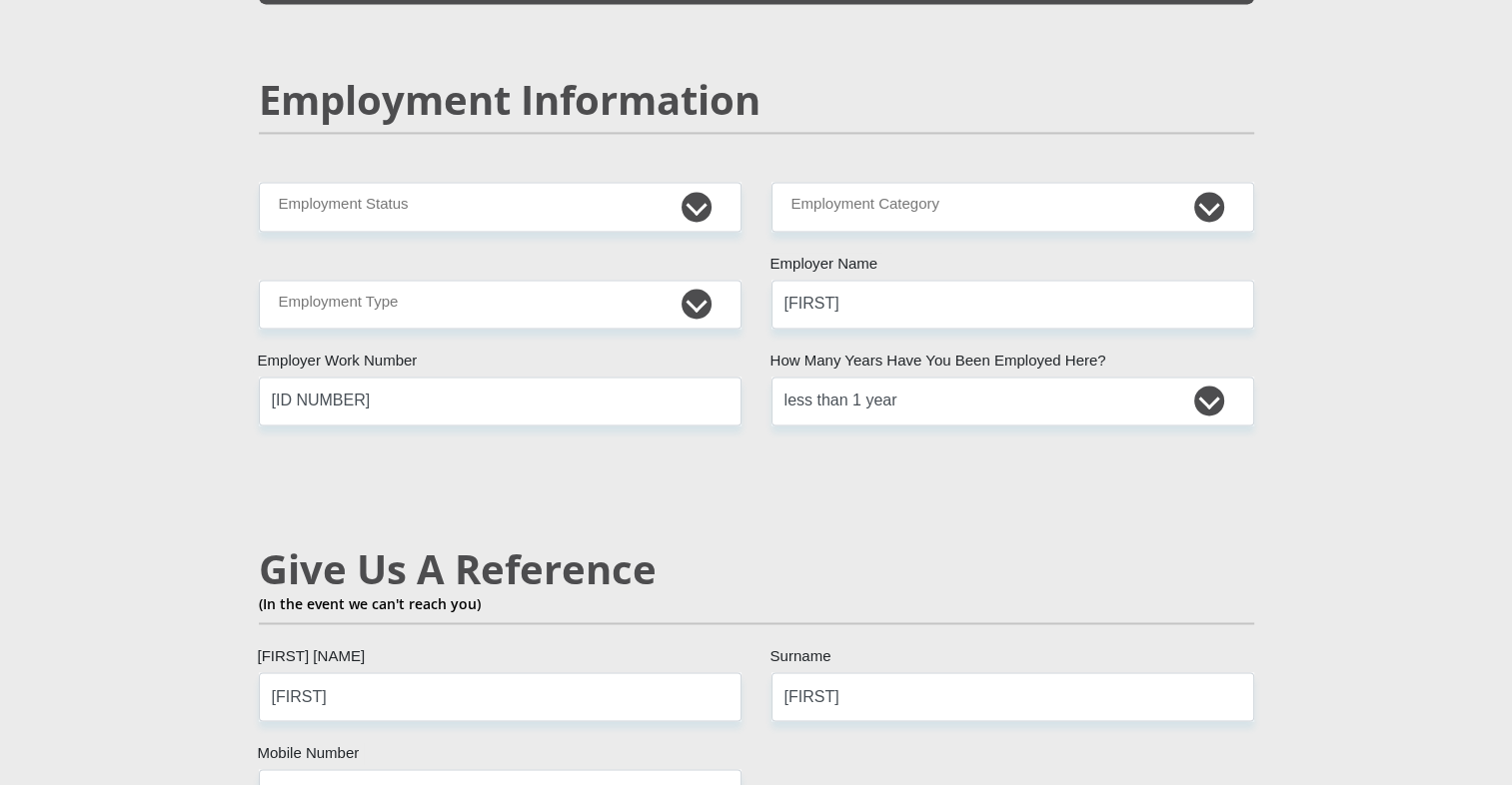 click on "[TITLE]
[NAME]
[FIRST_NAME]
[LAST]
[SURNAME]
[SOUTH_AFRICAN_ID]
South African ID Number
Please input valid ID number
[LOCATION]
[LOCATION]
[LOCATION]
[LOCATION]
[LOCATION]
[LOCATION]
[LOCATION]
[LOCATION]
[LOCATION]
[LOCATION]
[LOCATION]
[LOCATION]
[LOCATION]" at bounding box center [756, 174] 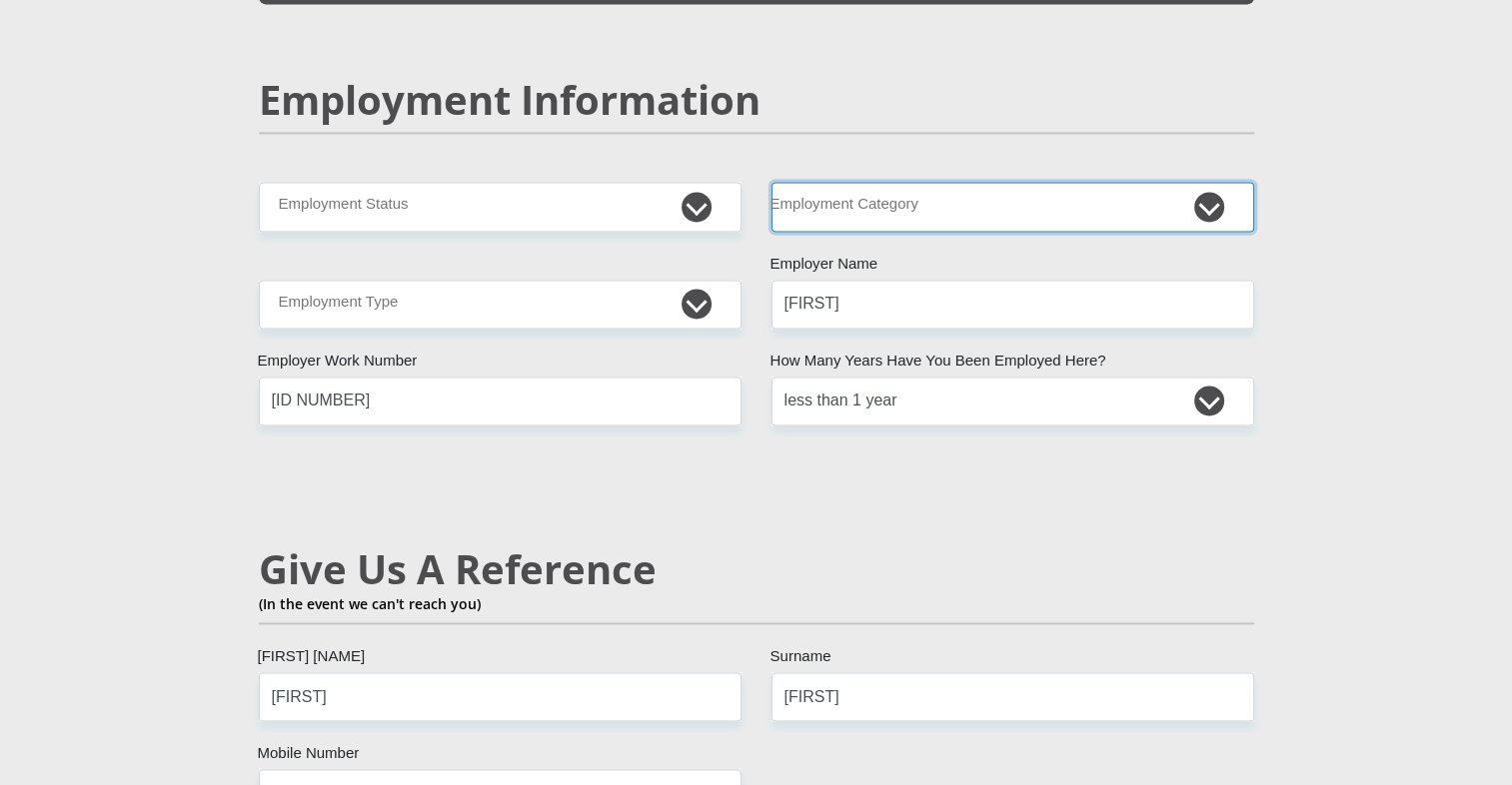 click on "AGRICULTURE
ALCOHOL & TOBACCO
CONSTRUCTION MATERIALS
METALLURGY
EQUIPMENT FOR RENEWABLE ENERGY
SPECIALIZED CONTRACTORS
CAR
GAMING (INCL. INTERNET
OTHER WHOLESALE
UNLICENSED PHARMACEUTICALS
CURRENCY EXCHANGE HOUSES
OTHER FINANCIAL INSTITUTIONS & INSURANCE
REAL ESTATE AGENTS
OIL & GAS
OTHER MATERIALS (E.G. IRON ORE)
PRECIOUS STONES & PRECIOUS METALS
POLITICAL ORGANIZATIONS
RELIGIOUS ORGANIZATIONS(NOT SECTS)
ACTI. HAVING BUSINESS DEAL WITH PUBLIC ADMINISTRATION
LAUNDROMATS" at bounding box center (1012, 206) 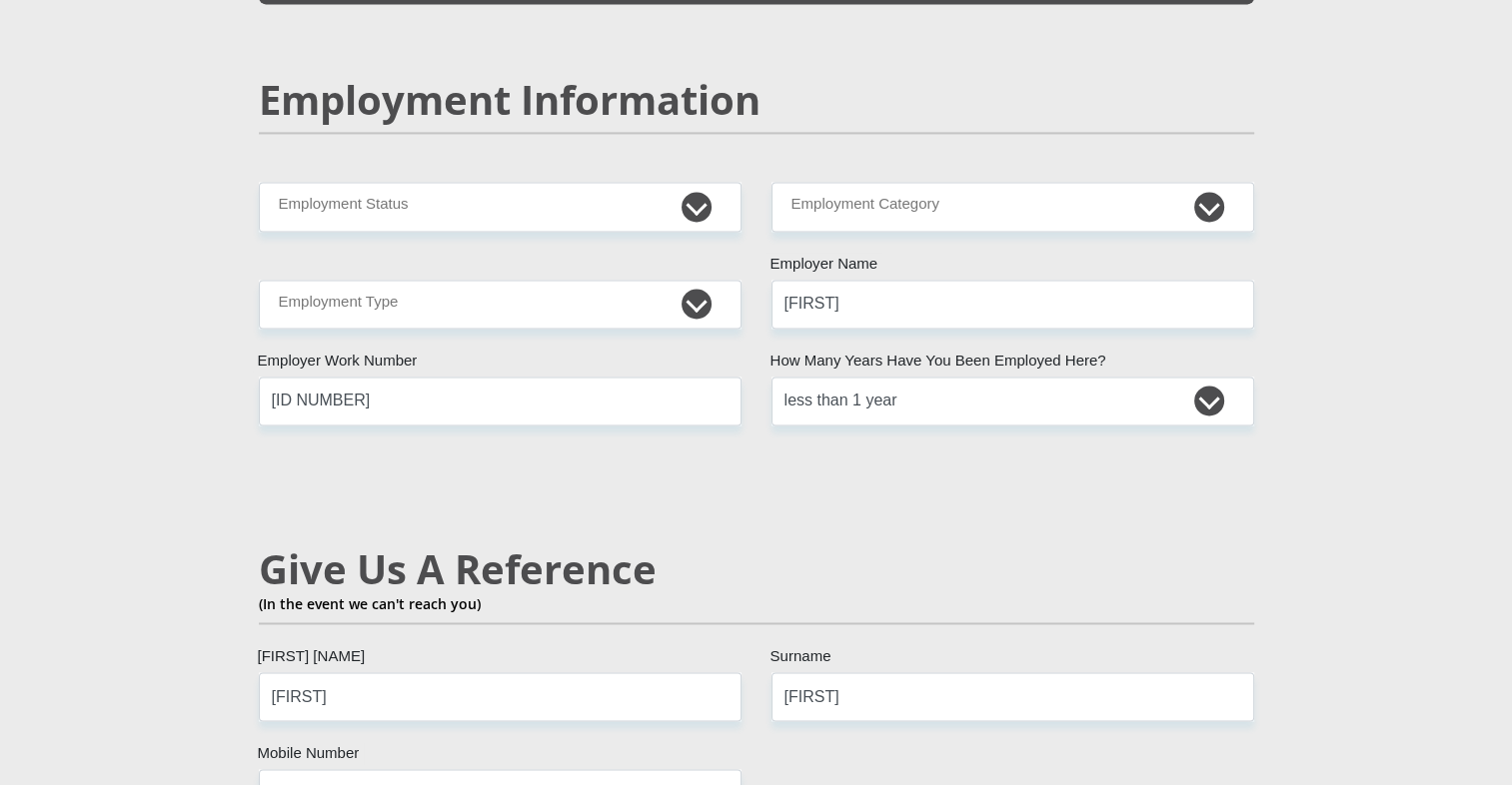 click on "[TITLE]
[NAME]
[FIRST_NAME]
[LAST]
[SURNAME]
[SOUTH_AFRICAN_ID]
South African ID Number
Please input valid ID number
[LOCATION]
[LOCATION]
[LOCATION]
[LOCATION]
[LOCATION]
[LOCATION]
[LOCATION]
[LOCATION]
[LOCATION]
[LOCATION]
[LOCATION]
[LOCATION]
[LOCATION]" at bounding box center (756, 174) 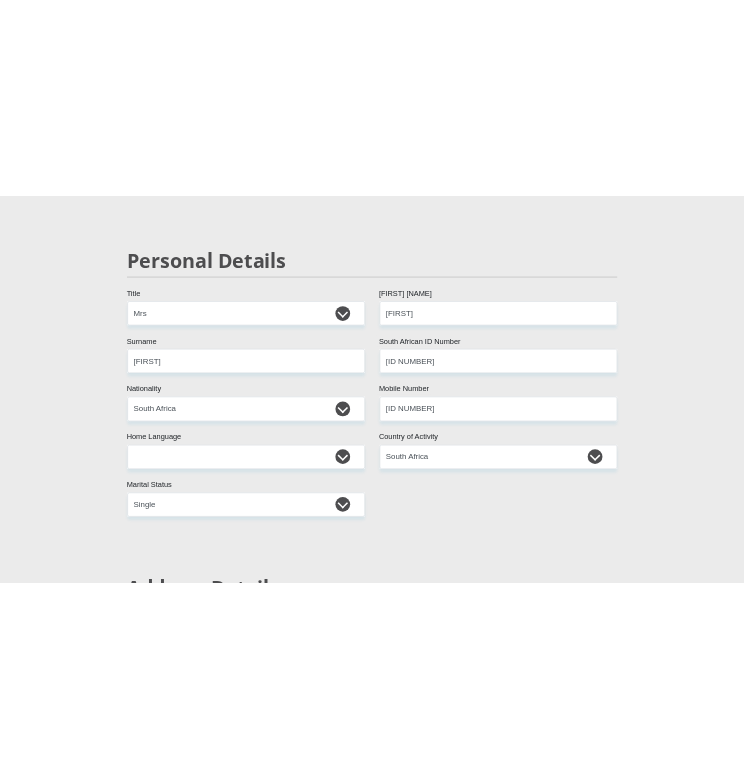 scroll, scrollTop: 0, scrollLeft: 0, axis: both 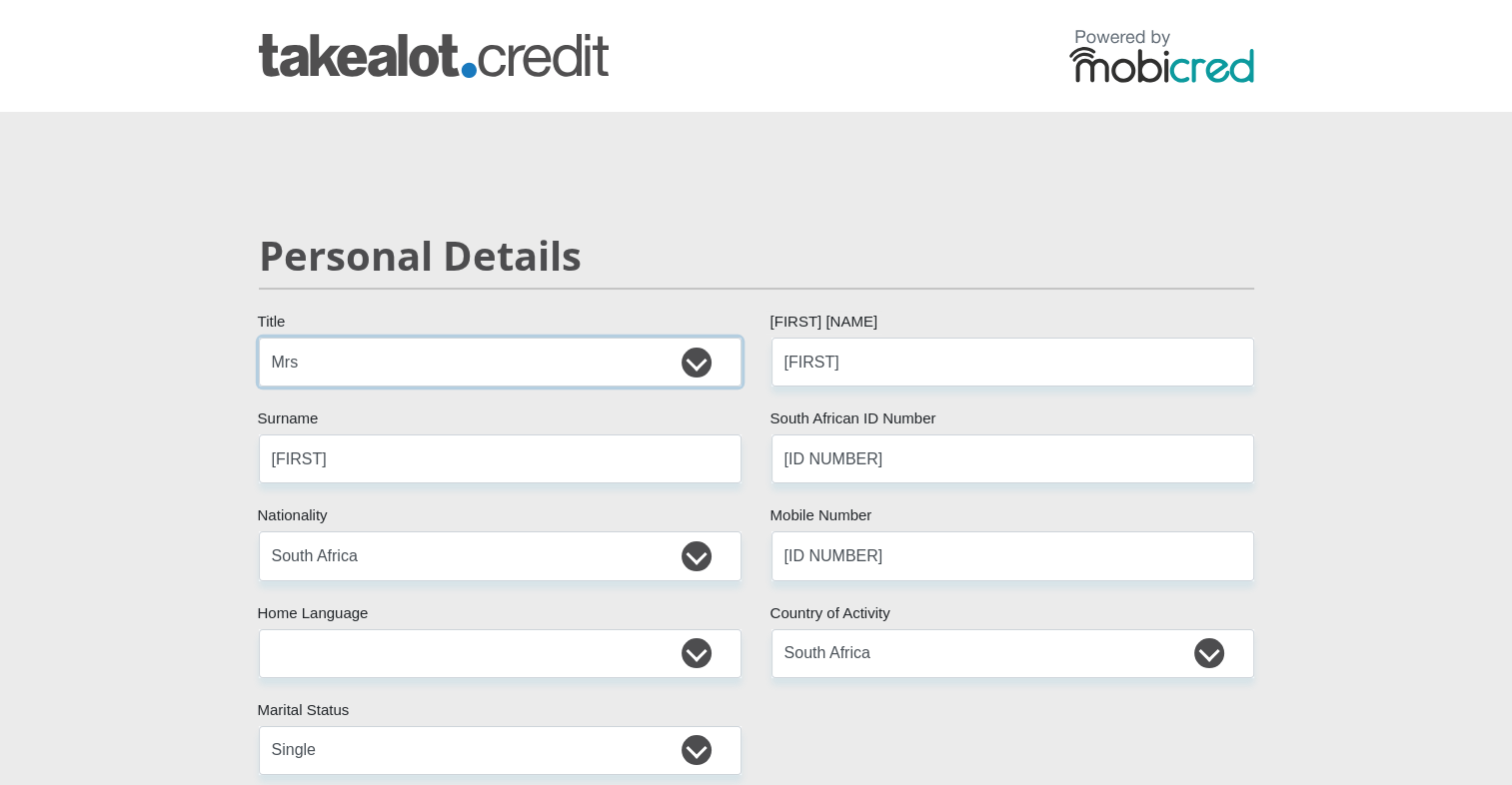 click on "Mr
Ms
Mrs
Dr
Other" at bounding box center (500, 362) 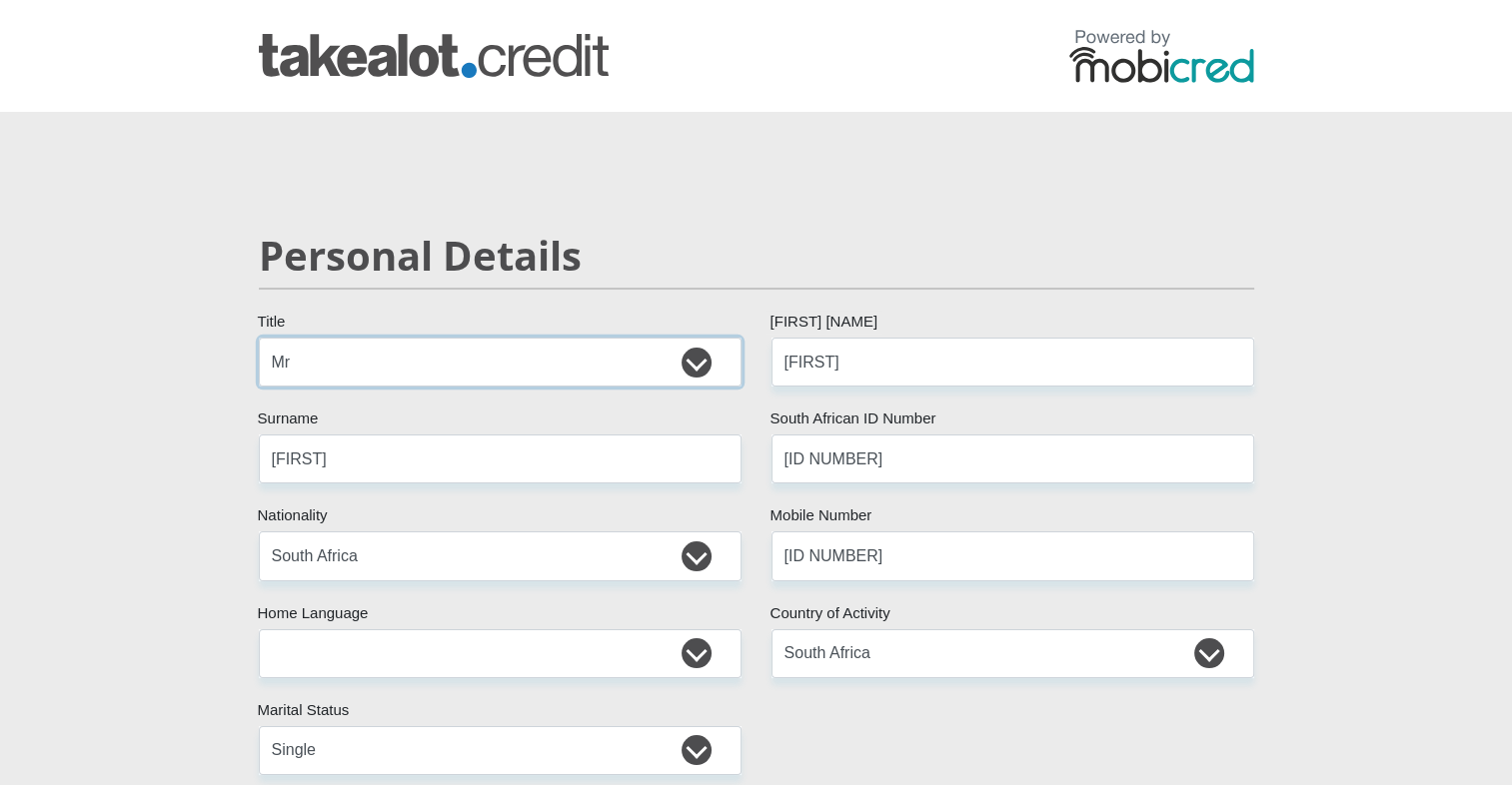 click on "Mr
Ms
Mrs
Dr
Other" at bounding box center (500, 362) 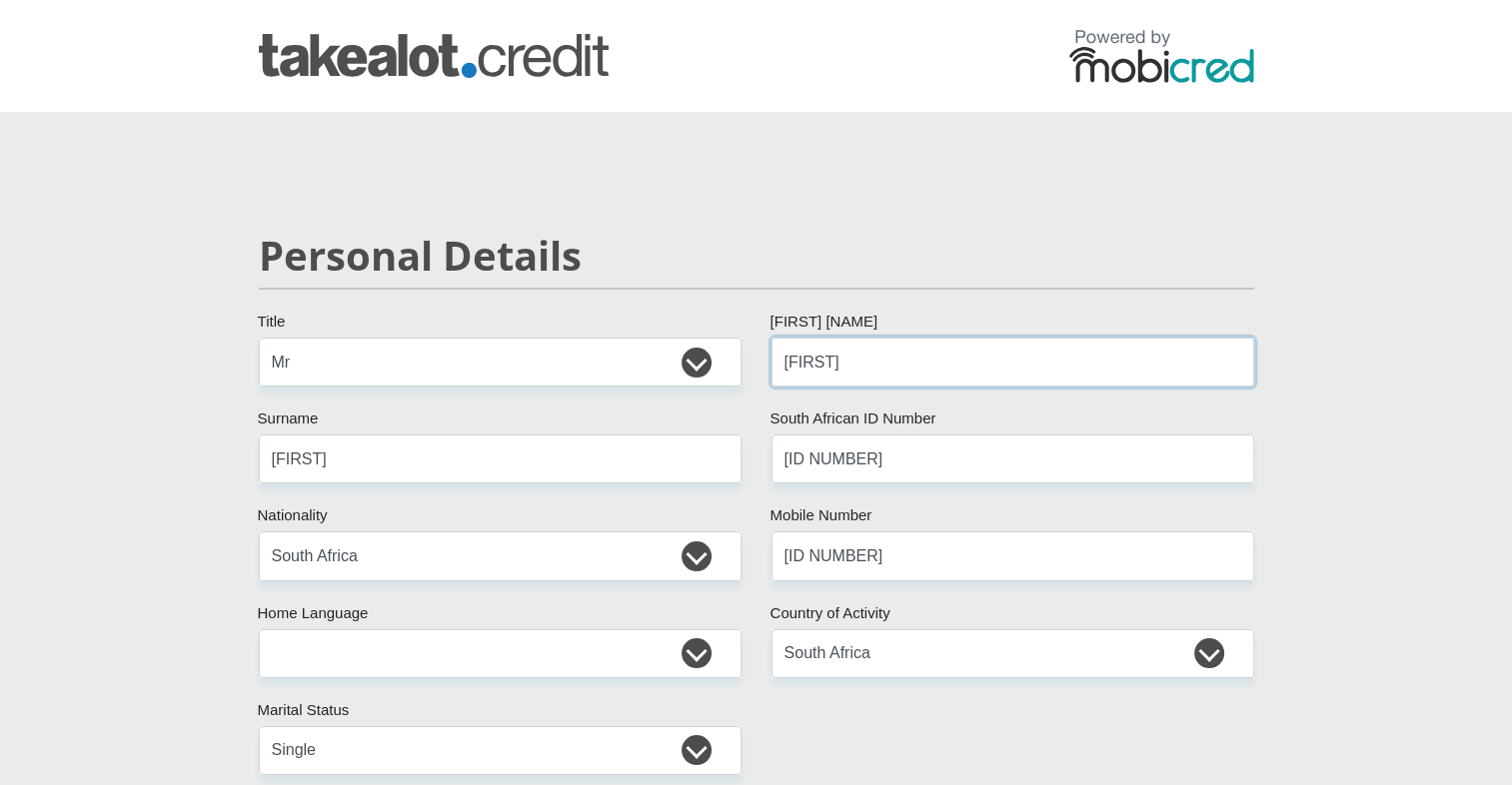 click on "[NAME]" at bounding box center [1012, 362] 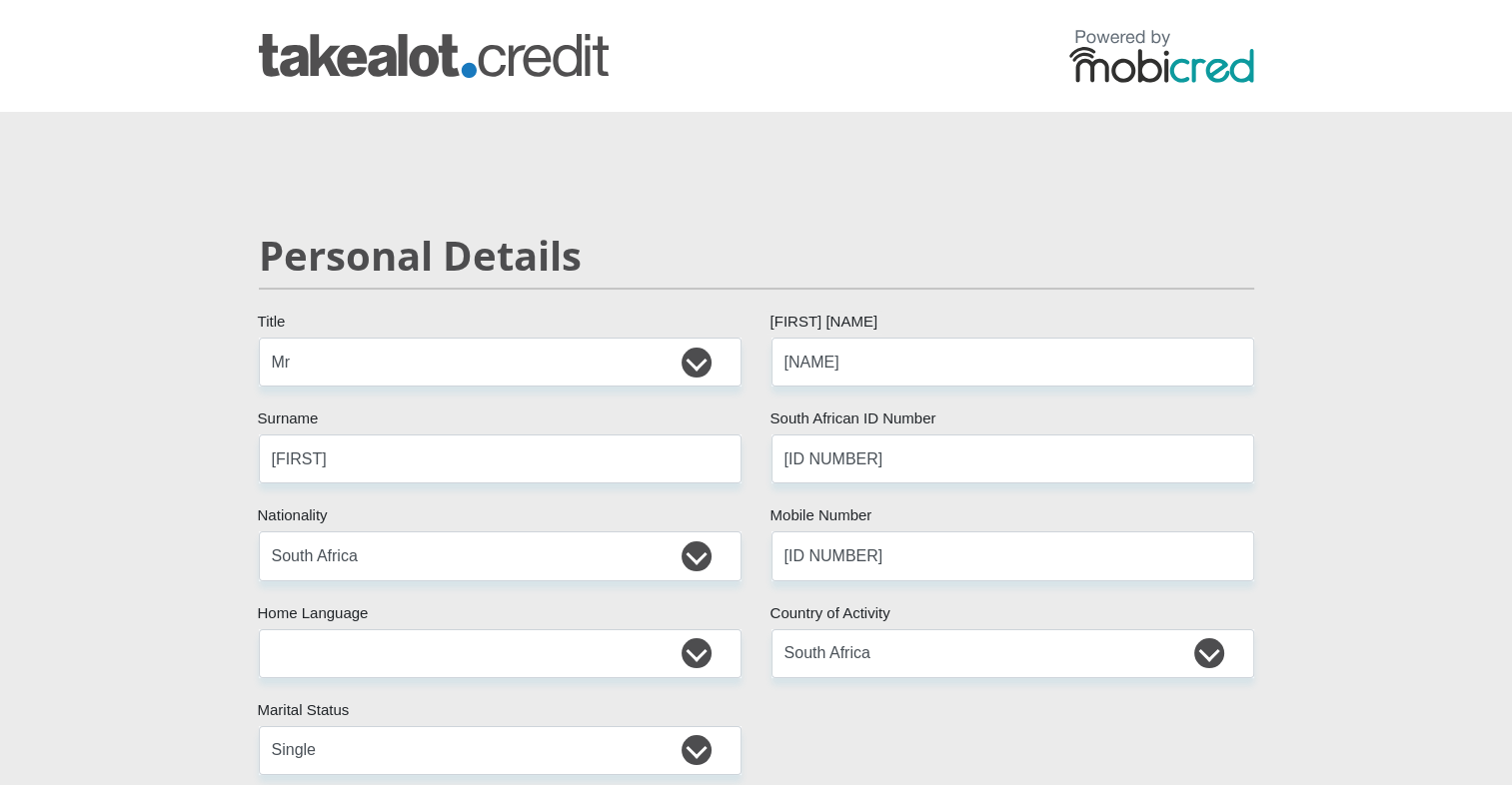 click on "Mr
Ms
Mrs
Dr
Other
Title
Bongani
First Name
sithole
Surname
0410130481089
South African ID Number
Please input valid ID number
South Africa
Afghanistan
Aland Islands
Albania
Algeria
America Samoa
American Virgin Islands
Andorra
Angola
Anguilla
Antarctica
Antigua and Barbuda
Argentina" at bounding box center (756, 3174) 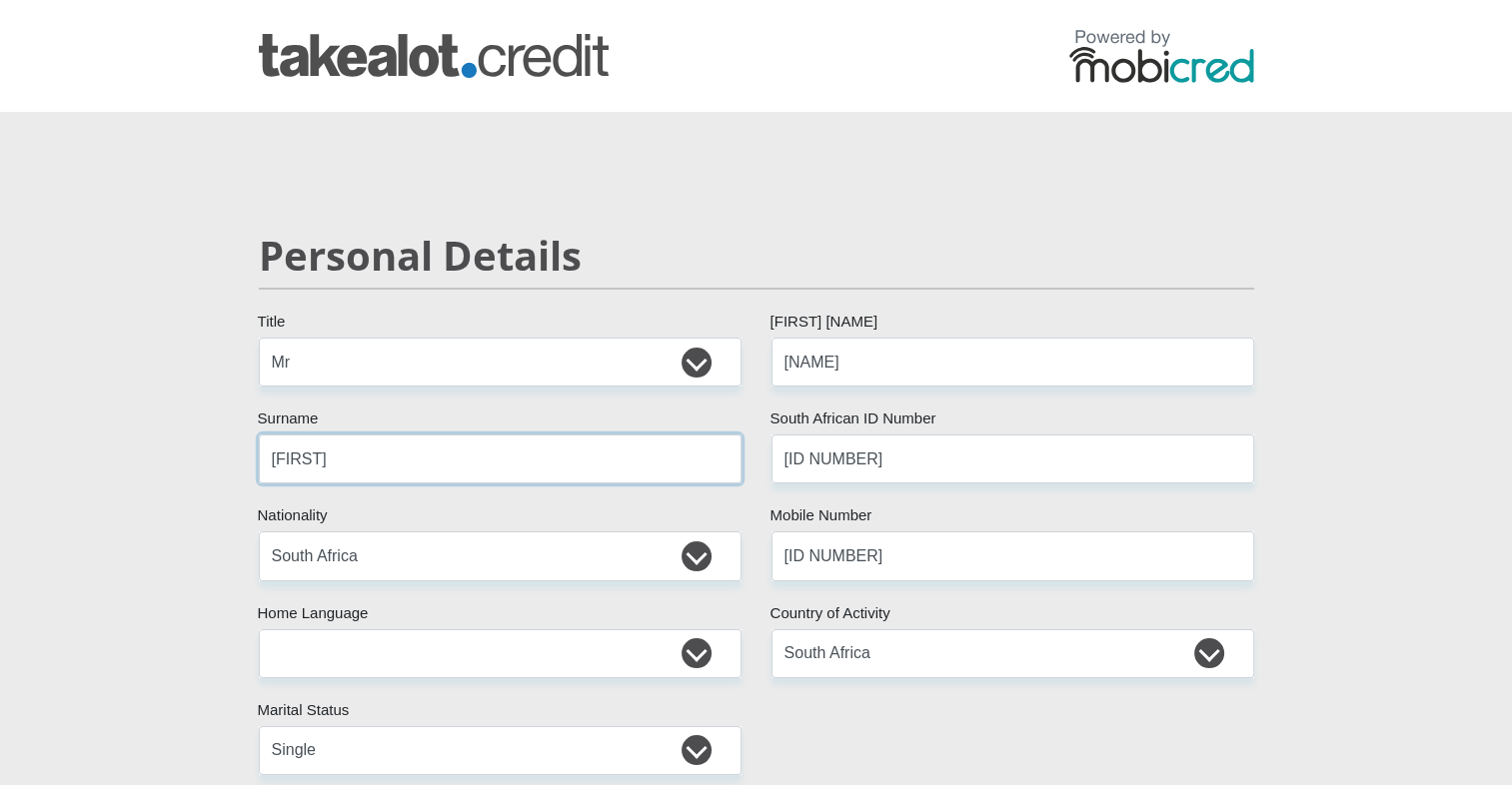 click on "[LAST]" at bounding box center (500, 458) 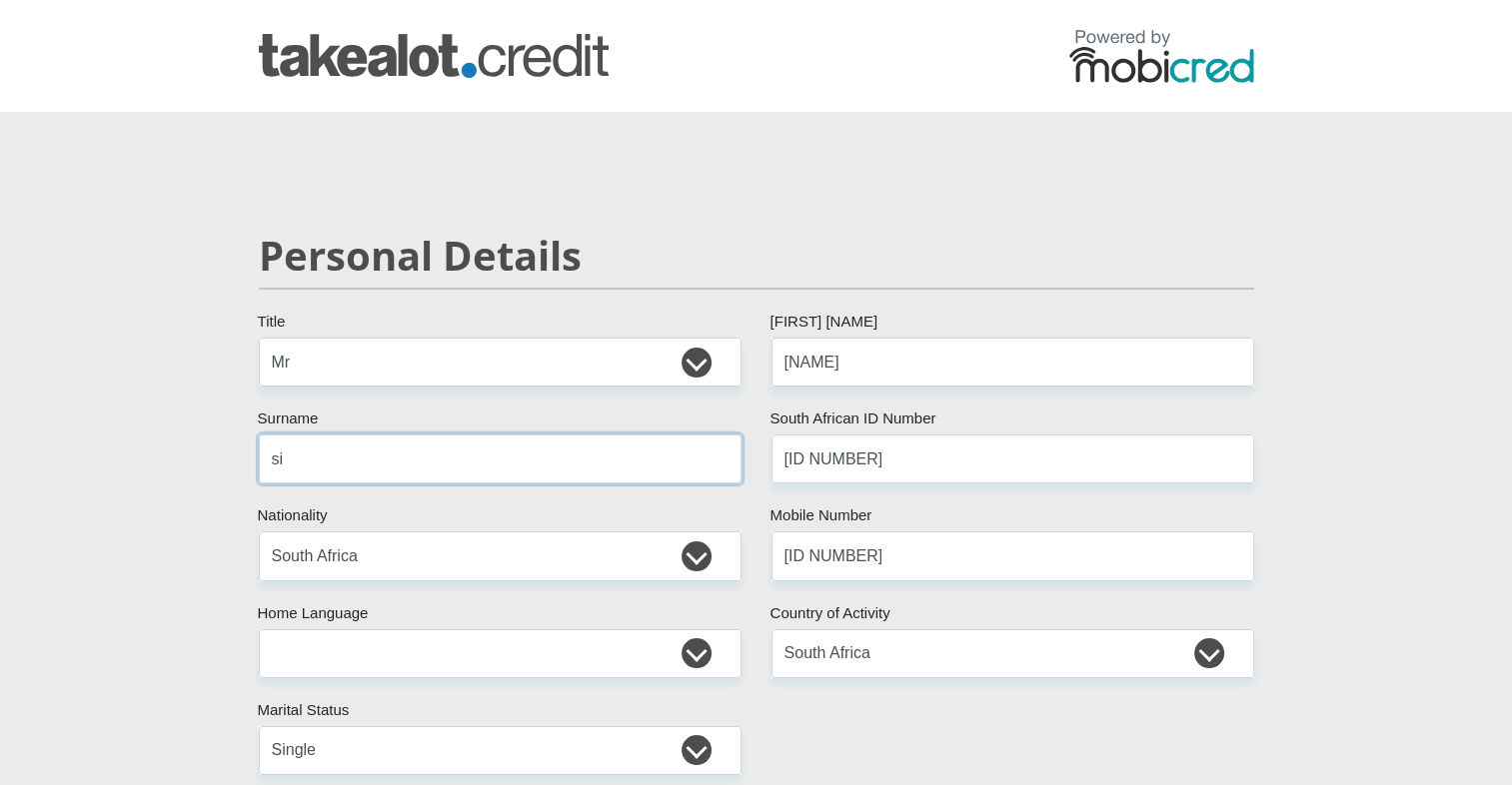 type on "s" 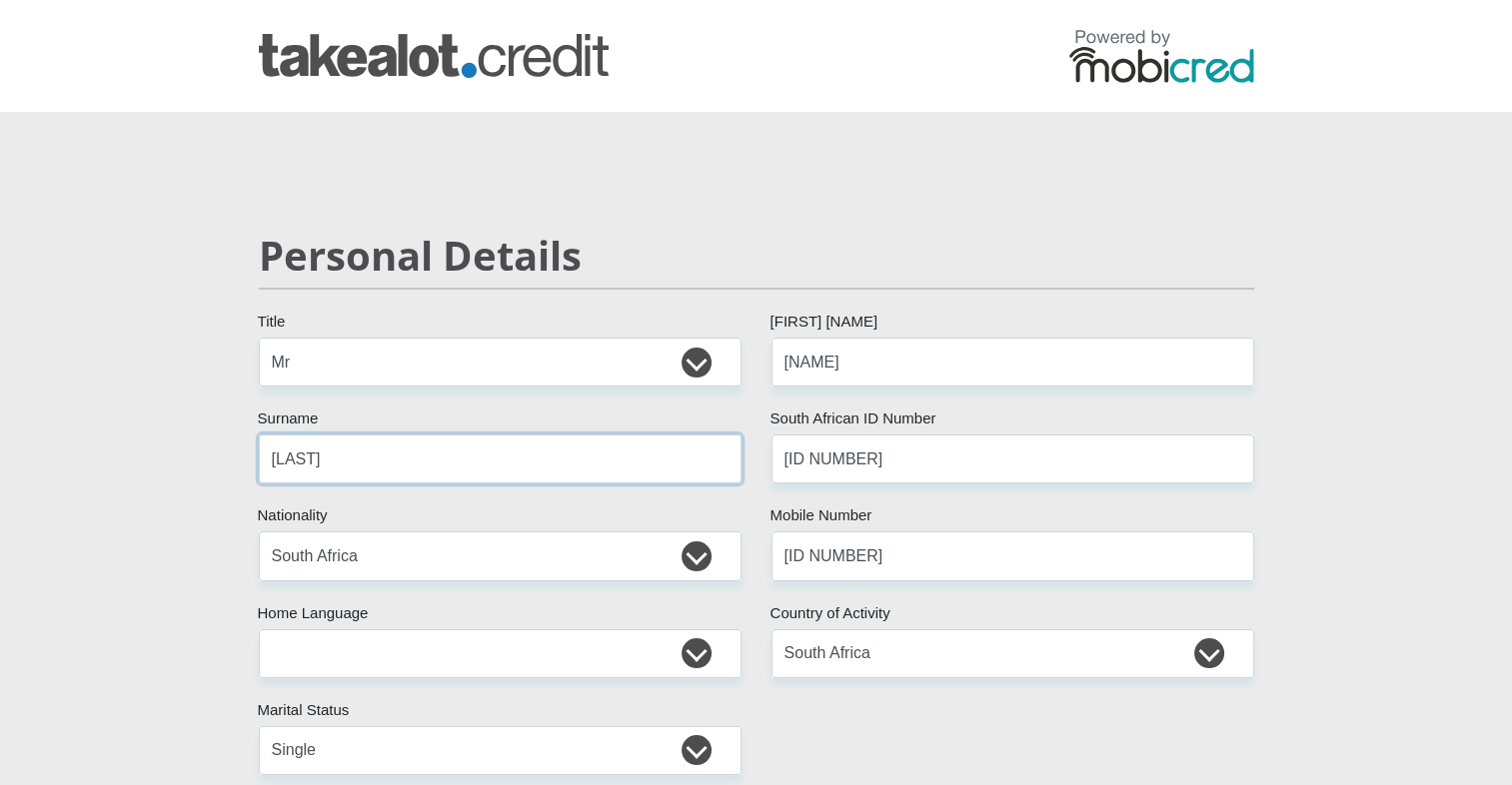 type on "Dlamini" 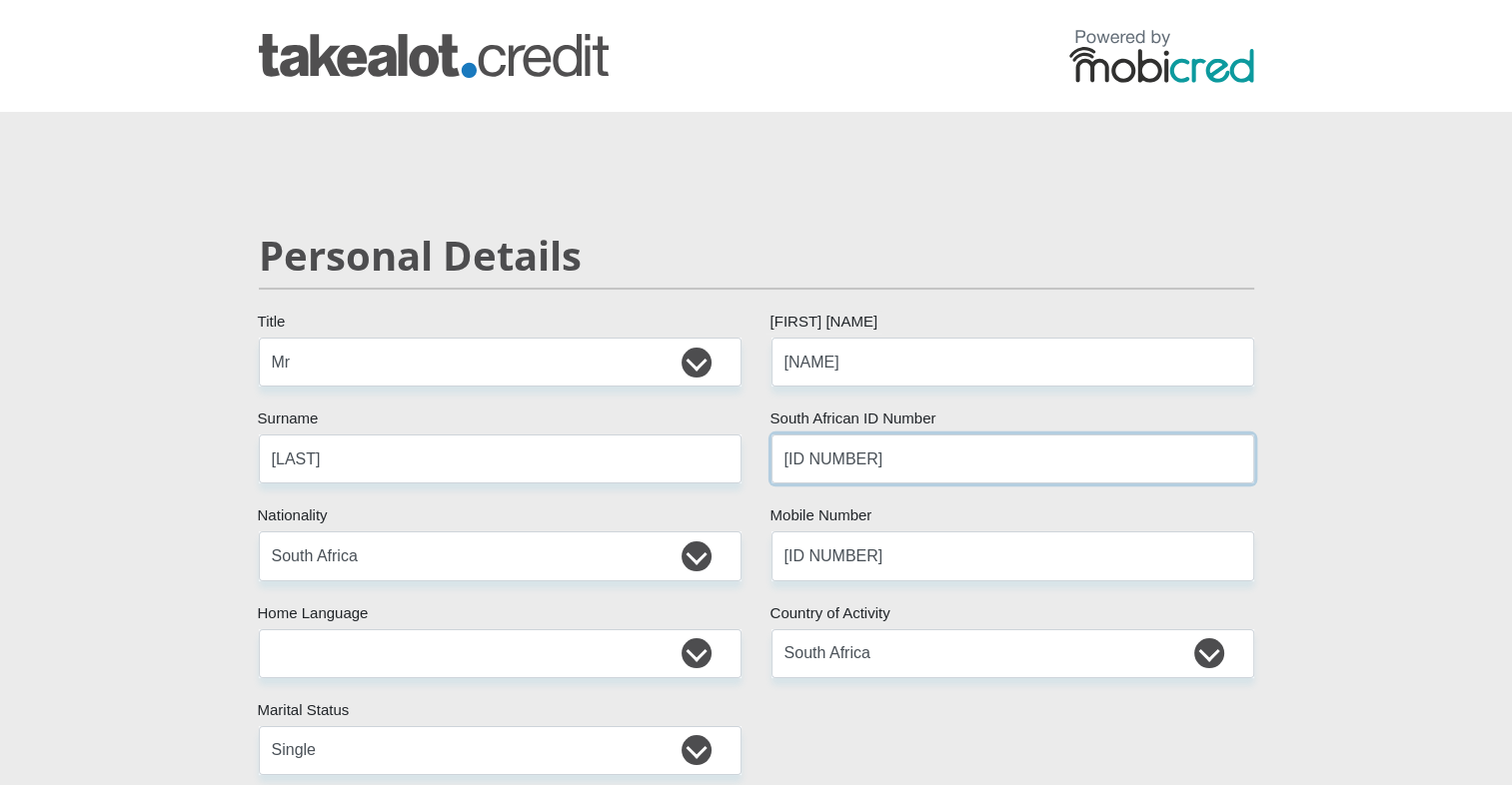 click on "[SOUTH_AFRICAN_ID]" at bounding box center (1012, 458) 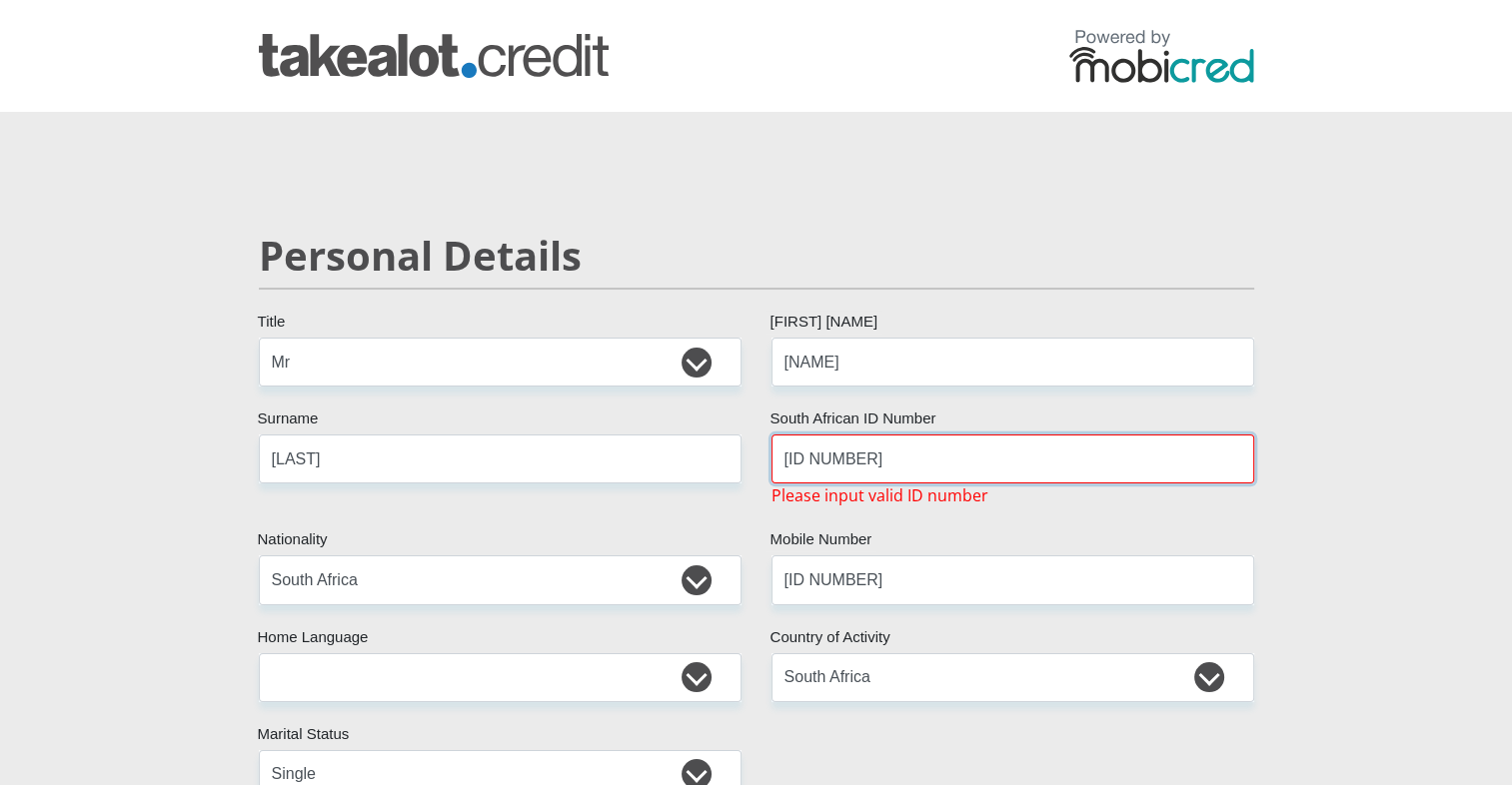 type on "0" 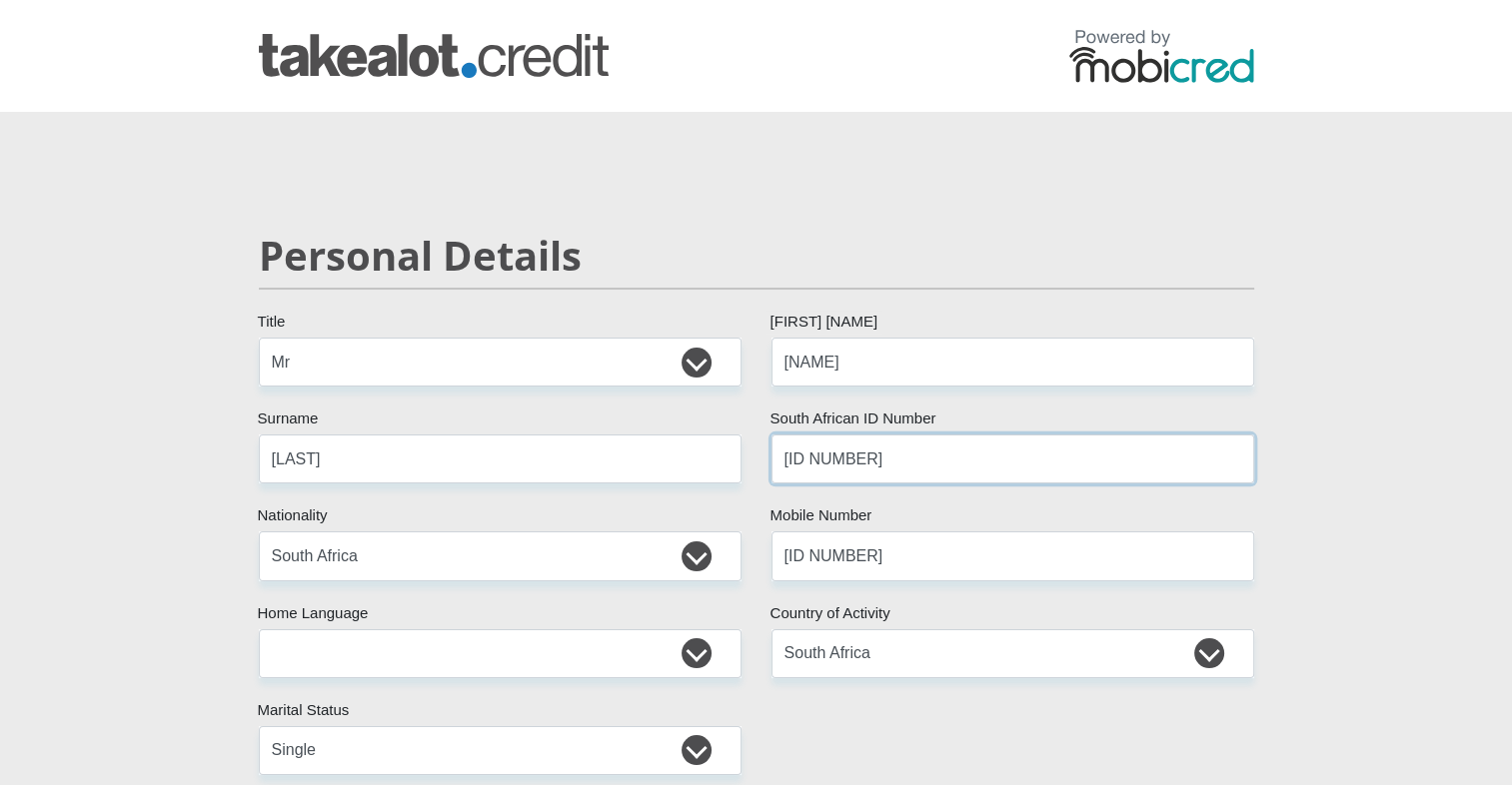 type on "9211305659082" 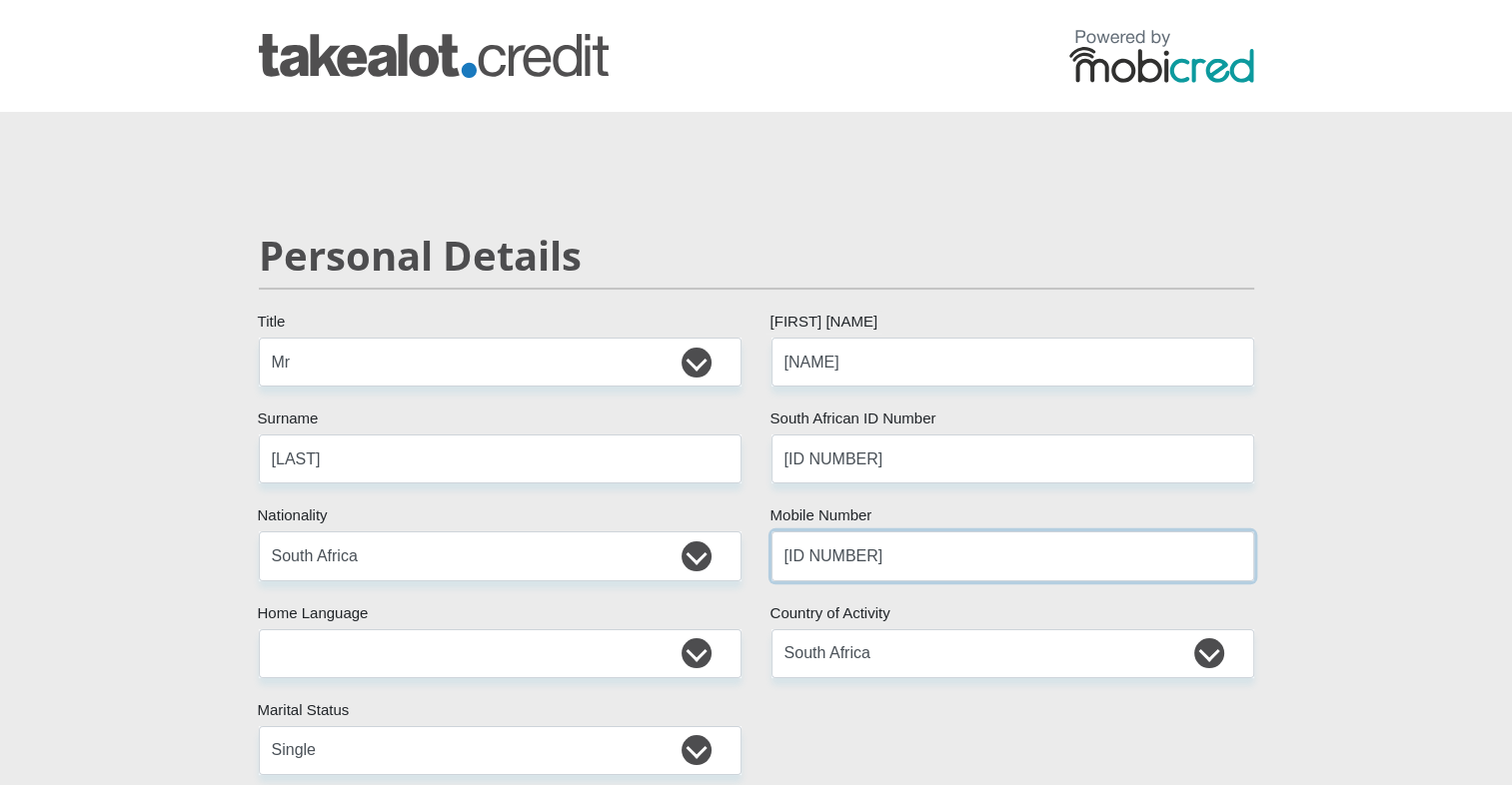 click on "[PHONE]" at bounding box center [1012, 555] 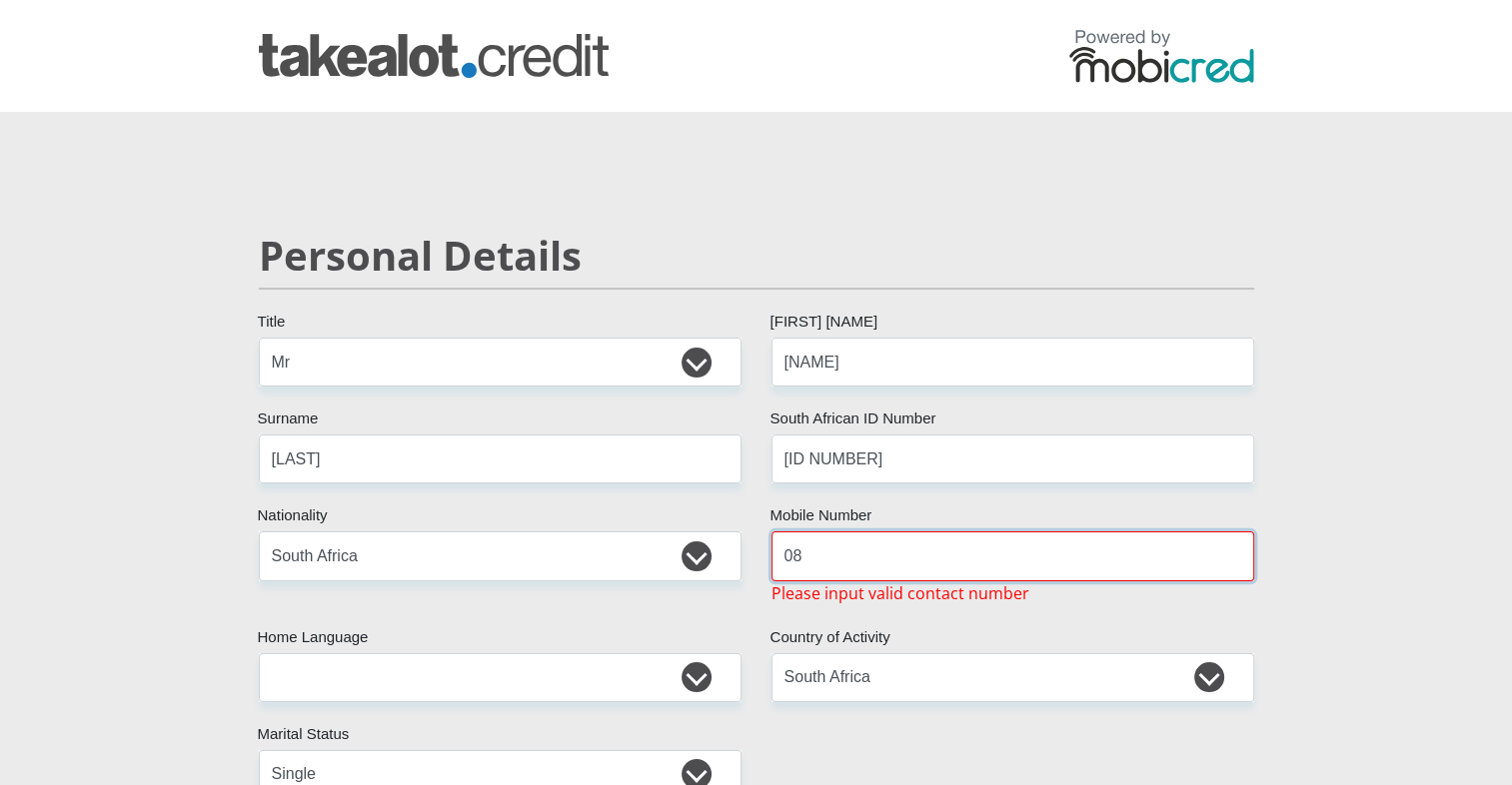 type on "0" 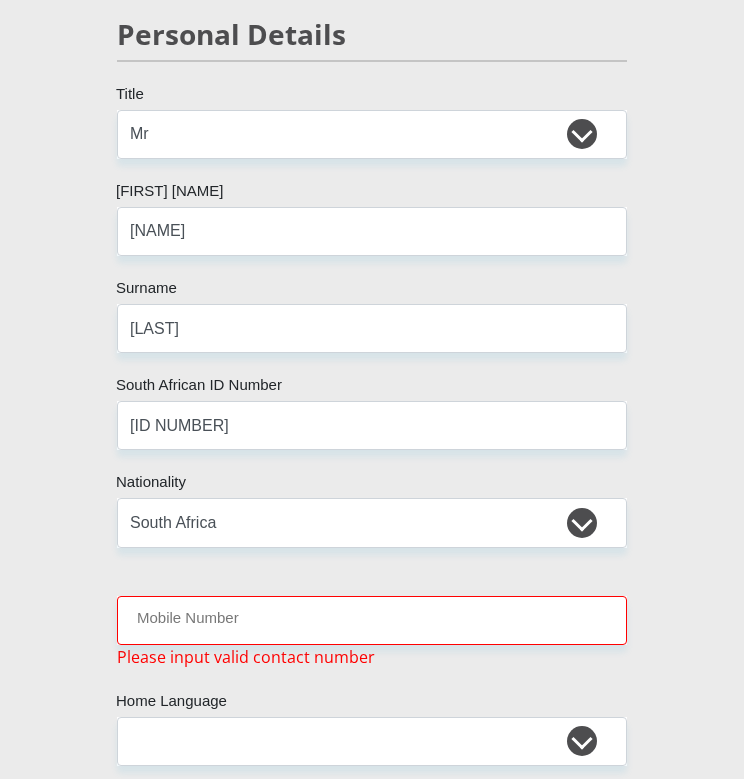 scroll, scrollTop: 314, scrollLeft: 0, axis: vertical 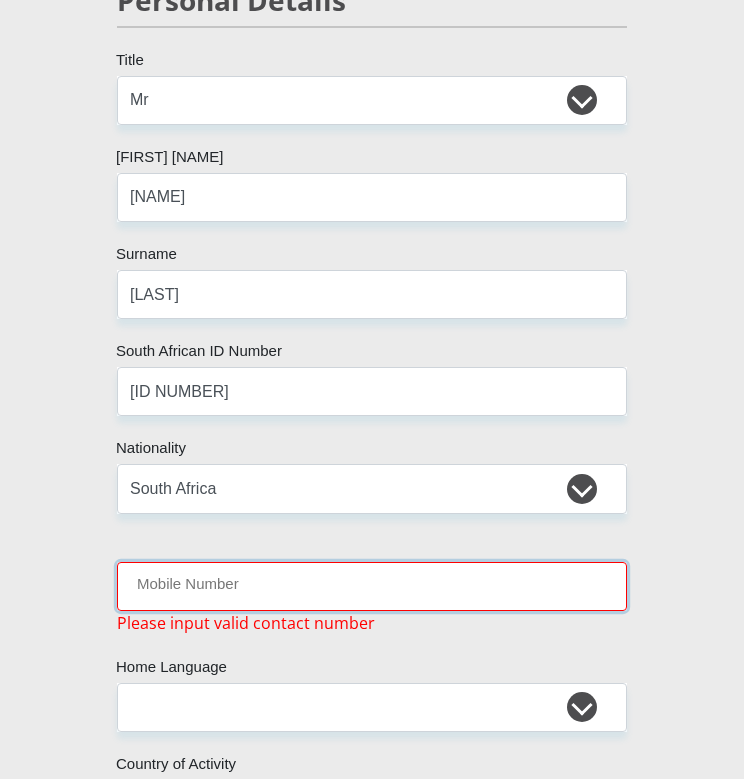 click on "Mobile Number" at bounding box center (372, 586) 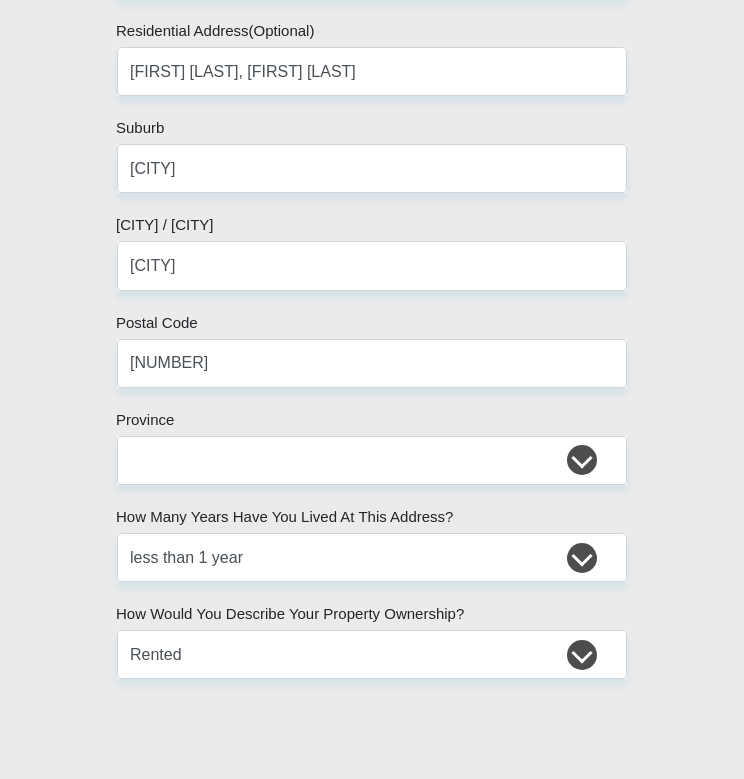scroll, scrollTop: 1479, scrollLeft: 0, axis: vertical 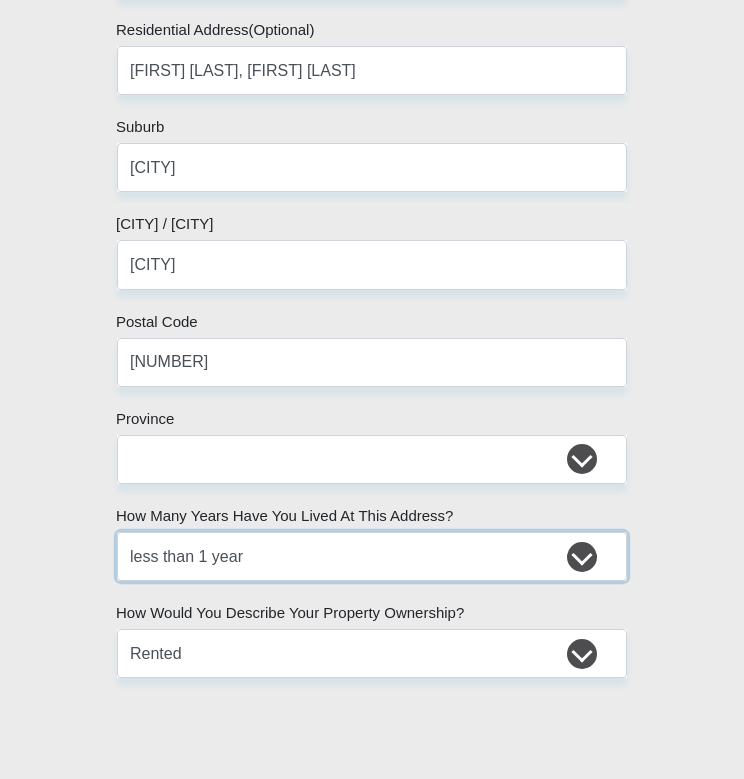 click on "less than 1 year
1-3 years
3-5 years
5+ years" at bounding box center [372, 556] 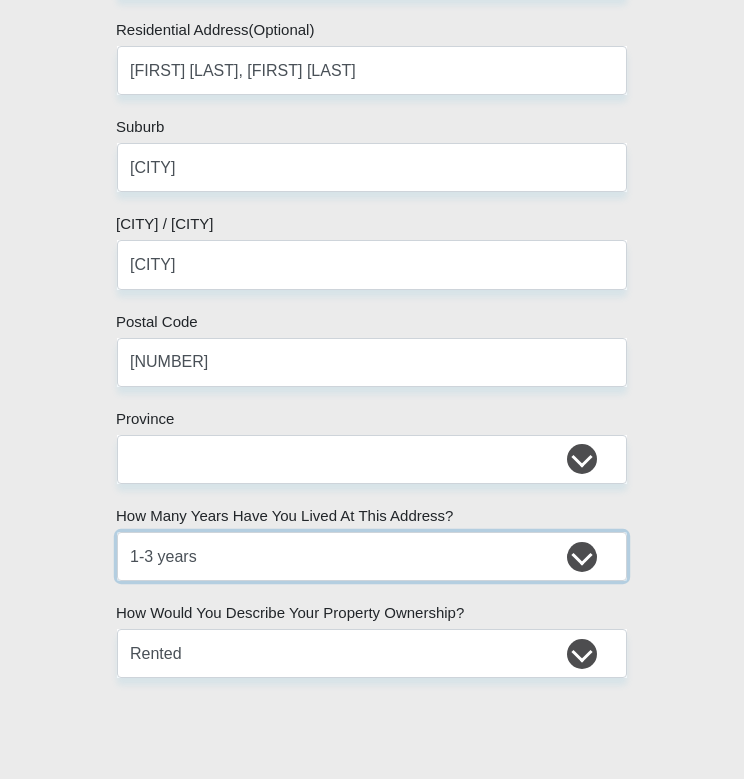 click on "less than 1 year
1-3 years
3-5 years
5+ years" at bounding box center (372, 556) 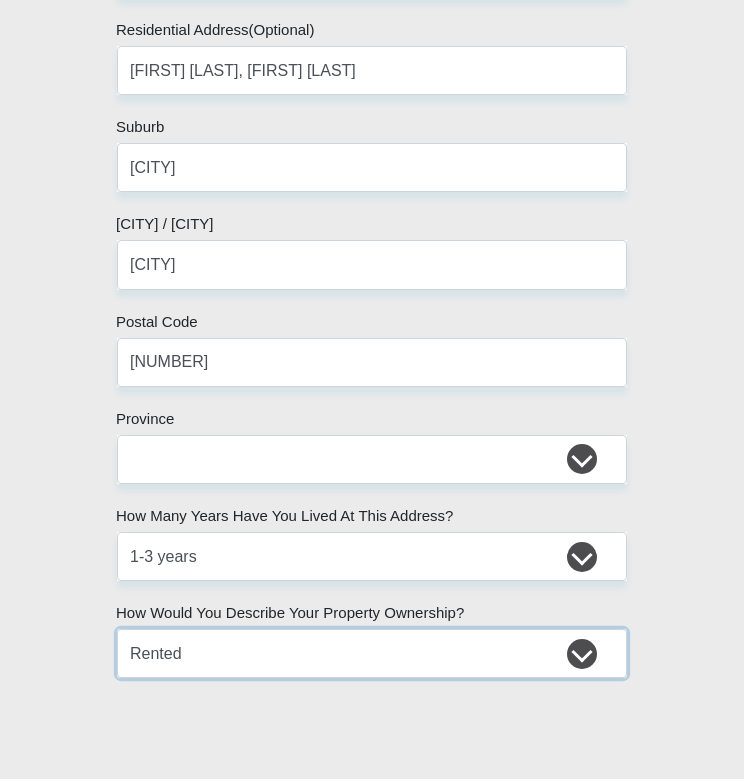 click on "Owned
Rented
Family Owned
Company Dwelling" at bounding box center [372, 653] 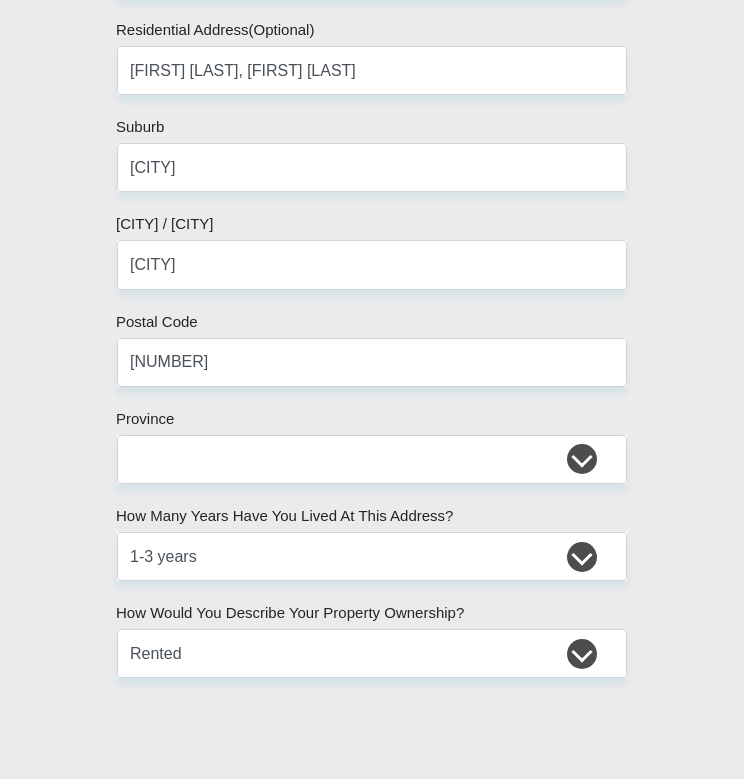 click on "Mr
Ms
Mrs
Dr
Other
Title
Bongani
First Name
Dlamini
Surname
9211305659082
South African ID Number
Please input valid ID number
South Africa
Afghanistan
Aland Islands
Albania
Algeria
America Samoa
American Virgin Islands
Andorra
Angola
Anguilla
Antarctica
Antigua and Barbuda
Argentina" at bounding box center [372, 3003] 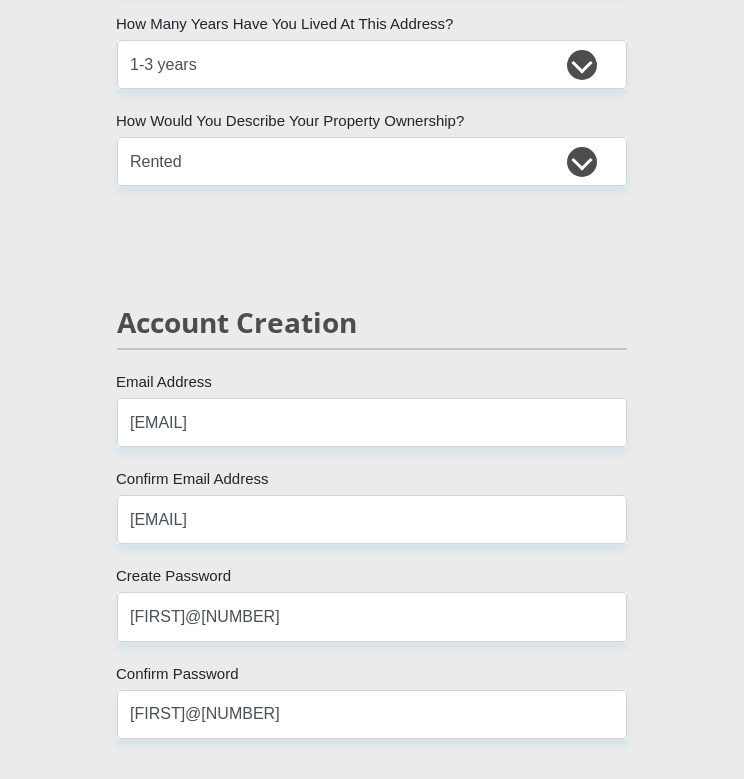scroll, scrollTop: 1974, scrollLeft: 0, axis: vertical 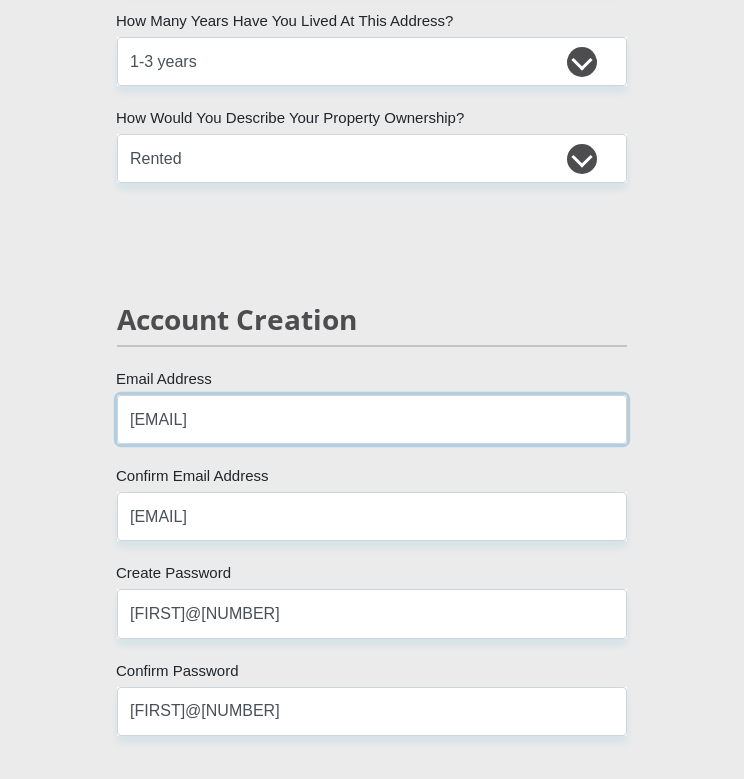 click on "[NAME]@[EMAIL]" at bounding box center (372, 419) 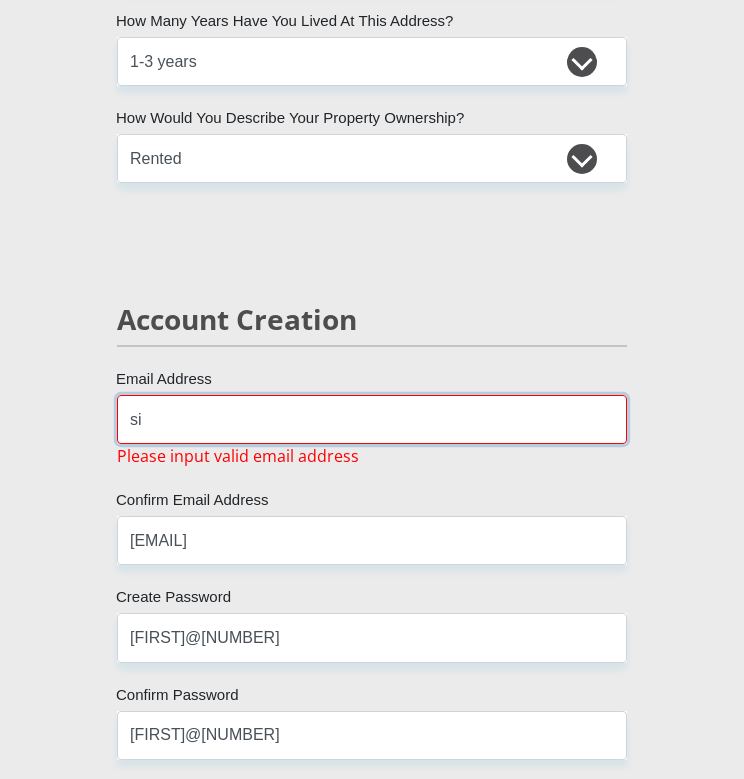 type on "s" 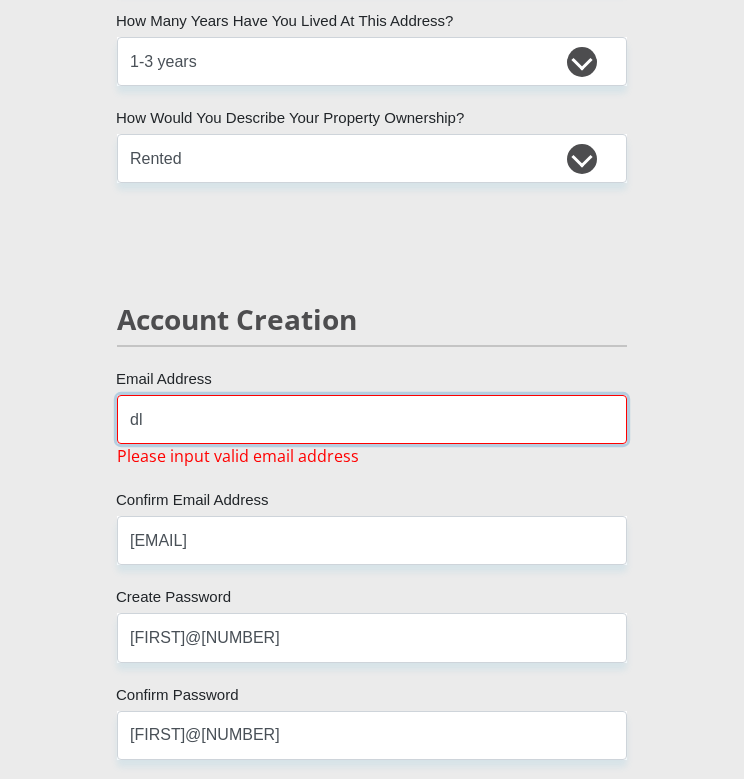 type on "dlaminiwelcome60@gmail.com" 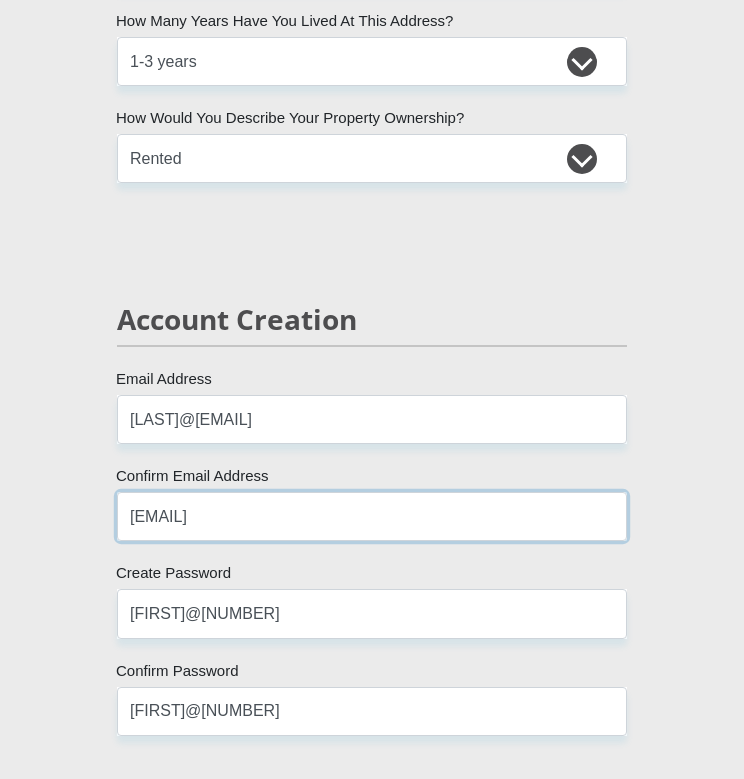 click on "[NAME]@[EMAIL]" at bounding box center [372, 516] 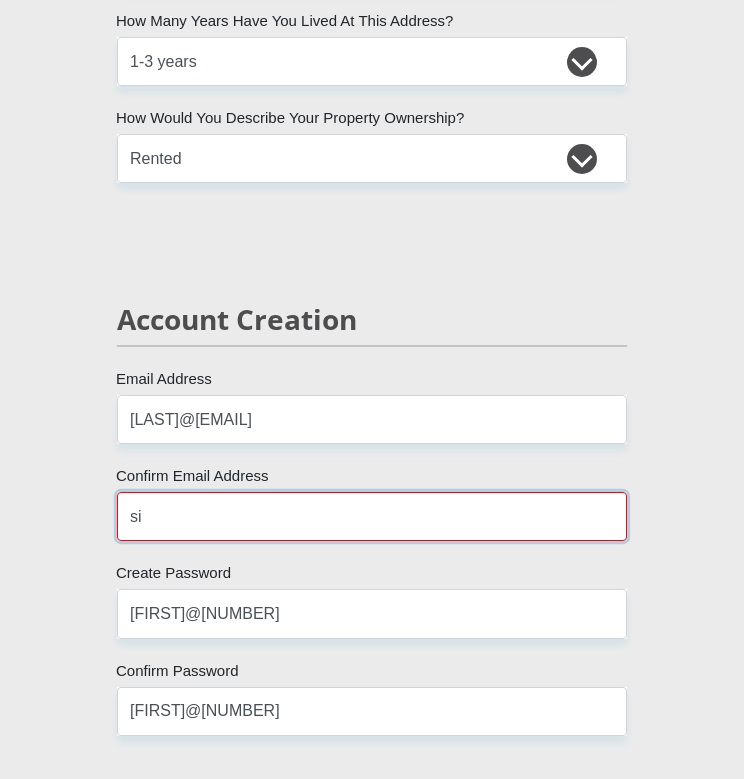 type on "s" 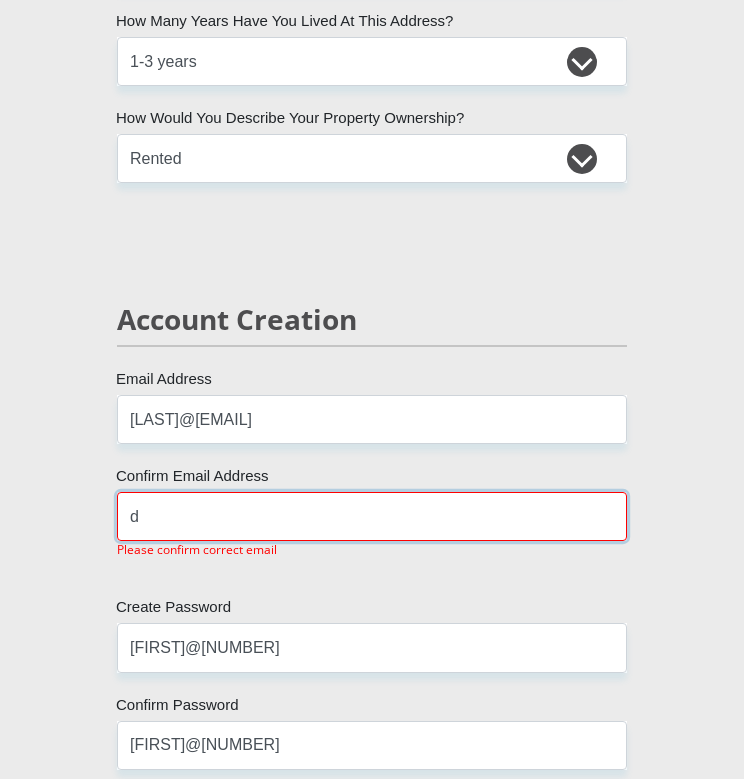 type on "dlaminiwelcome60@gmail.com" 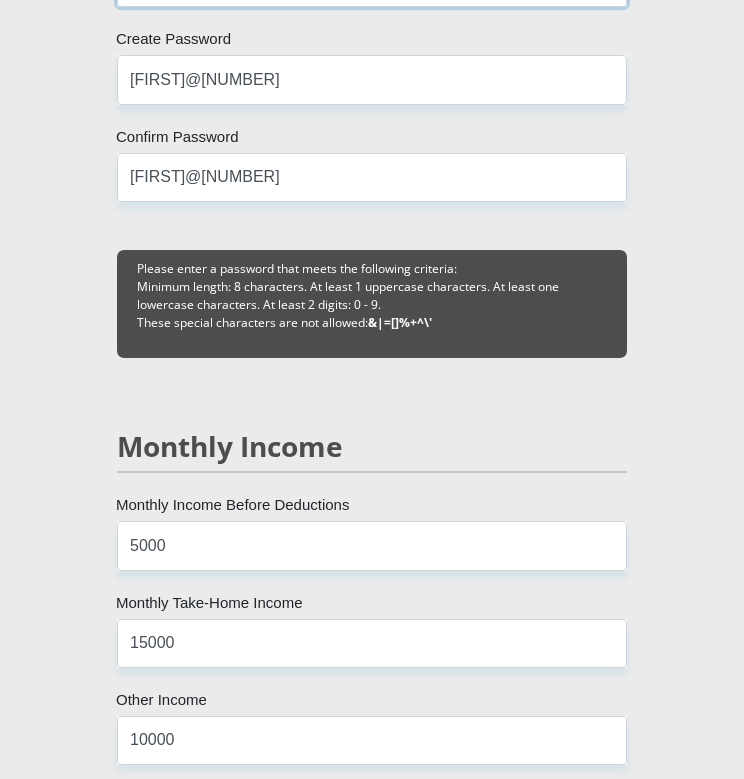 scroll, scrollTop: 2511, scrollLeft: 0, axis: vertical 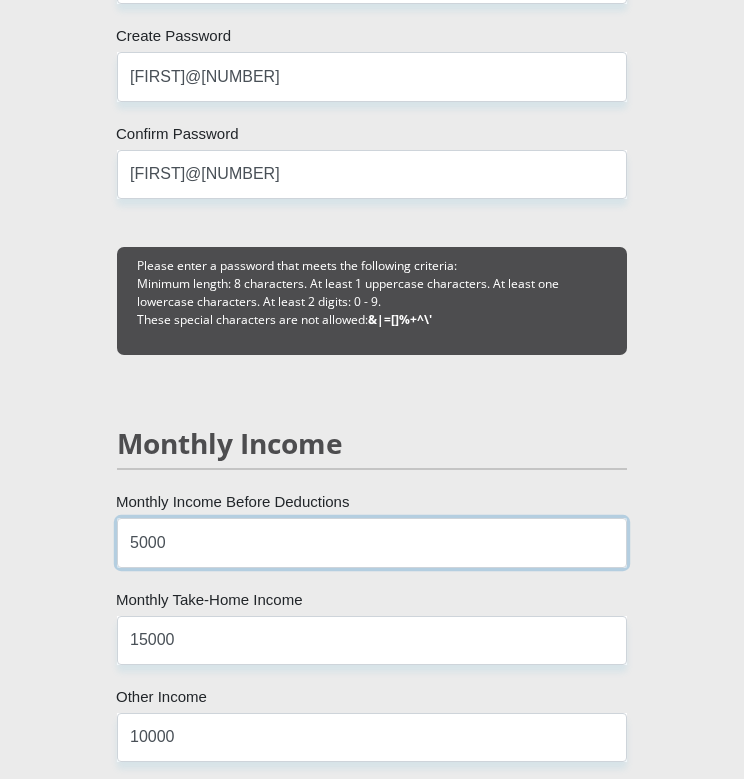 click on "5000" at bounding box center [372, 542] 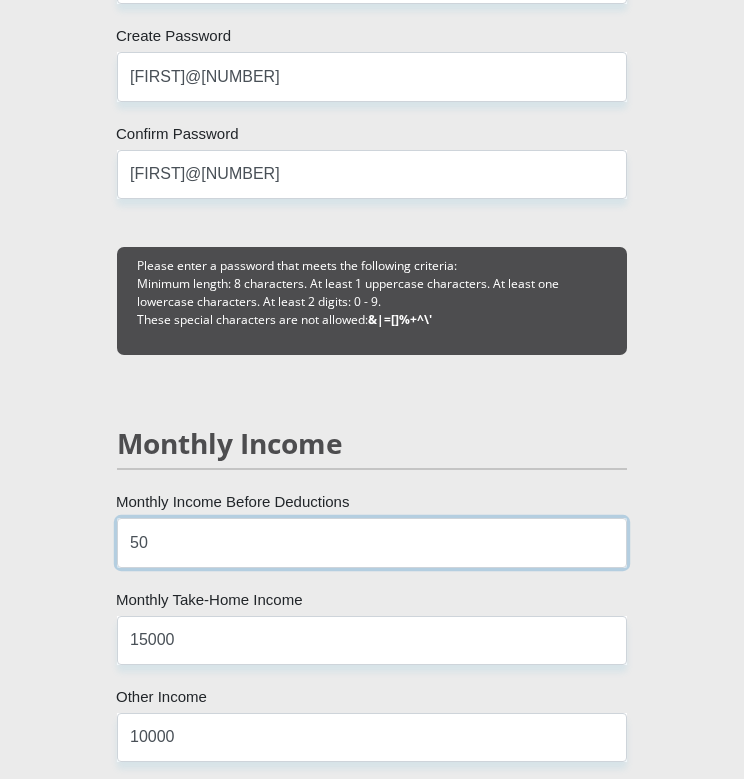 type on "5" 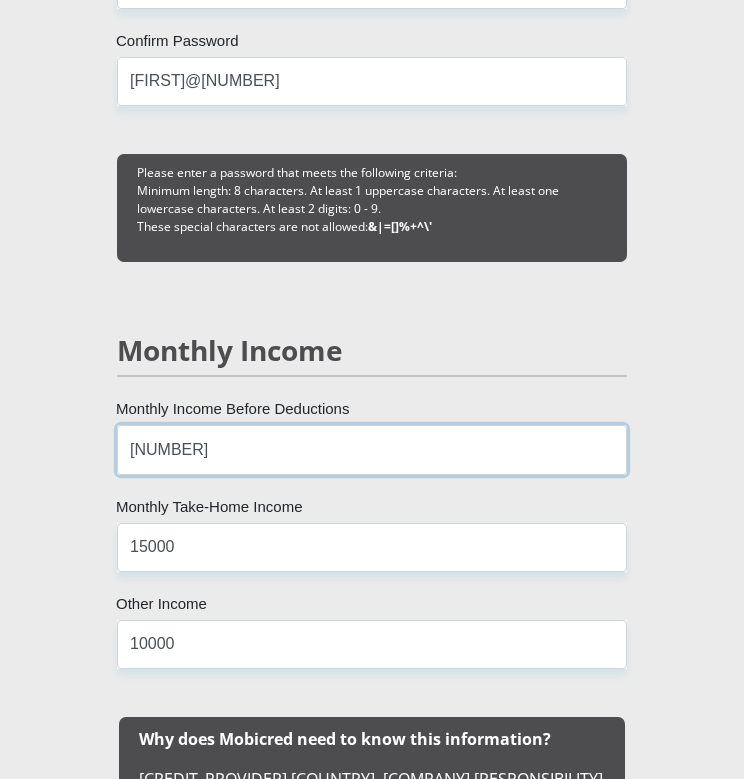 scroll, scrollTop: 2603, scrollLeft: 0, axis: vertical 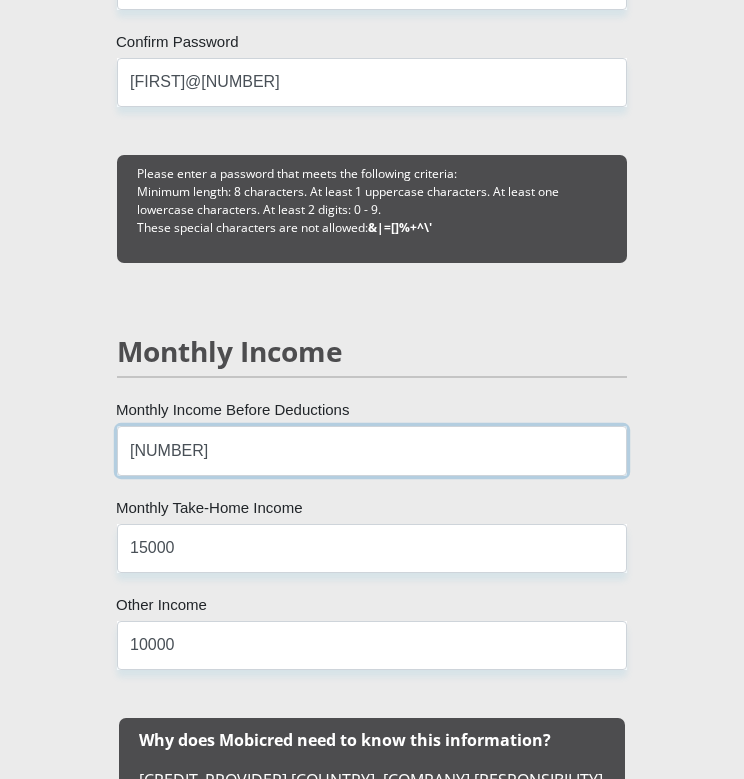 click on "[NUMBER]" at bounding box center (372, 450) 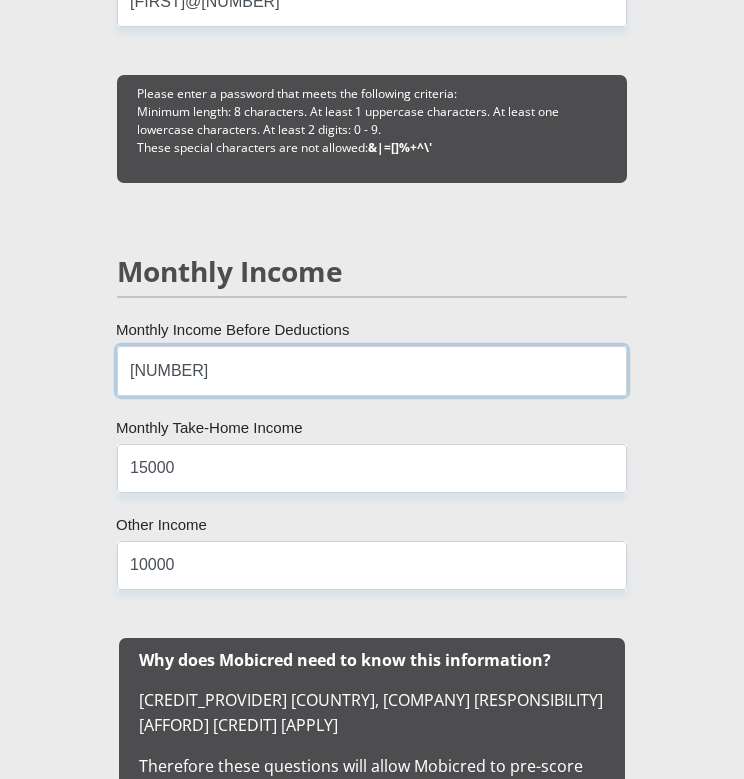 scroll, scrollTop: 2684, scrollLeft: 0, axis: vertical 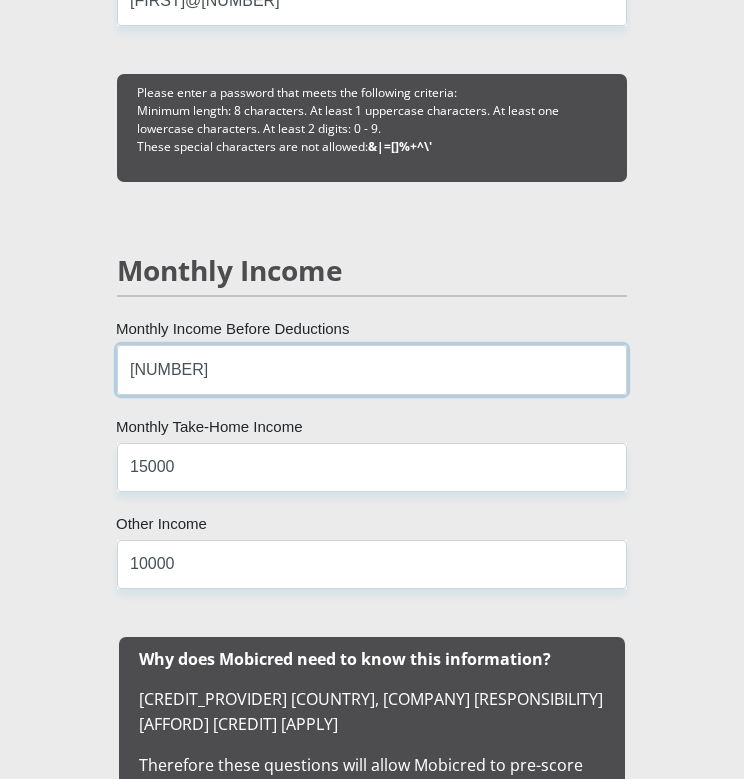 type on "[NUMBER]" 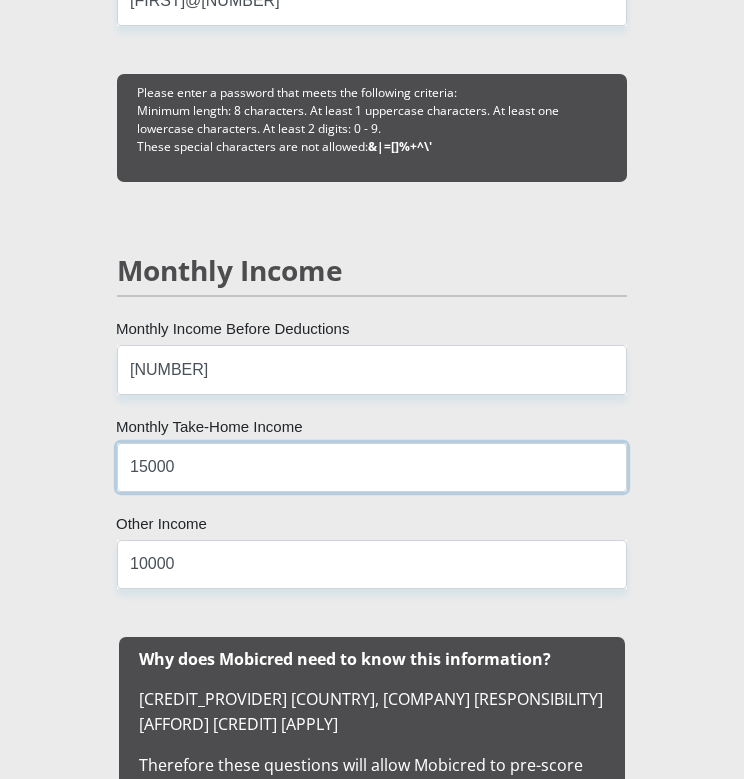 click on "15000" at bounding box center [372, 467] 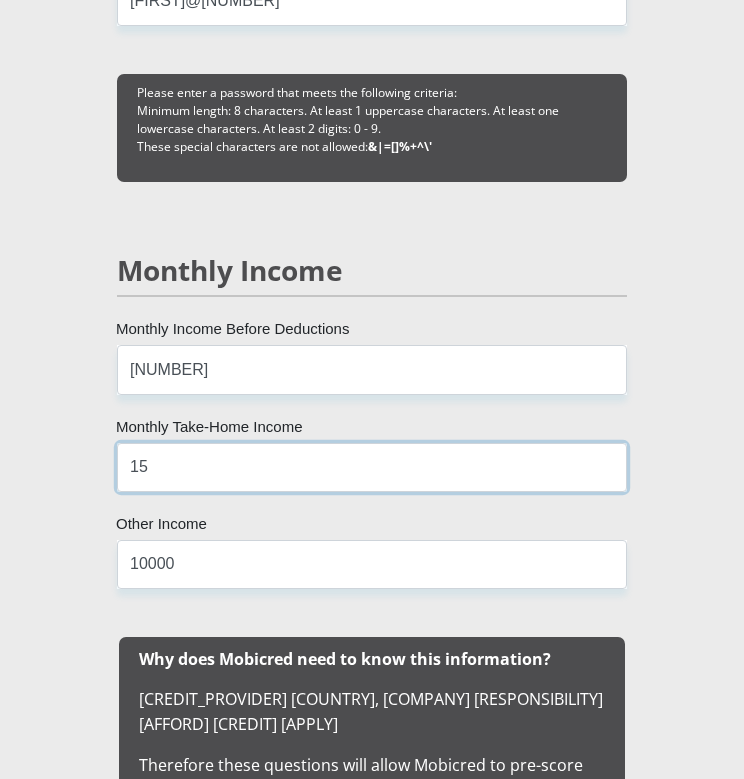 type on "1" 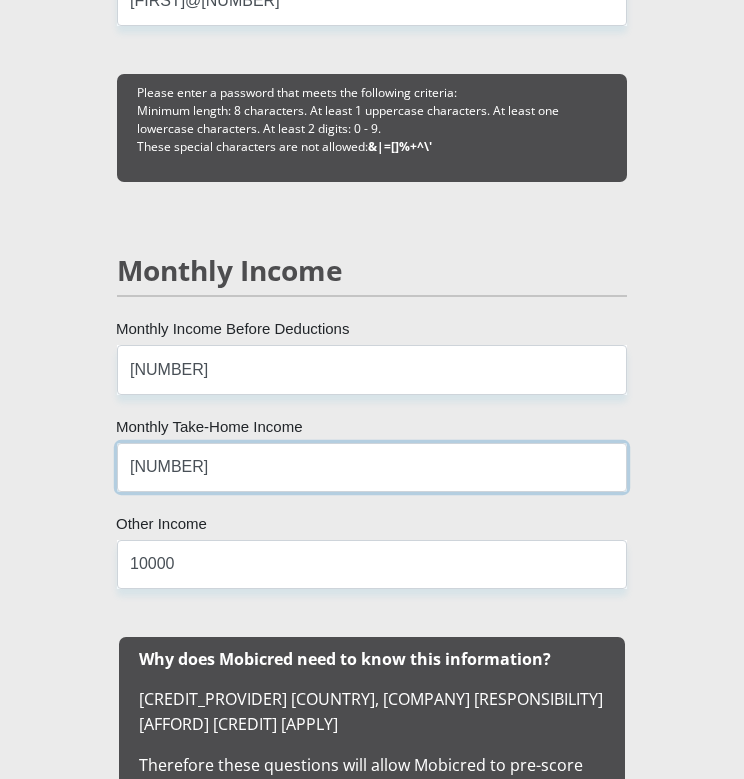 type on "[NUMBER]" 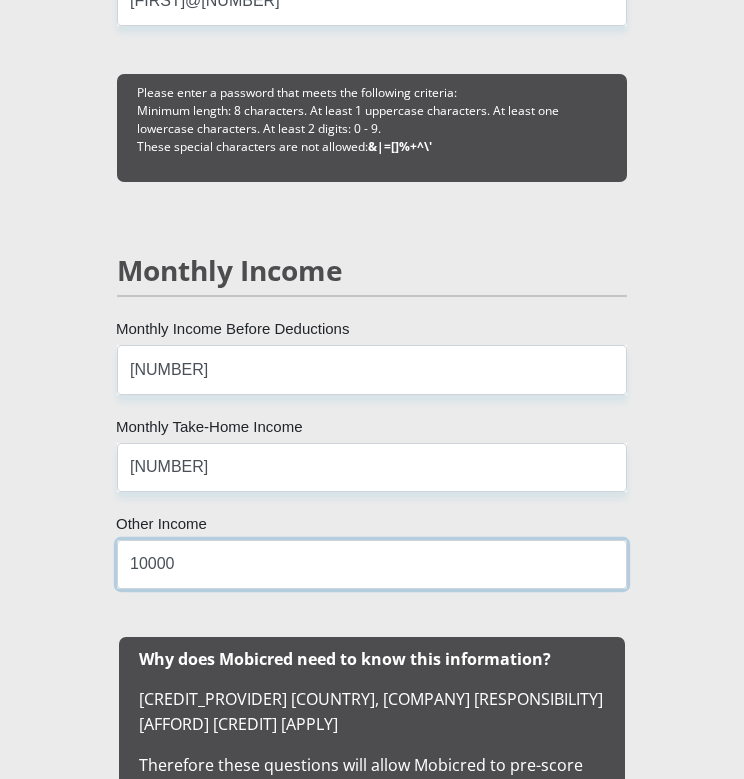 click on "10000" at bounding box center [372, 564] 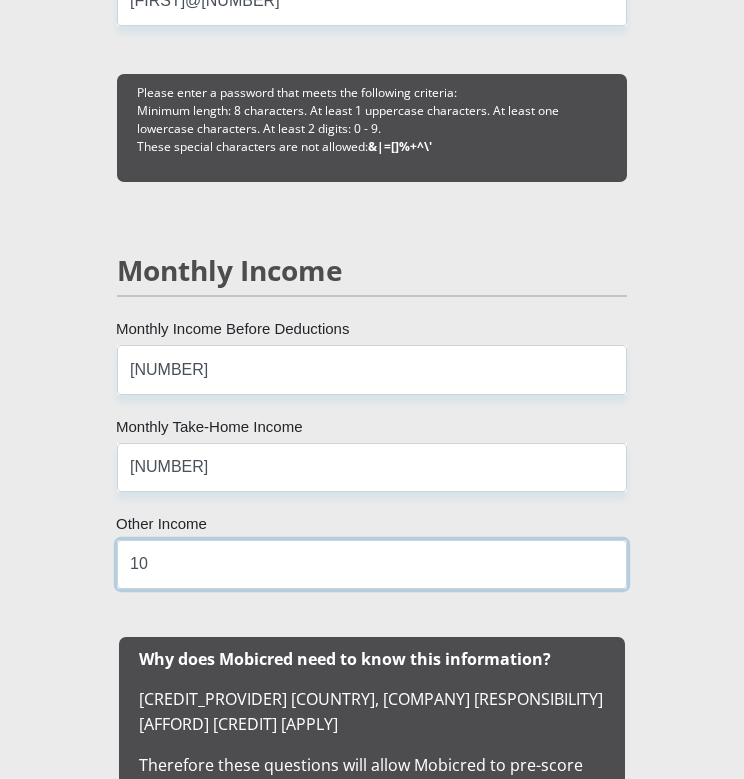 type on "1" 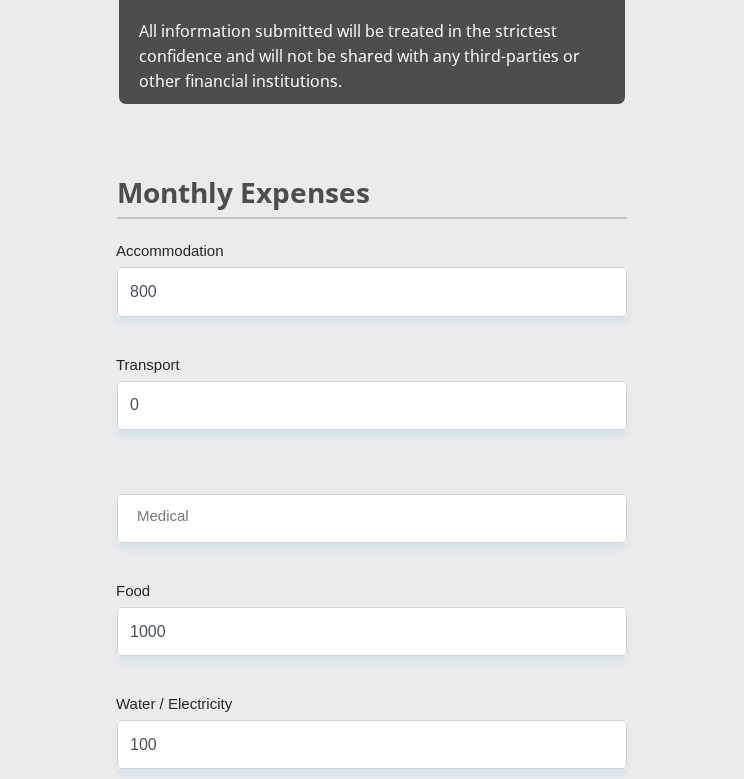 scroll, scrollTop: 3487, scrollLeft: 0, axis: vertical 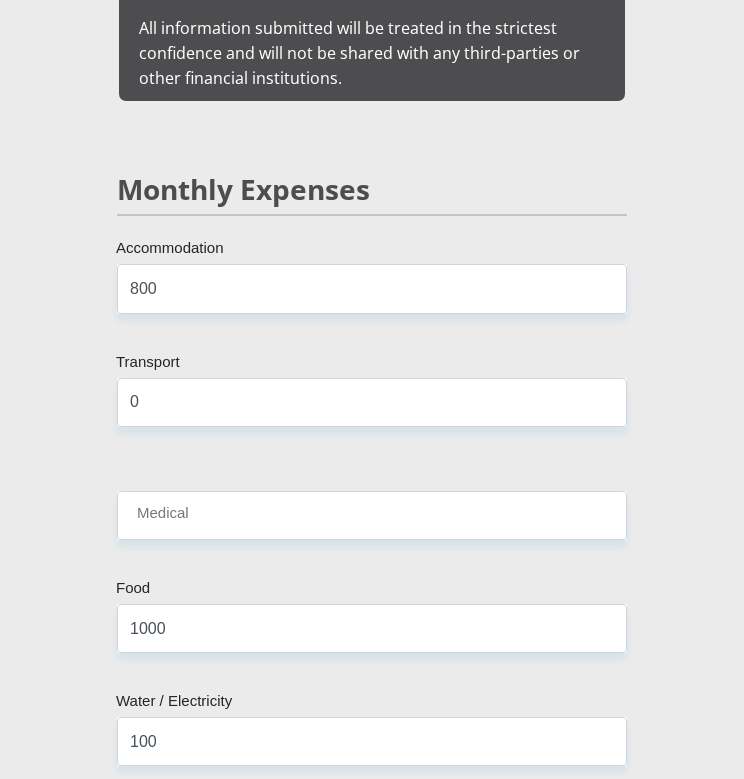 type 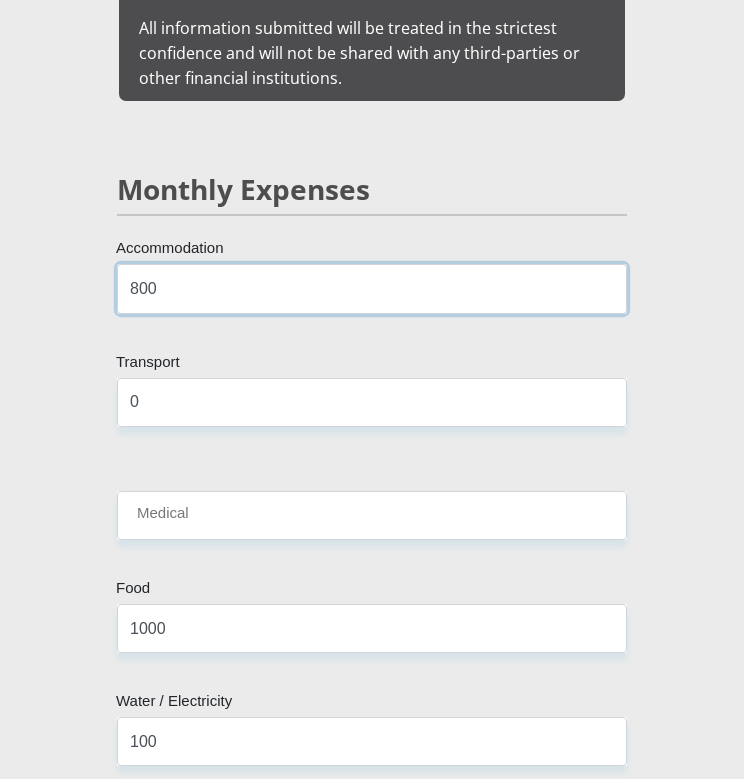 click on "[NUMBER]" at bounding box center [372, 288] 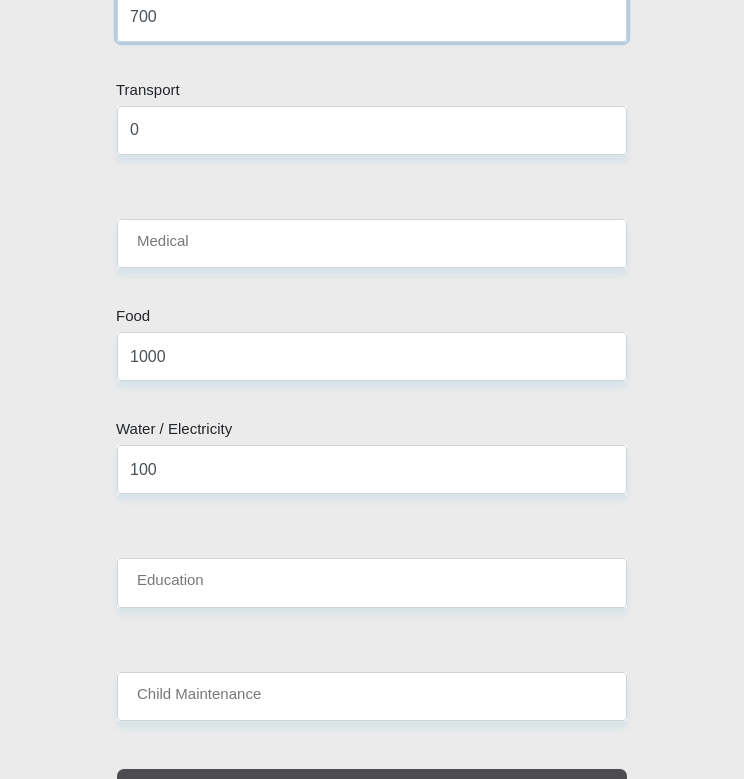 scroll, scrollTop: 3764, scrollLeft: 0, axis: vertical 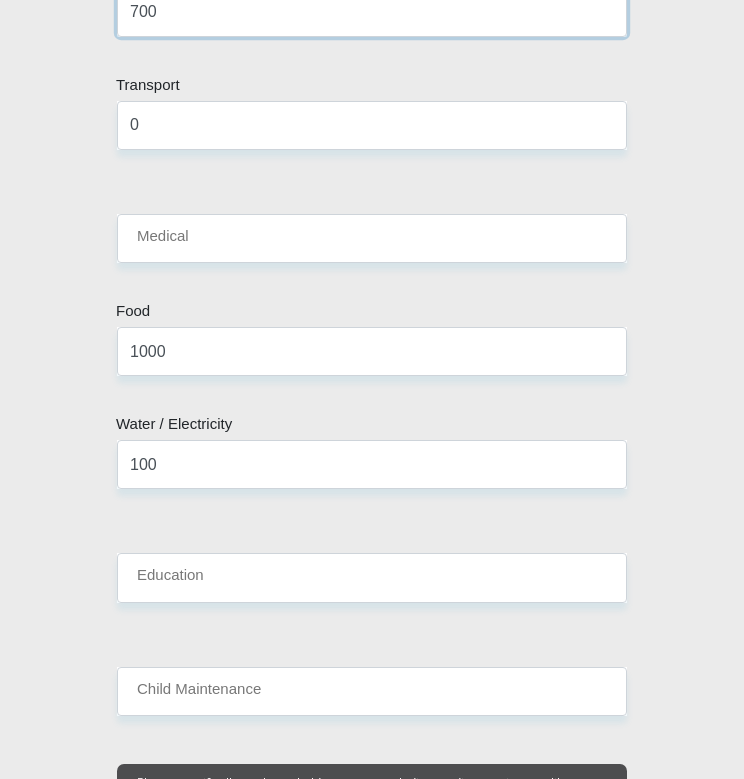 type on "[NUMBER]" 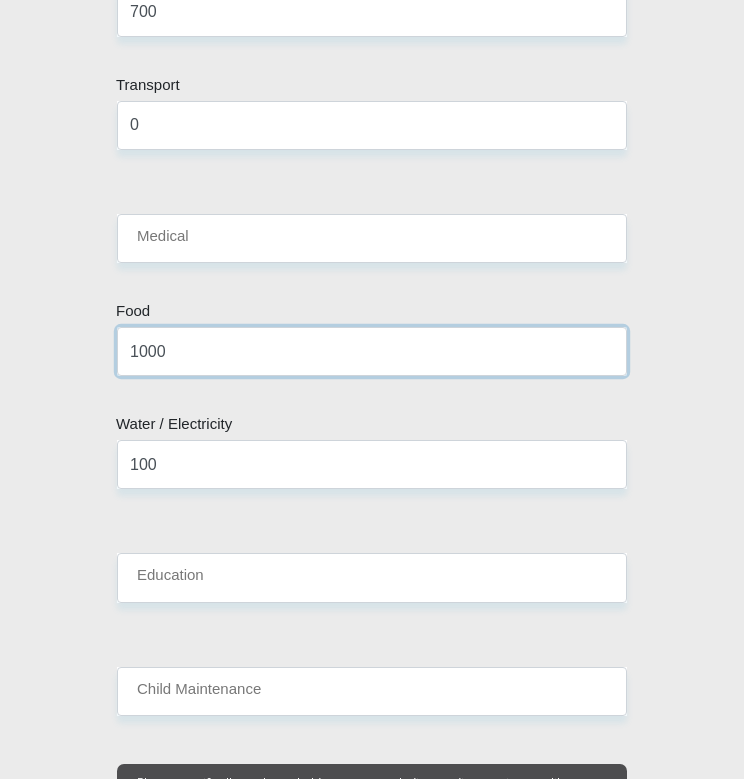 click on "1000" at bounding box center (372, 351) 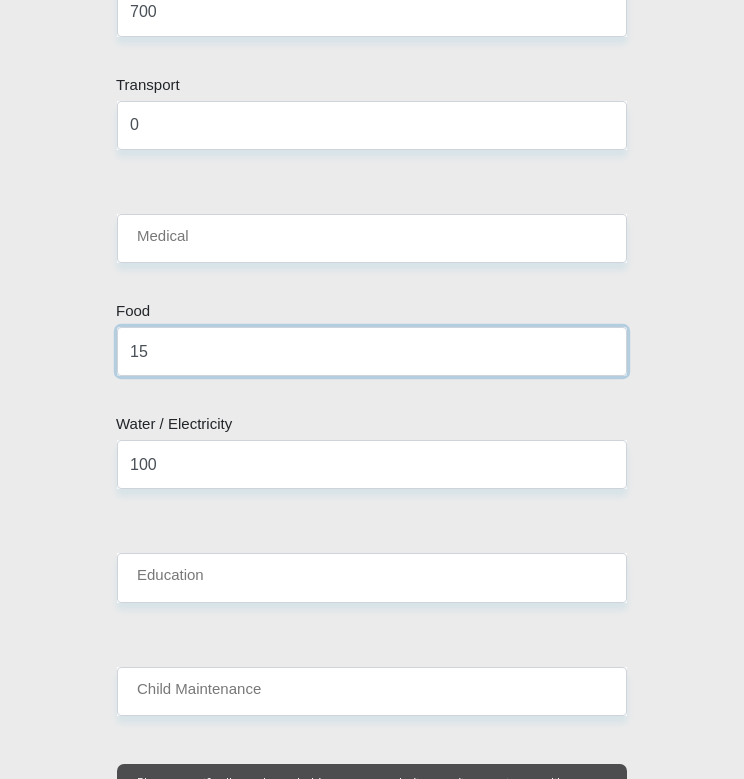 type on "1" 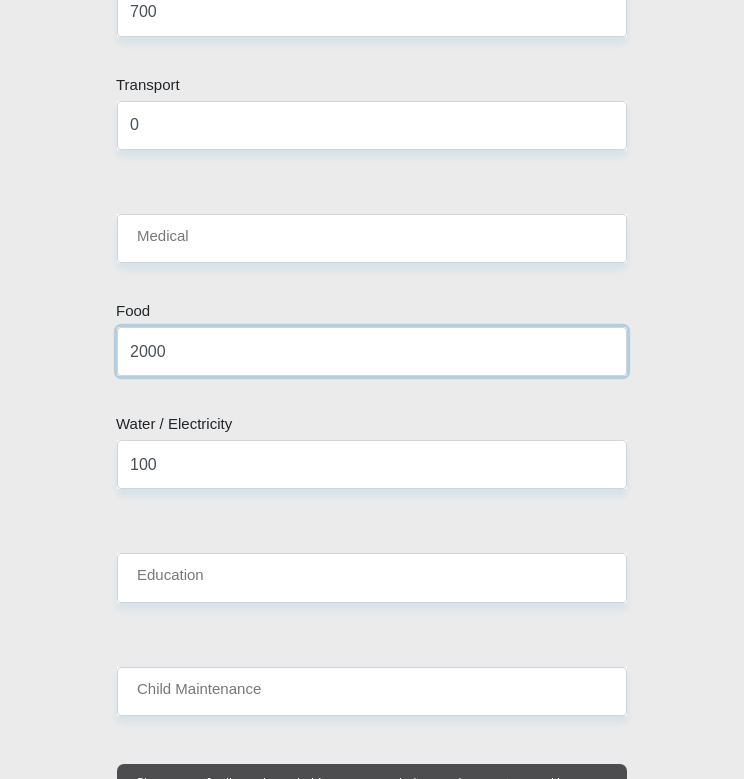 type on "[NUMBER]" 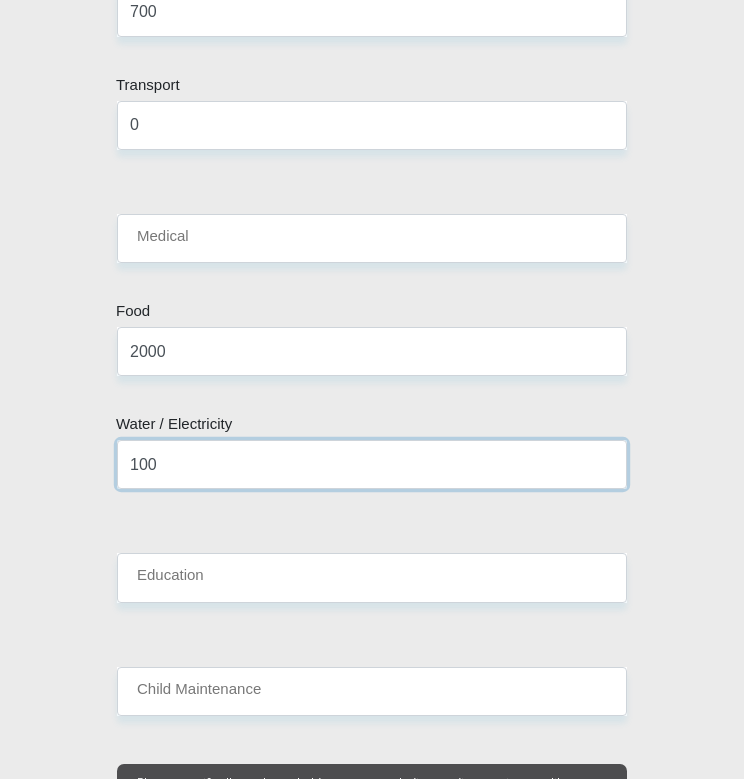 click on "100" at bounding box center [372, 464] 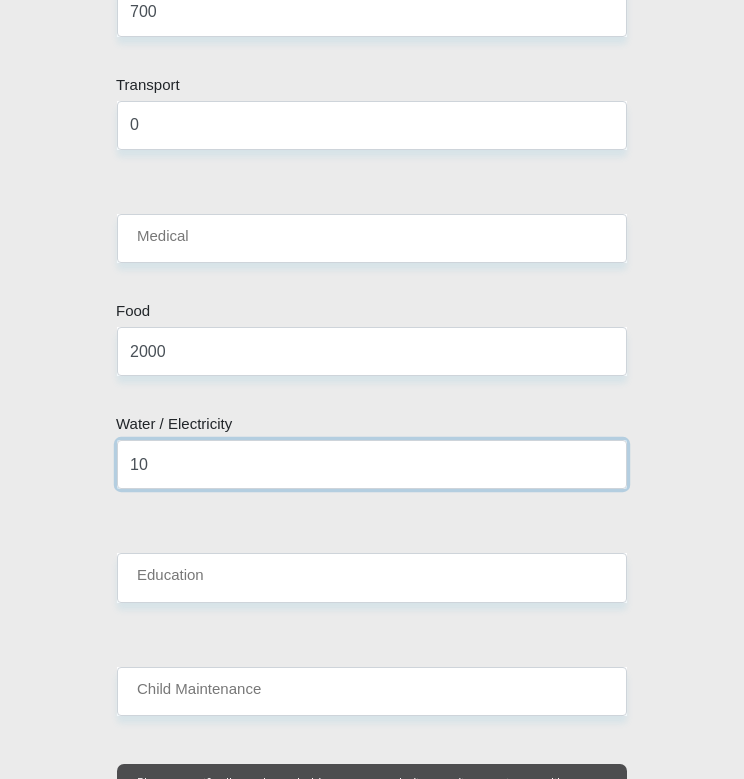 type on "1" 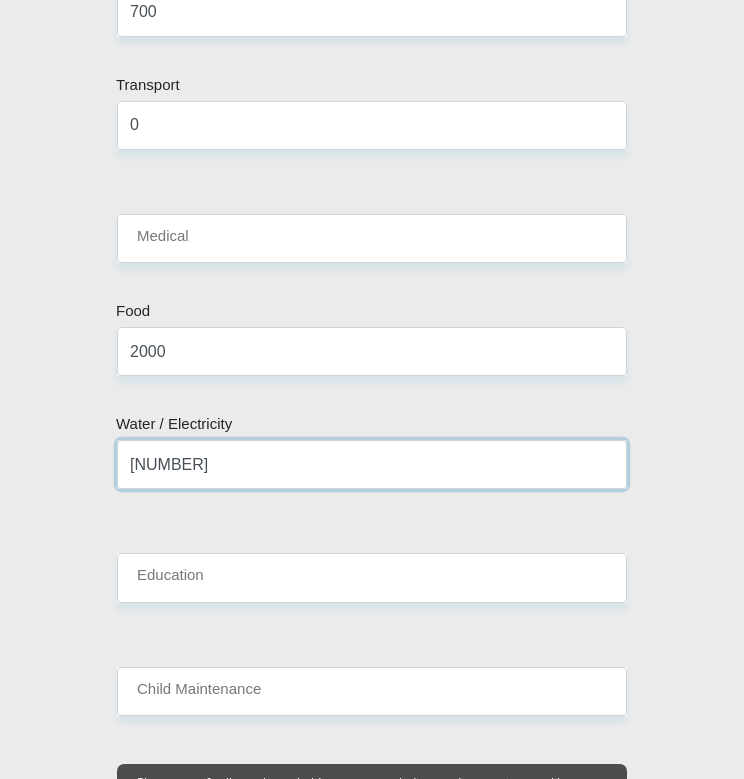 type on "[NUMBER]" 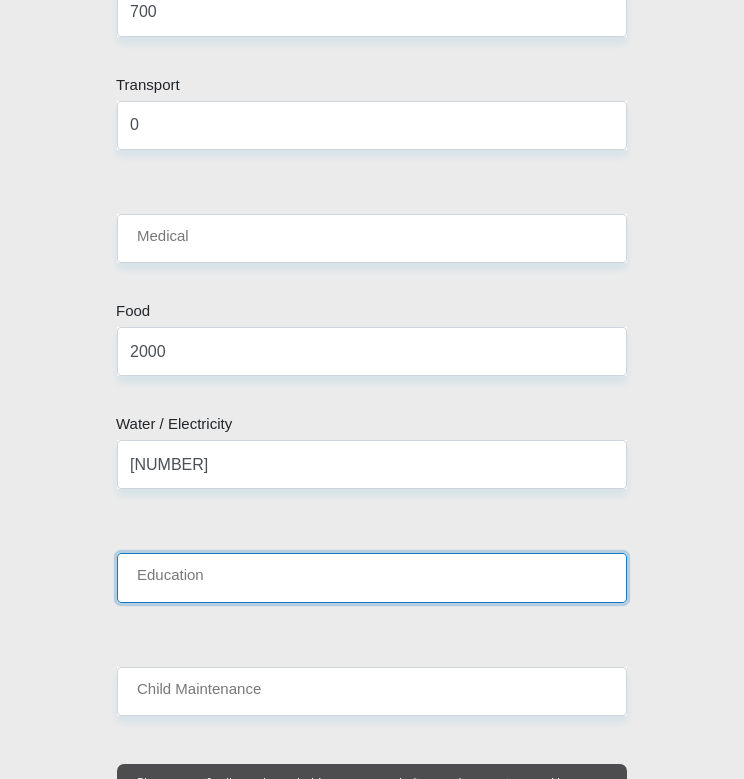 click on "Education" at bounding box center (372, 577) 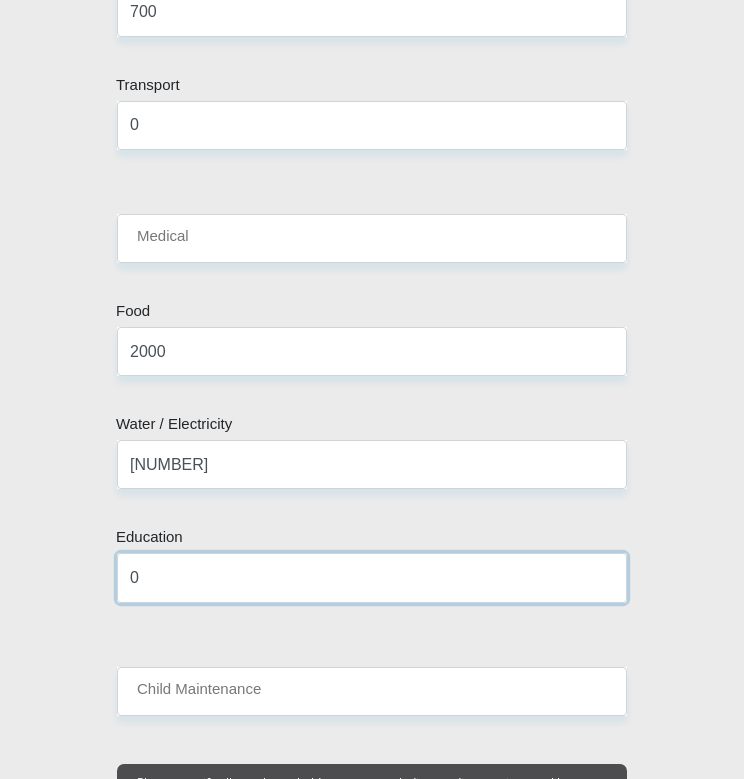 type on "0" 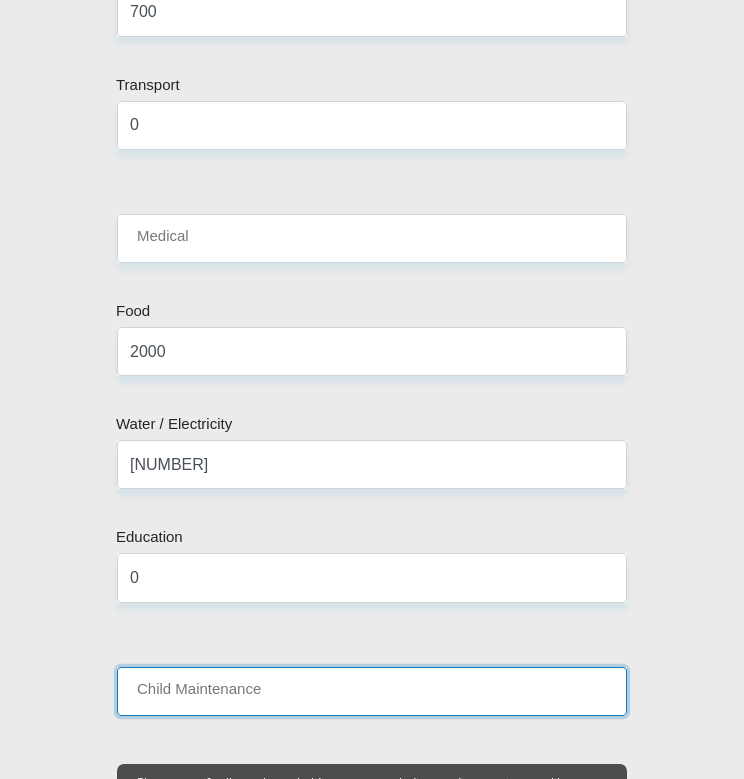 click on "Child Maintenance" at bounding box center [372, 691] 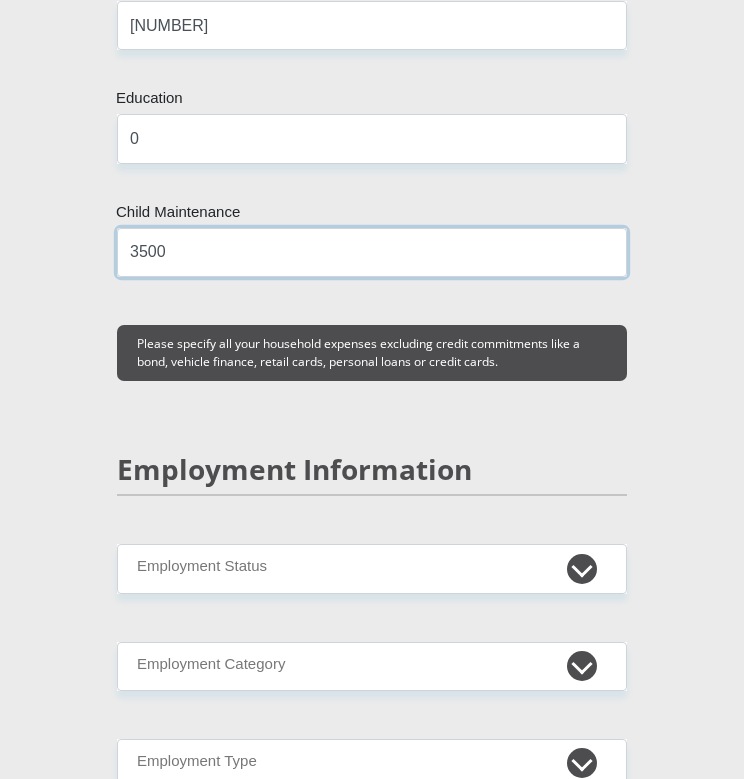 scroll, scrollTop: 4204, scrollLeft: 0, axis: vertical 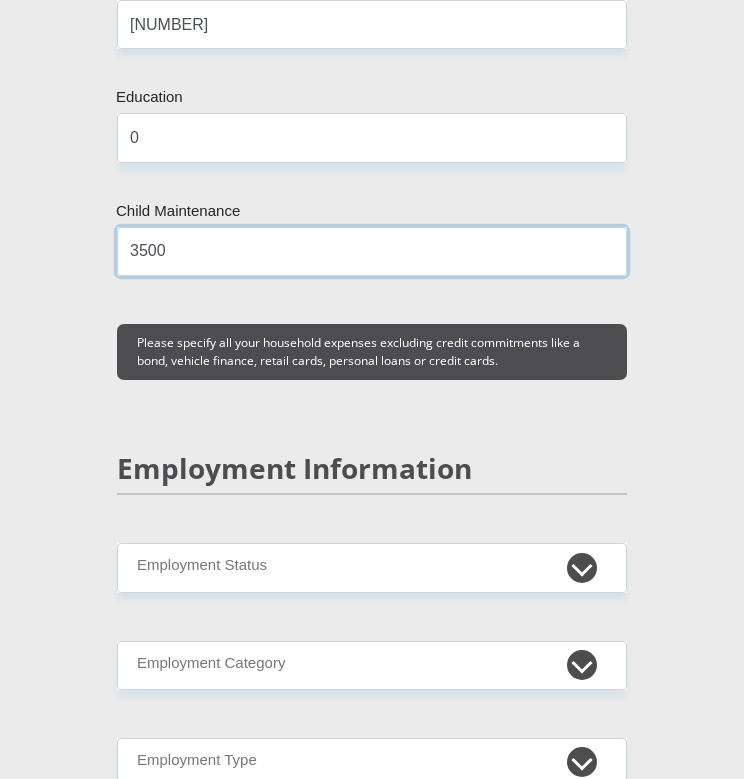 type on "[NUMBER]" 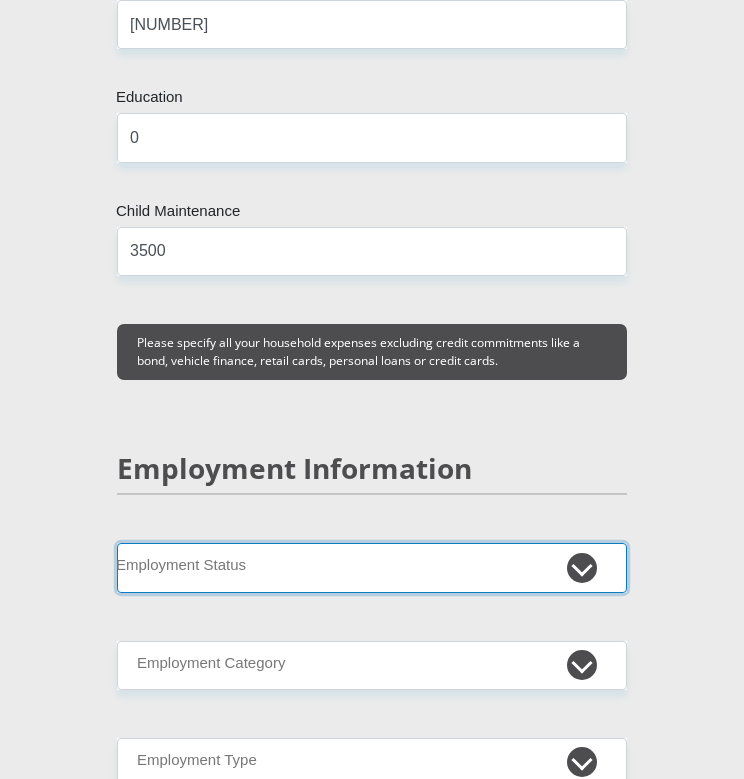 click on "Permanent/Full-time
Part-time/Casual
Contract Worker
Self-Employed
Housewife
Retired
Student
Medically Boarded
Disability
Unemployed" at bounding box center [372, 567] 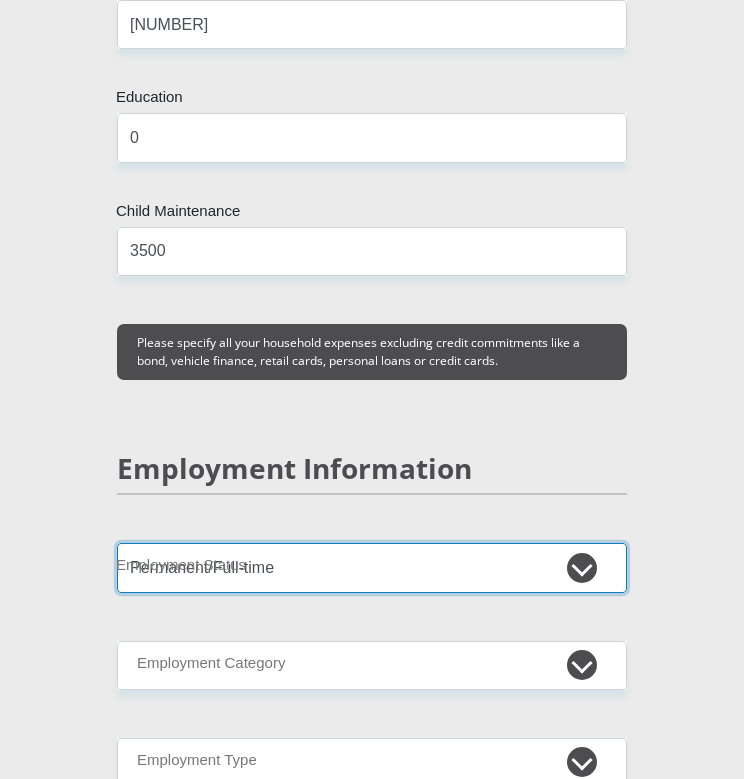 click on "Permanent/Full-time
Part-time/Casual
Contract Worker
Self-Employed
Housewife
Retired
Student
Medically Boarded
Disability
Unemployed" at bounding box center (372, 567) 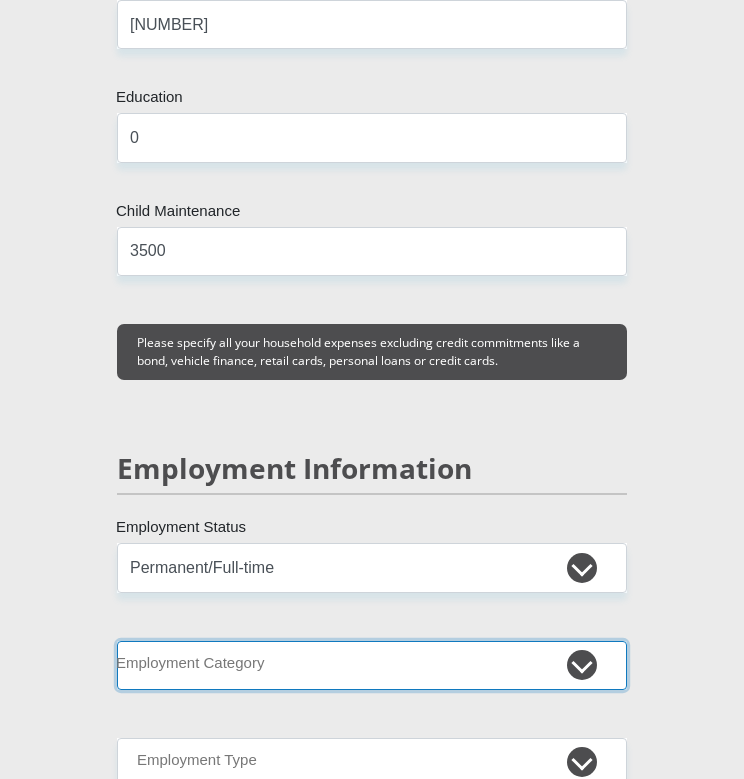 click on "AGRICULTURE
ALCOHOL & TOBACCO
CONSTRUCTION MATERIALS
METALLURGY
EQUIPMENT FOR RENEWABLE ENERGY
SPECIALIZED CONTRACTORS
CAR
GAMING (INCL. INTERNET
OTHER WHOLESALE
UNLICENSED PHARMACEUTICALS
CURRENCY EXCHANGE HOUSES
OTHER FINANCIAL INSTITUTIONS & INSURANCE
REAL ESTATE AGENTS
OIL & GAS
OTHER MATERIALS (E.G. IRON ORE)
PRECIOUS STONES & PRECIOUS METALS
POLITICAL ORGANIZATIONS
RELIGIOUS ORGANIZATIONS(NOT SECTS)
ACTI. HAVING BUSINESS DEAL WITH PUBLIC ADMINISTRATION
LAUNDROMATS" at bounding box center [372, 665] 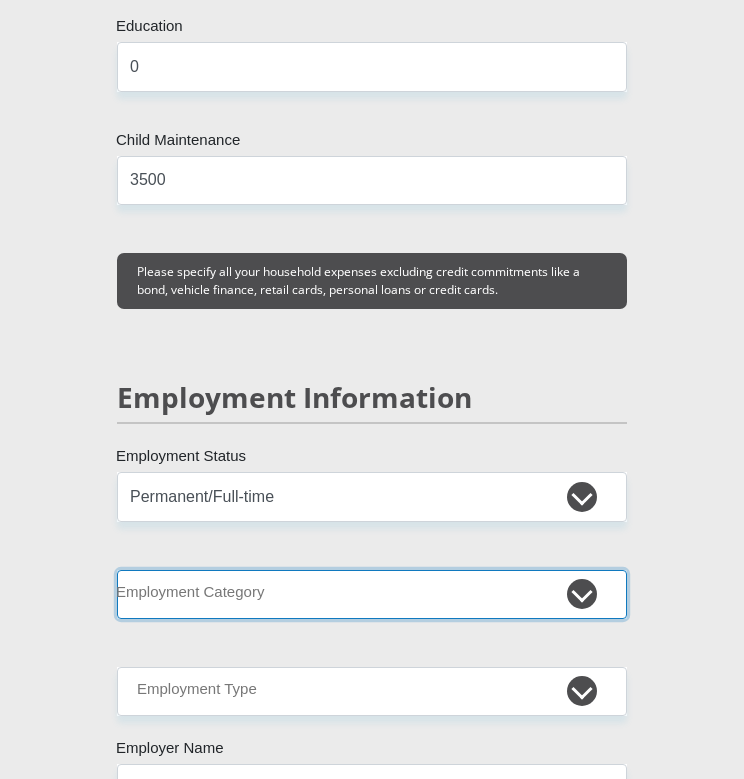 scroll, scrollTop: 4282, scrollLeft: 0, axis: vertical 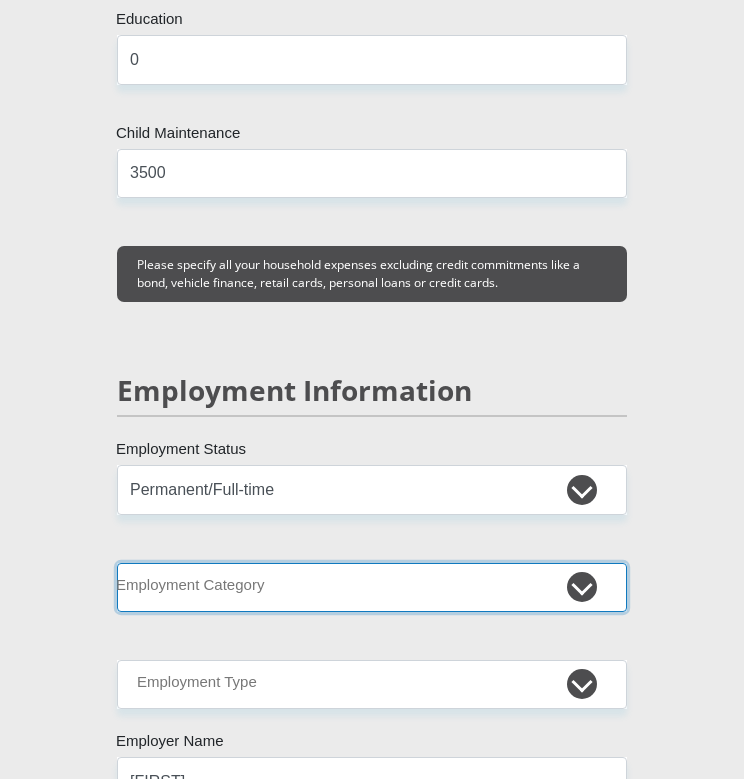 click on "AGRICULTURE
ALCOHOL & TOBACCO
CONSTRUCTION MATERIALS
METALLURGY
EQUIPMENT FOR RENEWABLE ENERGY
SPECIALIZED CONTRACTORS
CAR
GAMING (INCL. INTERNET
OTHER WHOLESALE
UNLICENSED PHARMACEUTICALS
CURRENCY EXCHANGE HOUSES
OTHER FINANCIAL INSTITUTIONS & INSURANCE
REAL ESTATE AGENTS
OIL & GAS
OTHER MATERIALS (E.G. IRON ORE)
PRECIOUS STONES & PRECIOUS METALS
POLITICAL ORGANIZATIONS
RELIGIOUS ORGANIZATIONS(NOT SECTS)
ACTI. HAVING BUSINESS DEAL WITH PUBLIC ADMINISTRATION
LAUNDROMATS" at bounding box center (372, 587) 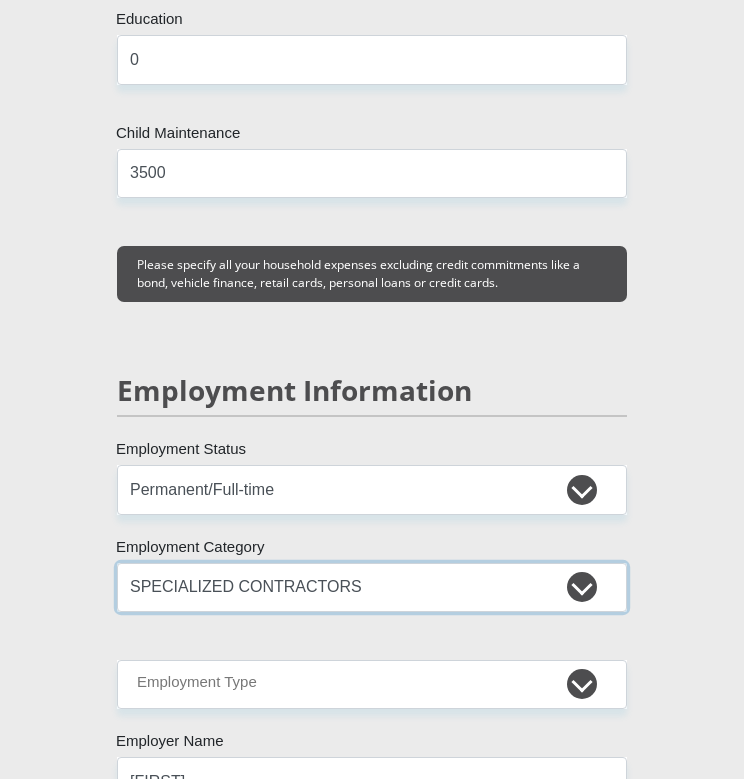 click on "AGRICULTURE
ALCOHOL & TOBACCO
CONSTRUCTION MATERIALS
METALLURGY
EQUIPMENT FOR RENEWABLE ENERGY
SPECIALIZED CONTRACTORS
CAR
GAMING (INCL. INTERNET
OTHER WHOLESALE
UNLICENSED PHARMACEUTICALS
CURRENCY EXCHANGE HOUSES
OTHER FINANCIAL INSTITUTIONS & INSURANCE
REAL ESTATE AGENTS
OIL & GAS
OTHER MATERIALS (E.G. IRON ORE)
PRECIOUS STONES & PRECIOUS METALS
POLITICAL ORGANIZATIONS
RELIGIOUS ORGANIZATIONS(NOT SECTS)
ACTI. HAVING BUSINESS DEAL WITH PUBLIC ADMINISTRATION
LAUNDROMATS" at bounding box center (372, 587) 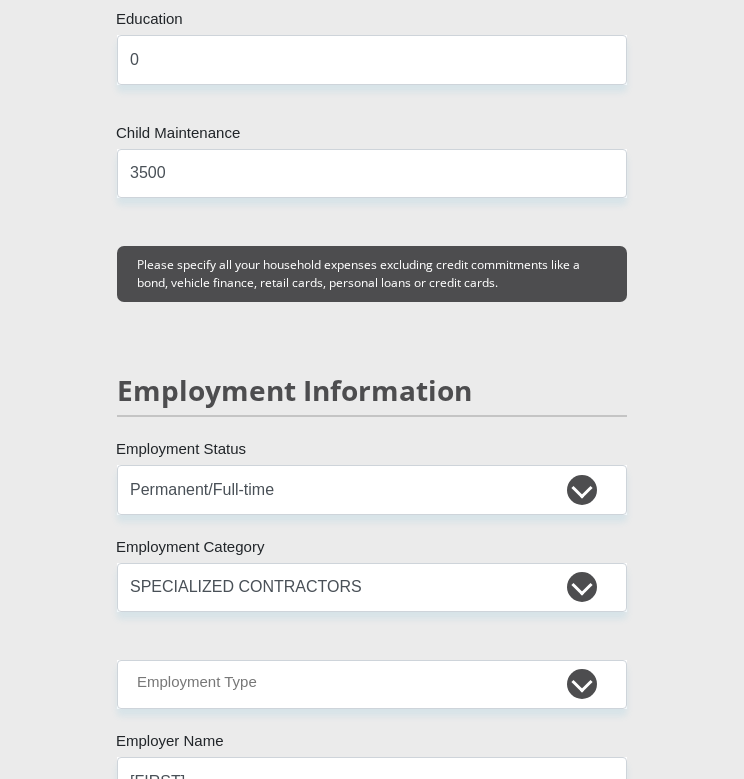 click on "Personal Details
Mr
Ms
Mrs
Dr
Other
Title
Bongani
First Name
Dlamini
Surname
9211305659082
South African ID Number
Please input valid ID number
South Africa
Afghanistan
Aland Islands
Albania
Algeria
America Samoa
American Virgin Islands
Andorra
Angola
Anguilla  Antarctica" at bounding box center [372, 277] 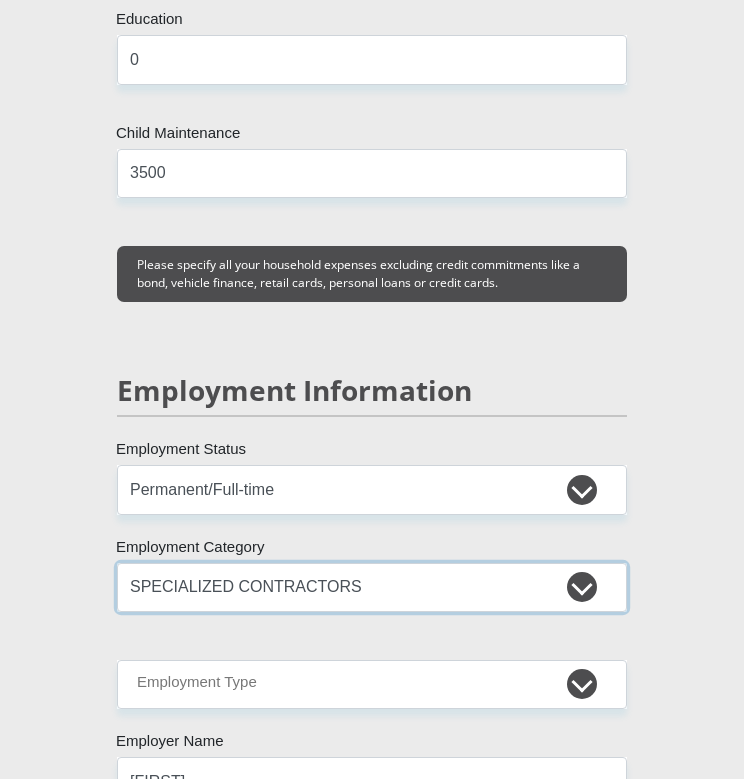 click on "AGRICULTURE
ALCOHOL & TOBACCO
CONSTRUCTION MATERIALS
METALLURGY
EQUIPMENT FOR RENEWABLE ENERGY
SPECIALIZED CONTRACTORS
CAR
GAMING (INCL. INTERNET
OTHER WHOLESALE
UNLICENSED PHARMACEUTICALS
CURRENCY EXCHANGE HOUSES
OTHER FINANCIAL INSTITUTIONS & INSURANCE
REAL ESTATE AGENTS
OIL & GAS
OTHER MATERIALS (E.G. IRON ORE)
PRECIOUS STONES & PRECIOUS METALS
POLITICAL ORGANIZATIONS
RELIGIOUS ORGANIZATIONS(NOT SECTS)
ACTI. HAVING BUSINESS DEAL WITH PUBLIC ADMINISTRATION
LAUNDROMATS" at bounding box center (372, 587) 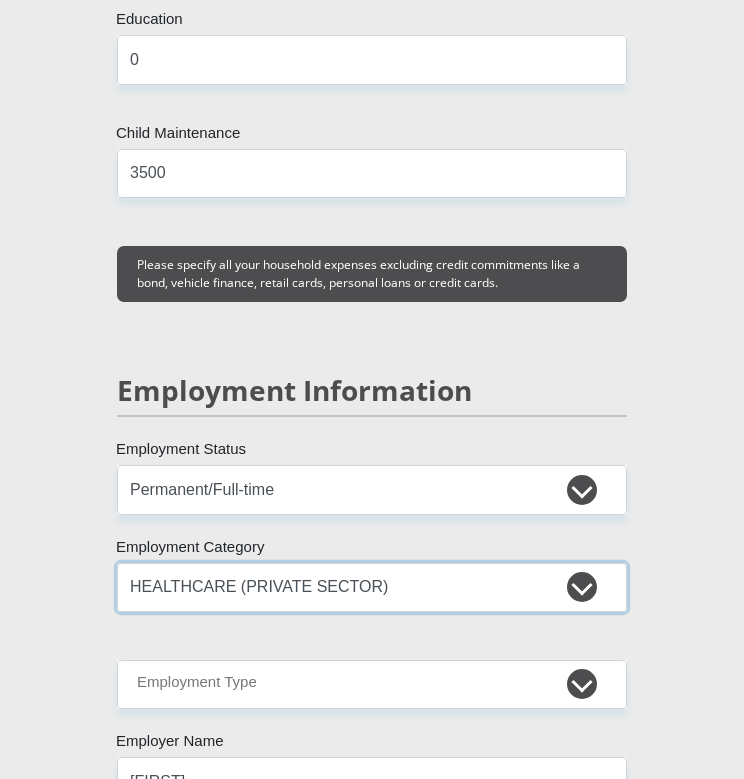 click on "AGRICULTURE
ALCOHOL & TOBACCO
CONSTRUCTION MATERIALS
METALLURGY
EQUIPMENT FOR RENEWABLE ENERGY
SPECIALIZED CONTRACTORS
CAR
GAMING (INCL. INTERNET
OTHER WHOLESALE
UNLICENSED PHARMACEUTICALS
CURRENCY EXCHANGE HOUSES
OTHER FINANCIAL INSTITUTIONS & INSURANCE
REAL ESTATE AGENTS
OIL & GAS
OTHER MATERIALS (E.G. IRON ORE)
PRECIOUS STONES & PRECIOUS METALS
POLITICAL ORGANIZATIONS
RELIGIOUS ORGANIZATIONS(NOT SECTS)
ACTI. HAVING BUSINESS DEAL WITH PUBLIC ADMINISTRATION
LAUNDROMATS" at bounding box center (372, 587) 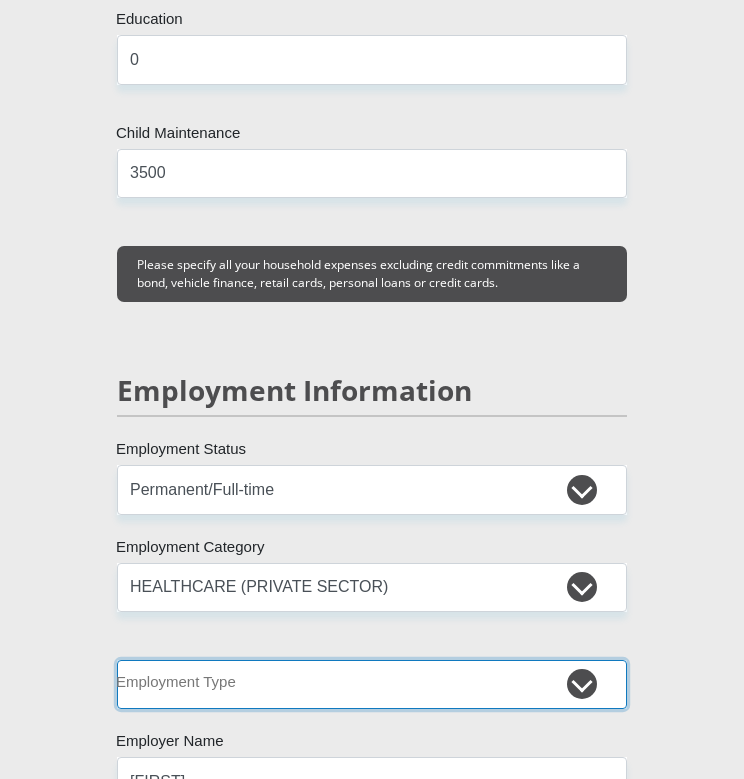 click on "College/Lecturer
Craft Seller
Creative
Driver
Executive
Farmer
Forces - Non Commissioned
Forces - Officer
Hawker
Housewife
Labourer
Licenced Professional
Manager
Miner
Non Licenced Professional
Office Staff/Clerk
Outside Worker
Pensioner
Permanent Teacher
Production/Manufacturing
Sales
Self-Employed
Semi-Professional Worker
Service Industry  Social Worker  Student" at bounding box center (372, 684) 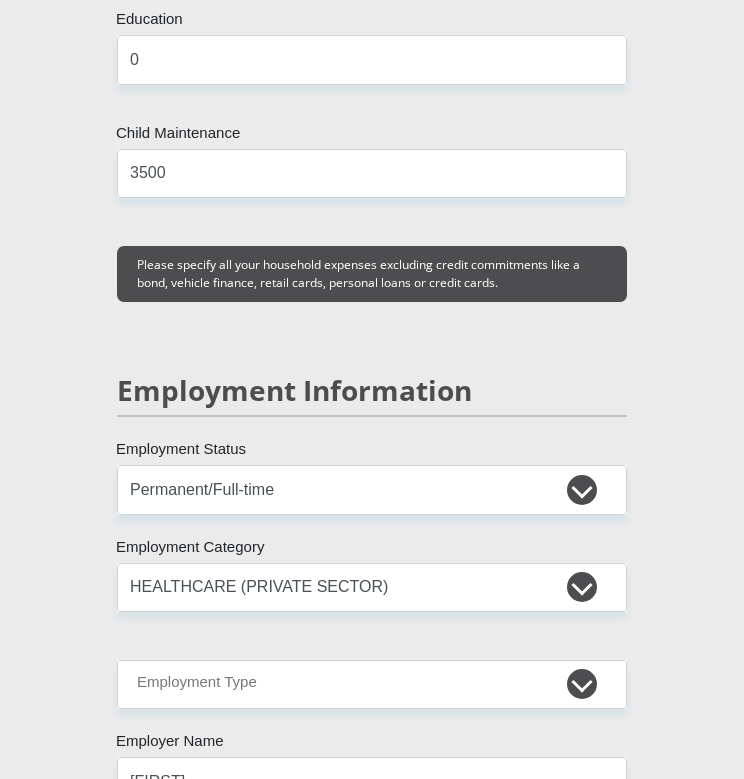 click on "Personal Details
Mr
Ms
Mrs
Dr
Other
Title
Bongani
First Name
Dlamini
Surname
9211305659082
South African ID Number
Please input valid ID number
South Africa
Afghanistan
Aland Islands
Albania
Algeria
America Samoa
American Virgin Islands
Andorra
Angola
Anguilla  Antarctica" at bounding box center (372, 277) 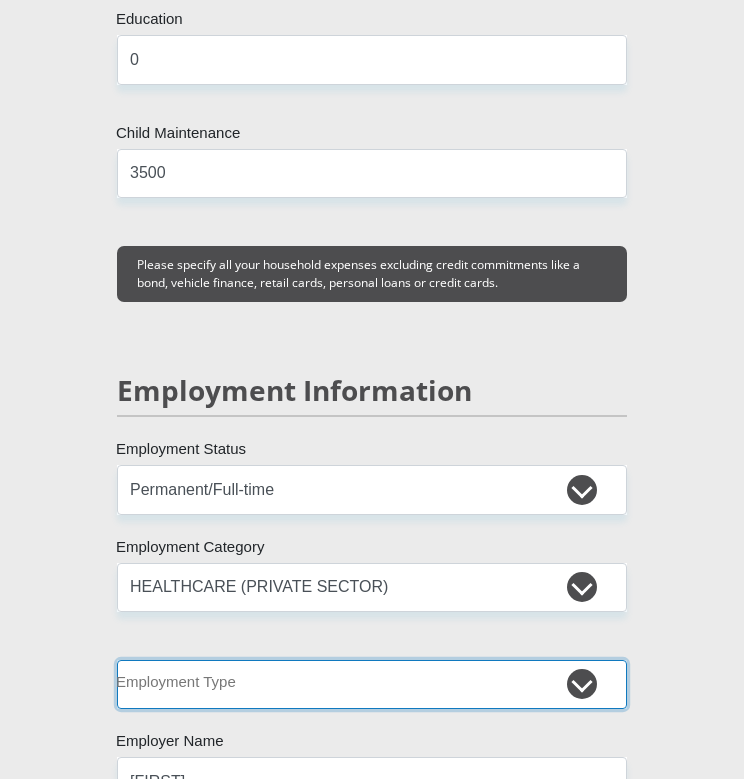 click on "College/Lecturer
Craft Seller
Creative
Driver
Executive
Farmer
Forces - Non Commissioned
Forces - Officer
Hawker
Housewife
Labourer
Licenced Professional
Manager
Miner
Non Licenced Professional
Office Staff/Clerk
Outside Worker
Pensioner
Permanent Teacher
Production/Manufacturing
Sales
Self-Employed
Semi-Professional Worker
Service Industry  Social Worker  Student" at bounding box center [372, 684] 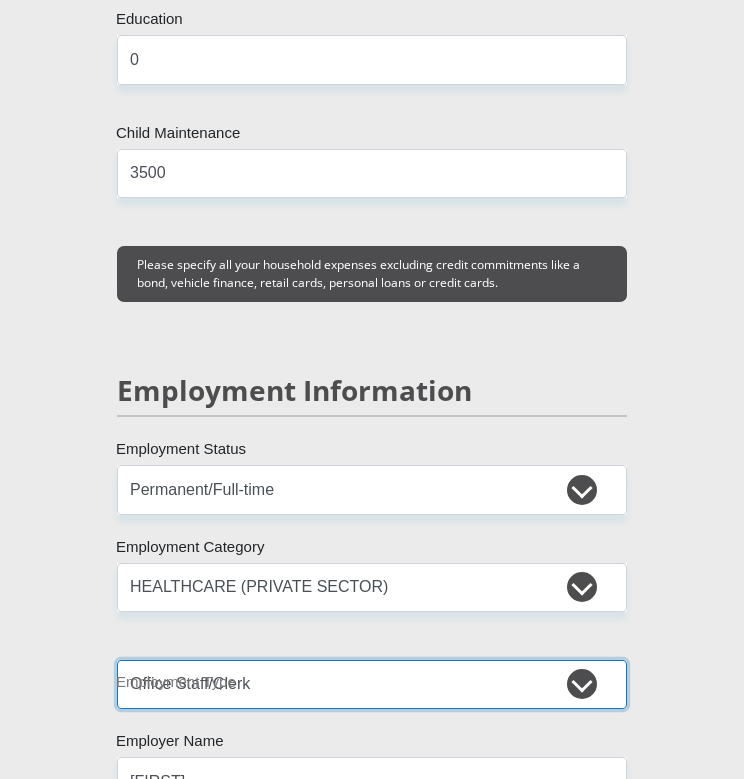 click on "College/Lecturer
Craft Seller
Creative
Driver
Executive
Farmer
Forces - Non Commissioned
Forces - Officer
Hawker
Housewife
Labourer
Licenced Professional
Manager
Miner
Non Licenced Professional
Office Staff/Clerk
Outside Worker
Pensioner
Permanent Teacher
Production/Manufacturing
Sales
Self-Employed
Semi-Professional Worker
Service Industry  Social Worker  Student" at bounding box center (372, 684) 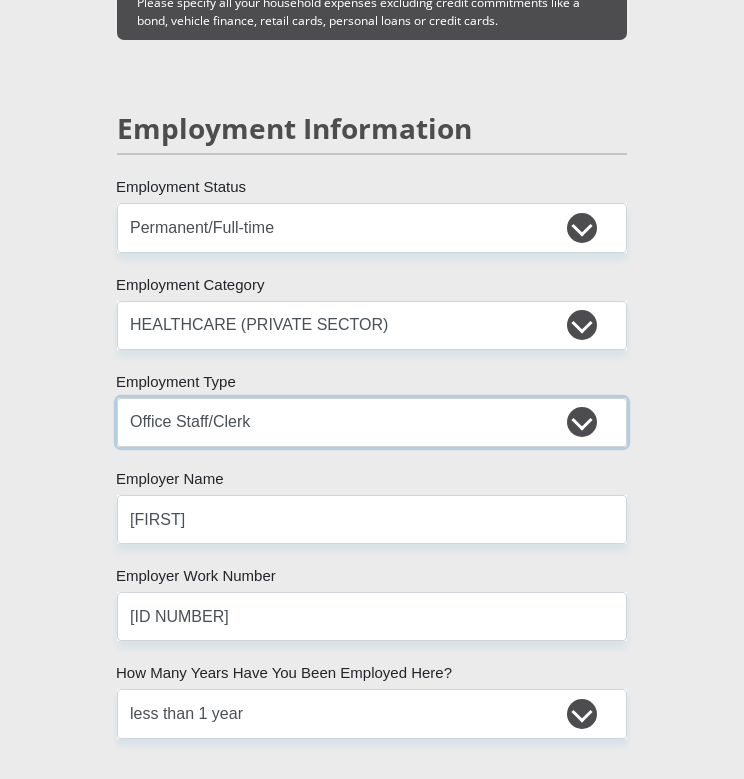 scroll, scrollTop: 4547, scrollLeft: 0, axis: vertical 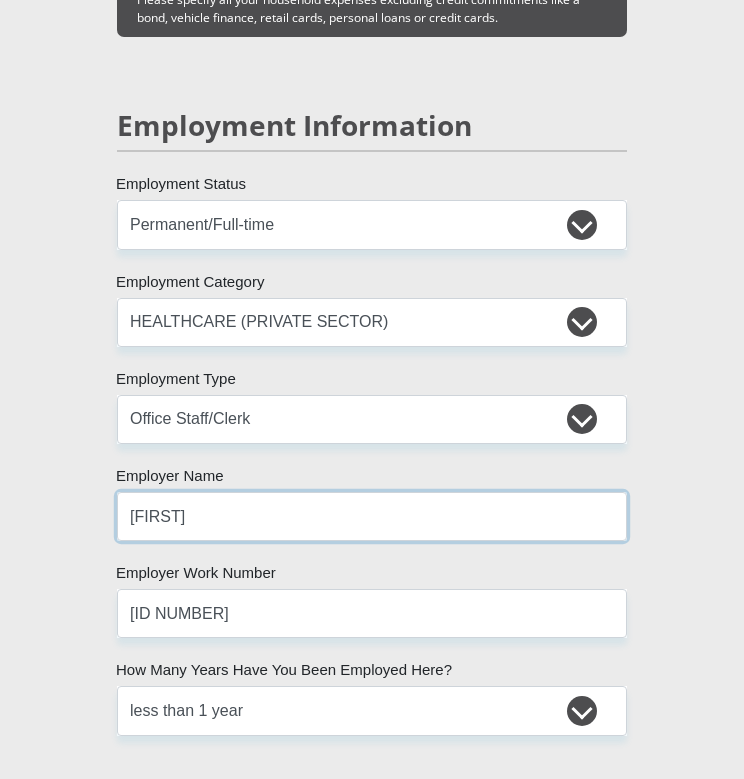 click on "[NAME]" at bounding box center (372, 516) 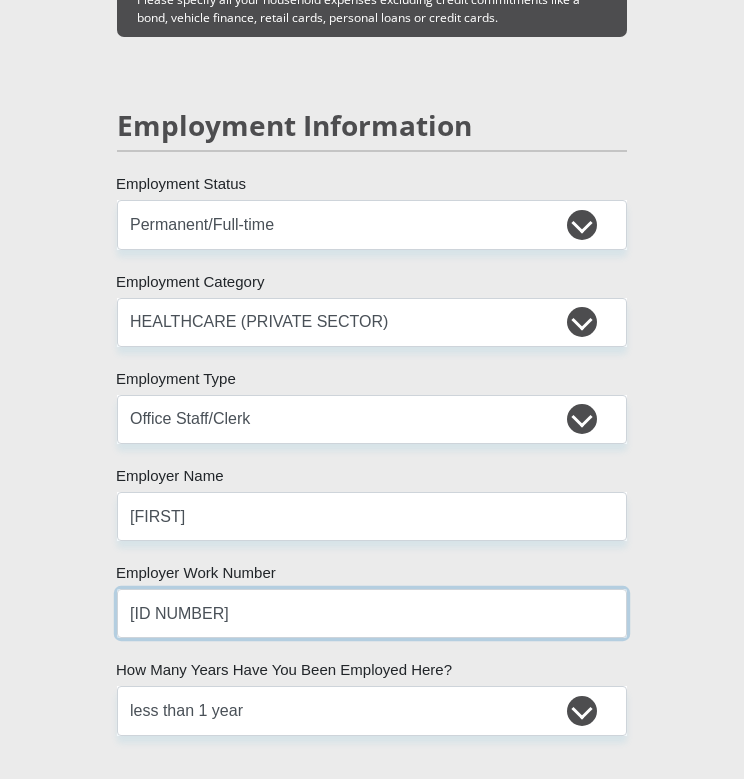 click on "[PHONE]" at bounding box center [372, 613] 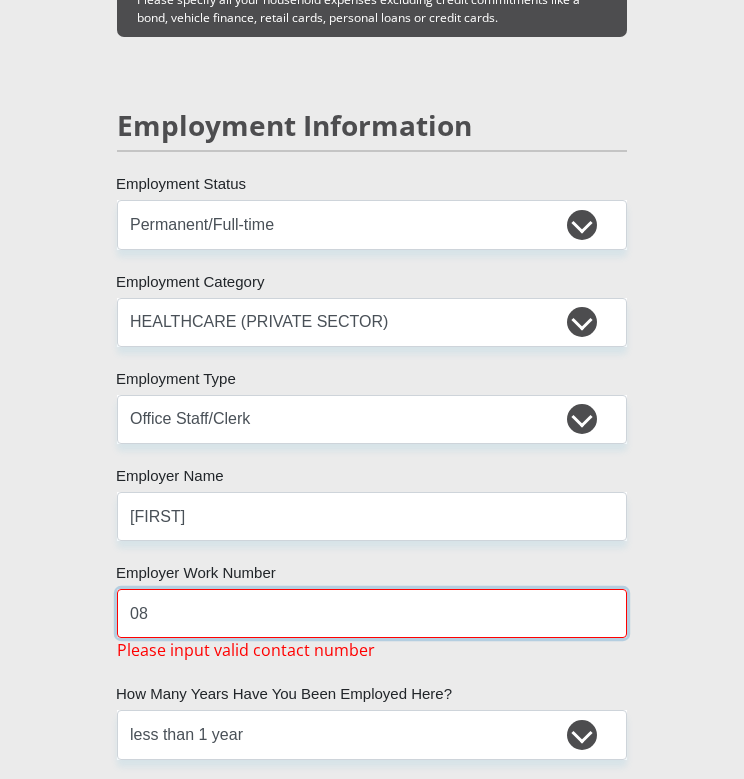 type on "0" 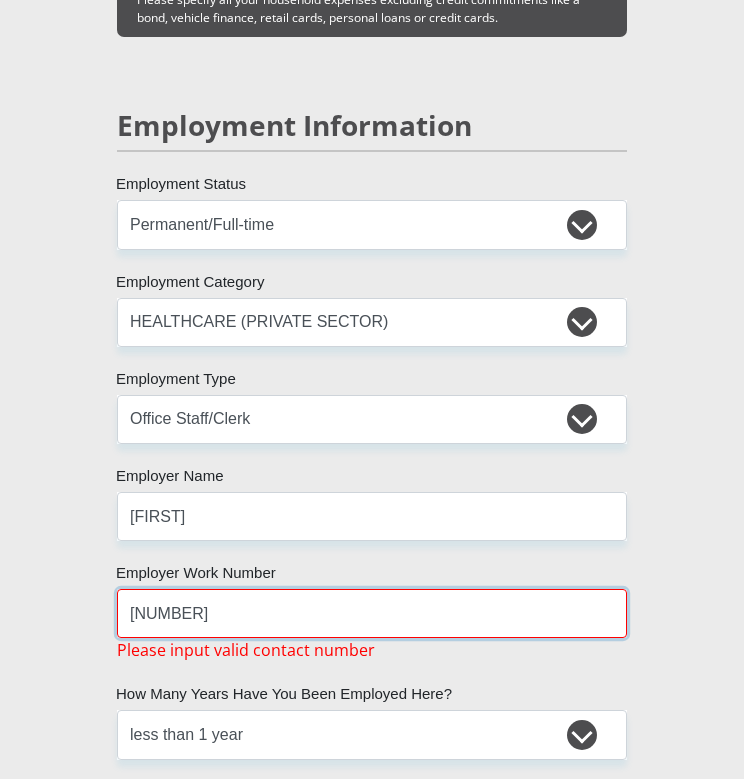 type on "o" 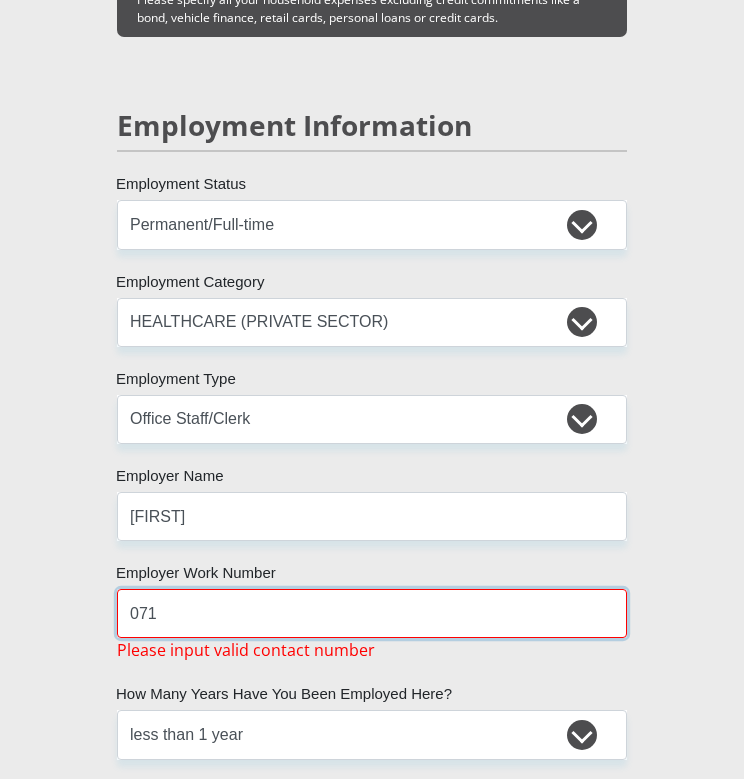 type on "0719992280" 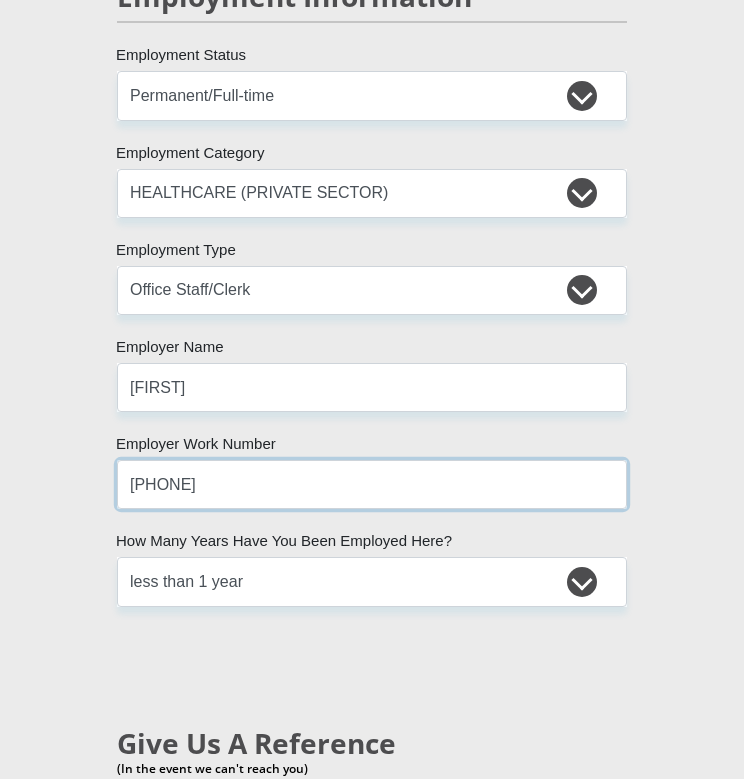 scroll, scrollTop: 4678, scrollLeft: 0, axis: vertical 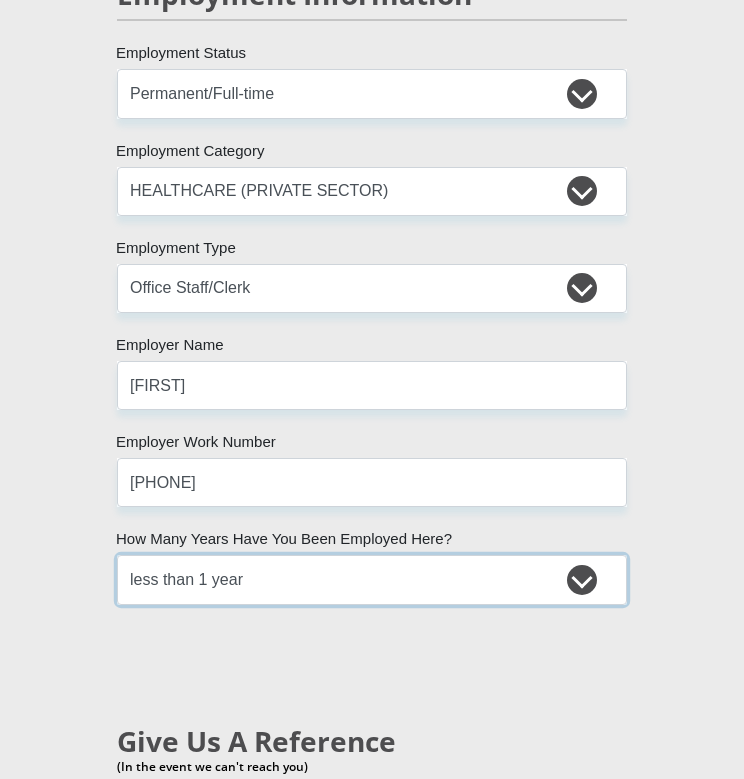 click on "less than 1 year
1-3 years
3-5 years
5+ years" at bounding box center [372, 579] 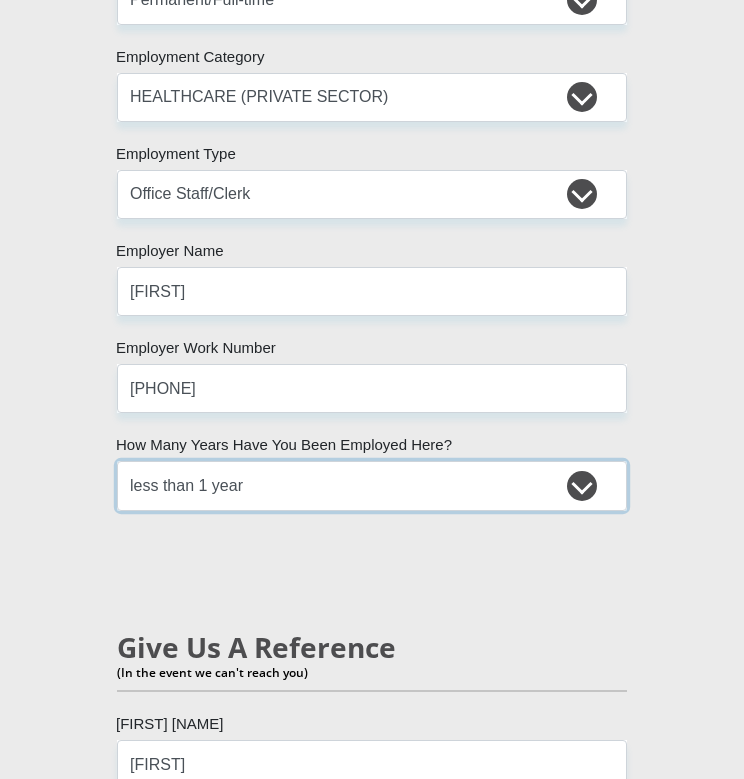 scroll, scrollTop: 4780, scrollLeft: 0, axis: vertical 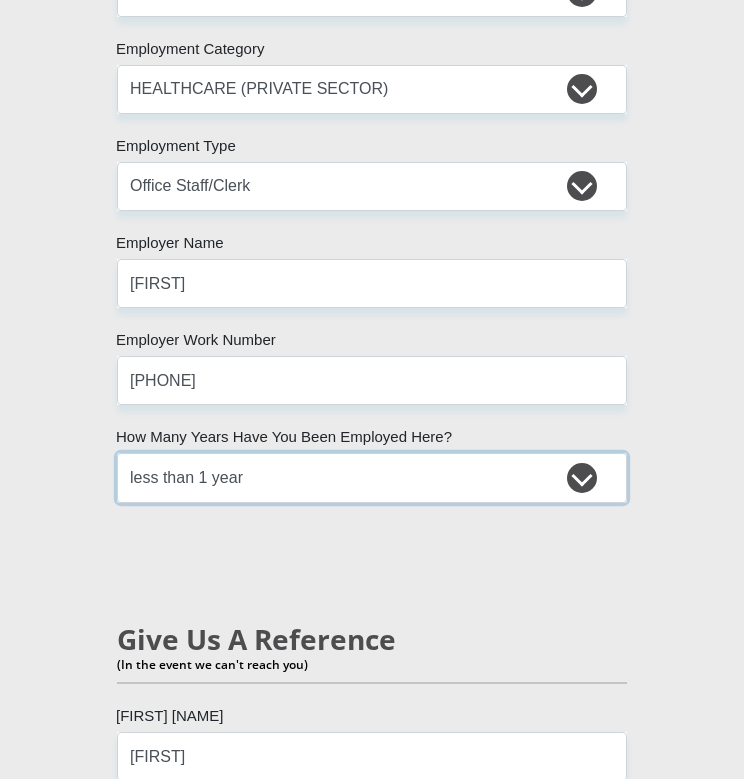 click on "less than 1 year
1-3 years
3-5 years
5+ years" at bounding box center (372, 477) 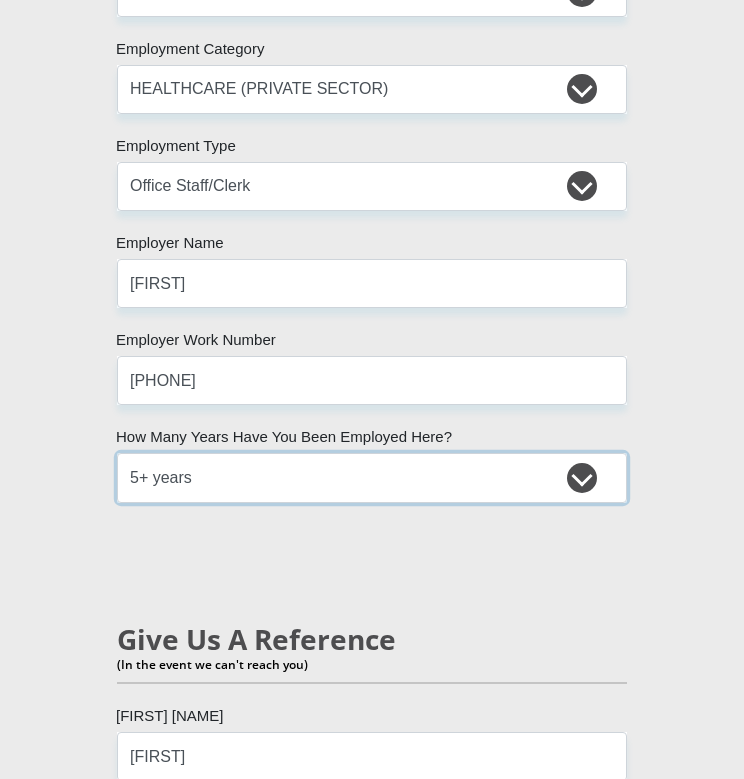 click on "less than 1 year
1-3 years
3-5 years
5+ years" at bounding box center [372, 477] 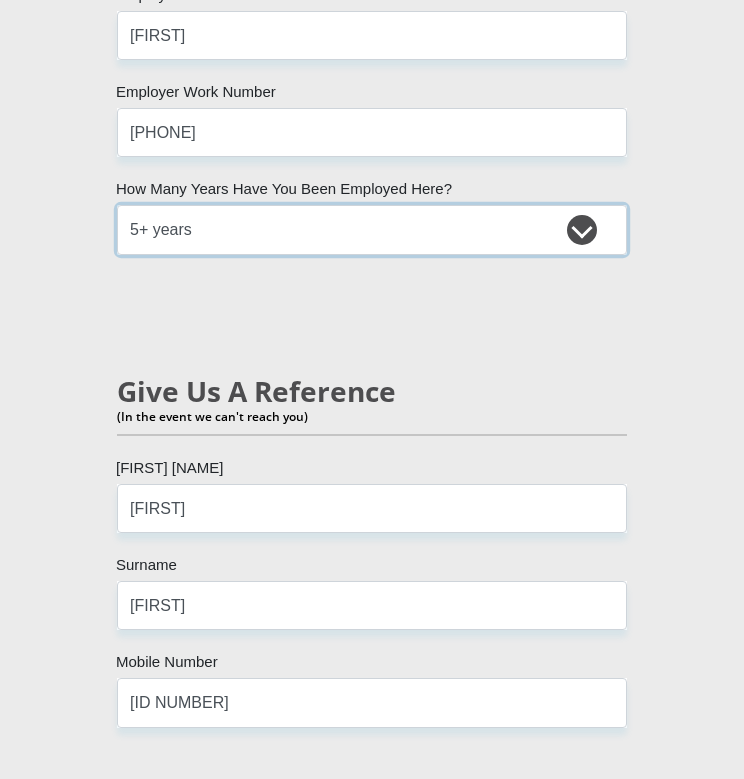 scroll, scrollTop: 5030, scrollLeft: 0, axis: vertical 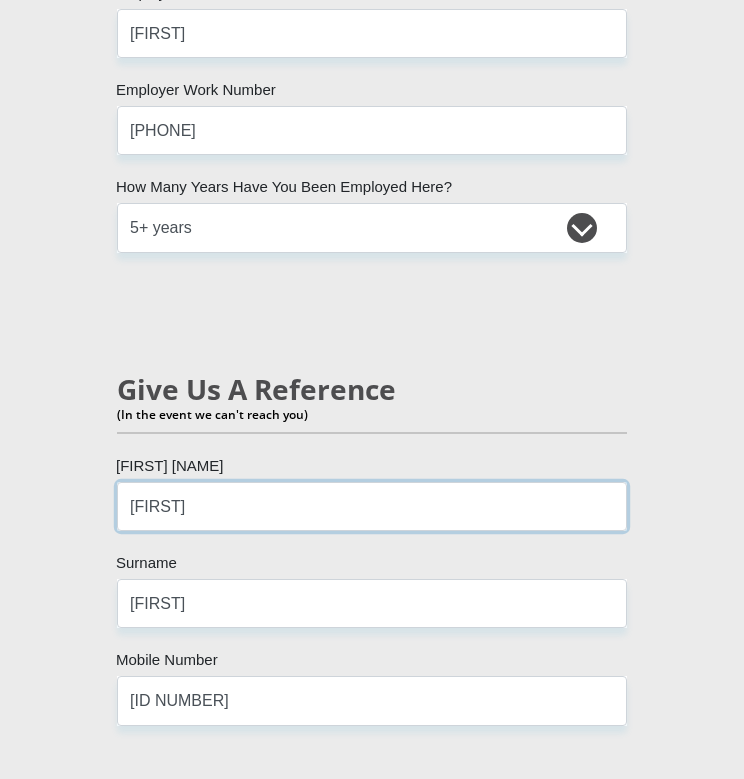 click on "[NAME]" at bounding box center [372, 506] 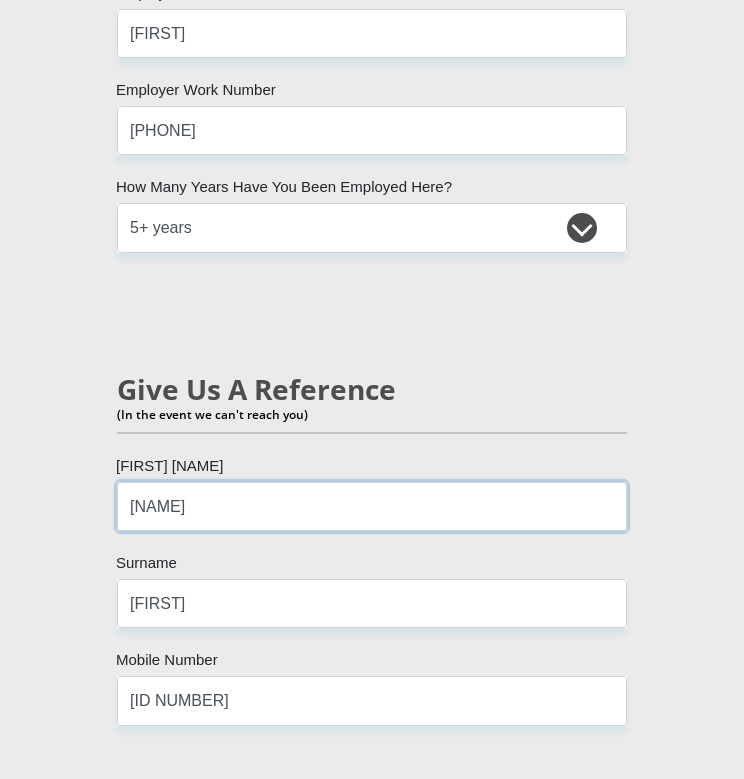 type on "Bongani" 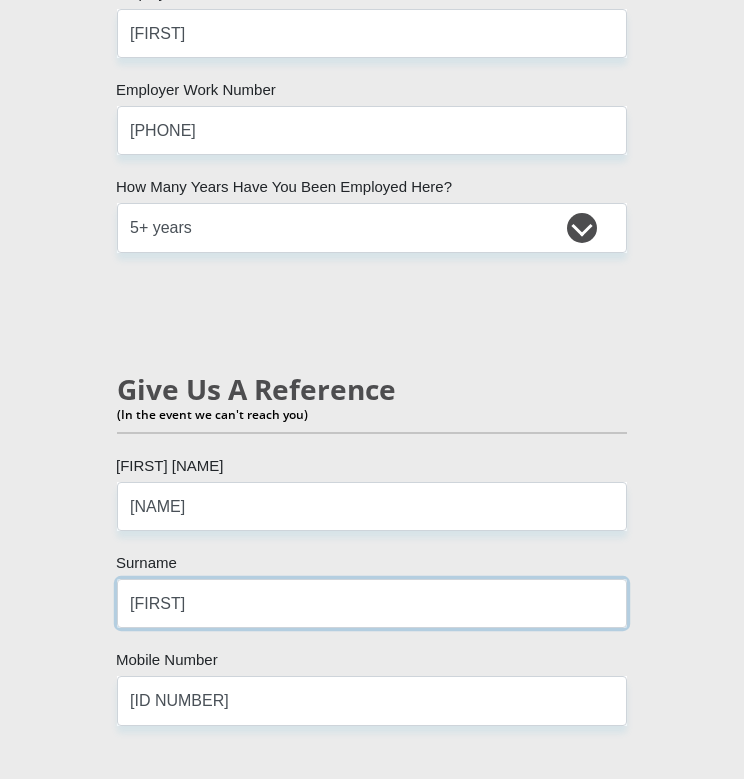 click on "[LAST]" at bounding box center [372, 603] 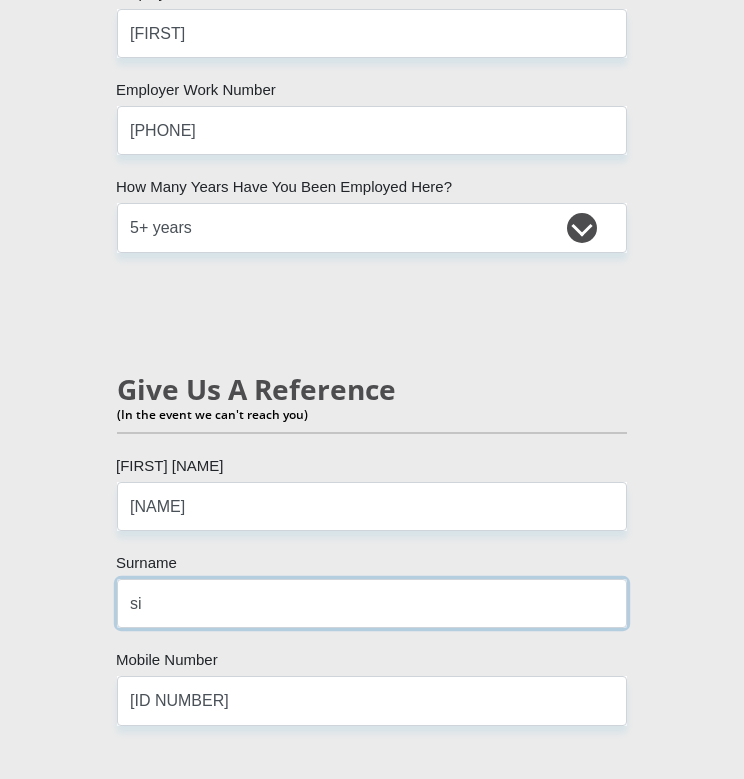 type on "s" 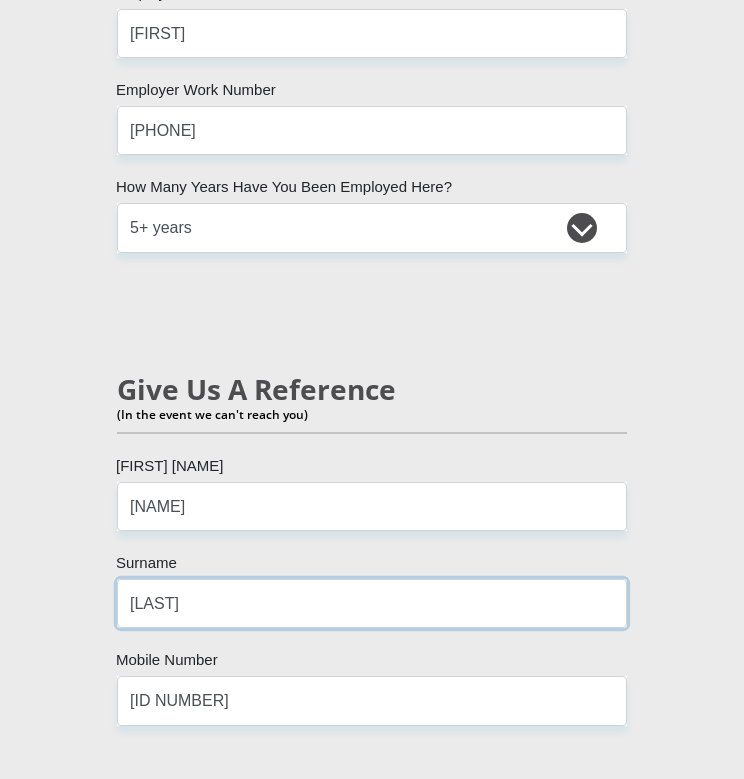 type on "Dlamini" 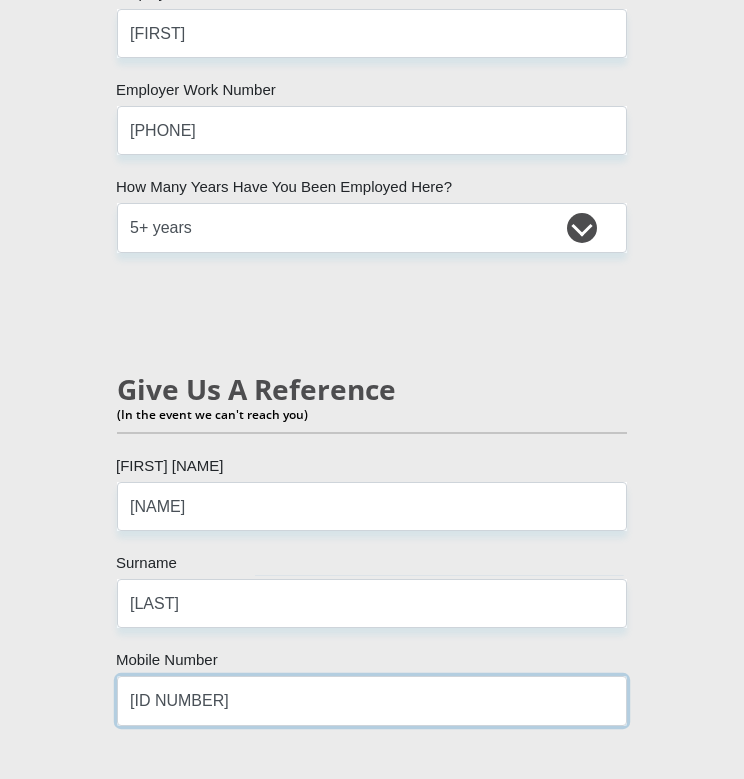 click on "[PHONE]" at bounding box center (372, 700) 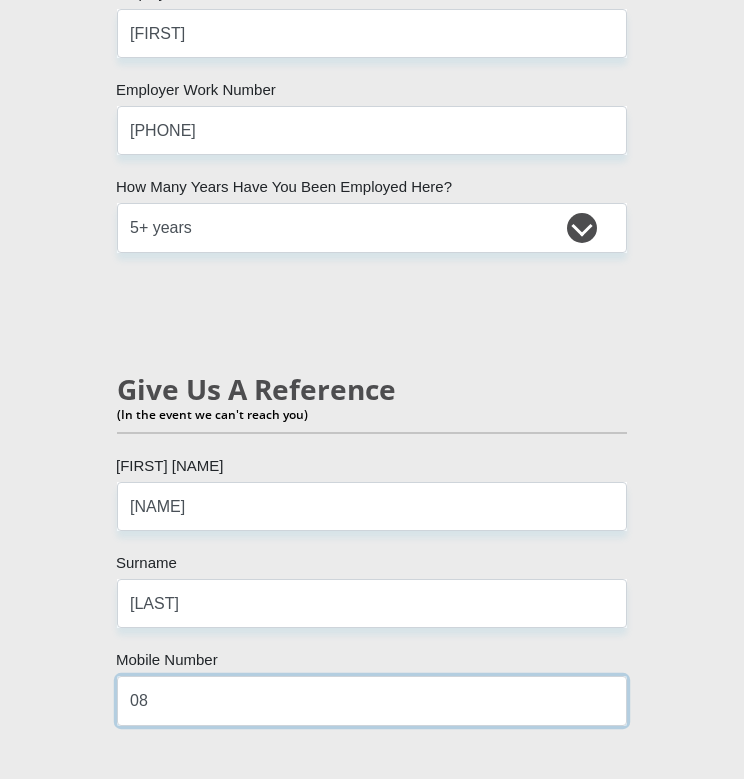 type on "0" 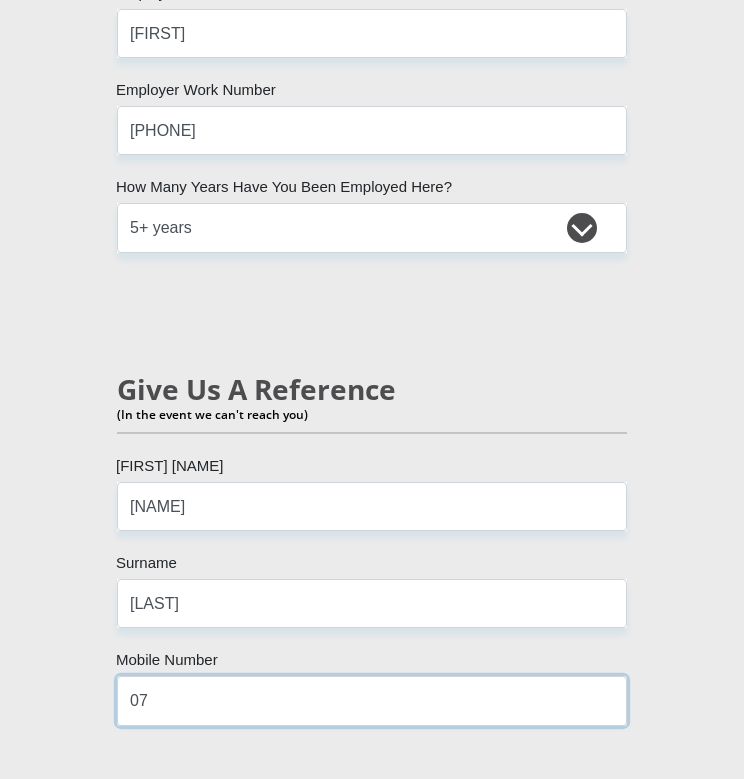 type on "0719992280" 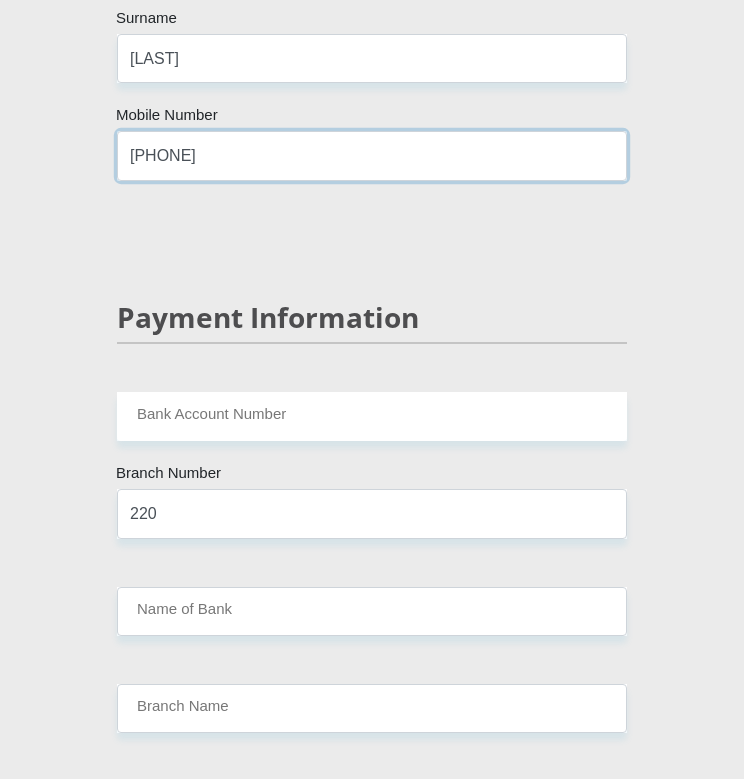 scroll, scrollTop: 5576, scrollLeft: 0, axis: vertical 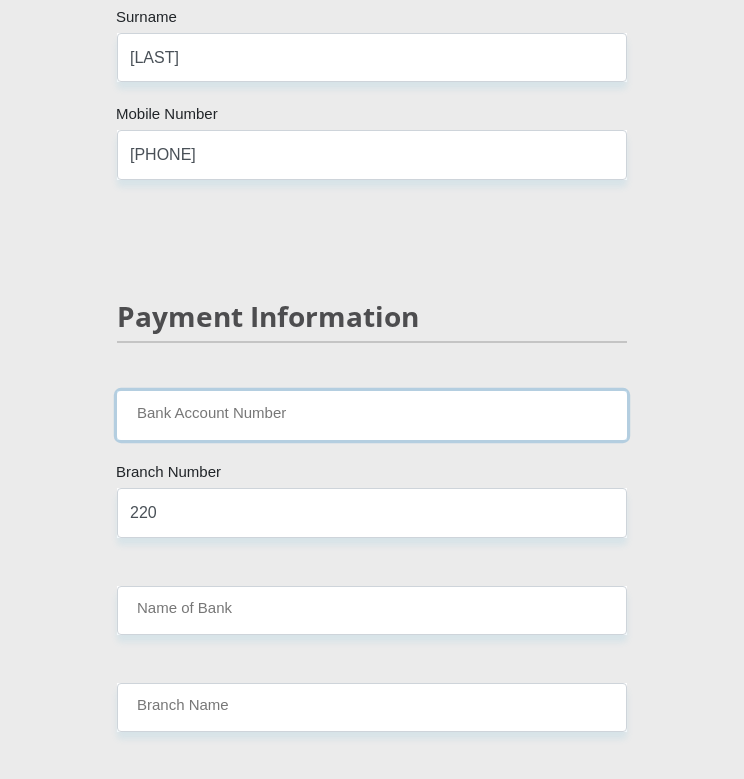 click on "Bank Account Number" at bounding box center (372, 415) 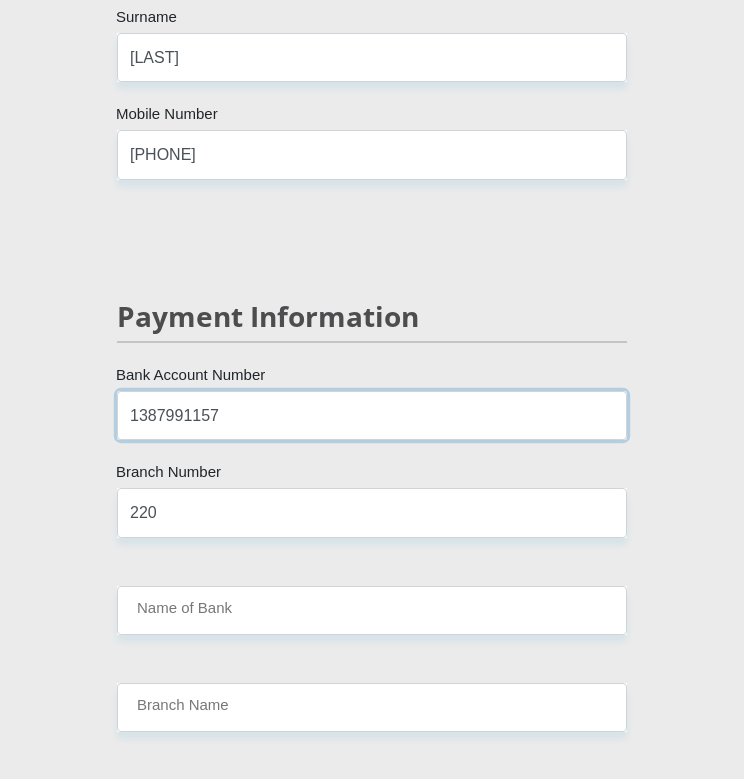 type on "[CREDIT_CARD]" 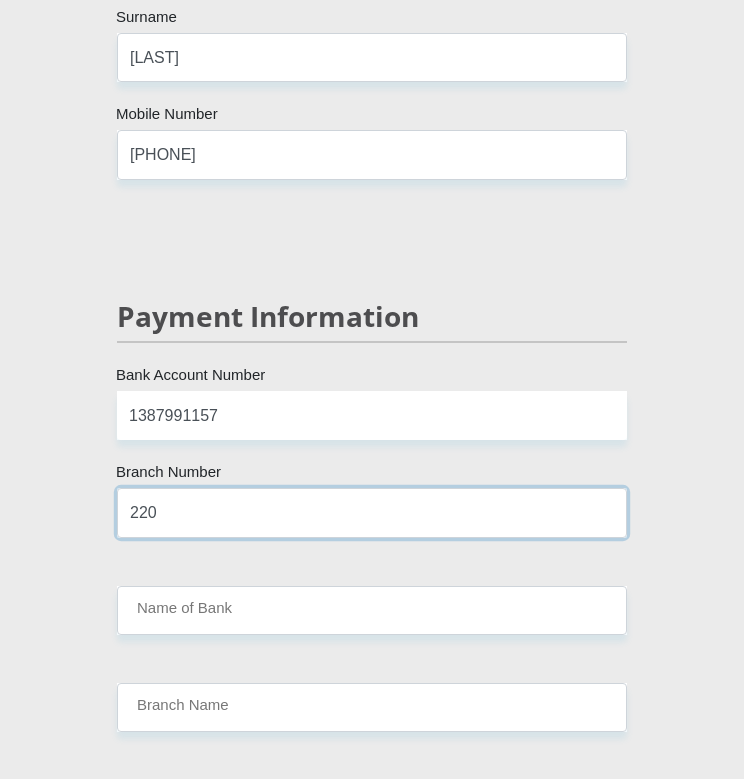 click on "220" at bounding box center (372, 512) 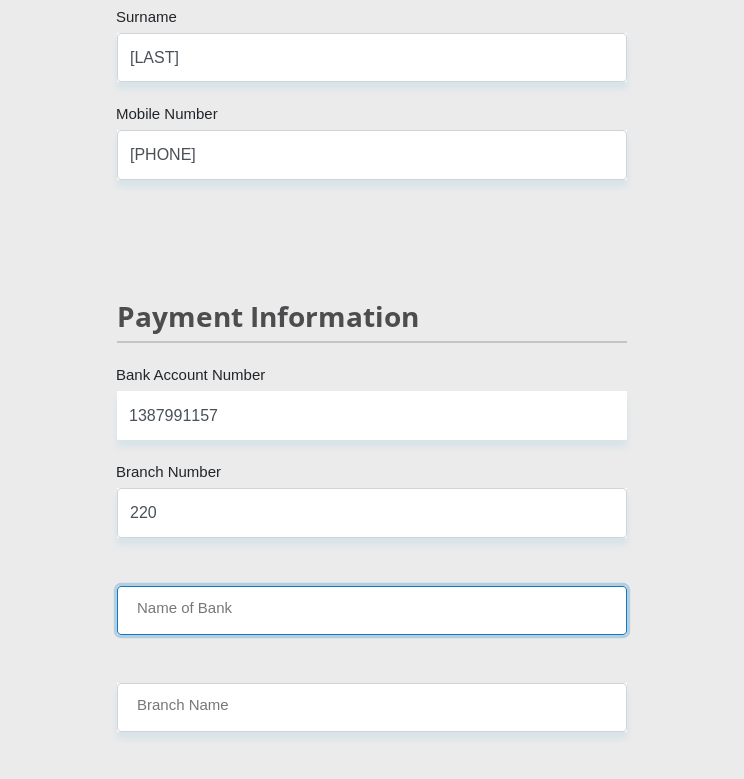 click on "Name of Bank" at bounding box center [372, 610] 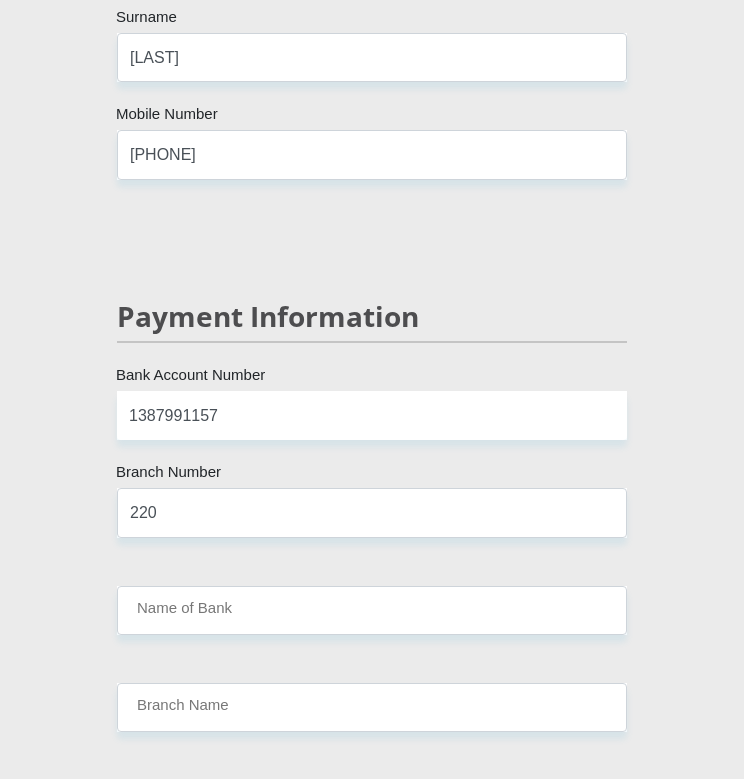 click on "Name of Bank" at bounding box center (372, 610) 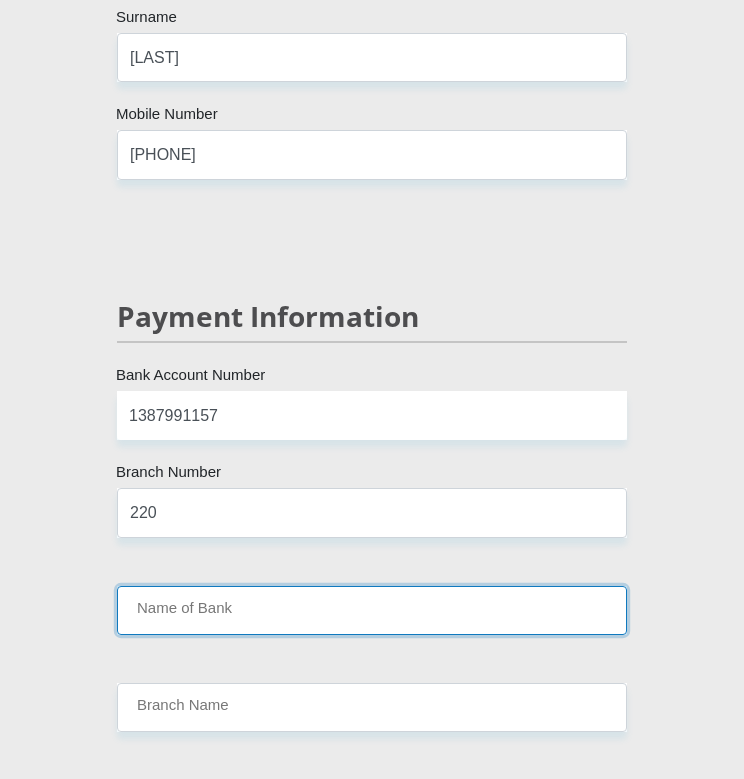 click on "Name of Bank" at bounding box center [372, 610] 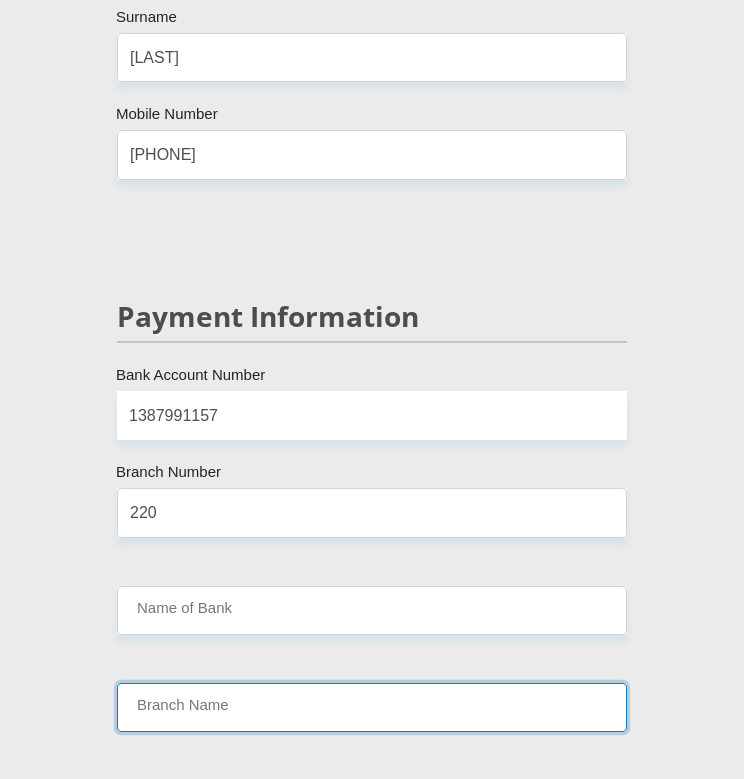 click on "Branch Name" at bounding box center [372, 707] 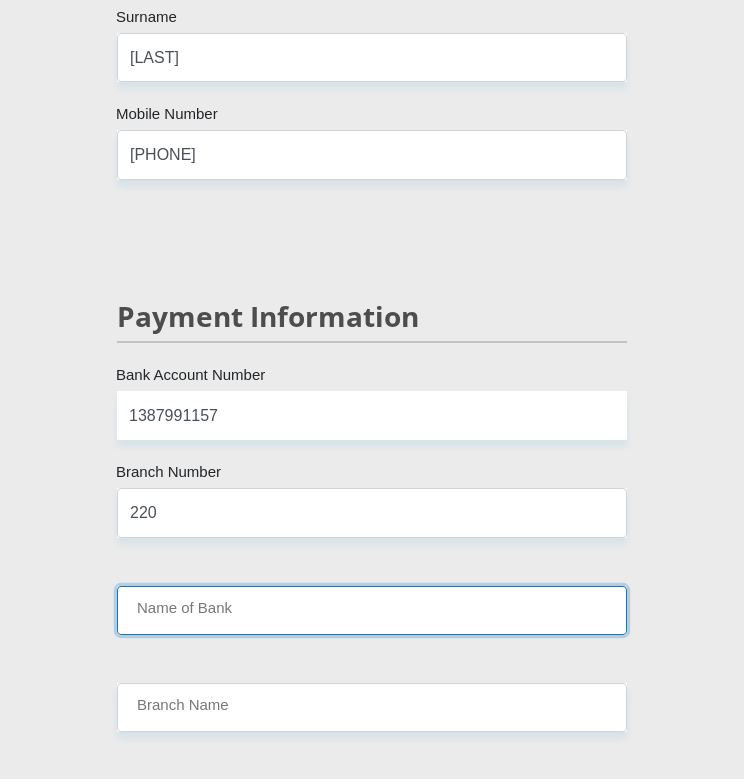 click on "Name of Bank" at bounding box center (372, 610) 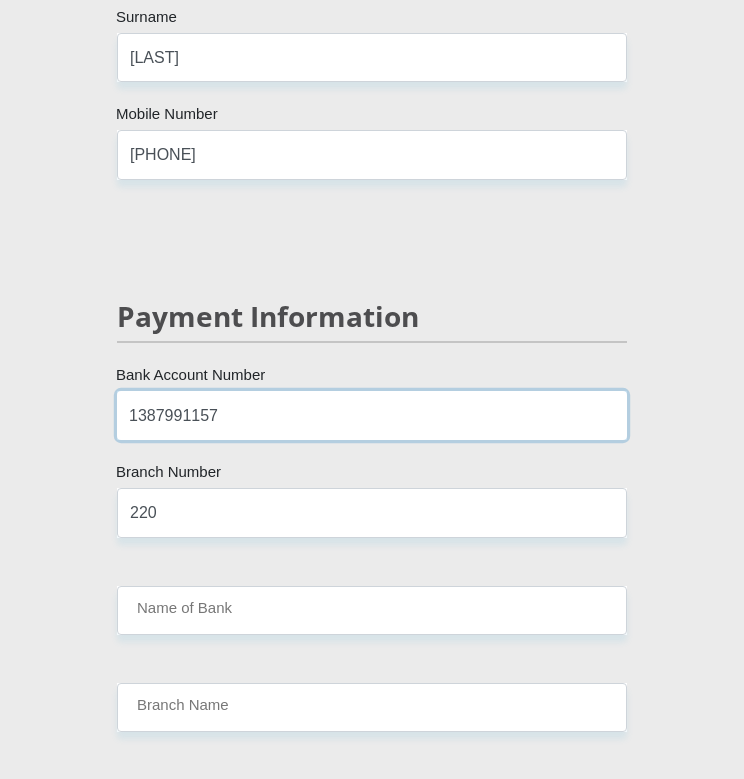 click on "[CREDIT_CARD]" at bounding box center [372, 415] 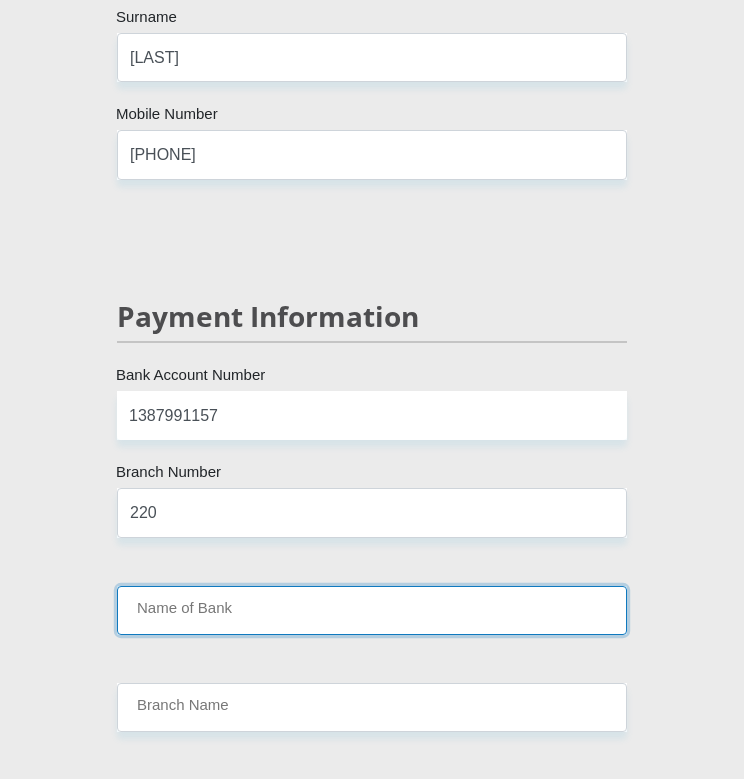 click on "Name of Bank" at bounding box center [372, 610] 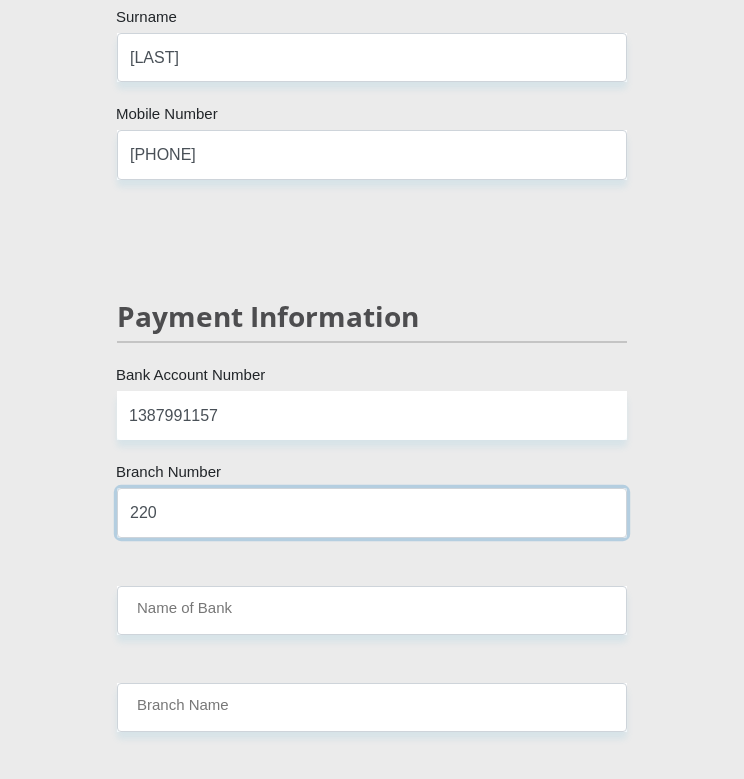 click on "220" at bounding box center (372, 512) 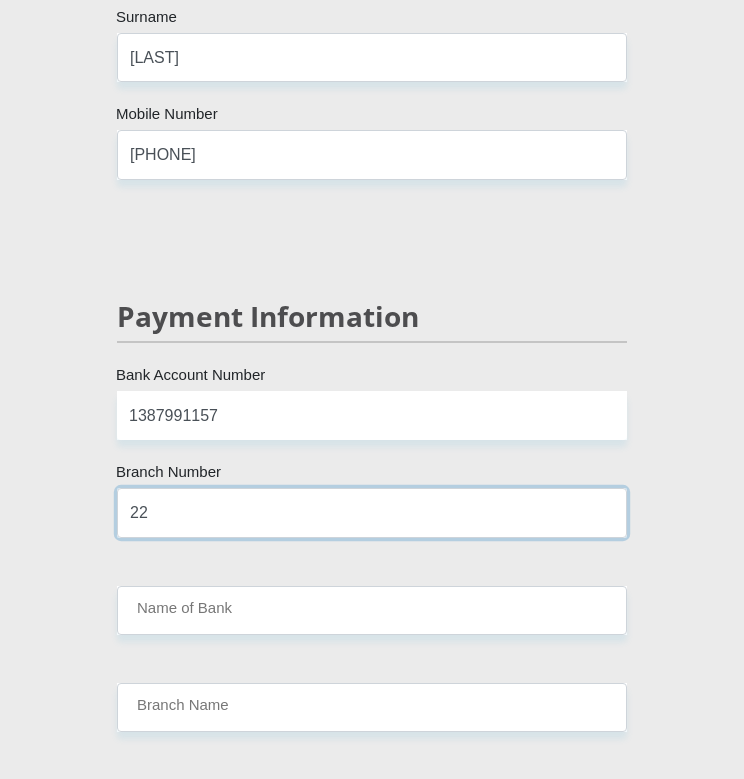 type on "2" 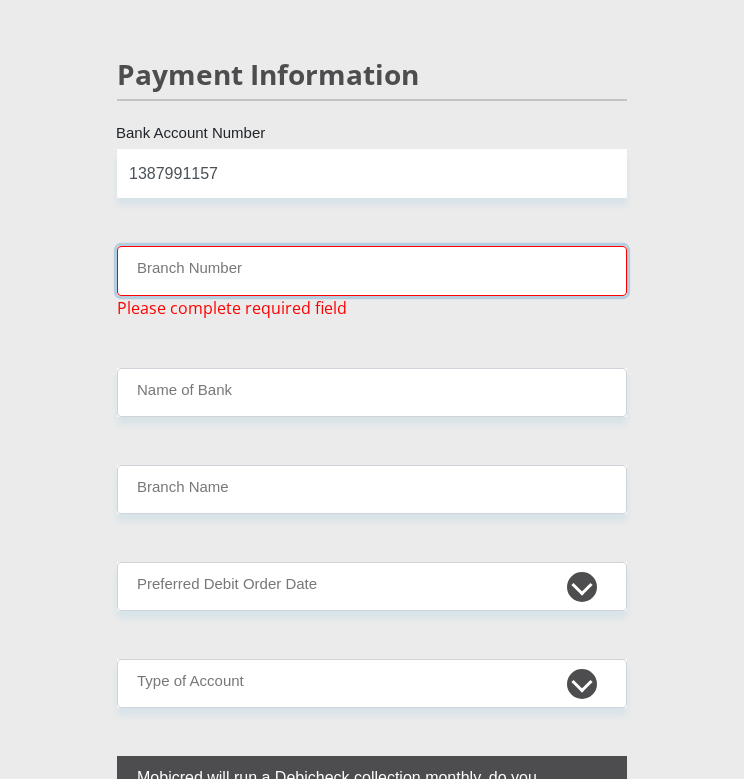 scroll, scrollTop: 5816, scrollLeft: 0, axis: vertical 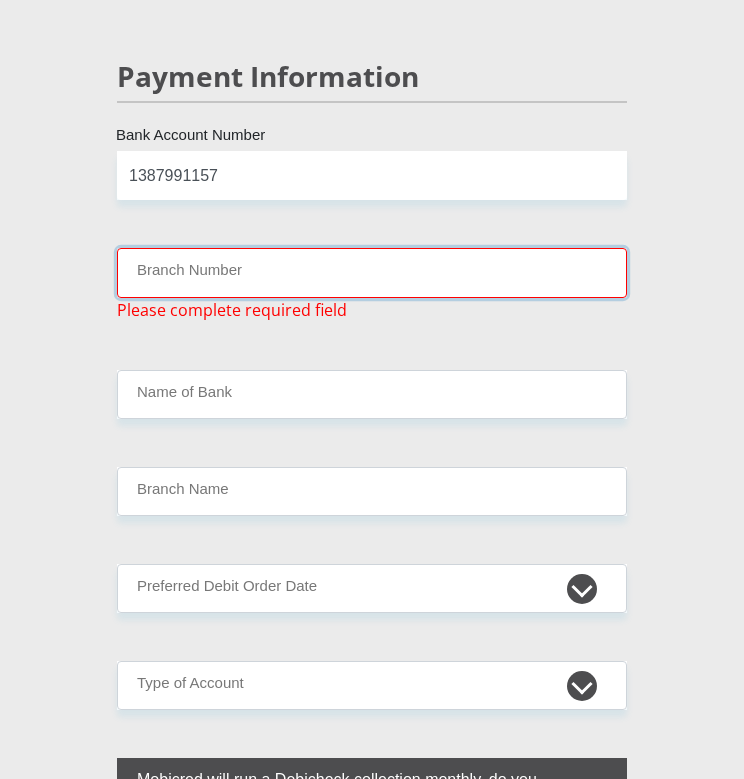 type 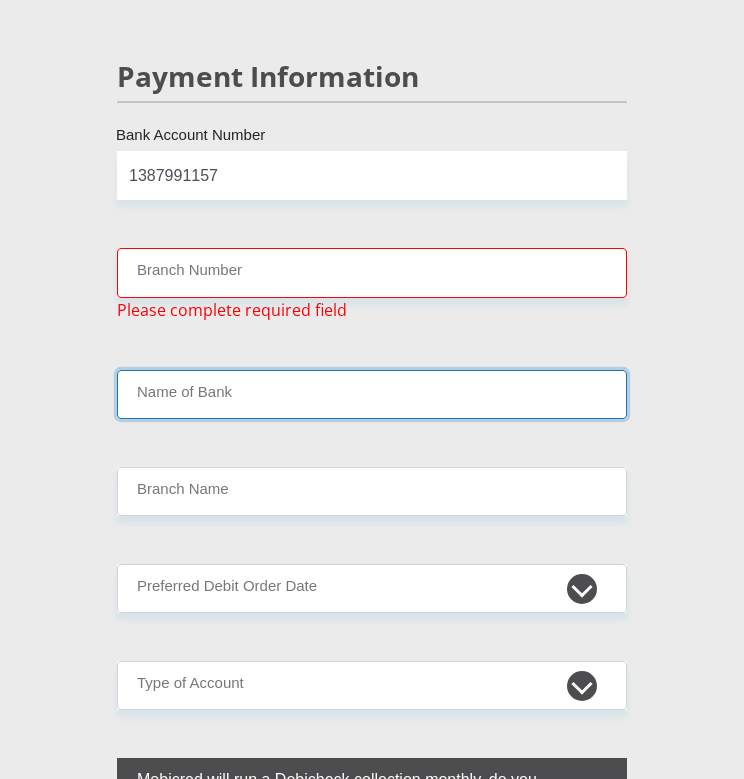 click on "Name of Bank" at bounding box center (372, 394) 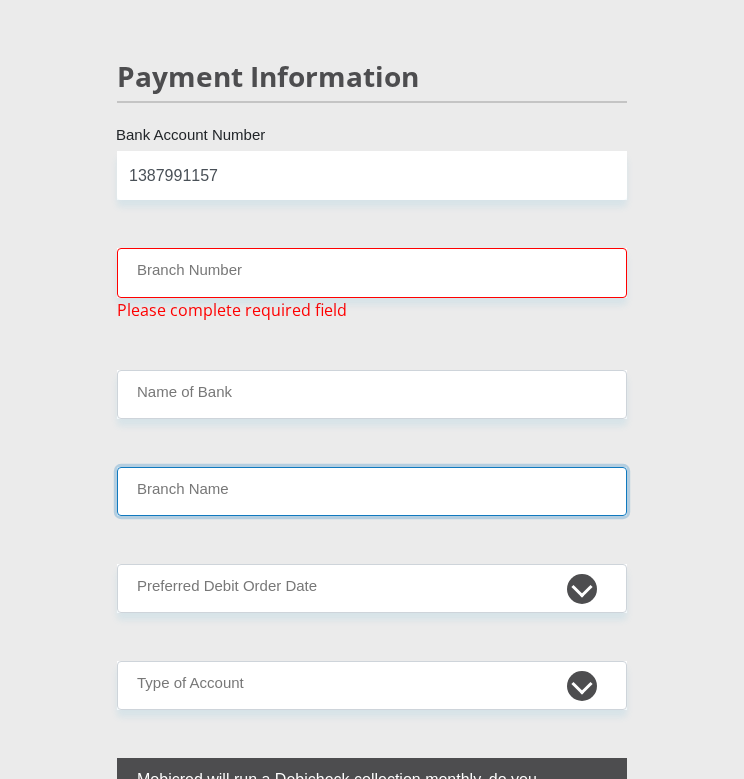 click on "Branch Name" at bounding box center [372, 491] 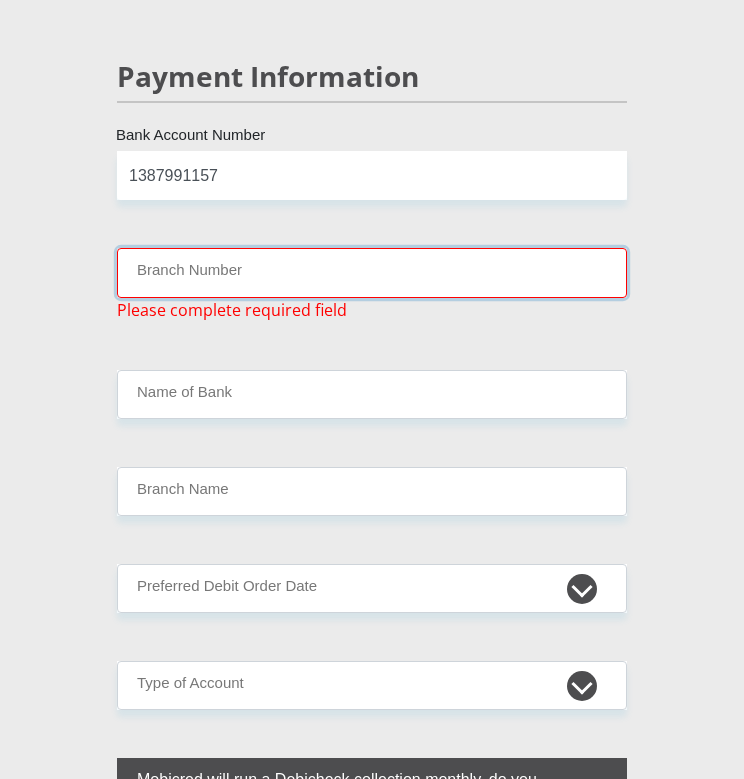 click on "Branch Number" at bounding box center (372, 272) 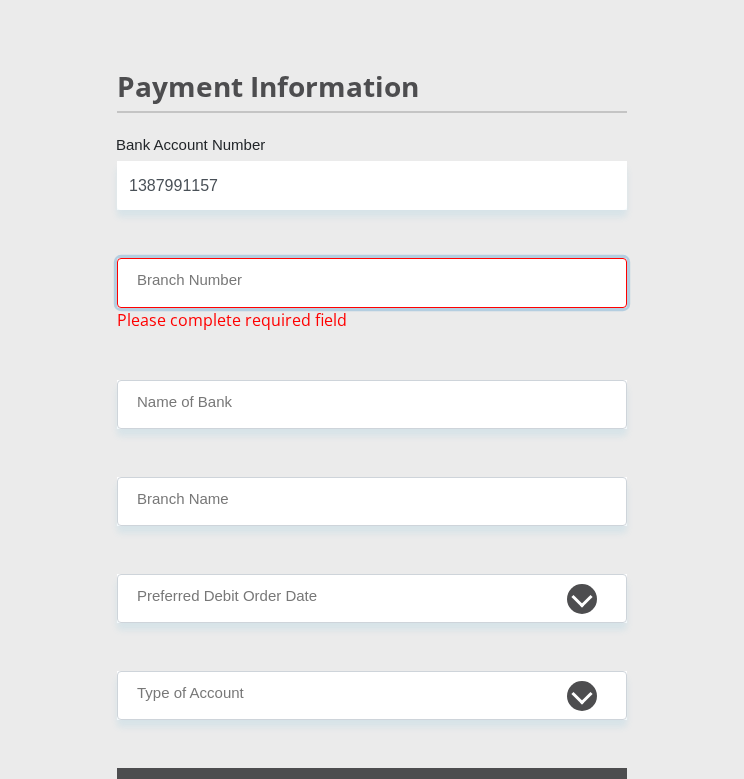 scroll, scrollTop: 5804, scrollLeft: 0, axis: vertical 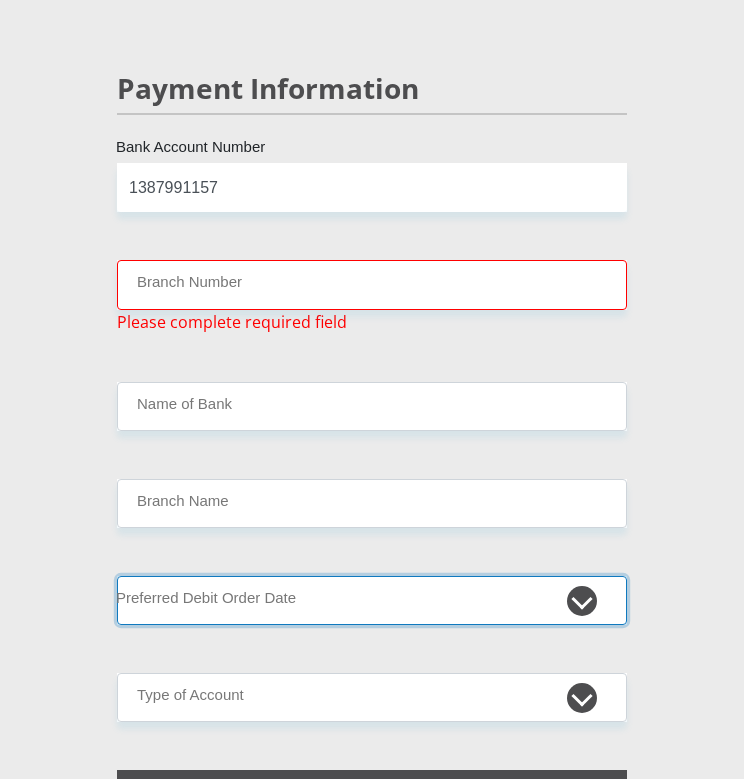 click on "1st
2nd
3rd
4th
5th
7th
18th
19th
20th
21st
22nd
23rd
24th
25th
26th
27th
28th
29th
30th" at bounding box center (372, 600) 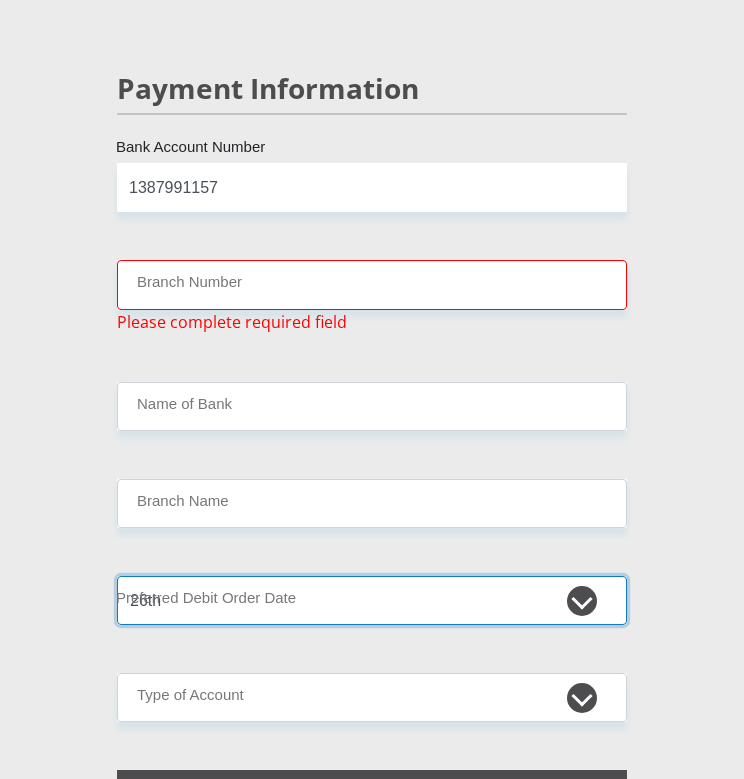 click on "1st
2nd
3rd
4th
5th
7th
18th
19th
20th
21st
22nd
23rd
24th
25th
26th
27th
28th
29th
30th" at bounding box center (372, 600) 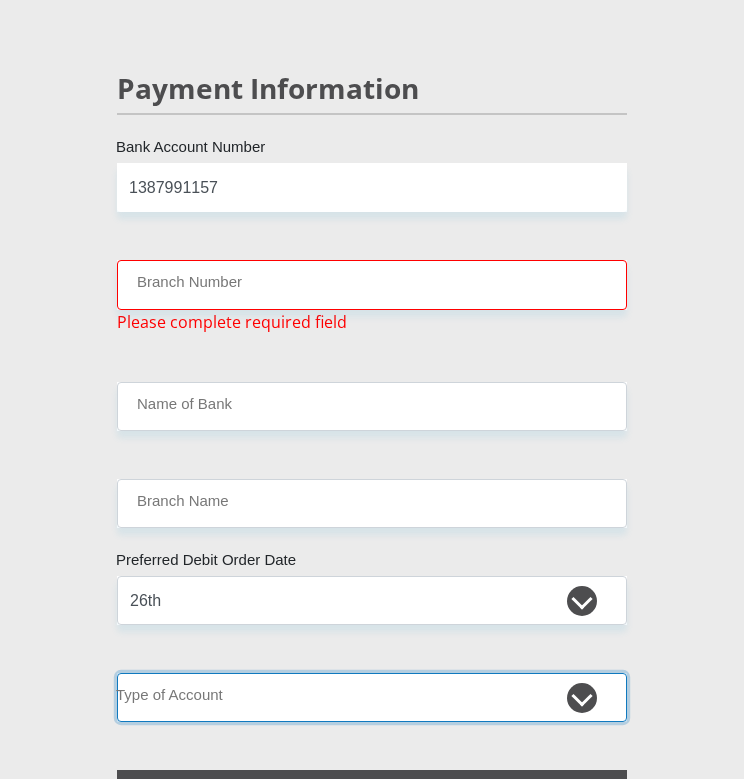 click on "Cheque
Savings" at bounding box center [372, 697] 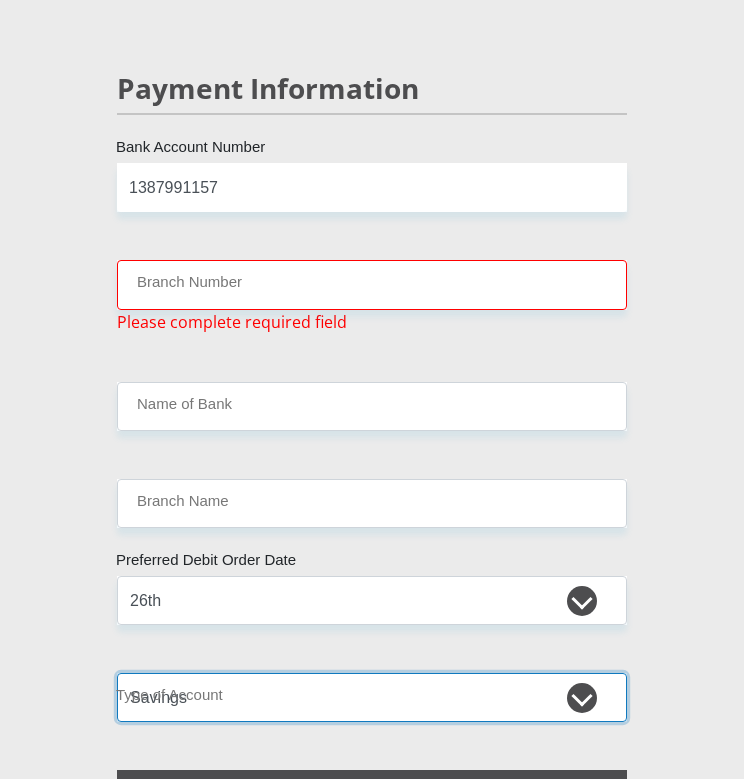 click on "Cheque
Savings" at bounding box center (372, 697) 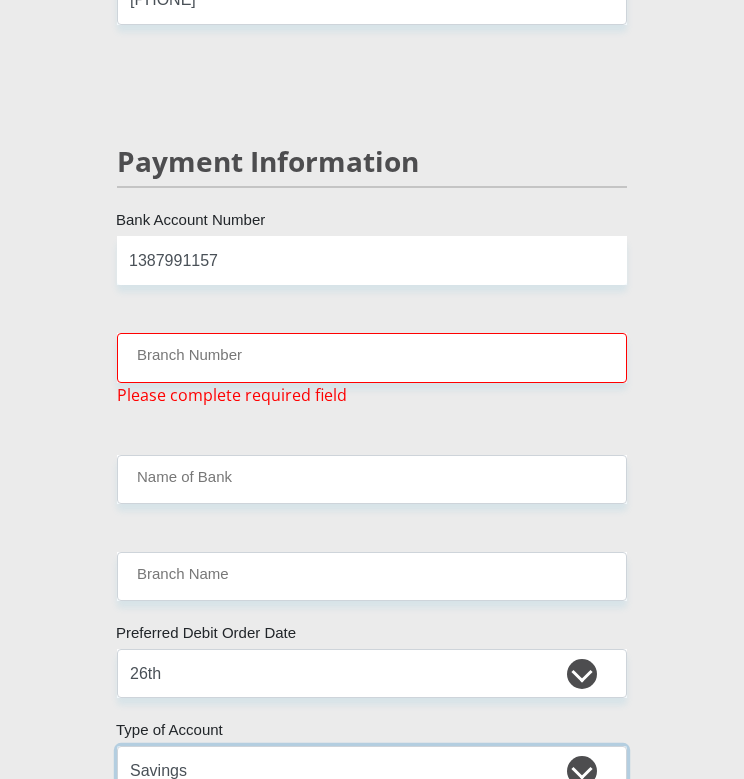 scroll, scrollTop: 5729, scrollLeft: 0, axis: vertical 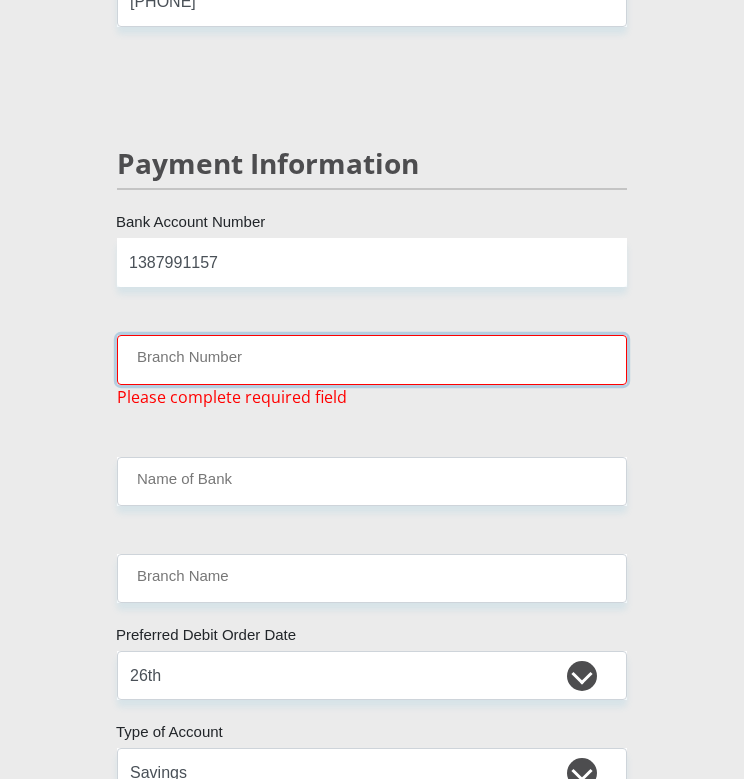 click on "Branch Number" at bounding box center (372, 359) 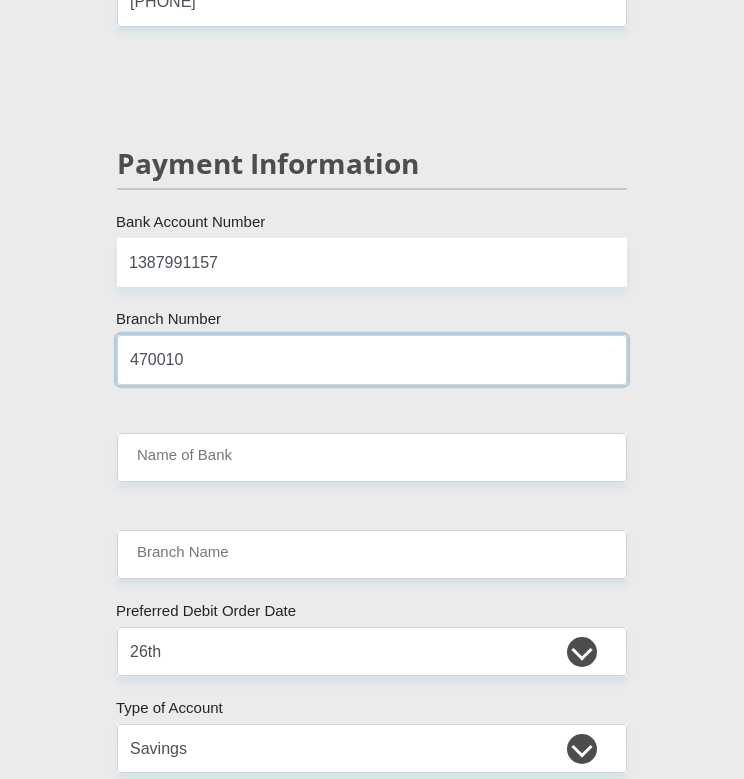 type on "[POSTAL_CODE]" 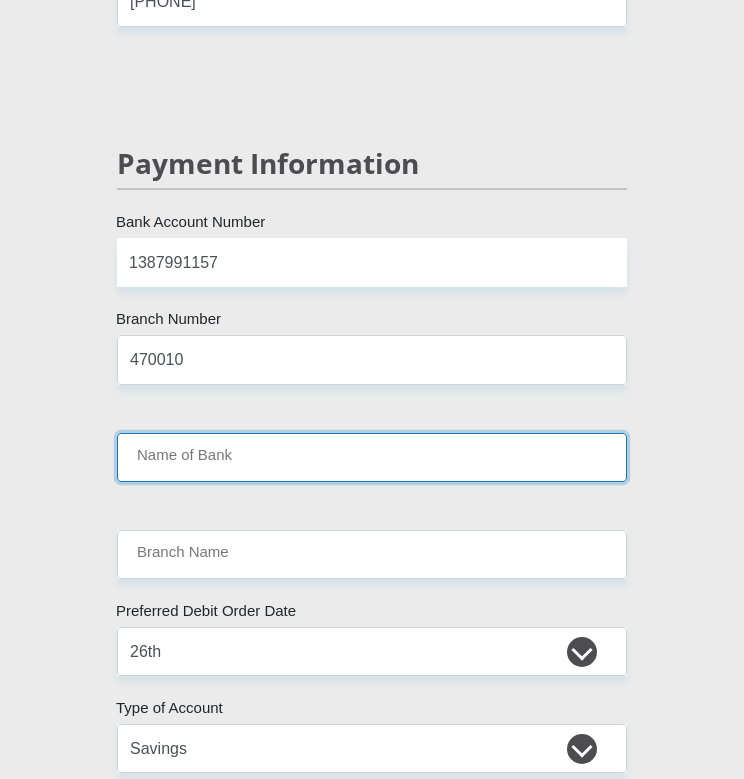 click on "Name of Bank" at bounding box center (372, 457) 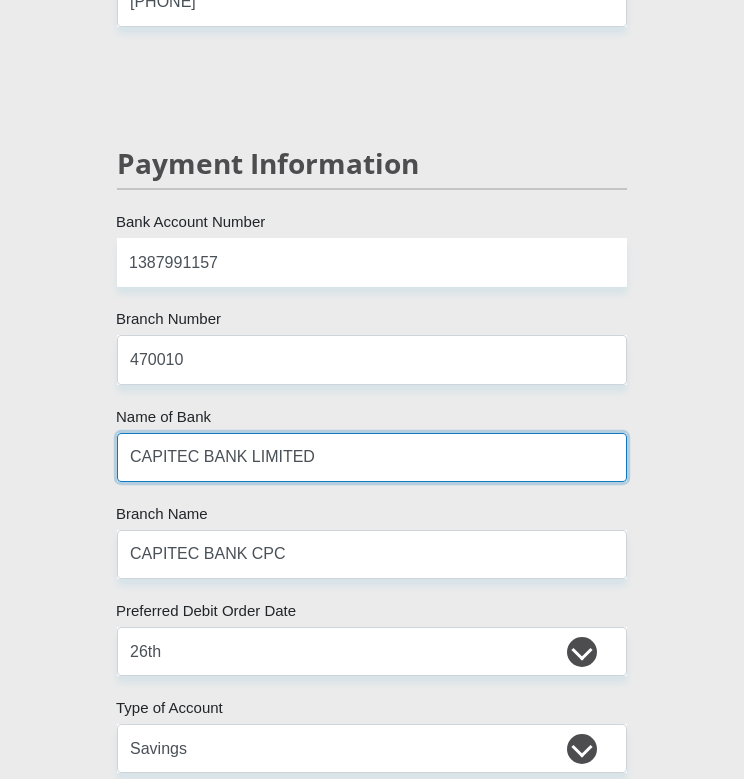 click on "CAPITEC BANK LIMITED" at bounding box center [372, 457] 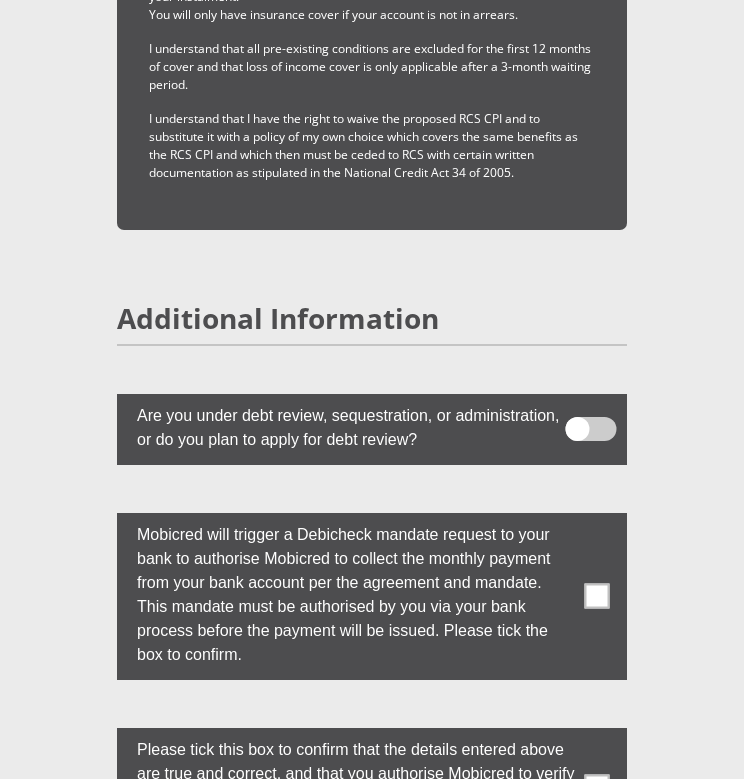 scroll, scrollTop: 7604, scrollLeft: 0, axis: vertical 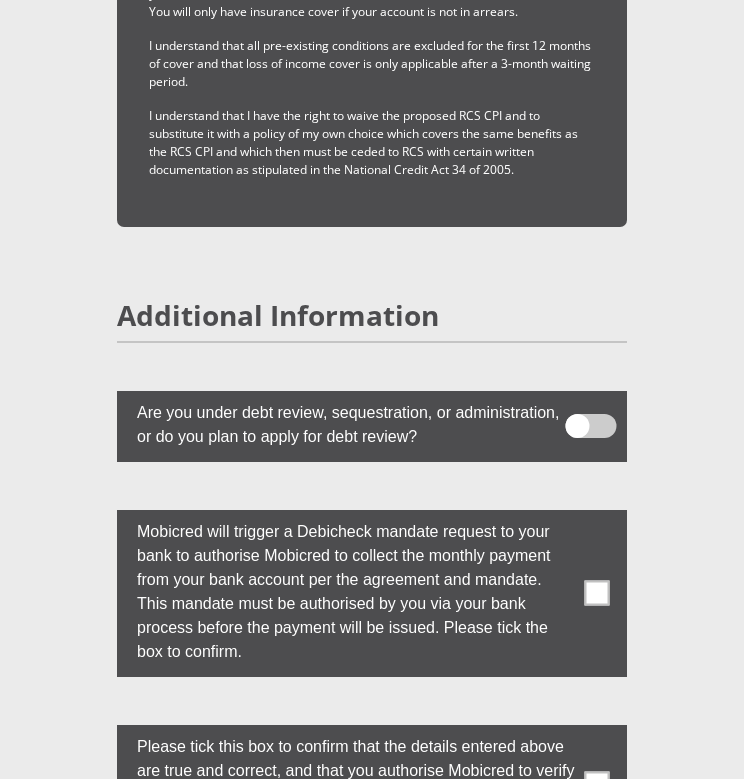 click at bounding box center (591, 426) 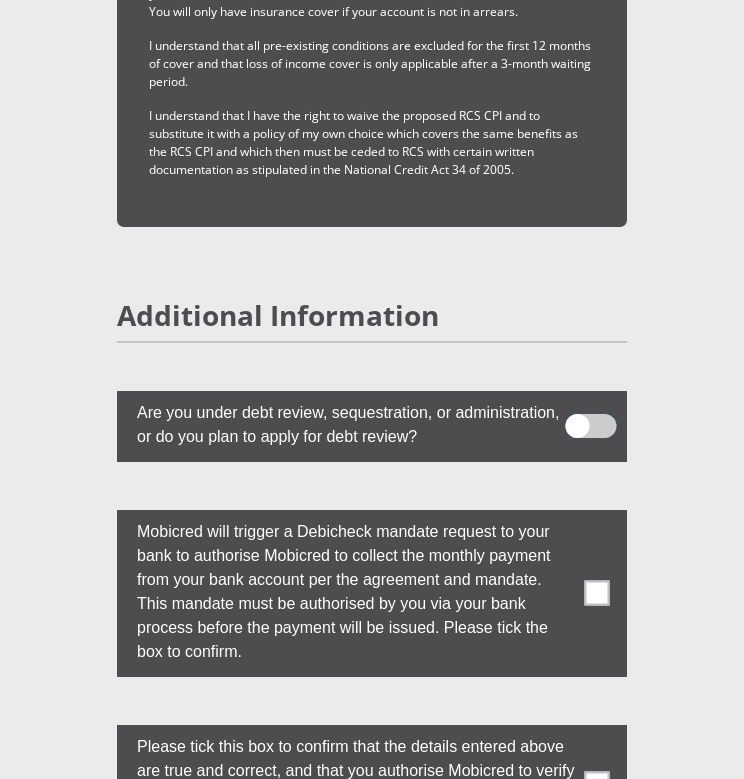 click at bounding box center (602, 408) 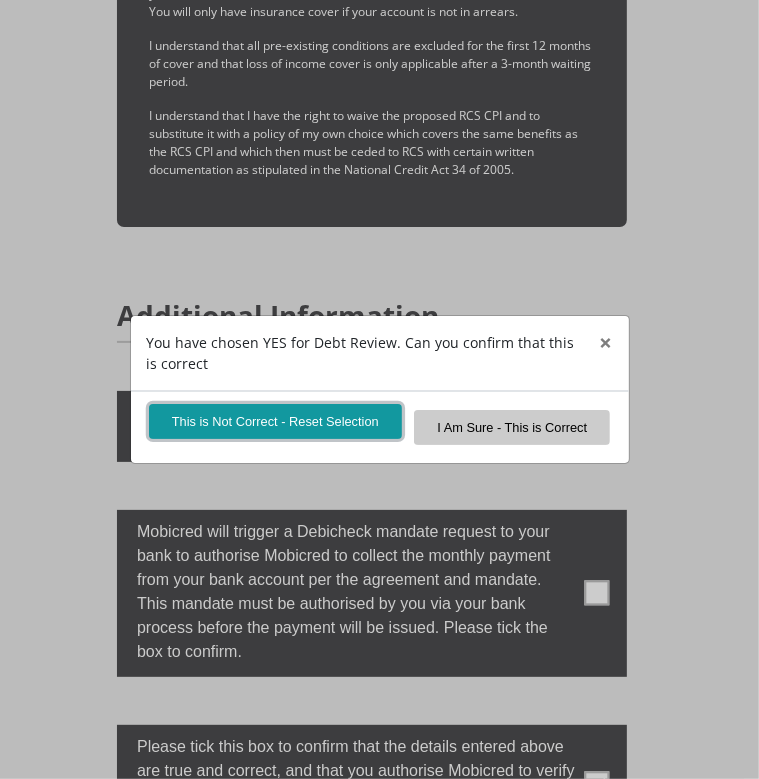click on "This is Not Correct - Reset Selection" at bounding box center [275, 421] 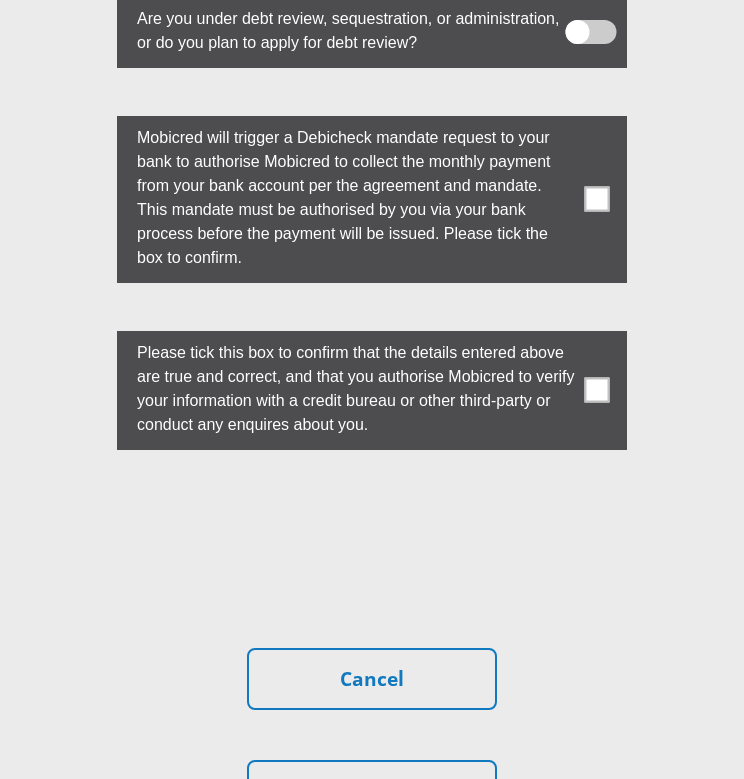 scroll, scrollTop: 8000, scrollLeft: 0, axis: vertical 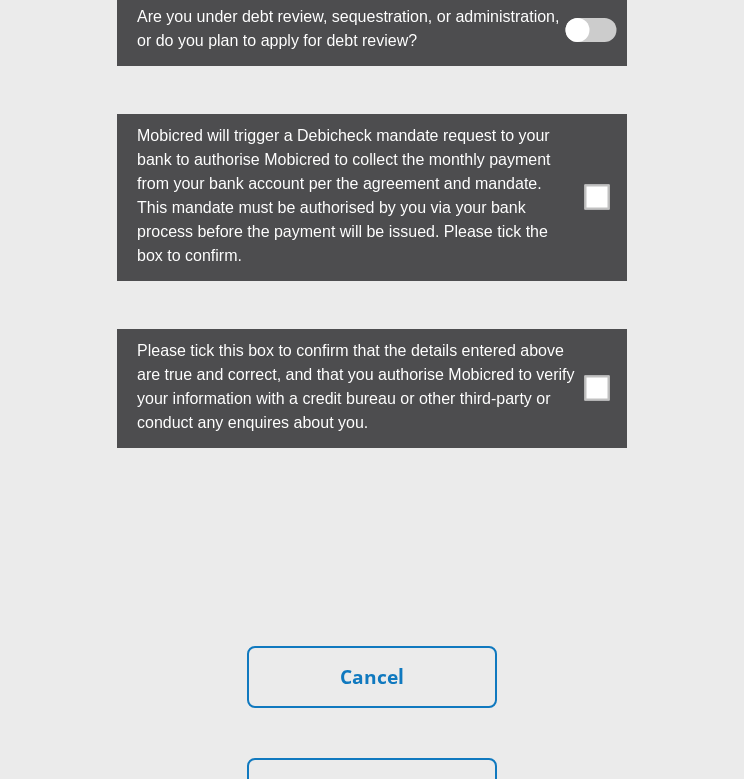 click at bounding box center (372, 388) 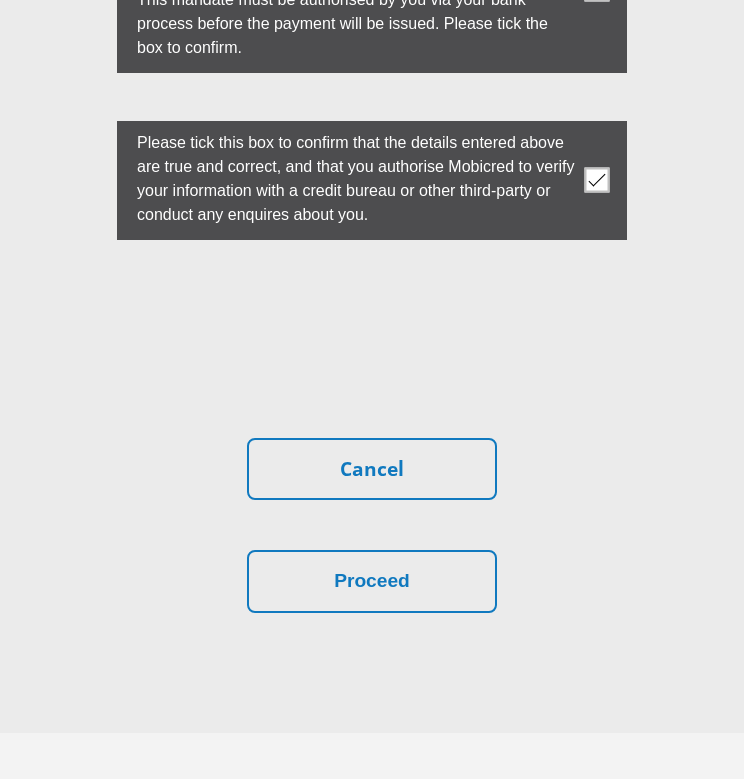 scroll, scrollTop: 8327, scrollLeft: 0, axis: vertical 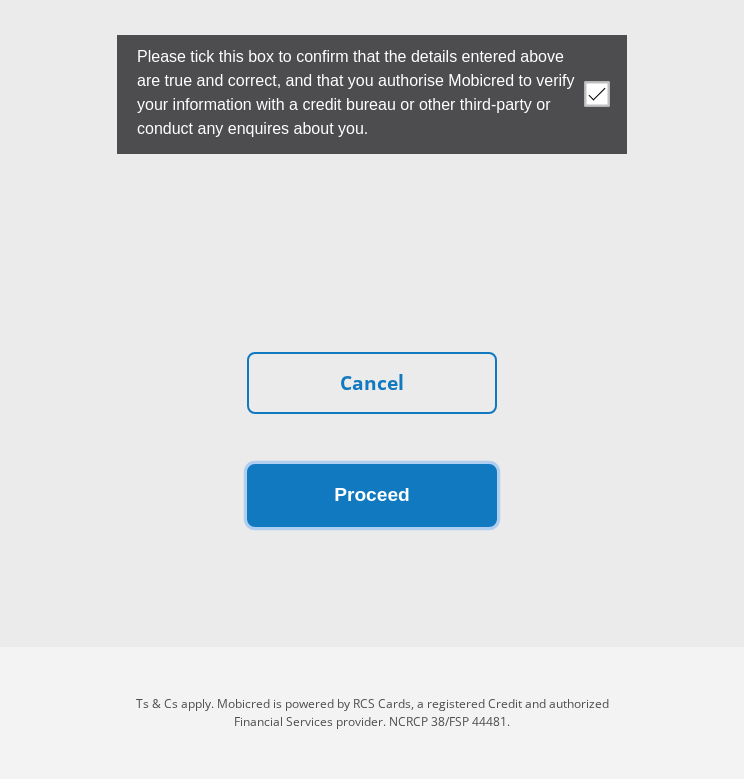 click on "Proceed" at bounding box center (372, 495) 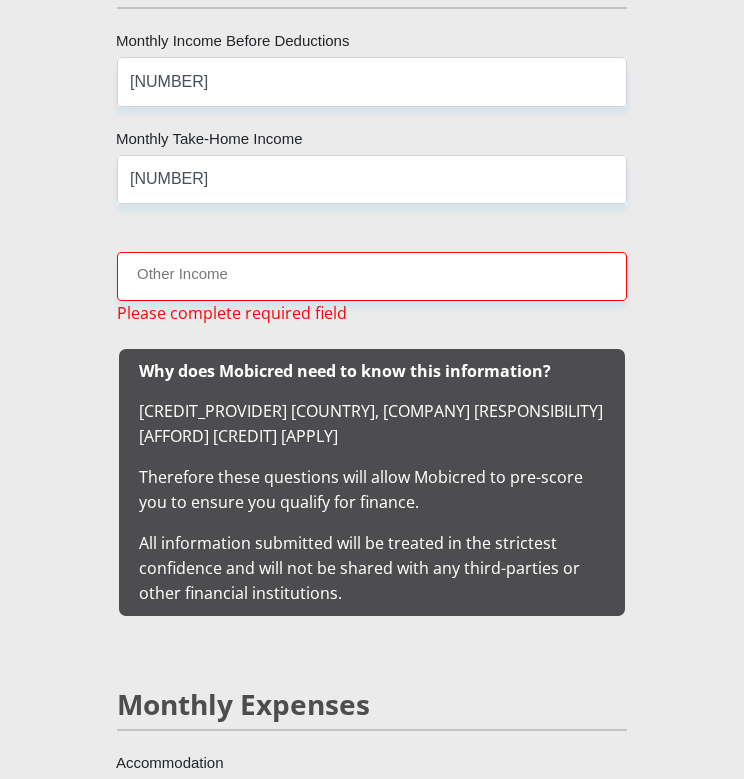 scroll, scrollTop: 2972, scrollLeft: 0, axis: vertical 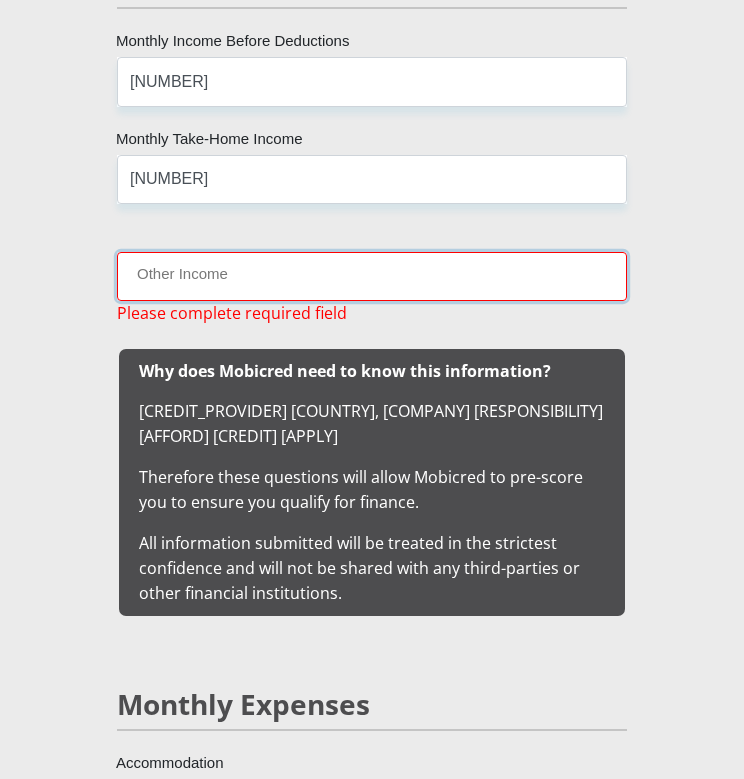 click on "Other Income" at bounding box center (372, 276) 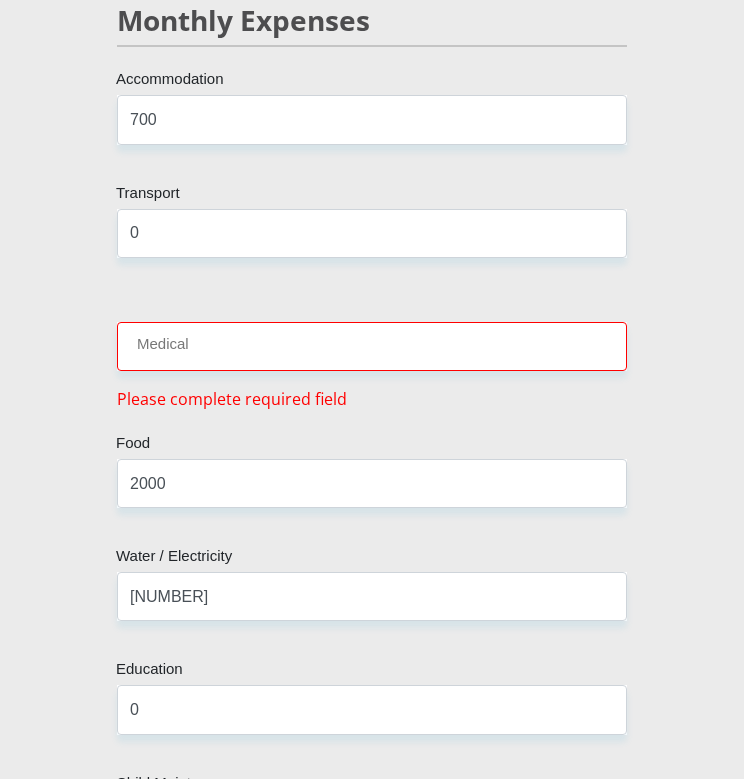 scroll, scrollTop: 3660, scrollLeft: 0, axis: vertical 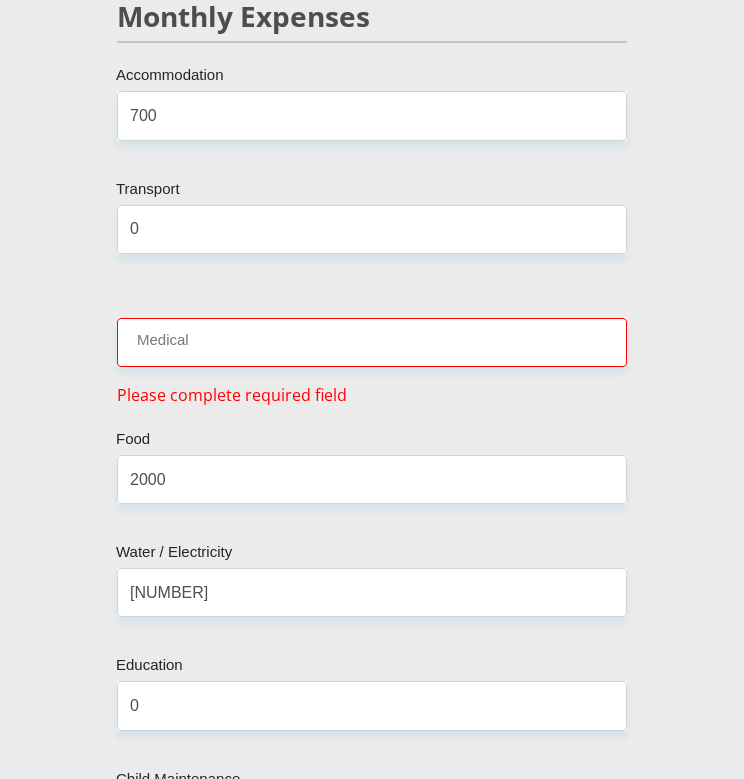 type on "[NUMBER]" 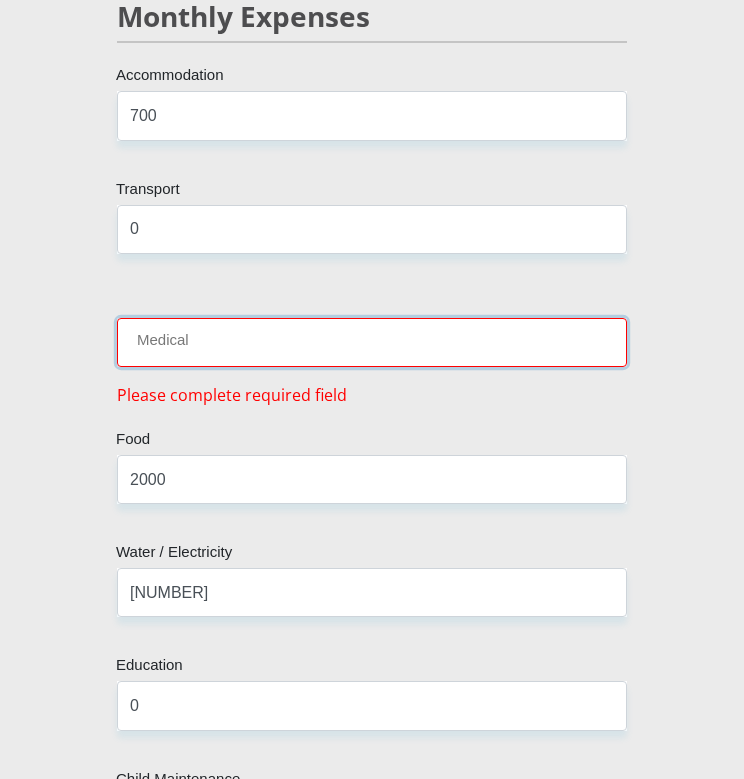 click on "Medical" at bounding box center [372, 342] 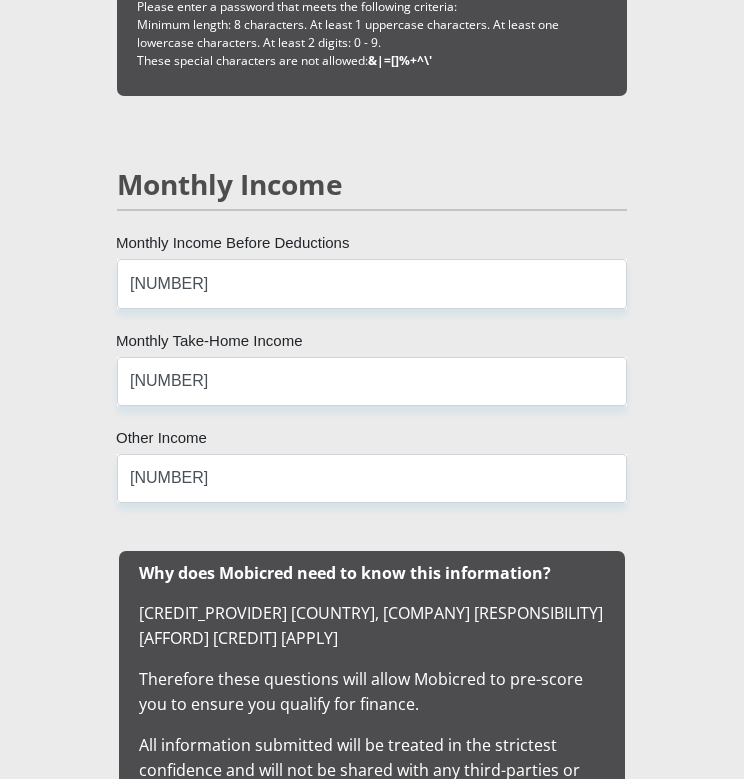 scroll, scrollTop: 2768, scrollLeft: 0, axis: vertical 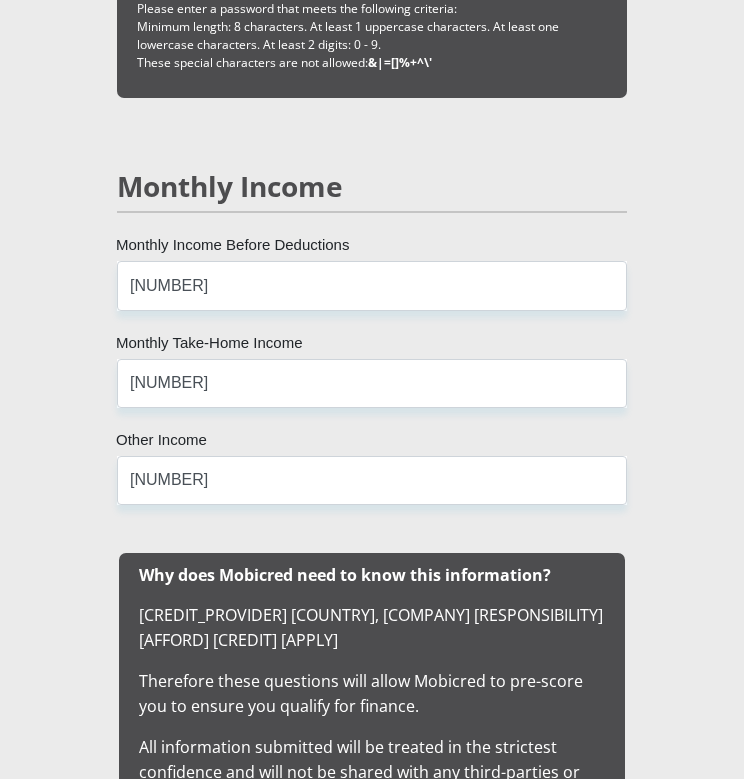 type on "0" 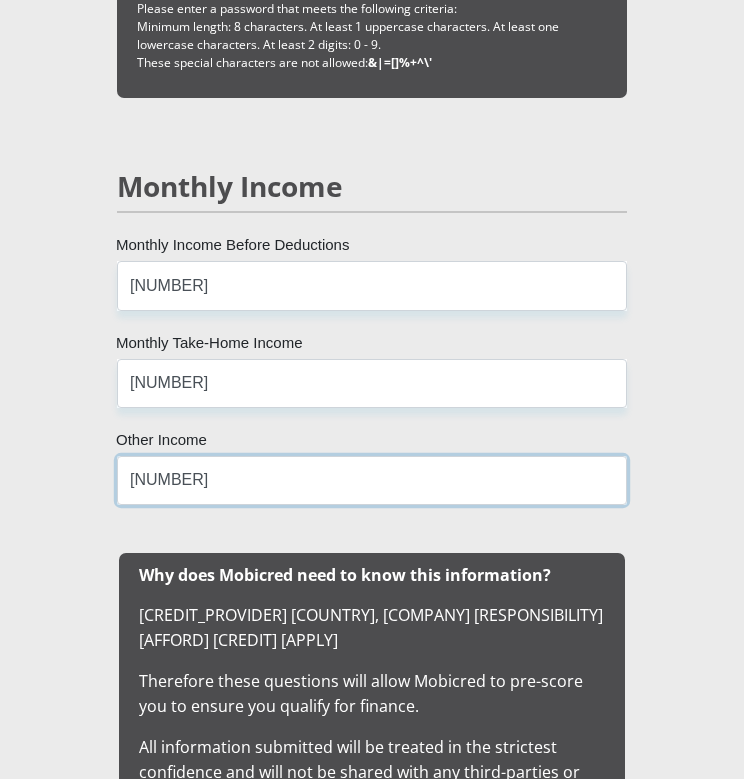 click on "[NUMBER]" at bounding box center (372, 480) 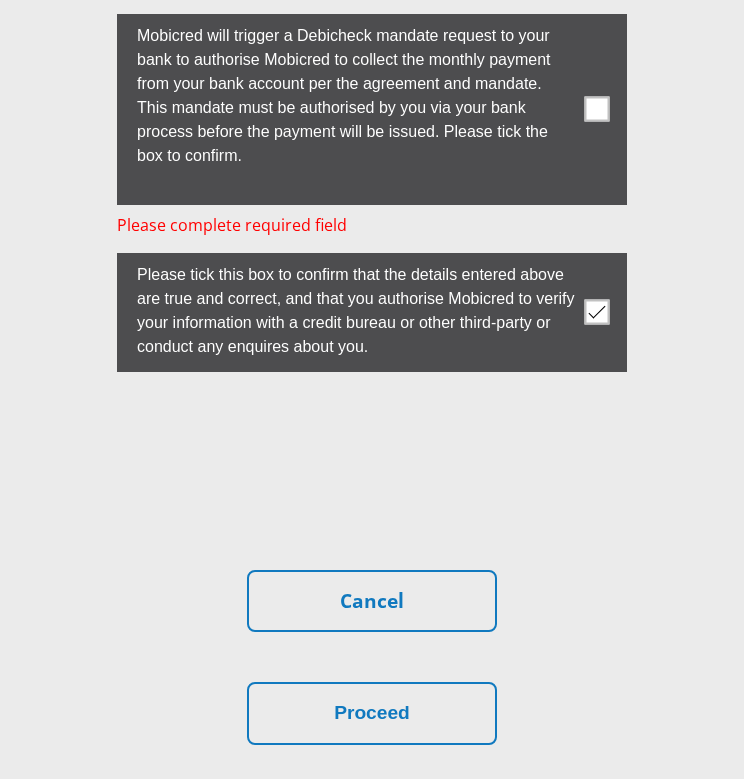 scroll, scrollTop: 8150, scrollLeft: 0, axis: vertical 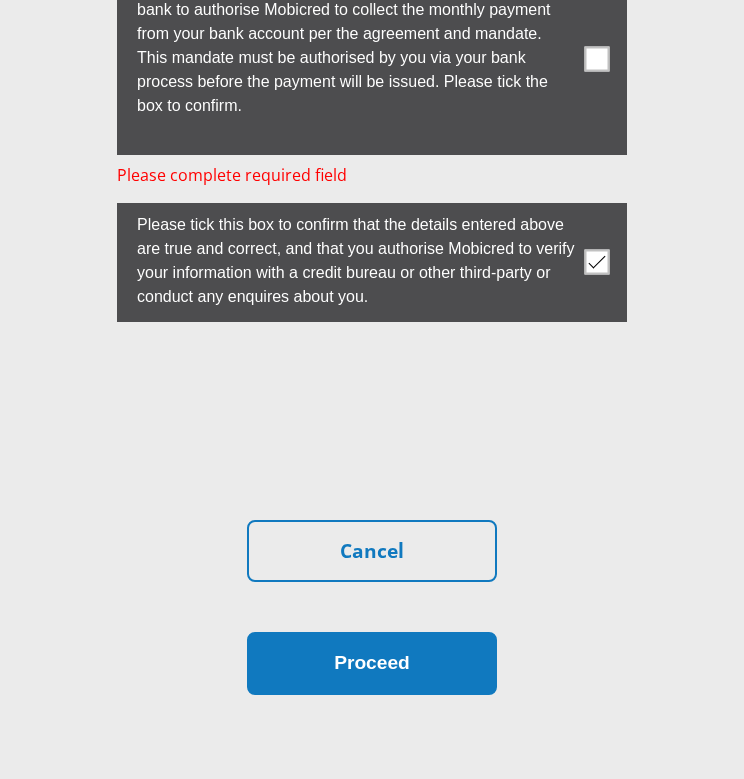 type on "0" 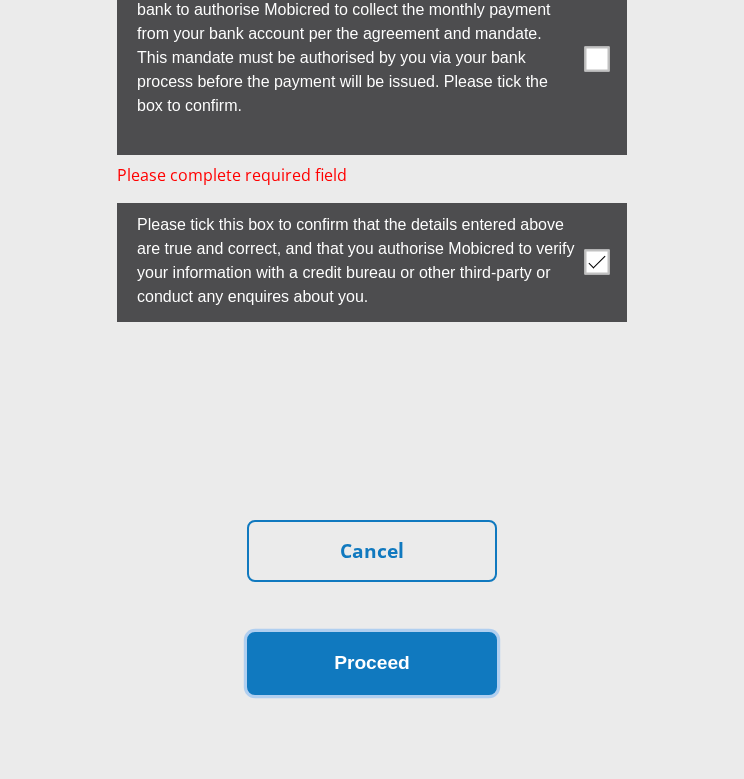 click on "Proceed" at bounding box center [372, 663] 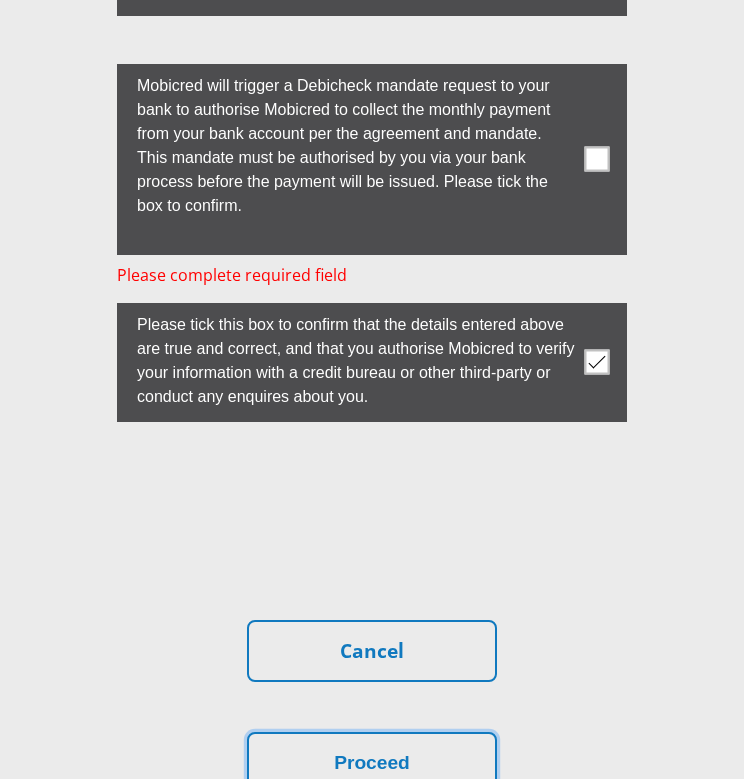 scroll, scrollTop: 8048, scrollLeft: 0, axis: vertical 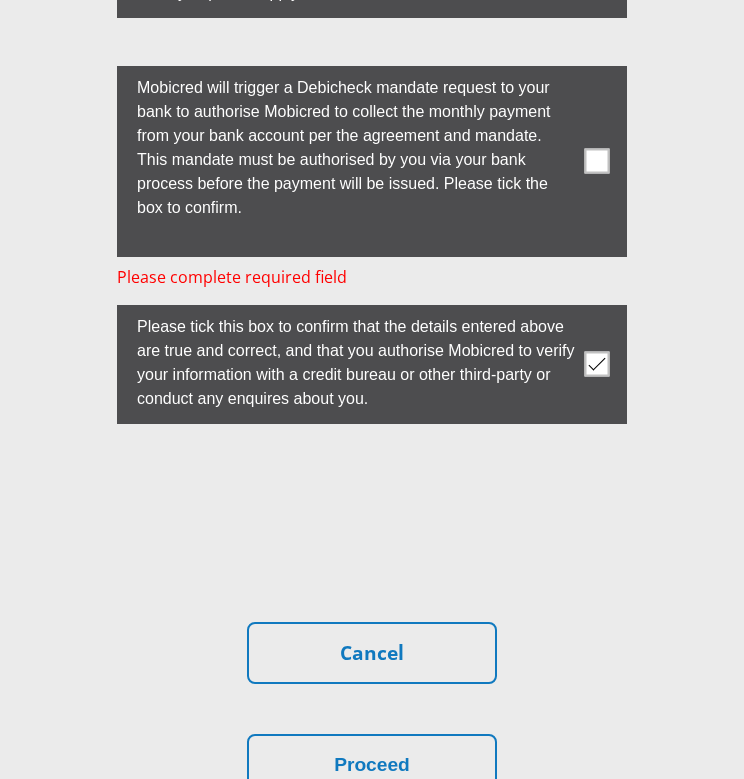 click at bounding box center (597, 161) 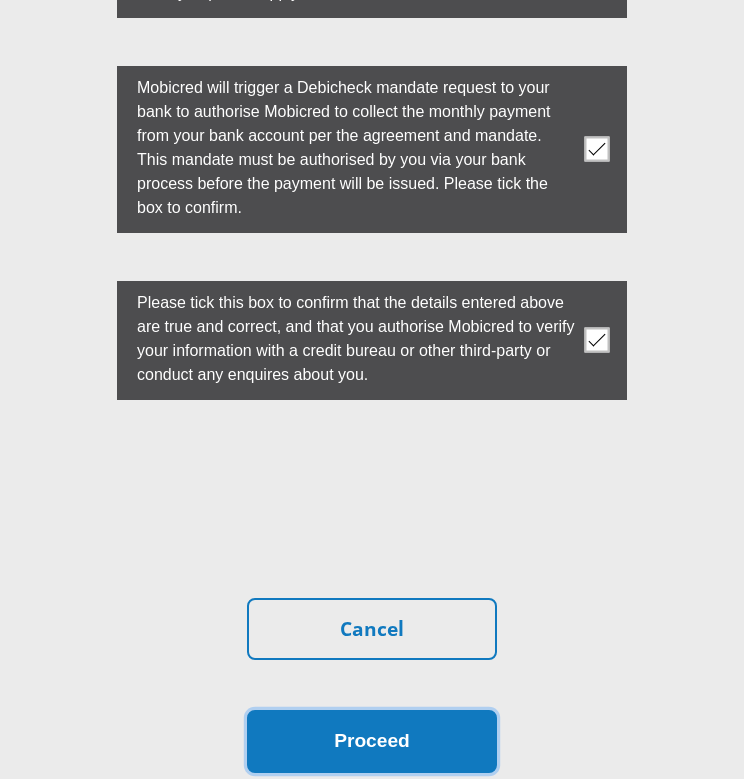 click on "Proceed" at bounding box center [372, 741] 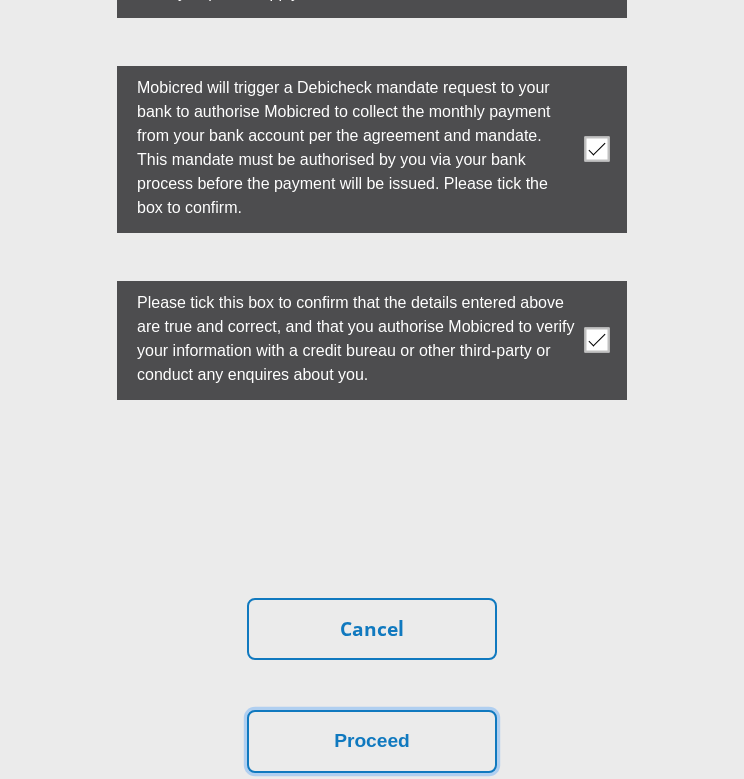 scroll, scrollTop: 0, scrollLeft: 0, axis: both 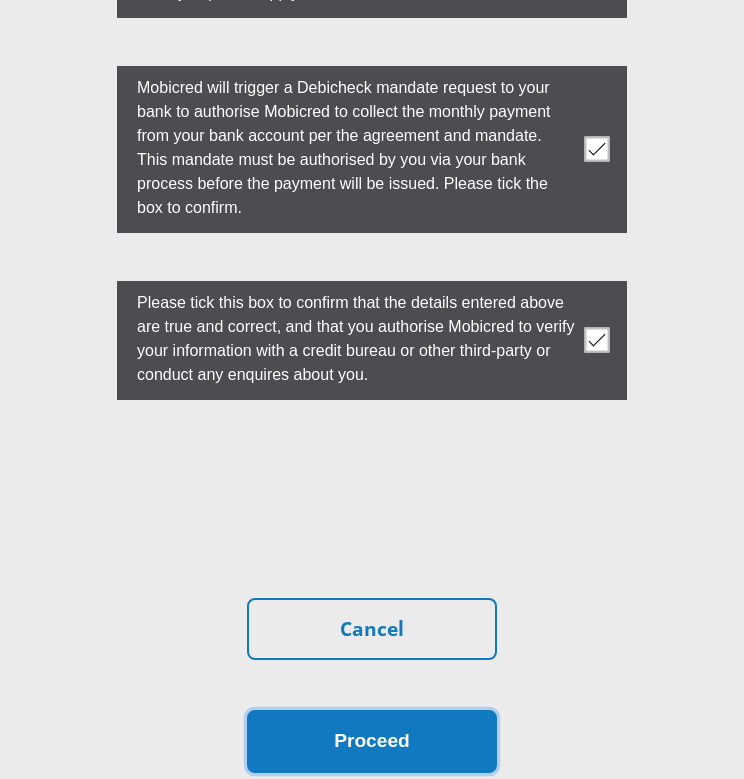 click on "Proceed" at bounding box center [372, 741] 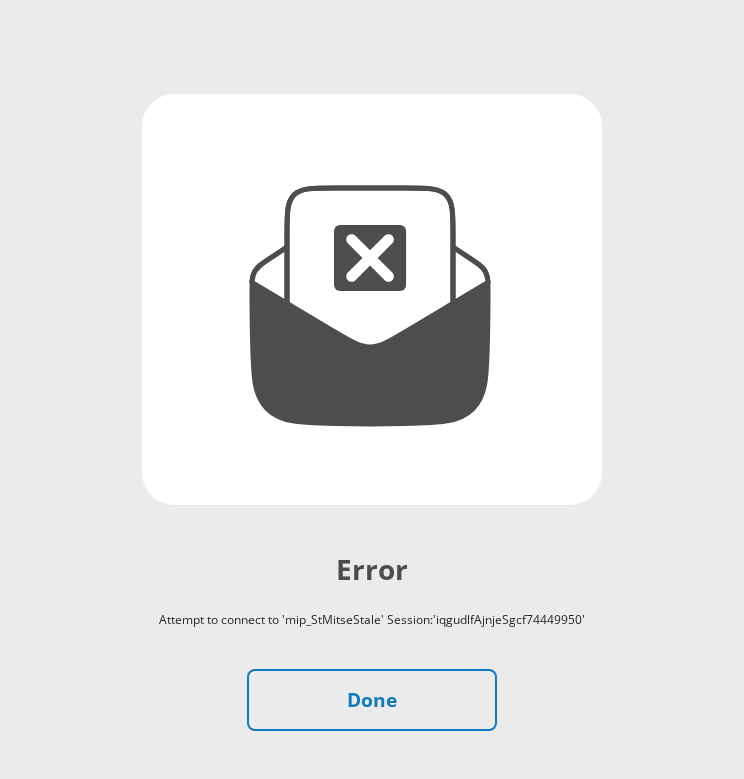 scroll, scrollTop: 220, scrollLeft: 0, axis: vertical 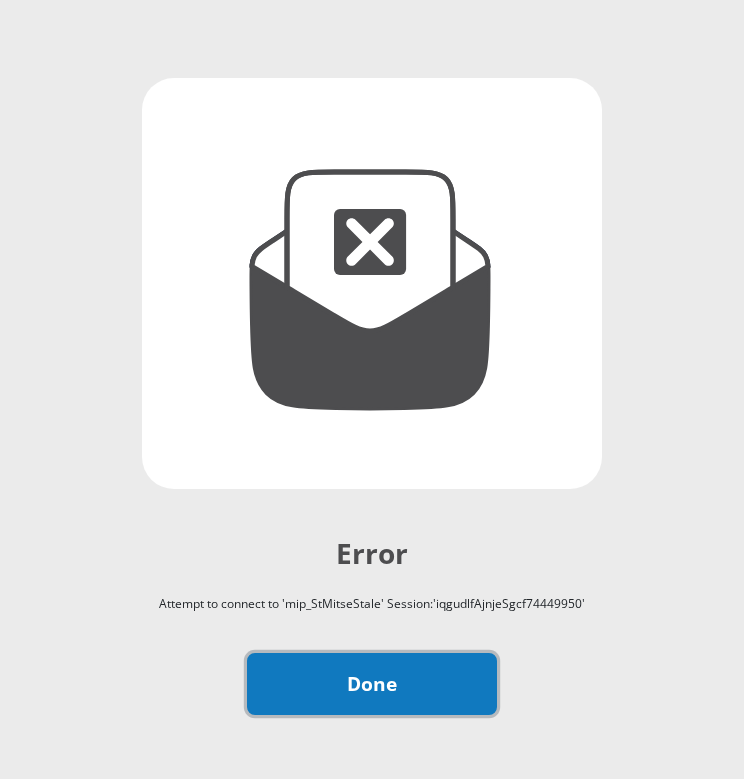 click on "Done" at bounding box center [372, 684] 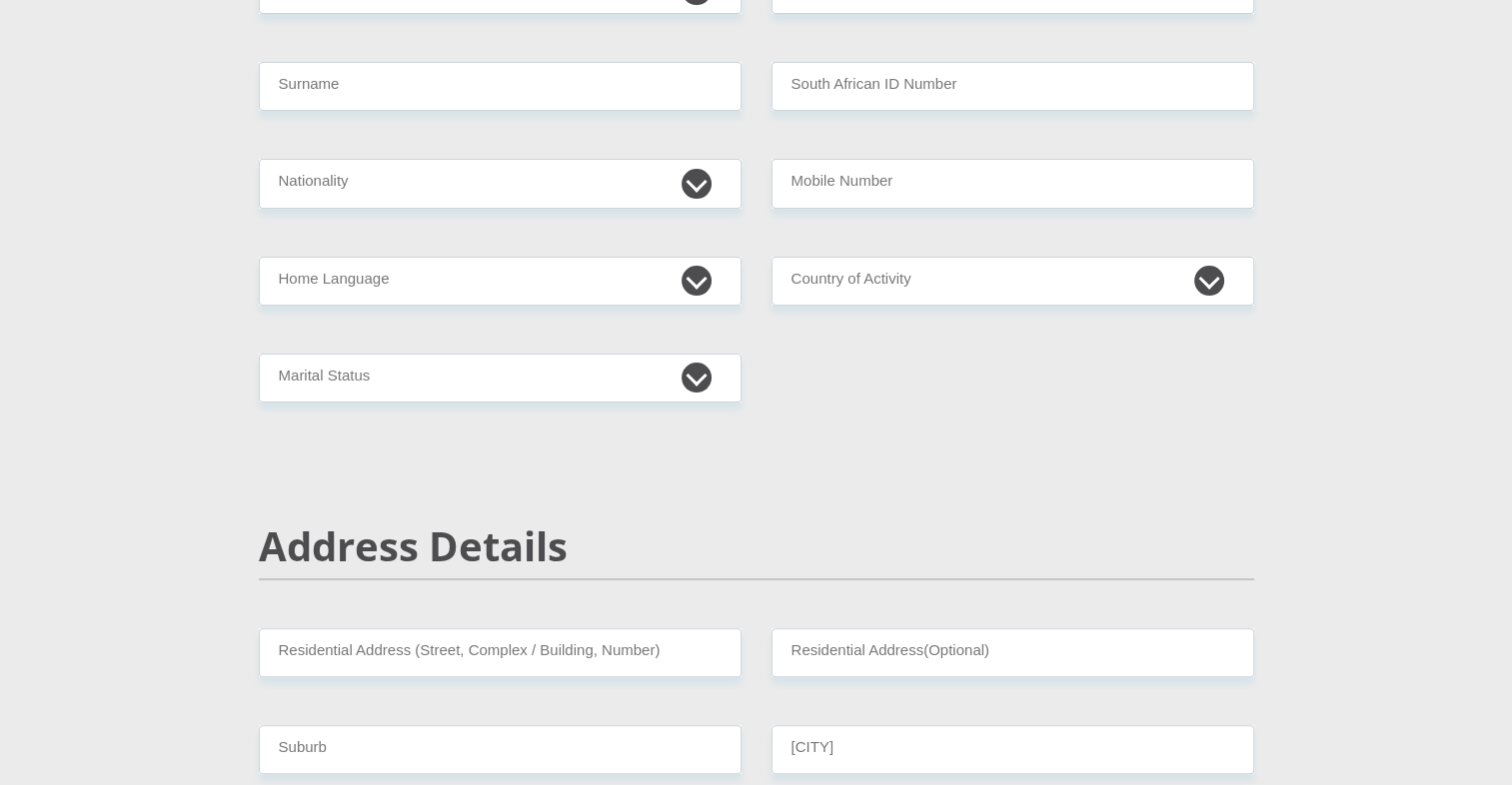 scroll, scrollTop: 0, scrollLeft: 0, axis: both 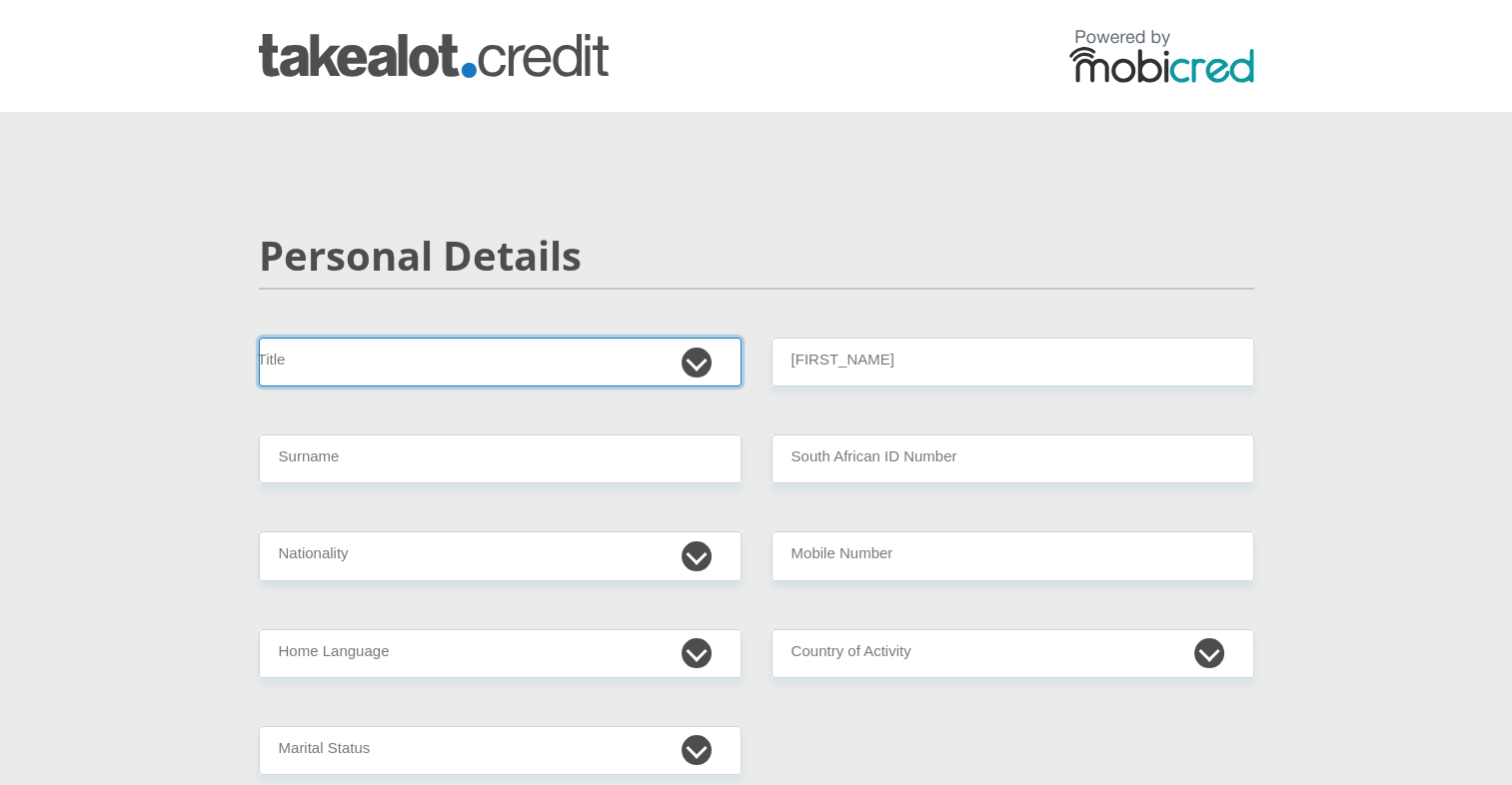 click on "Mr
Ms
Mrs
Dr
Other" at bounding box center [500, 362] 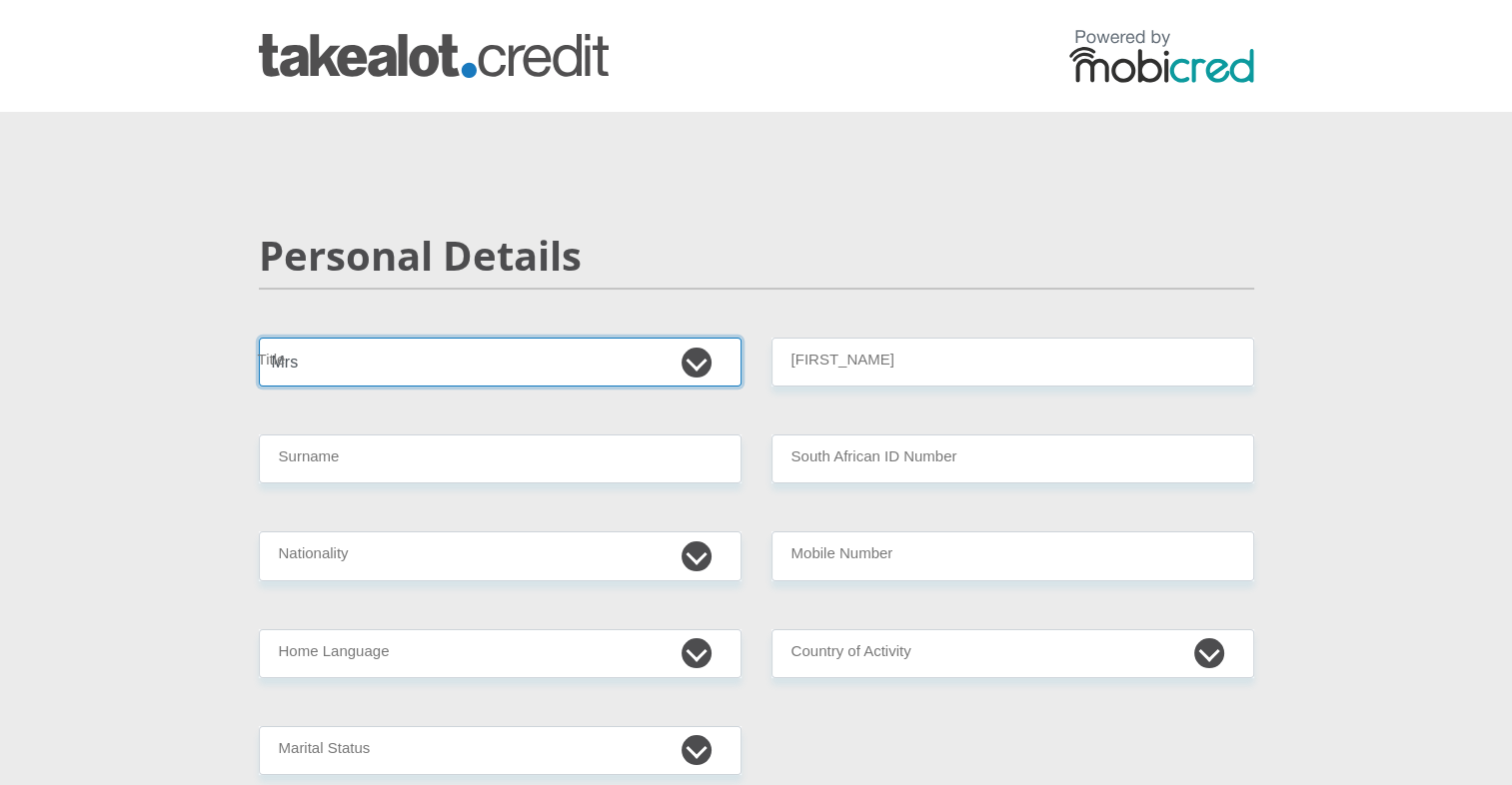 click on "Mr
Ms
Mrs
Dr
Other" at bounding box center [500, 362] 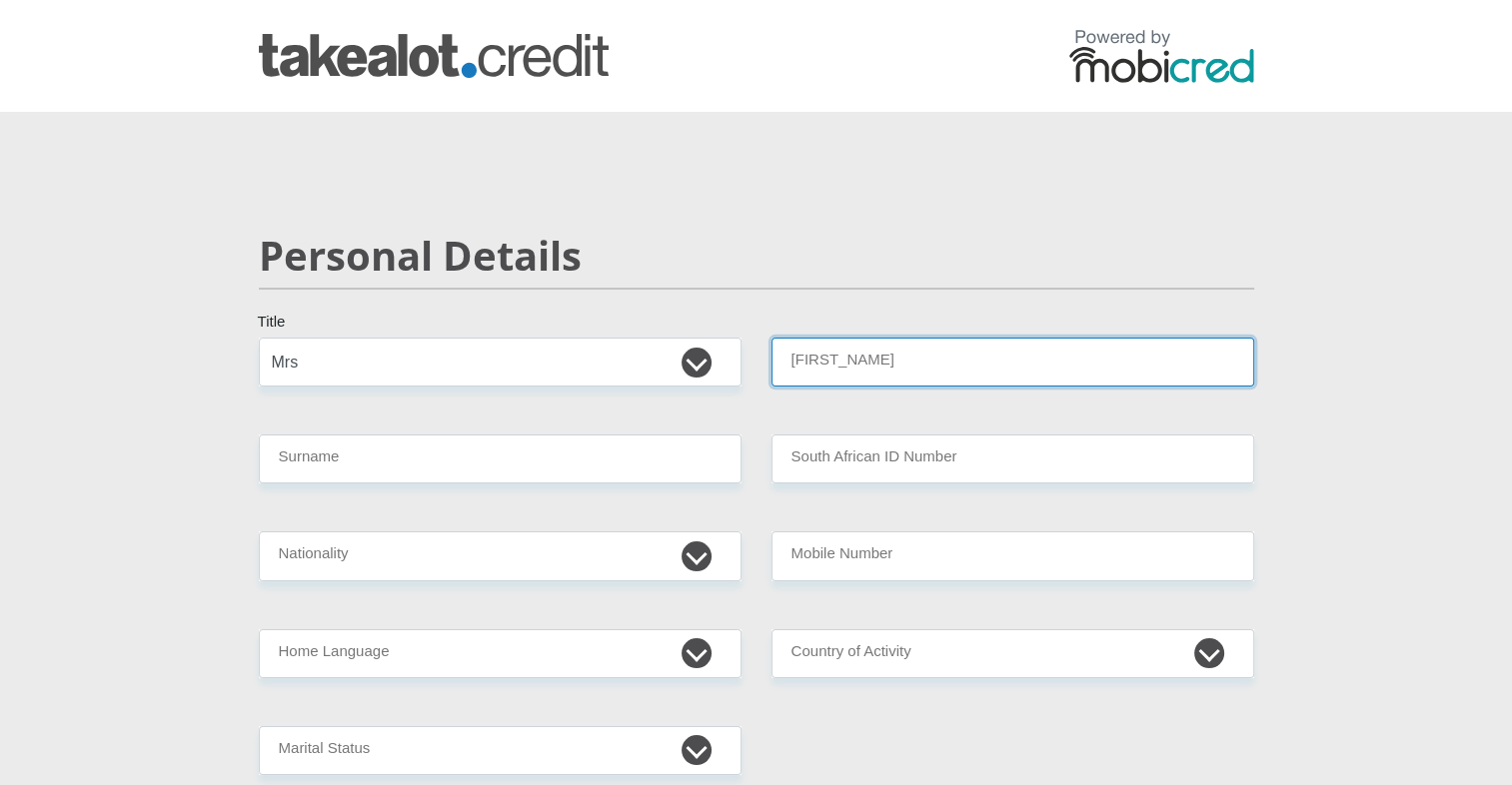 click on "[FIRST_NAME]" at bounding box center [1012, 362] 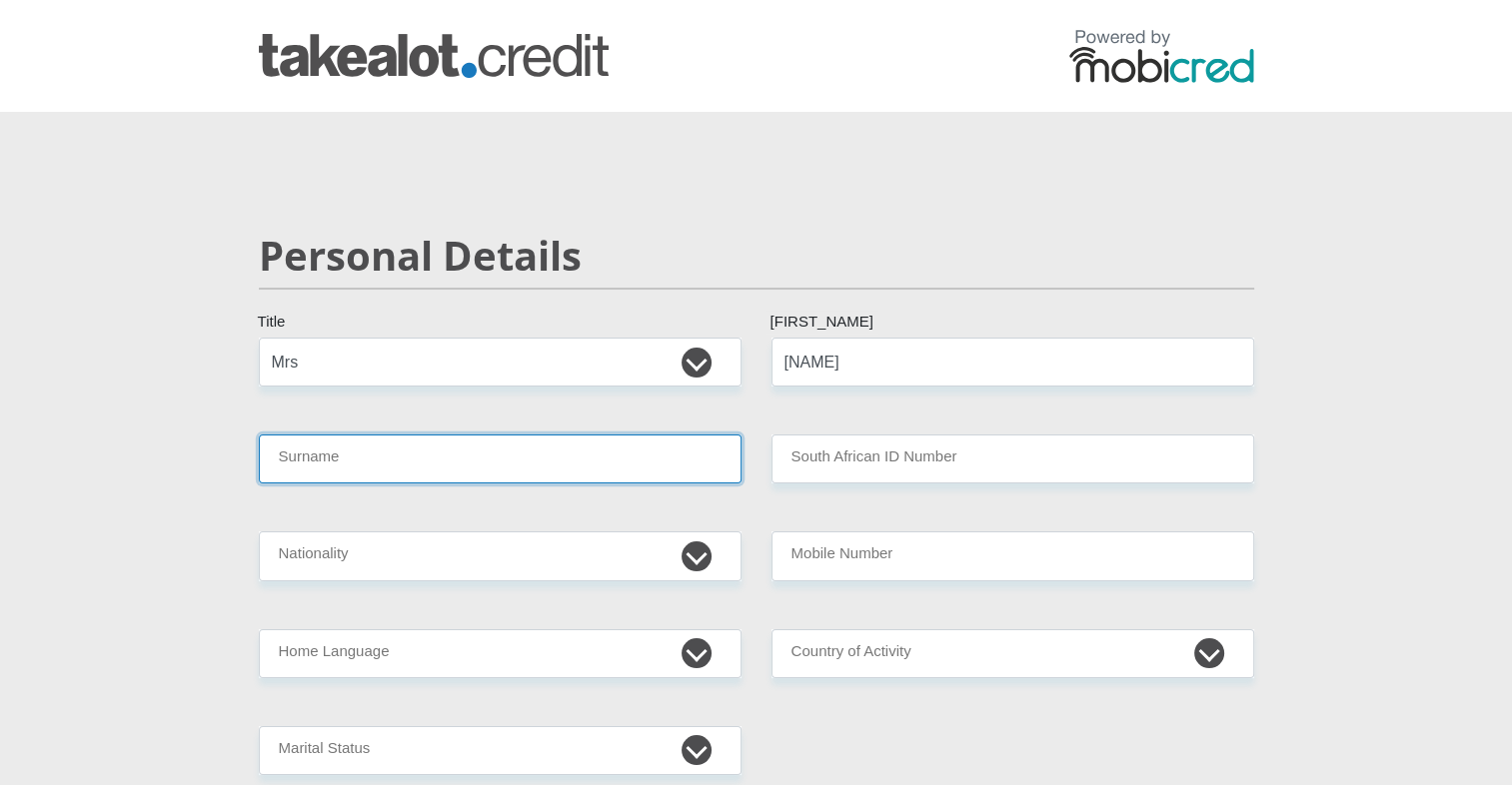 type on "[LAST]" 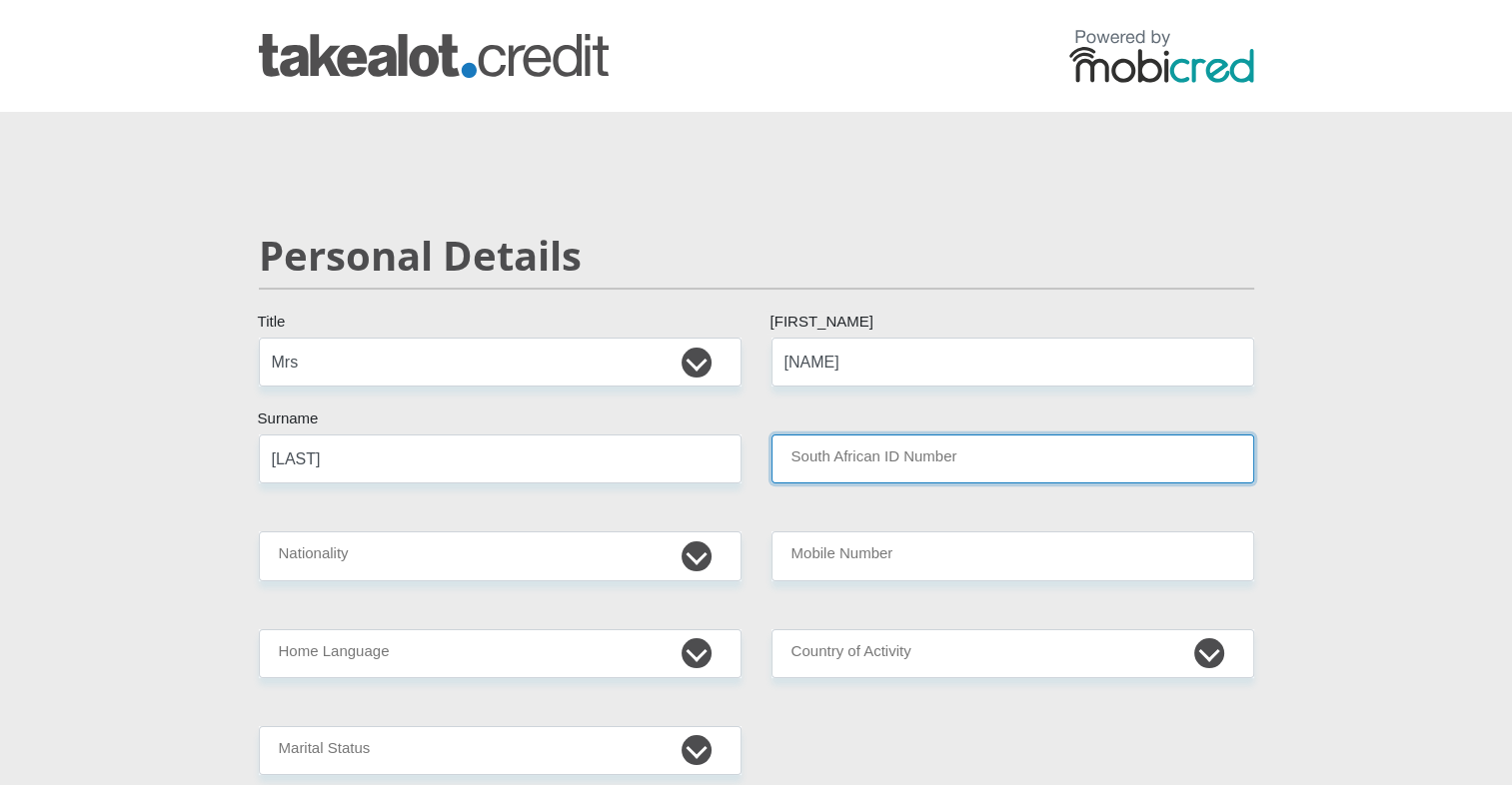 type on "[SOUTH_AFRICAN_ID]" 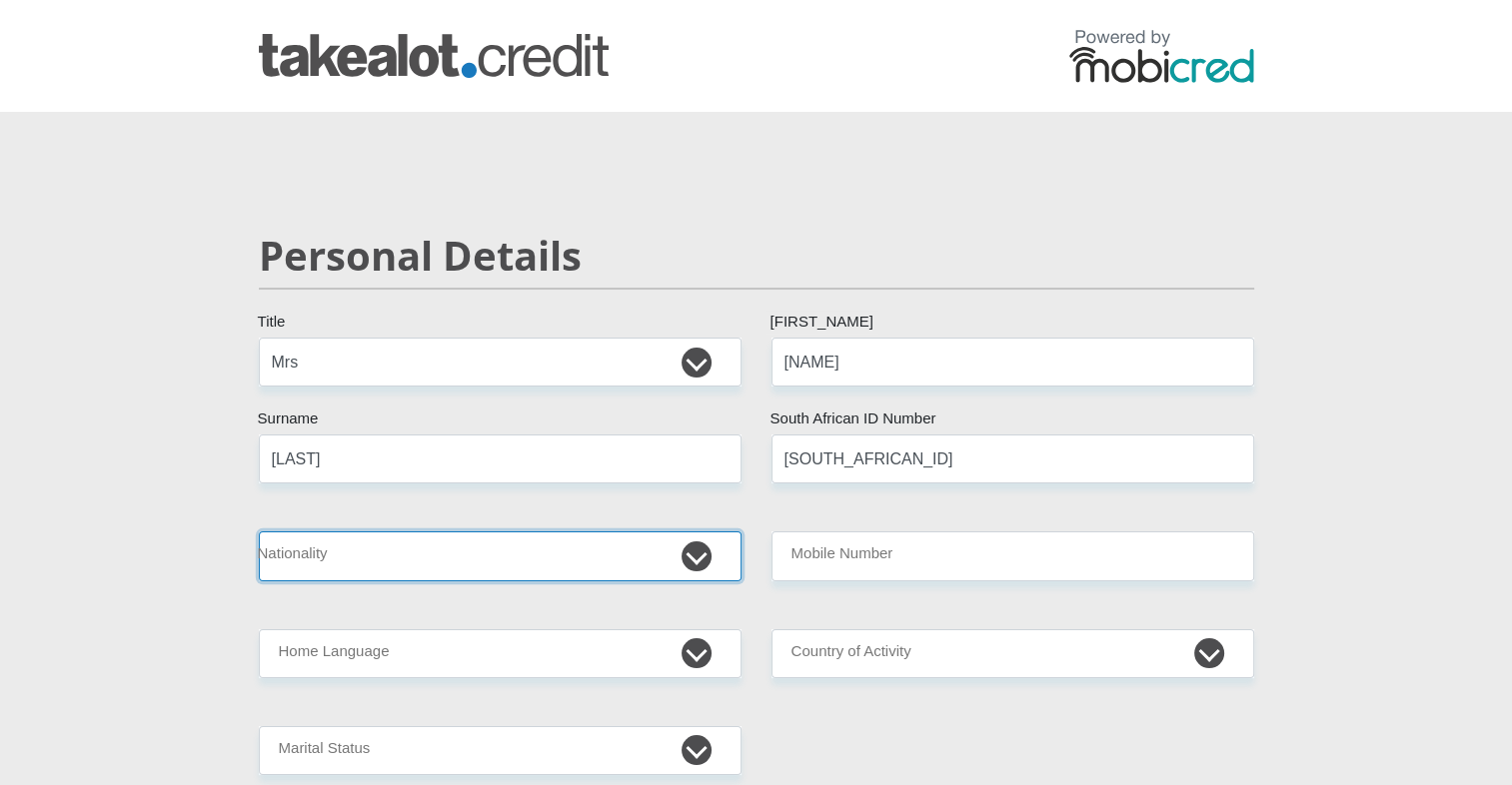 select on "ZAF" 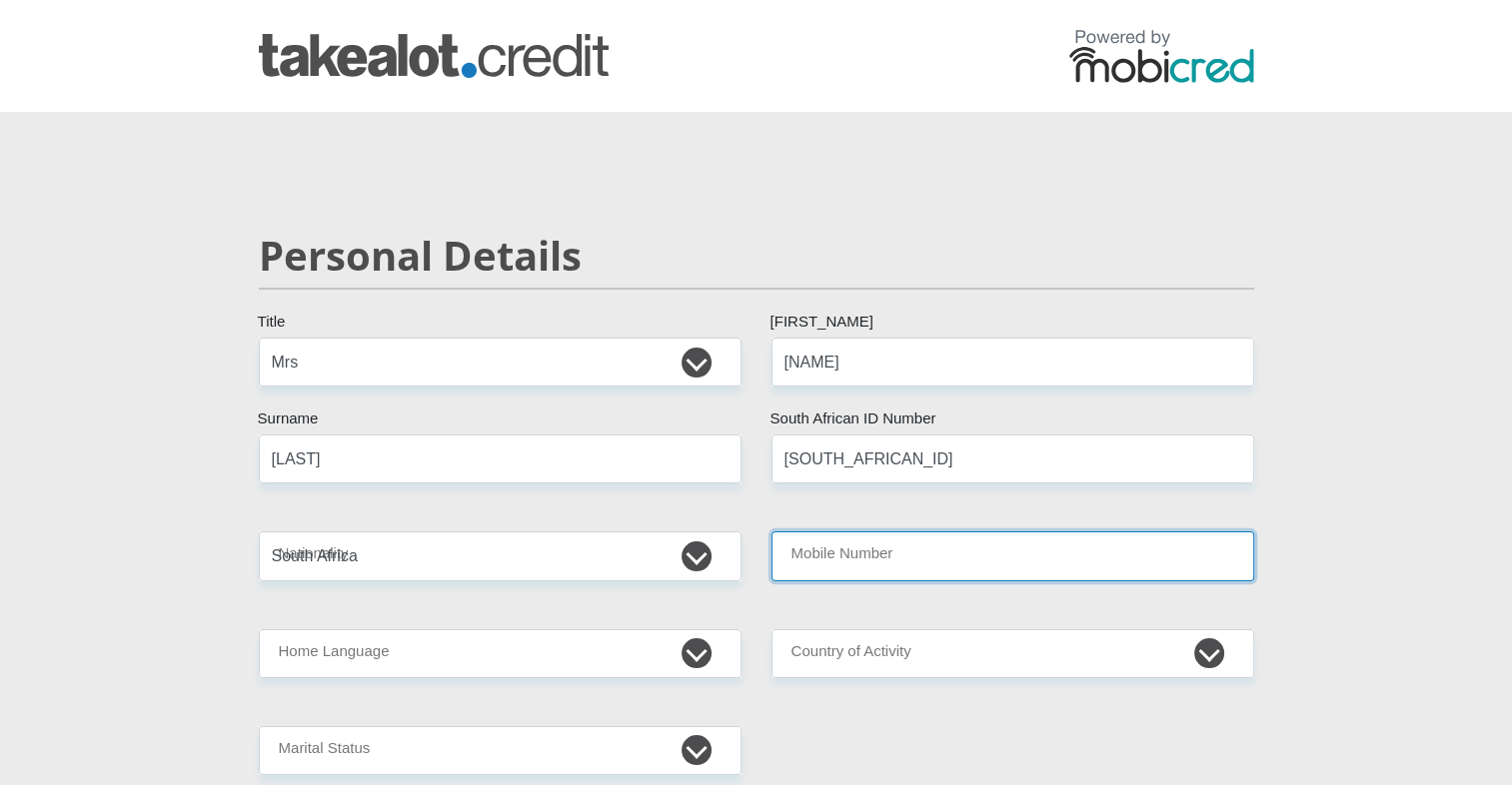 type on "[PHONE]" 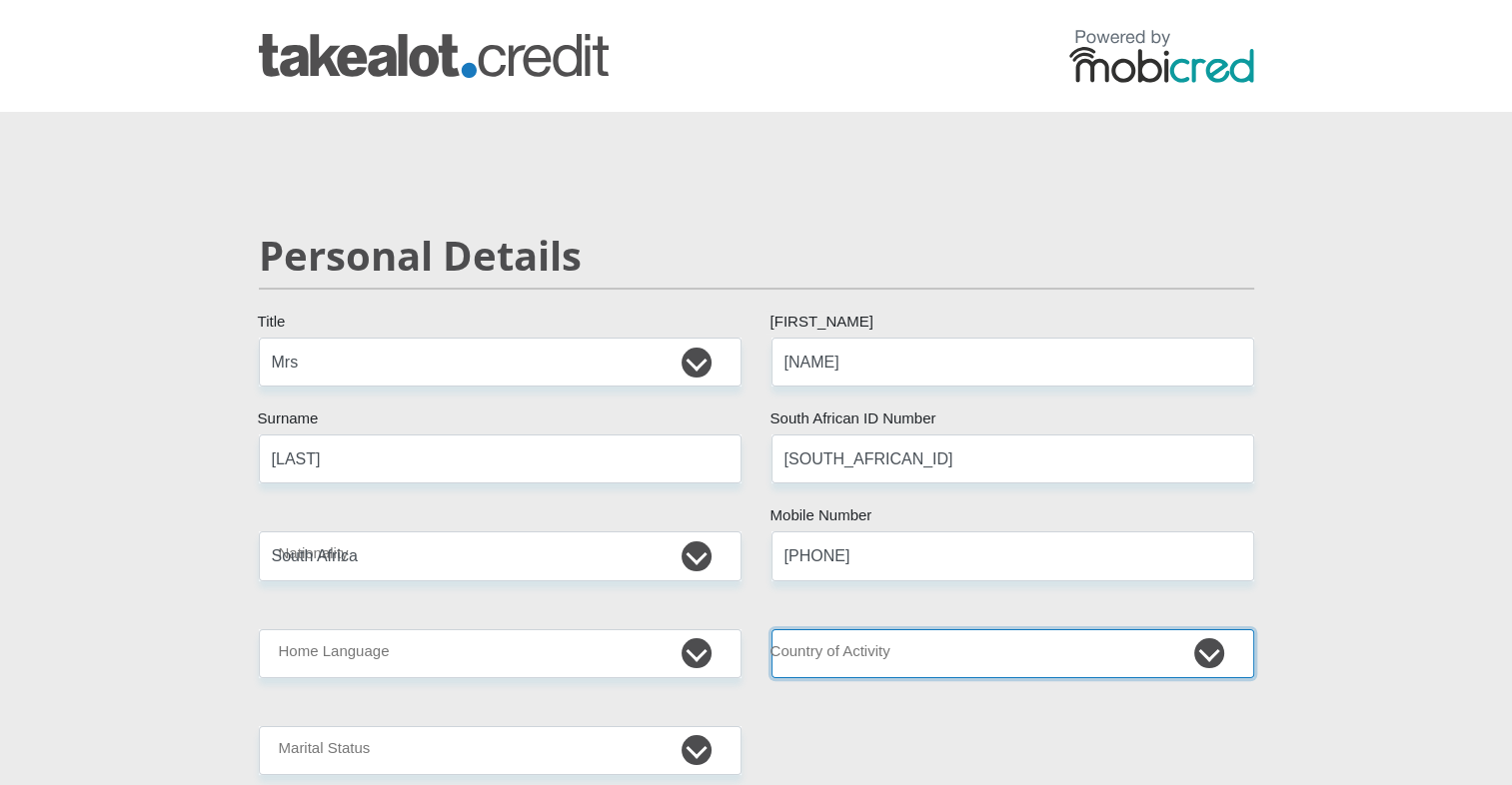 select on "ZAF" 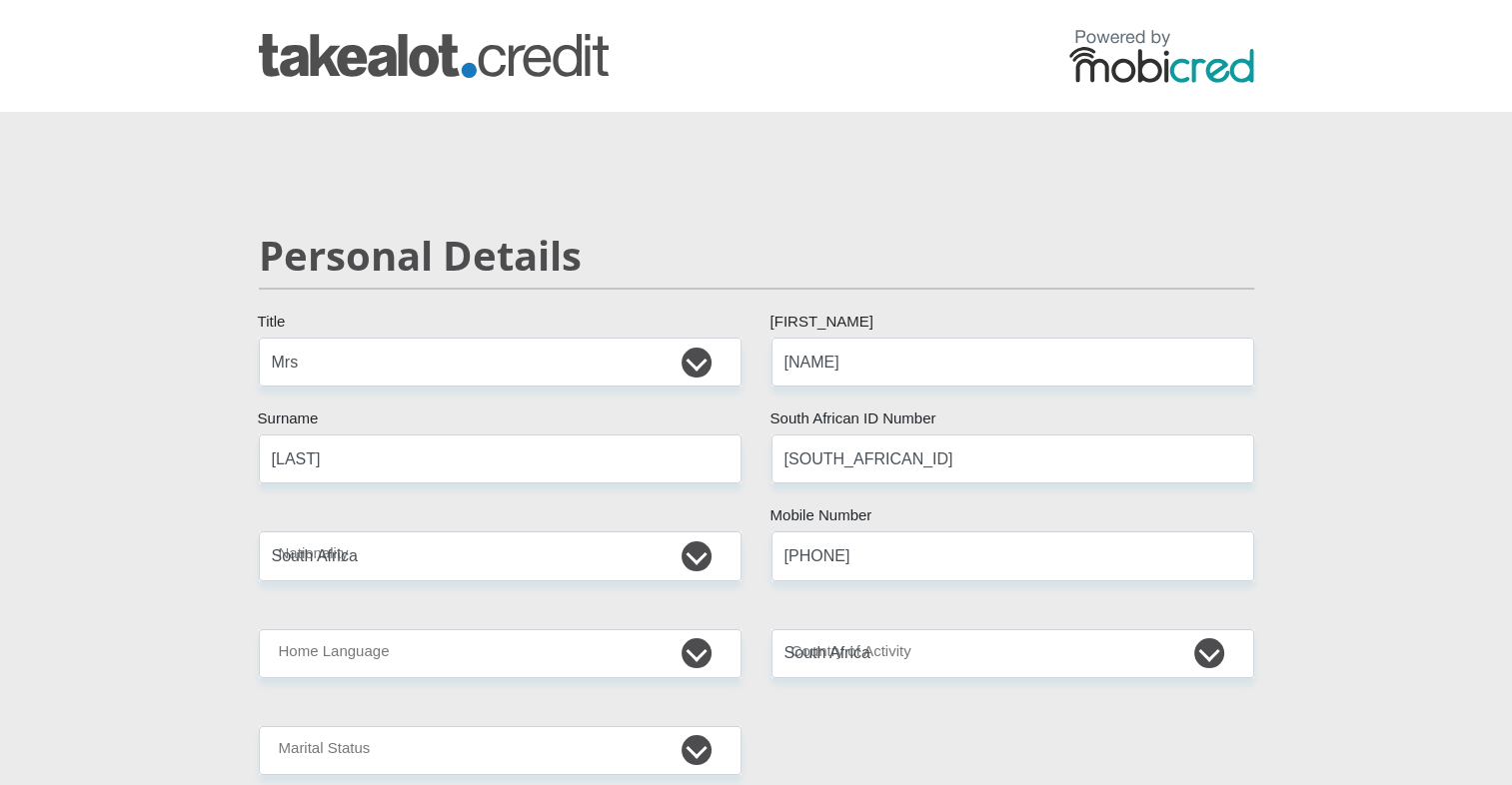 type on "[NAME]@[EMAIL]" 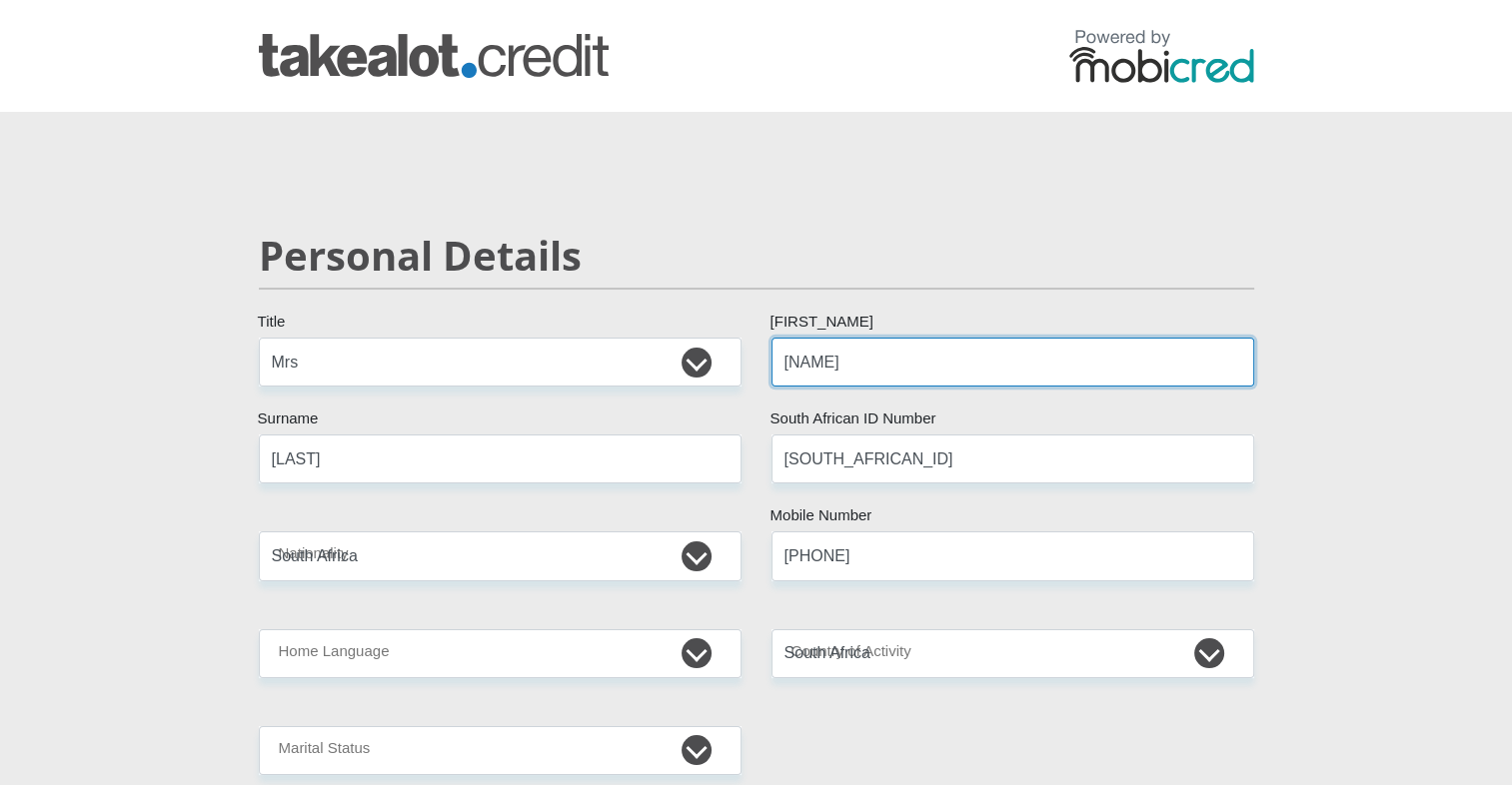 type 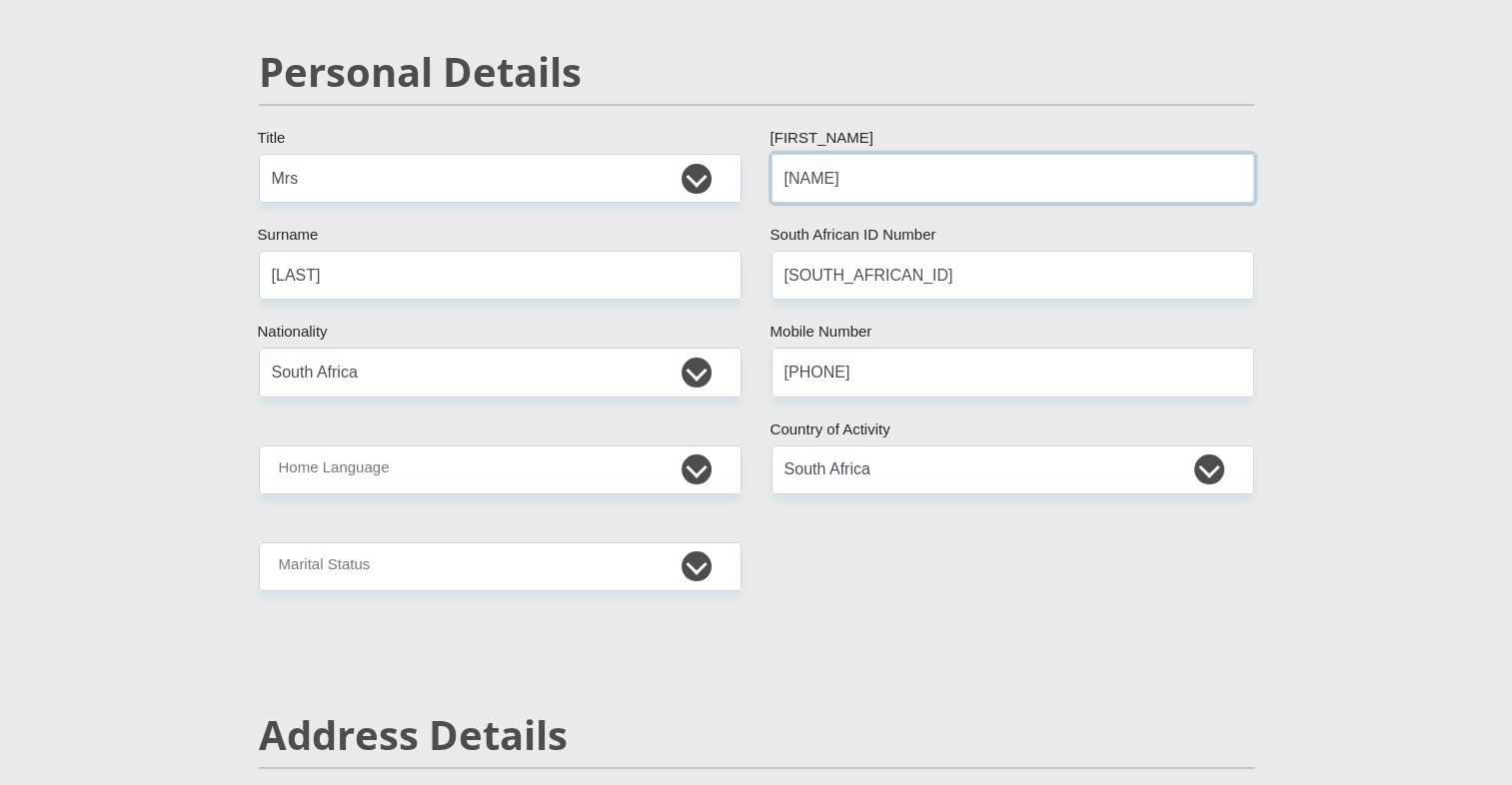 scroll, scrollTop: 202, scrollLeft: 0, axis: vertical 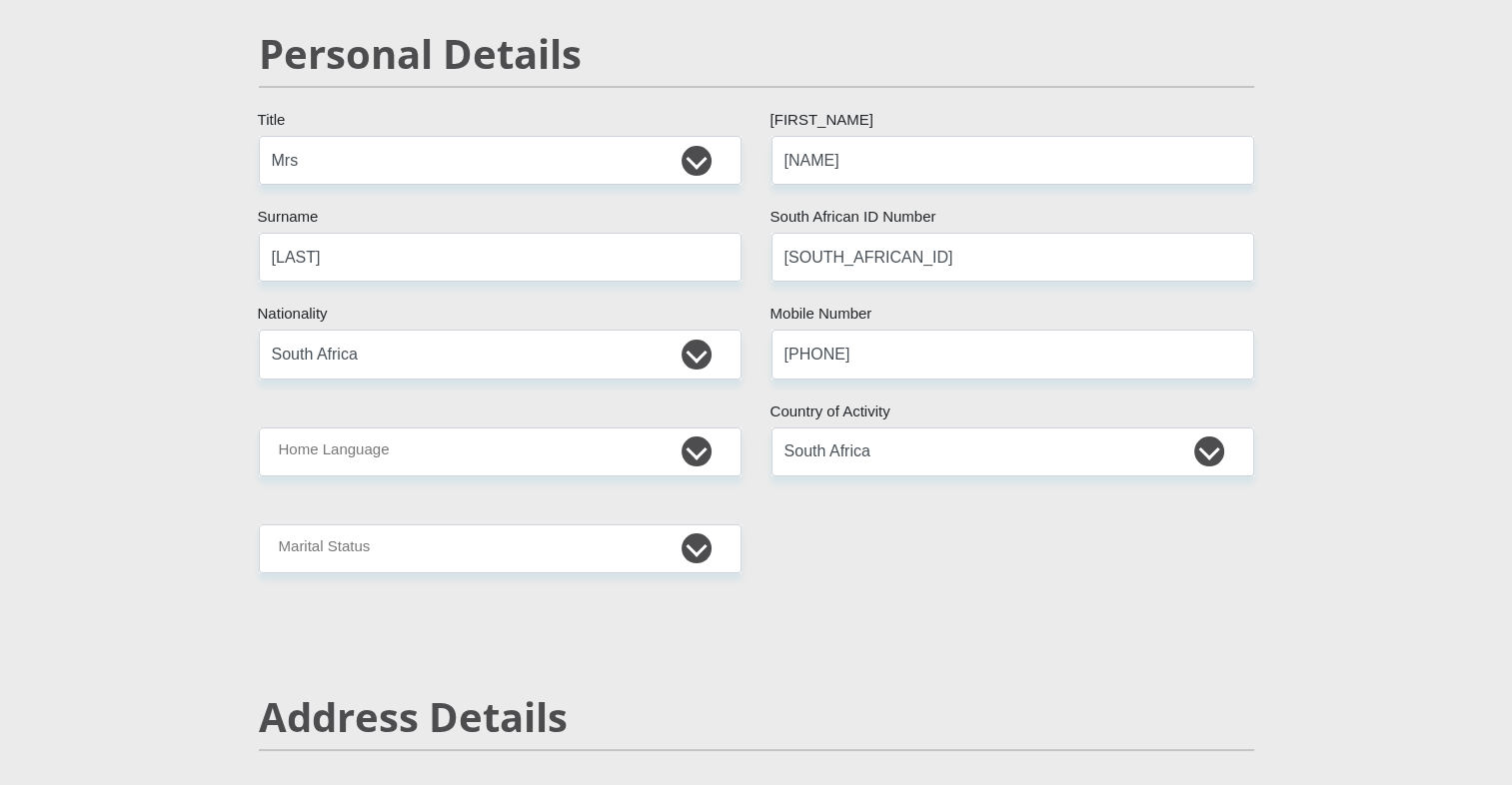 click on "[TITLE]
[NAME]
[FIRST_NAME]
[LAST]
[SURNAME]
[SOUTH_AFRICAN_ID]
South African ID Number
Please input valid ID number
[LOCATION]
[LOCATION]
[LOCATION]
[LOCATION]
[LOCATION]
[LOCATION]
[LOCATION]
[LOCATION]
[LOCATION]
[LOCATION]
[LOCATION]
[LOCATION]
[LOCATION]" at bounding box center [756, 2984] 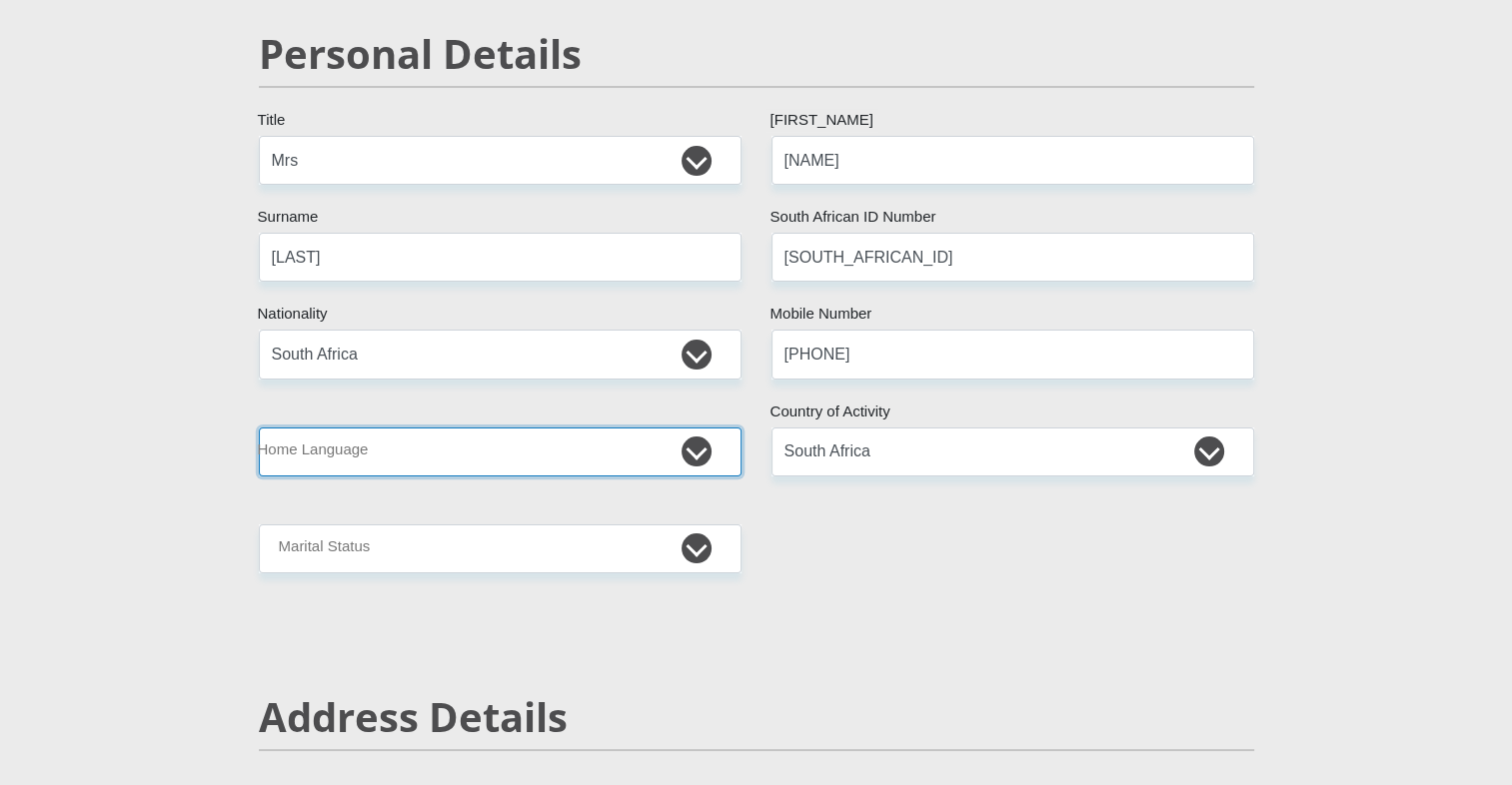 click on "Afrikaans
English
Sepedi
South Ndebele
Southern Sotho
Swati
Tsonga
Tswana
Venda
Xhosa
Zulu
Other" at bounding box center [500, 451] 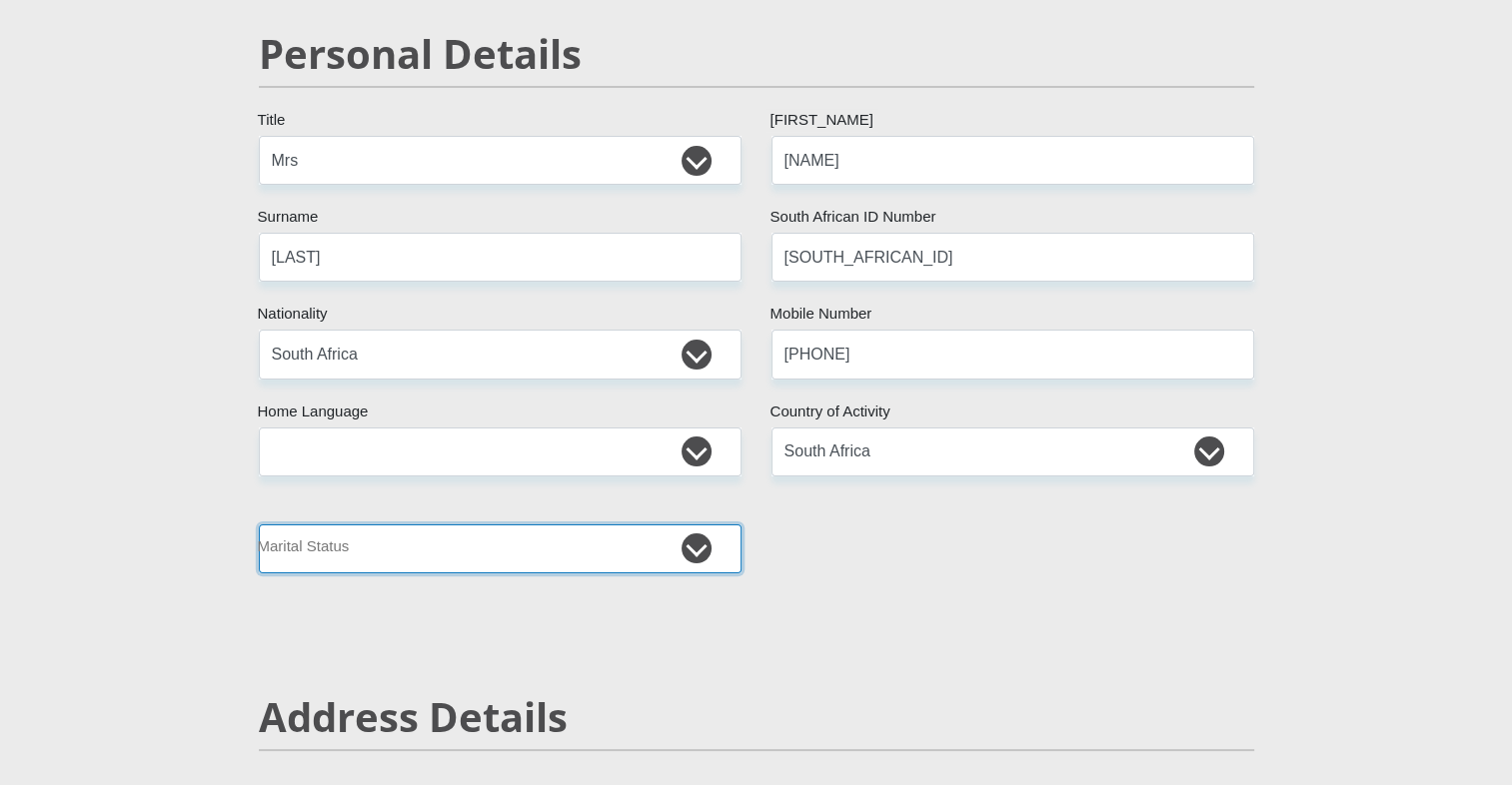 click on "Married ANC
Single
Divorced
Widowed
Married COP or Customary Law" at bounding box center (500, 548) 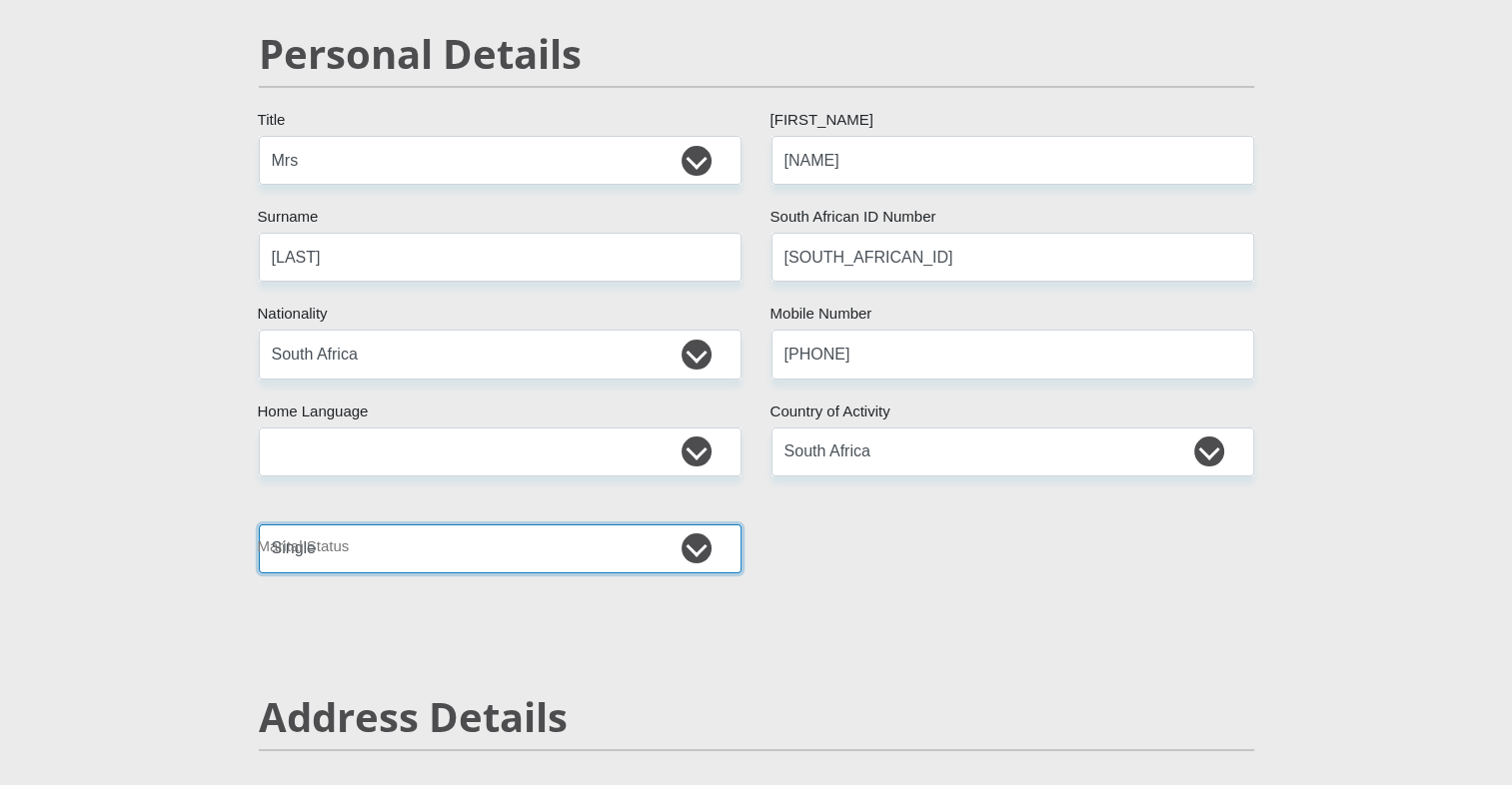 click on "Married ANC
Single
Divorced
Widowed
Married COP or Customary Law" at bounding box center (500, 548) 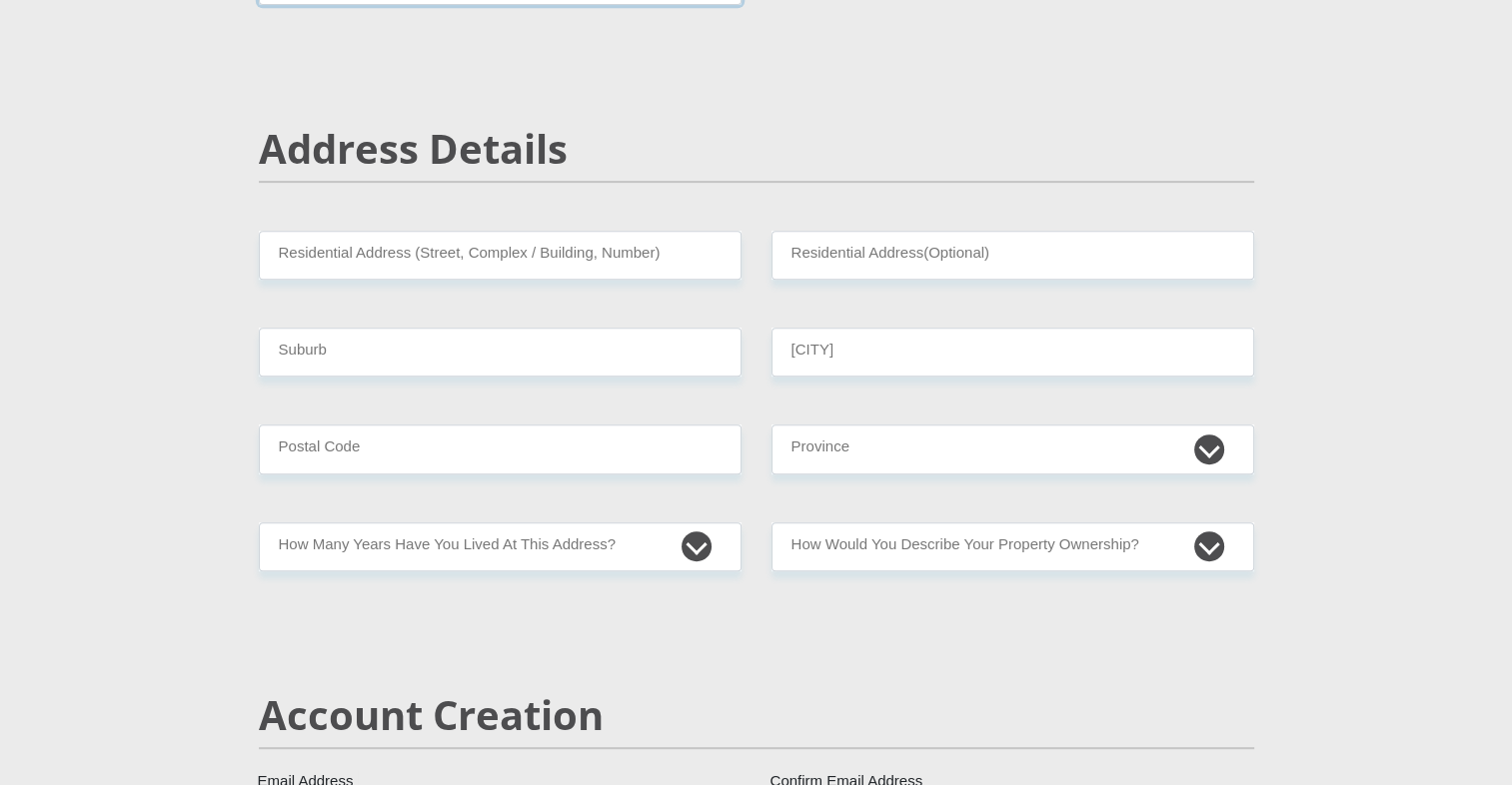 scroll, scrollTop: 773, scrollLeft: 0, axis: vertical 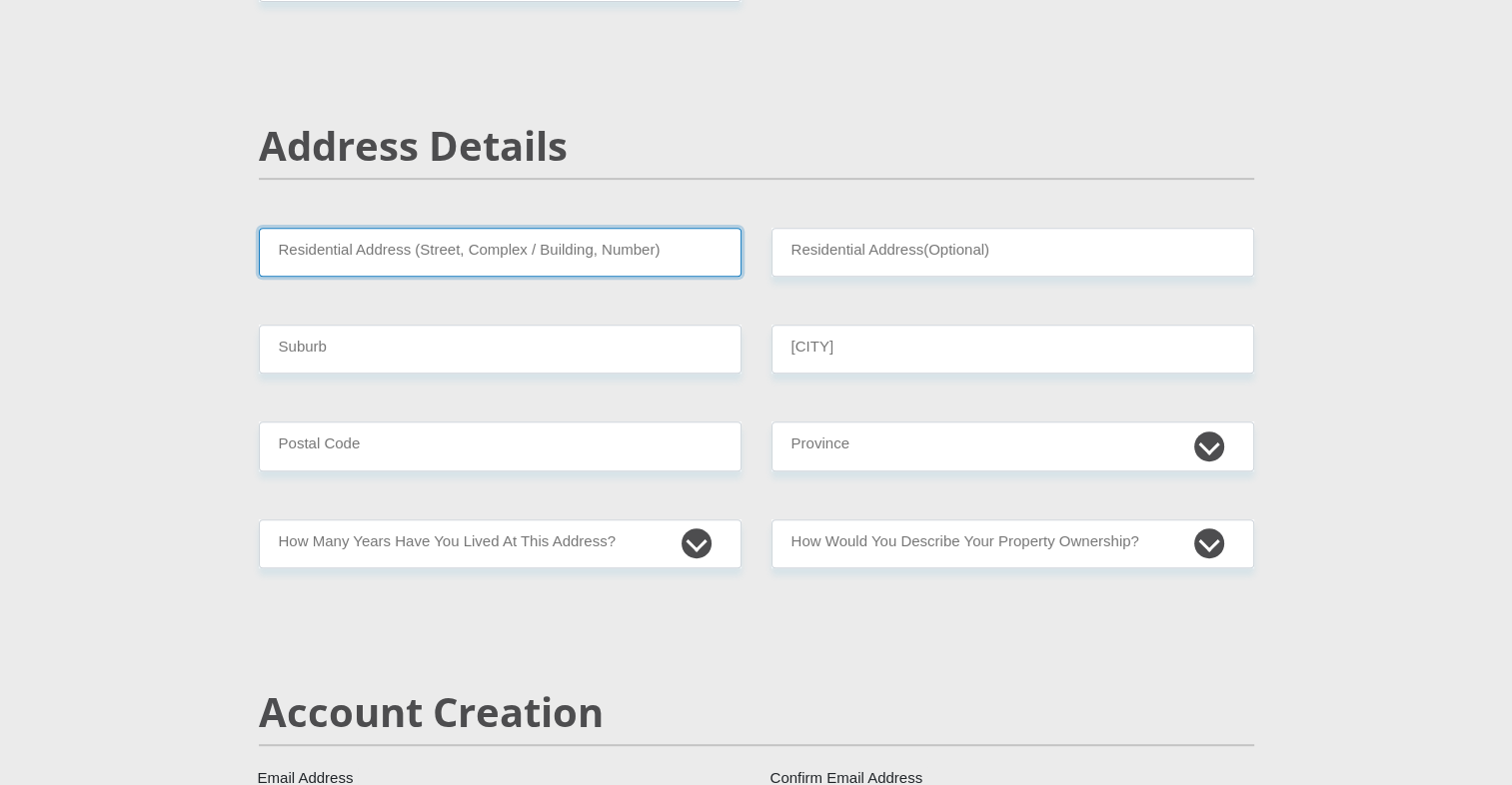 click on "Residential Address (Street, Complex / Building, Number)" at bounding box center (500, 252) 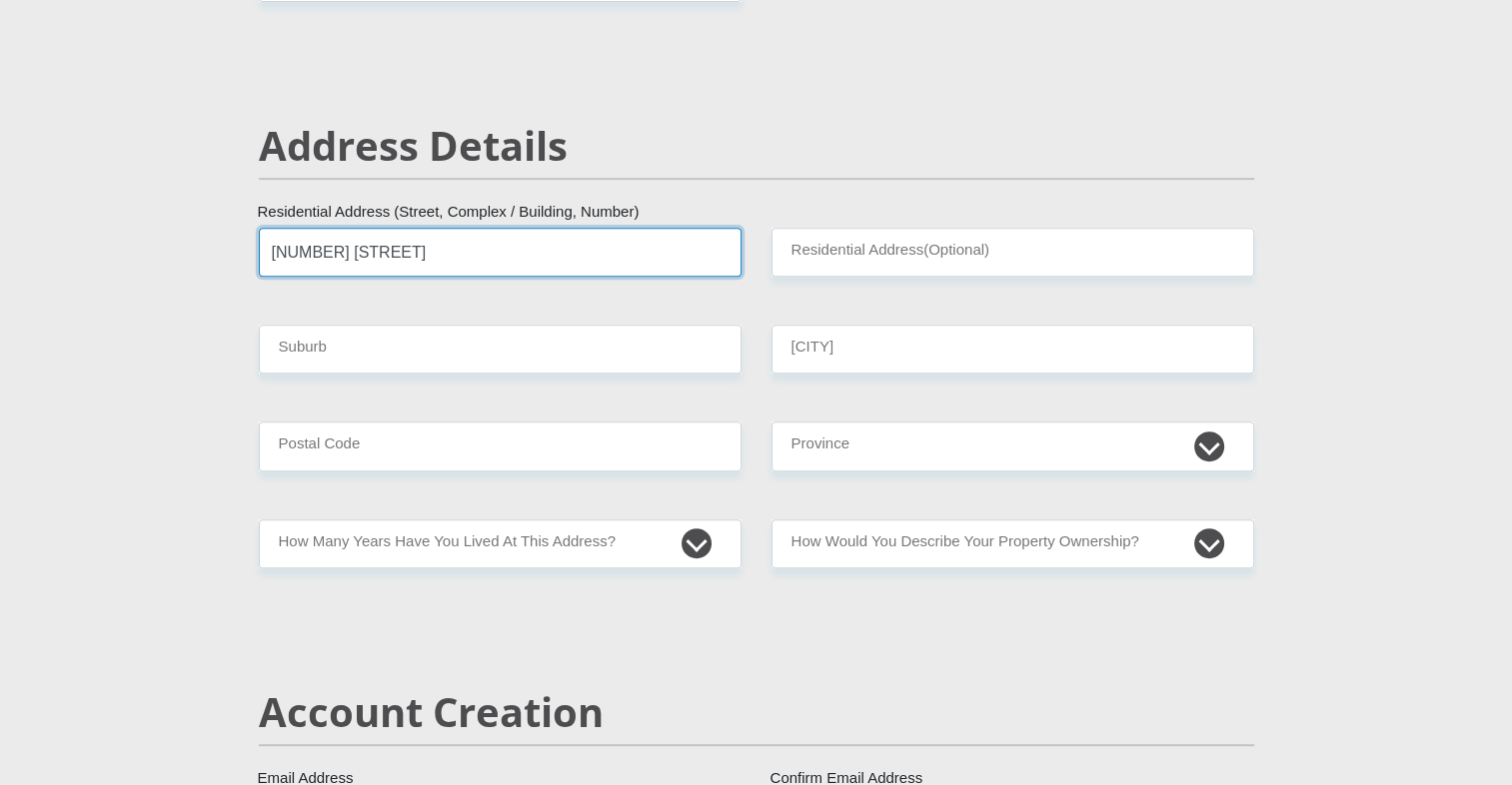 type on "[POSTAL_CODE] [STREET], [STREET]" 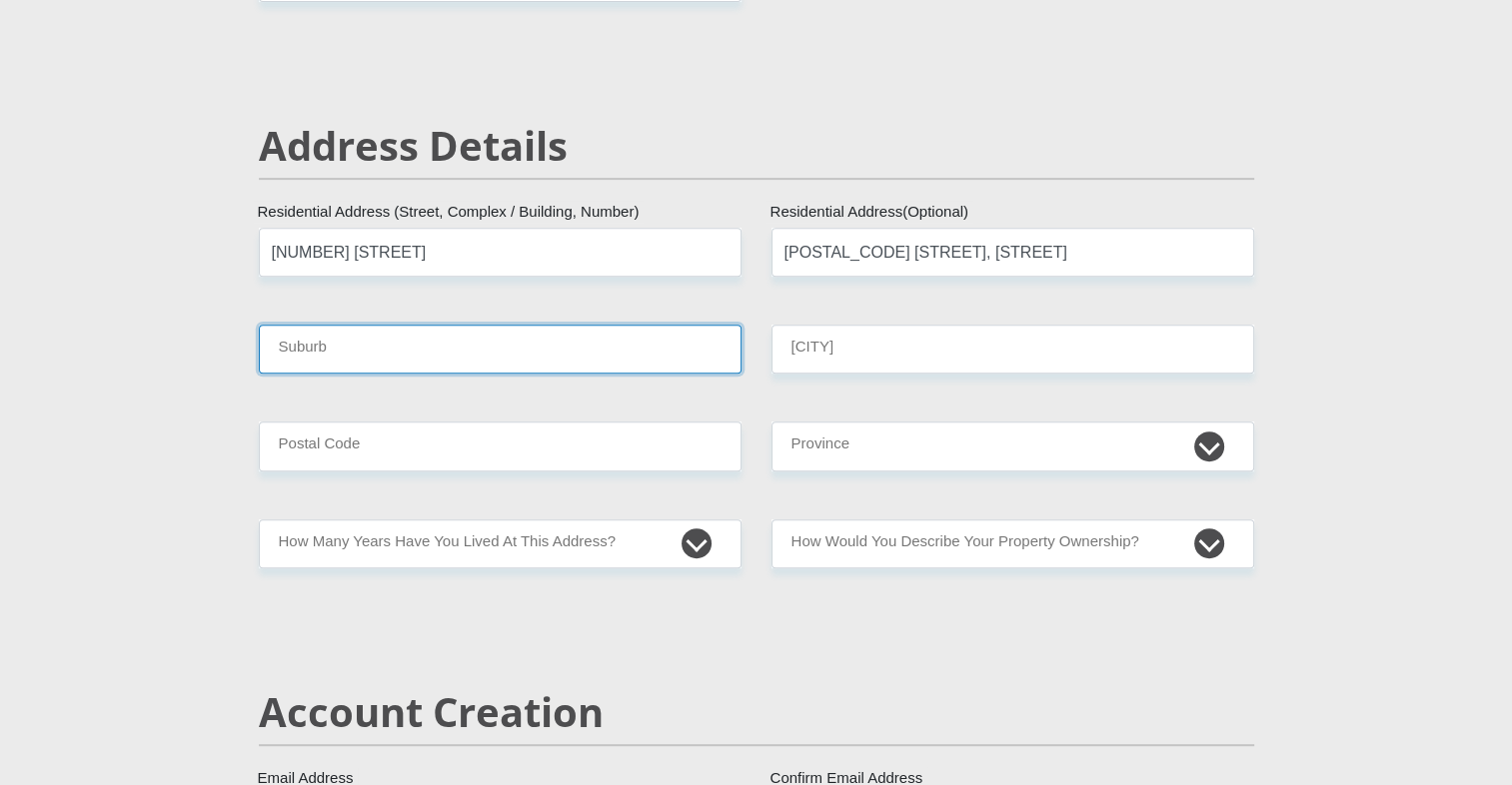 type on "[CITY]" 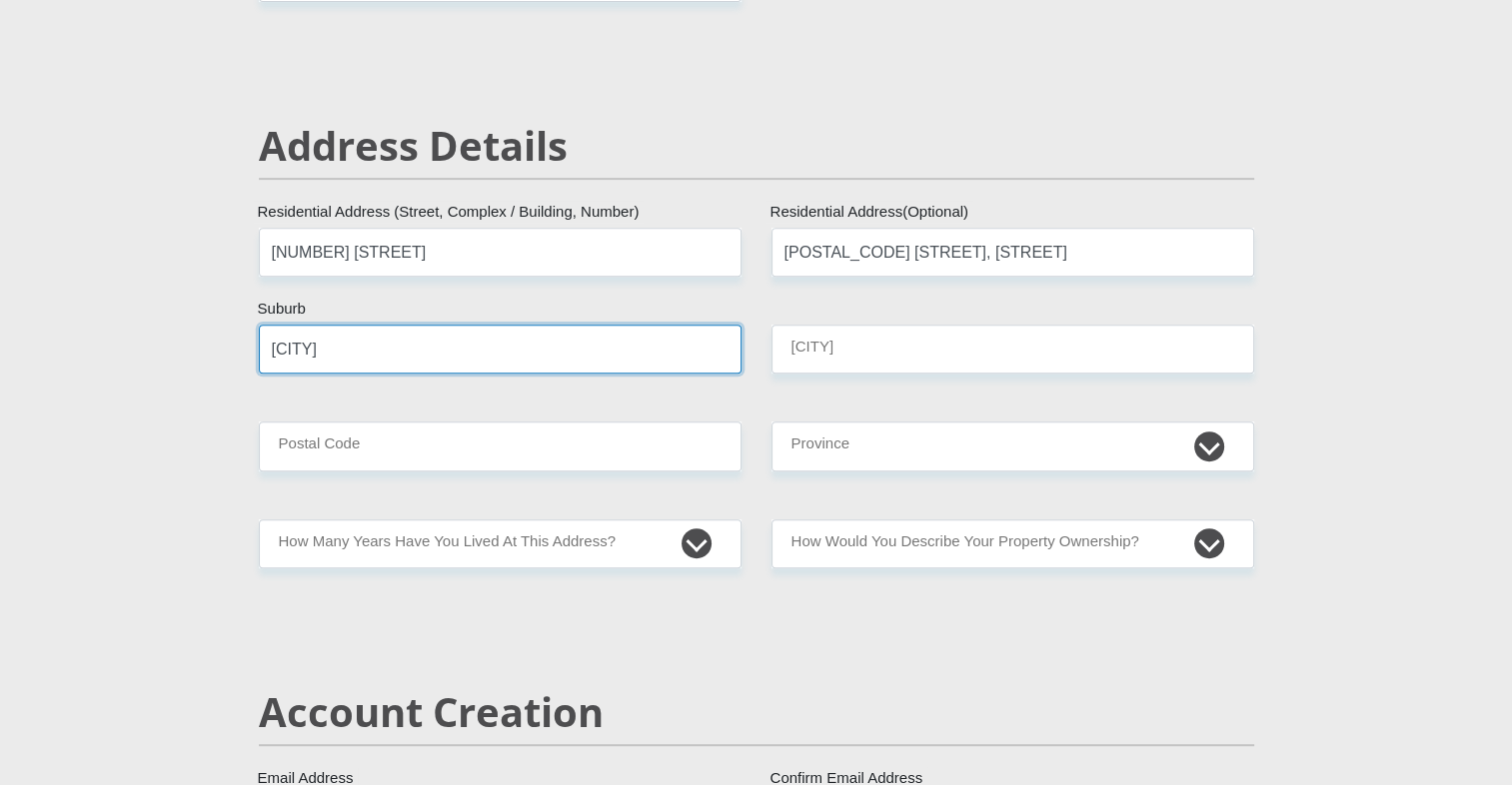 type on "[CITY]" 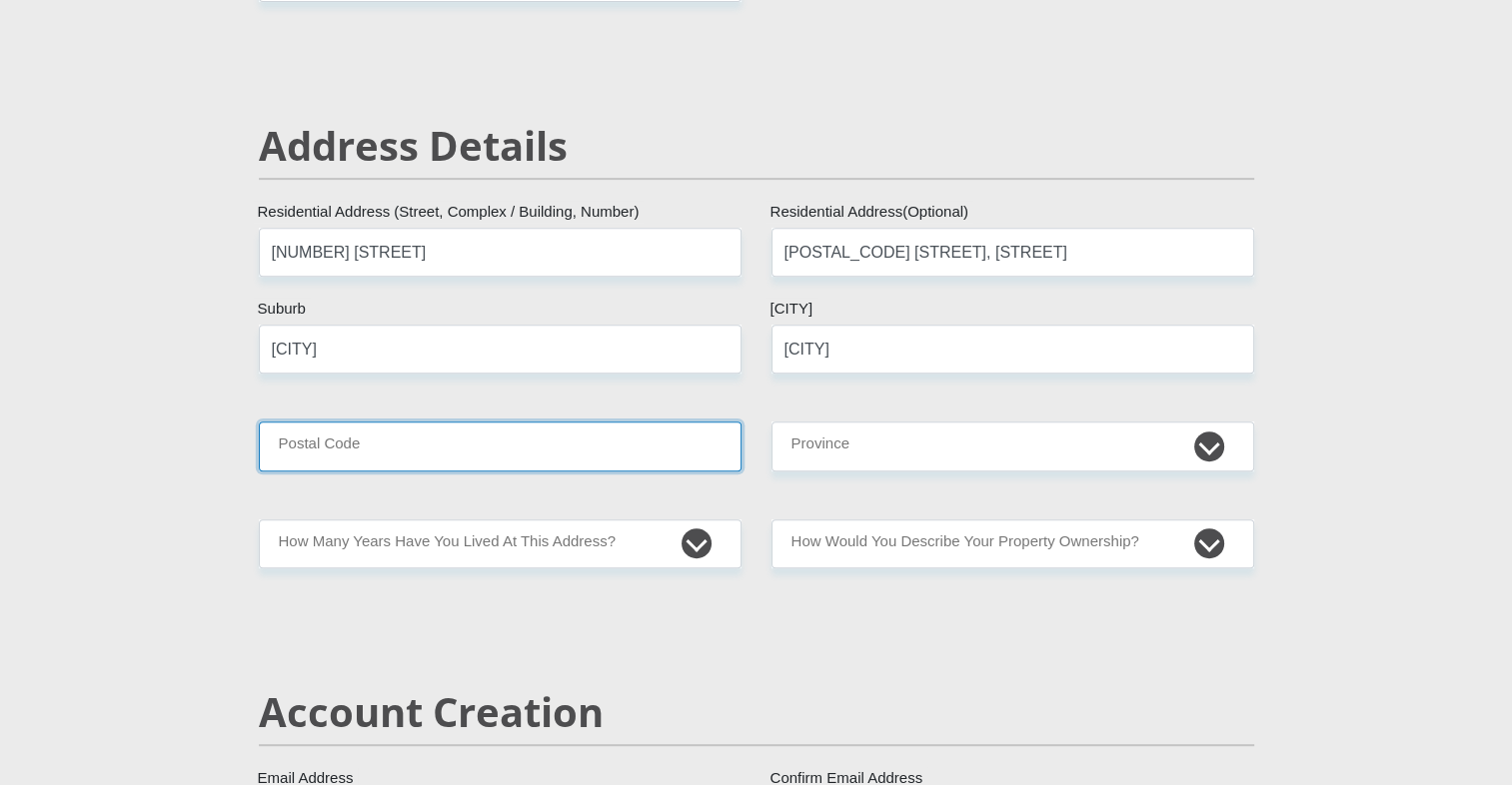 type on "[NUMBER]" 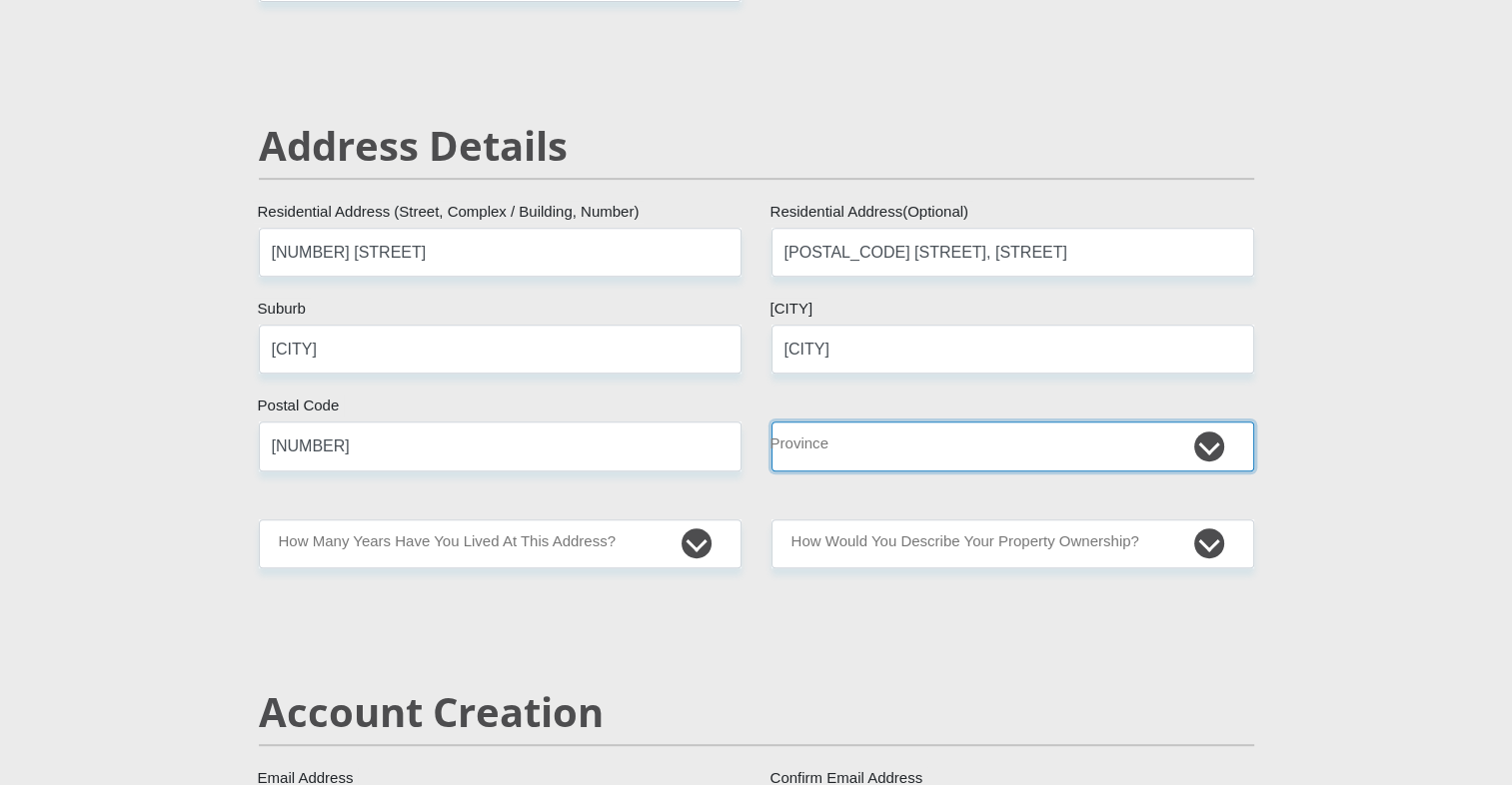 select on "[PROVINCE]" 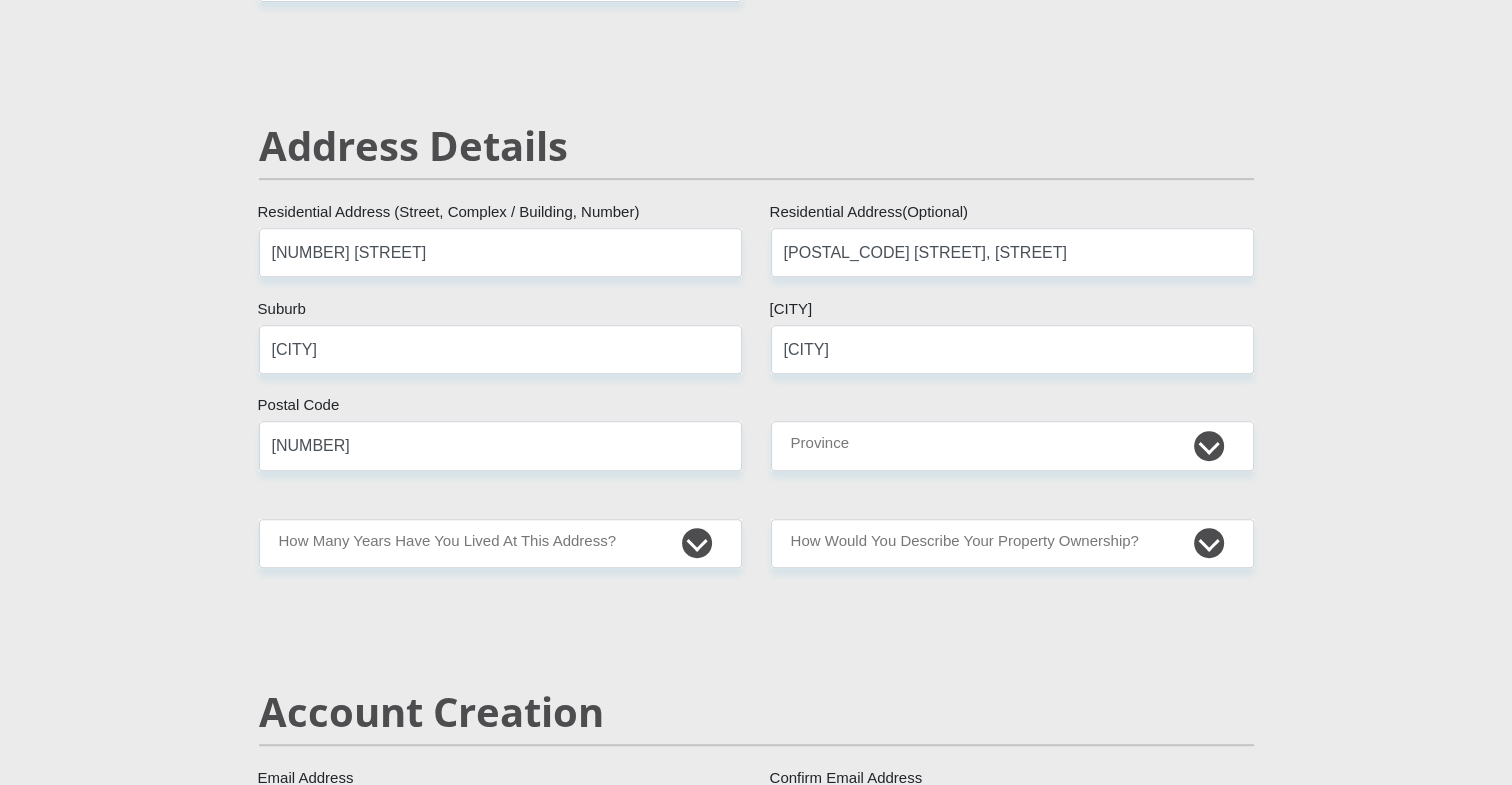 type on "[NAME]@[EMAIL]" 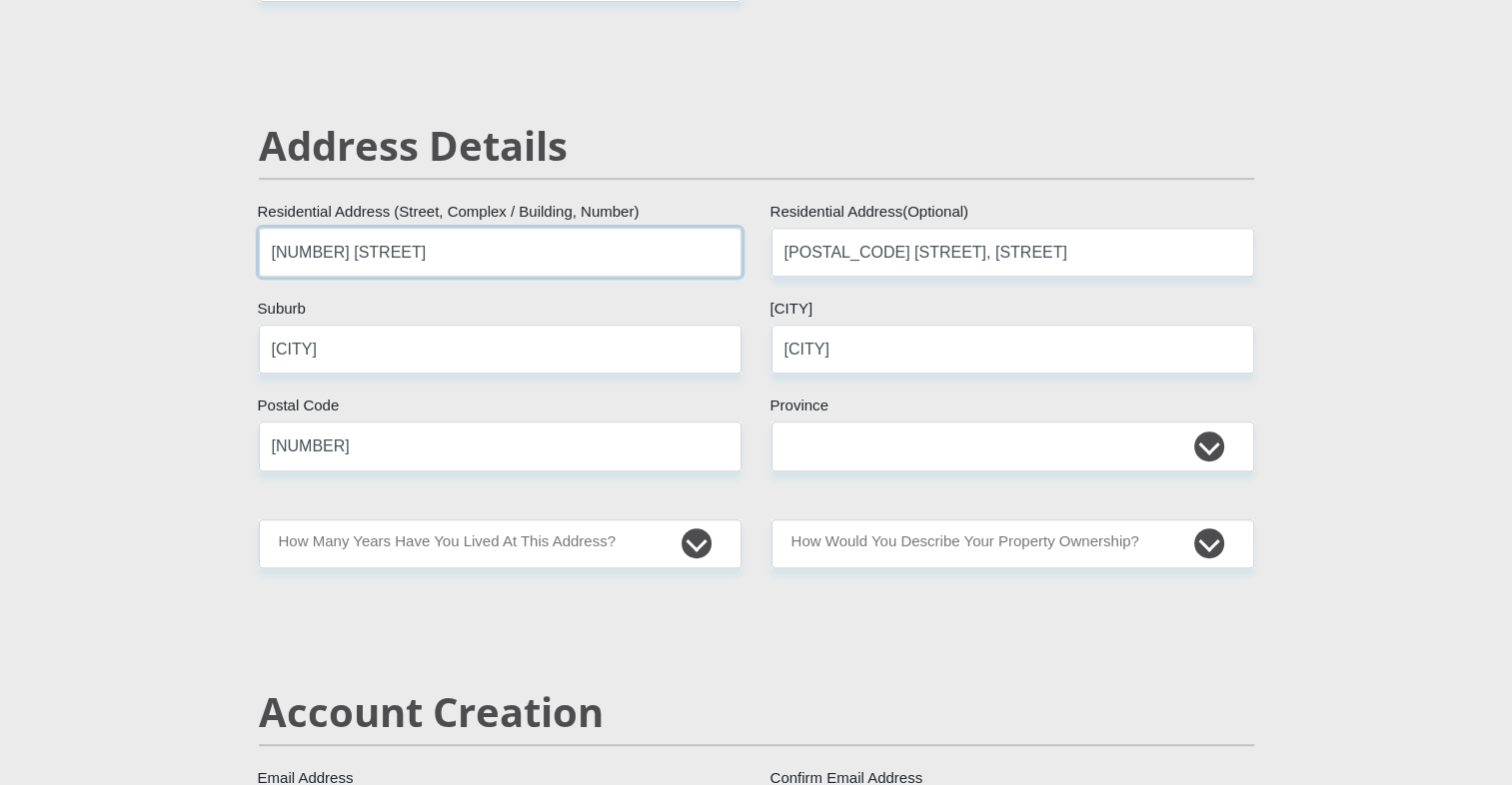 type on "CAPITEC BANK LIMITED" 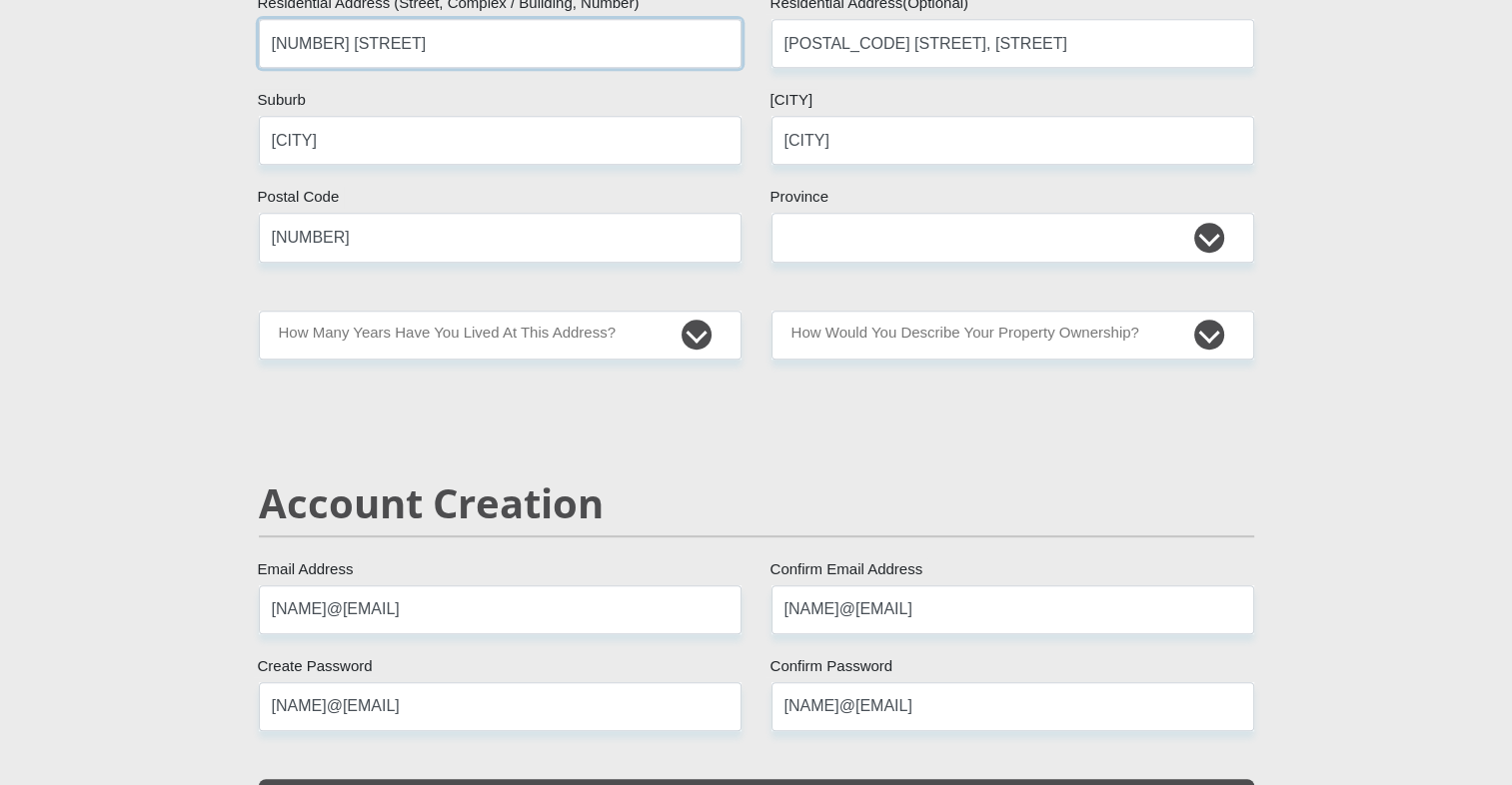 scroll, scrollTop: 983, scrollLeft: 0, axis: vertical 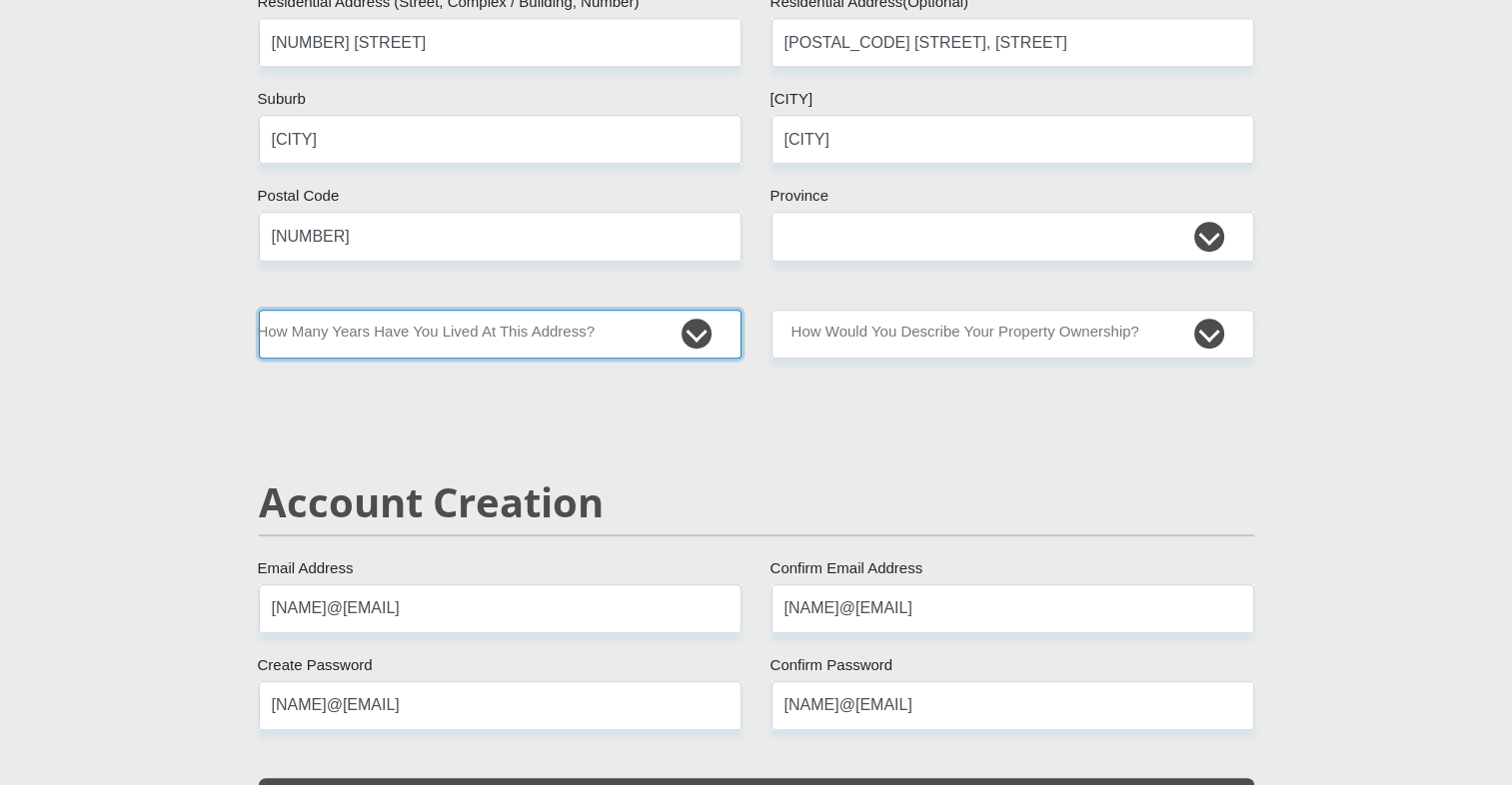 click on "less than 1 year
1-3 years
3-5 years
5+ years" at bounding box center (500, 334) 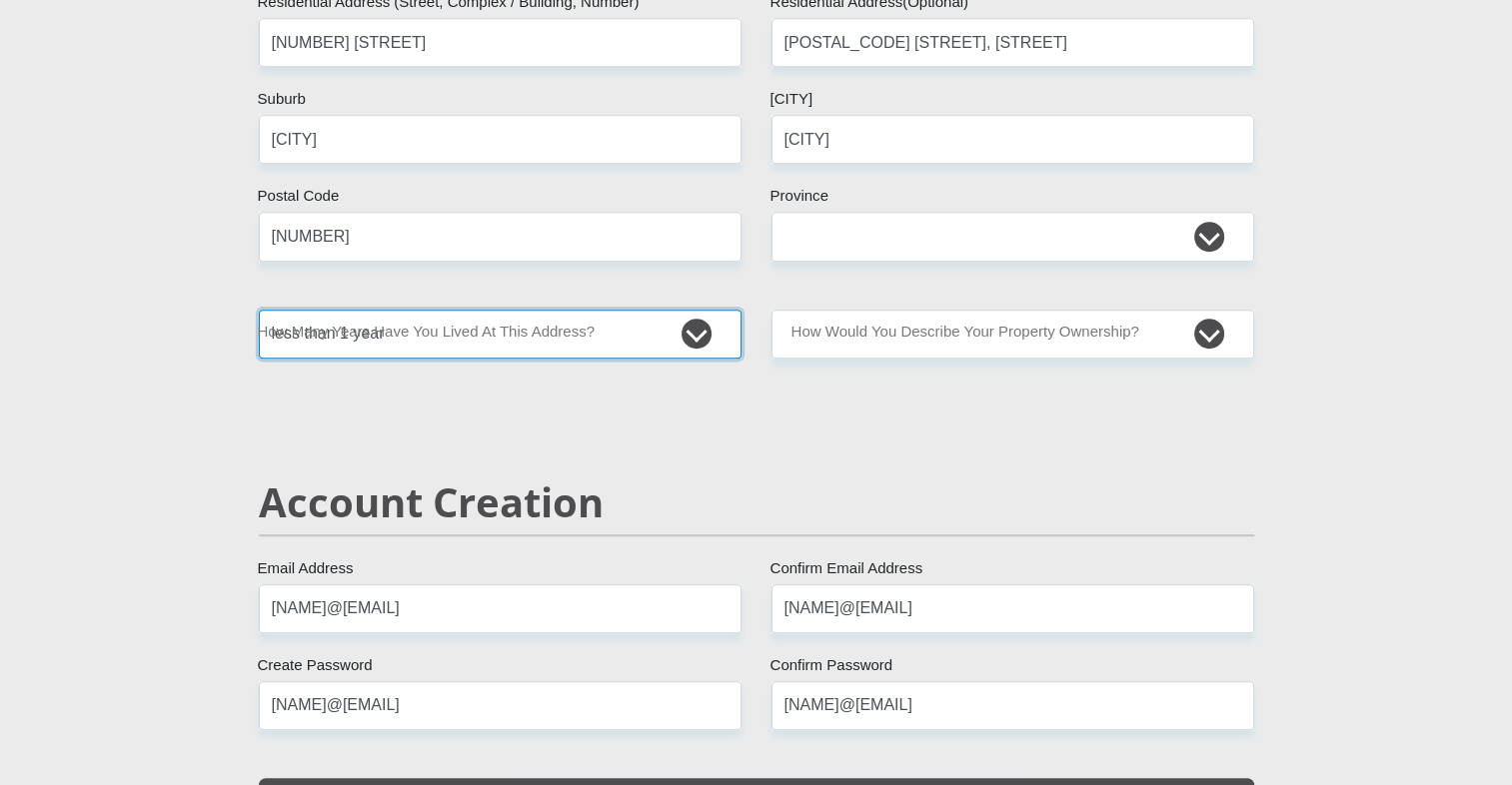 click on "less than 1 year
1-3 years
3-5 years
5+ years" at bounding box center (500, 334) 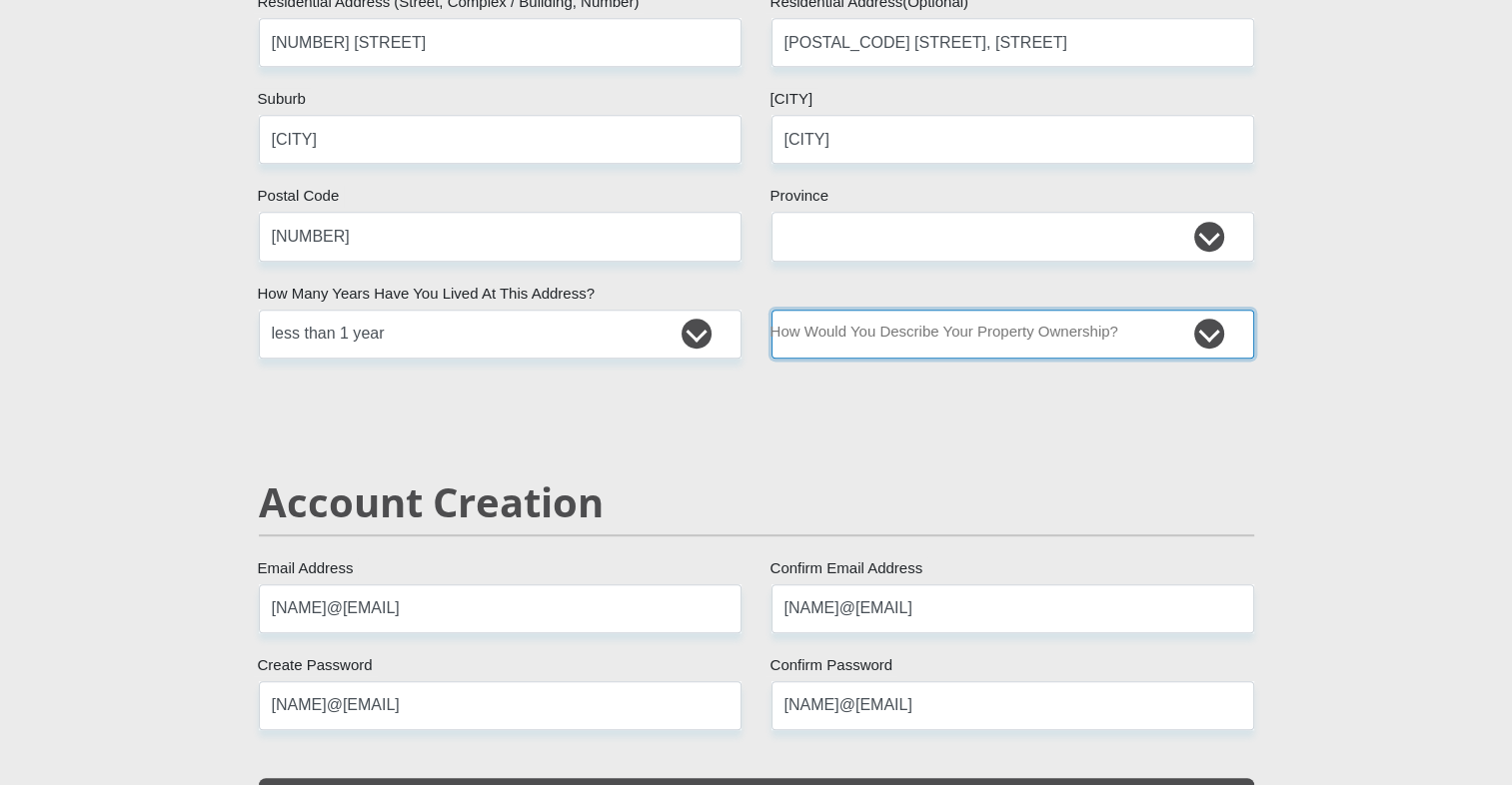 click on "Owned
Rented
Family Owned
Company Dwelling" at bounding box center (1012, 334) 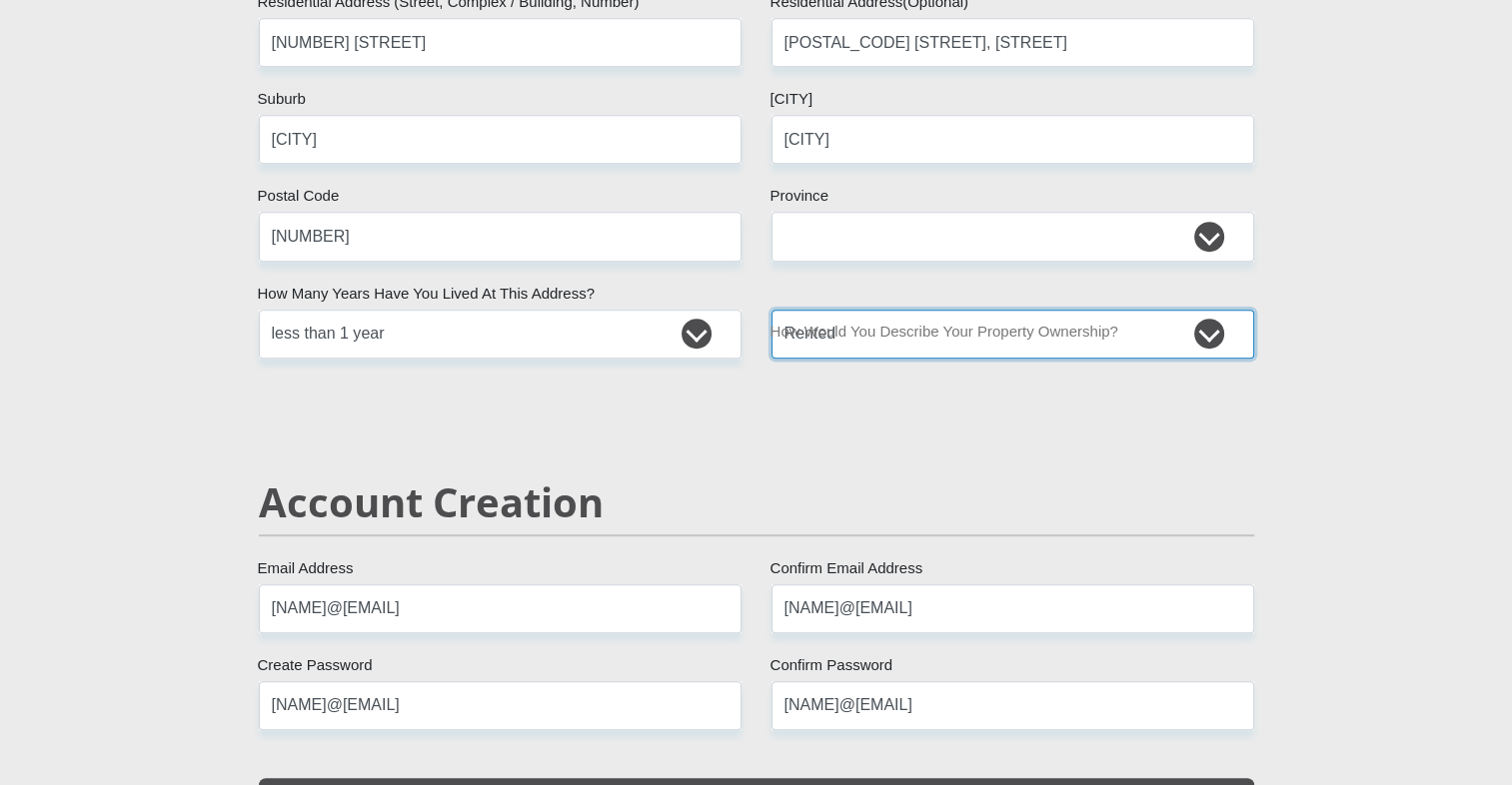 click on "Owned
Rented
Family Owned
Company Dwelling" at bounding box center (1012, 334) 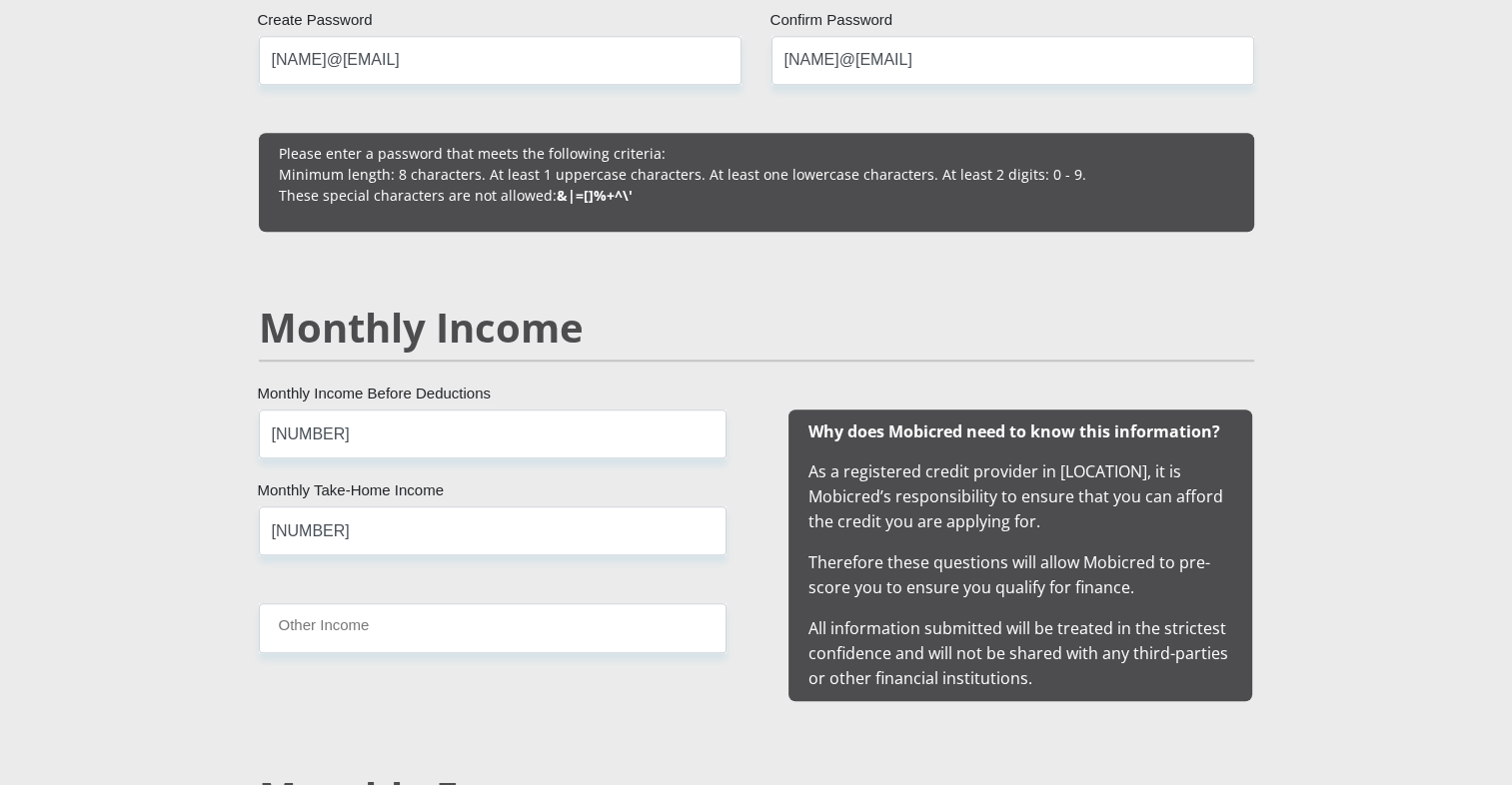 scroll, scrollTop: 1629, scrollLeft: 0, axis: vertical 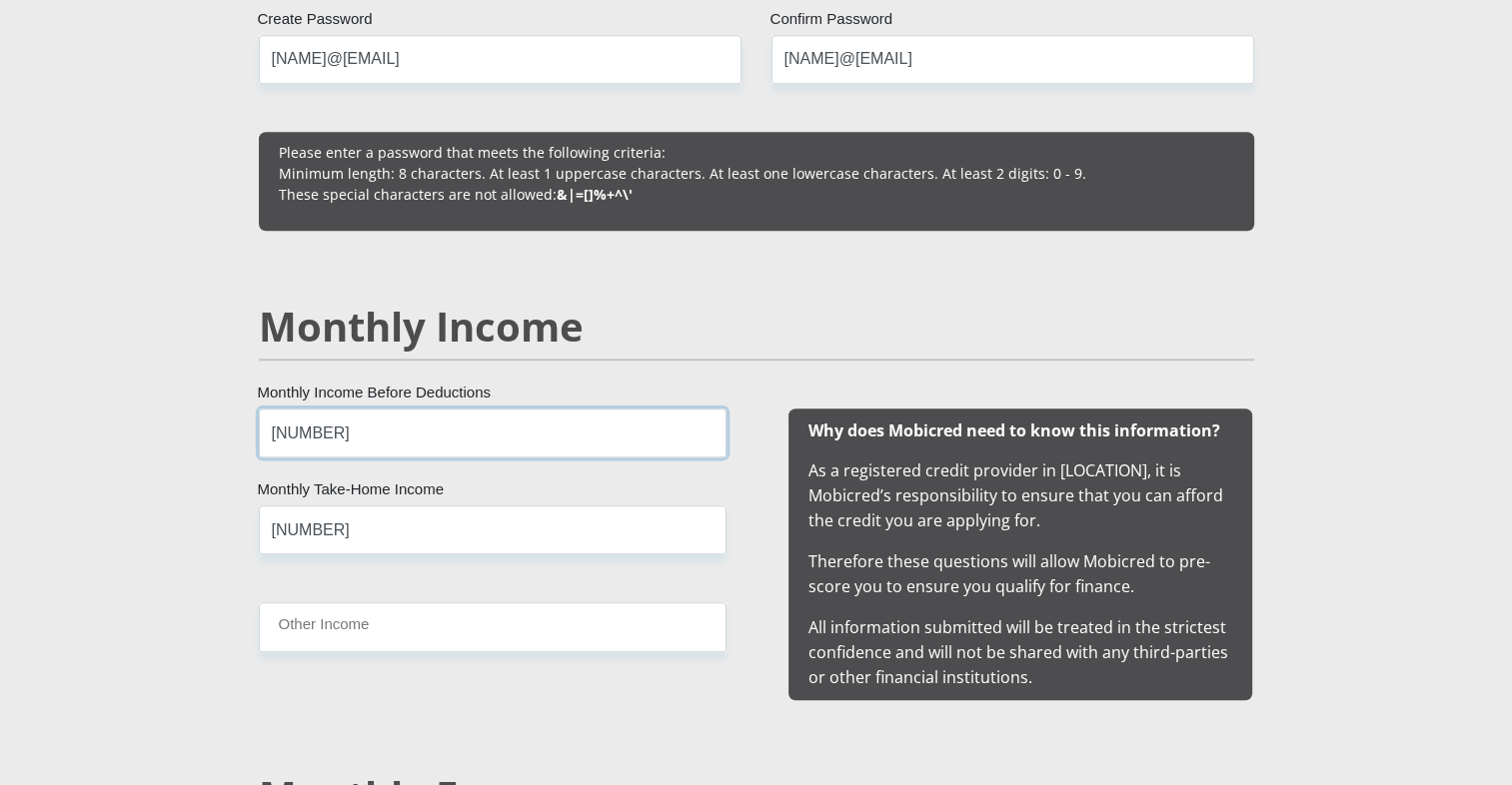click on "[NUMBER]" at bounding box center (493, 432) 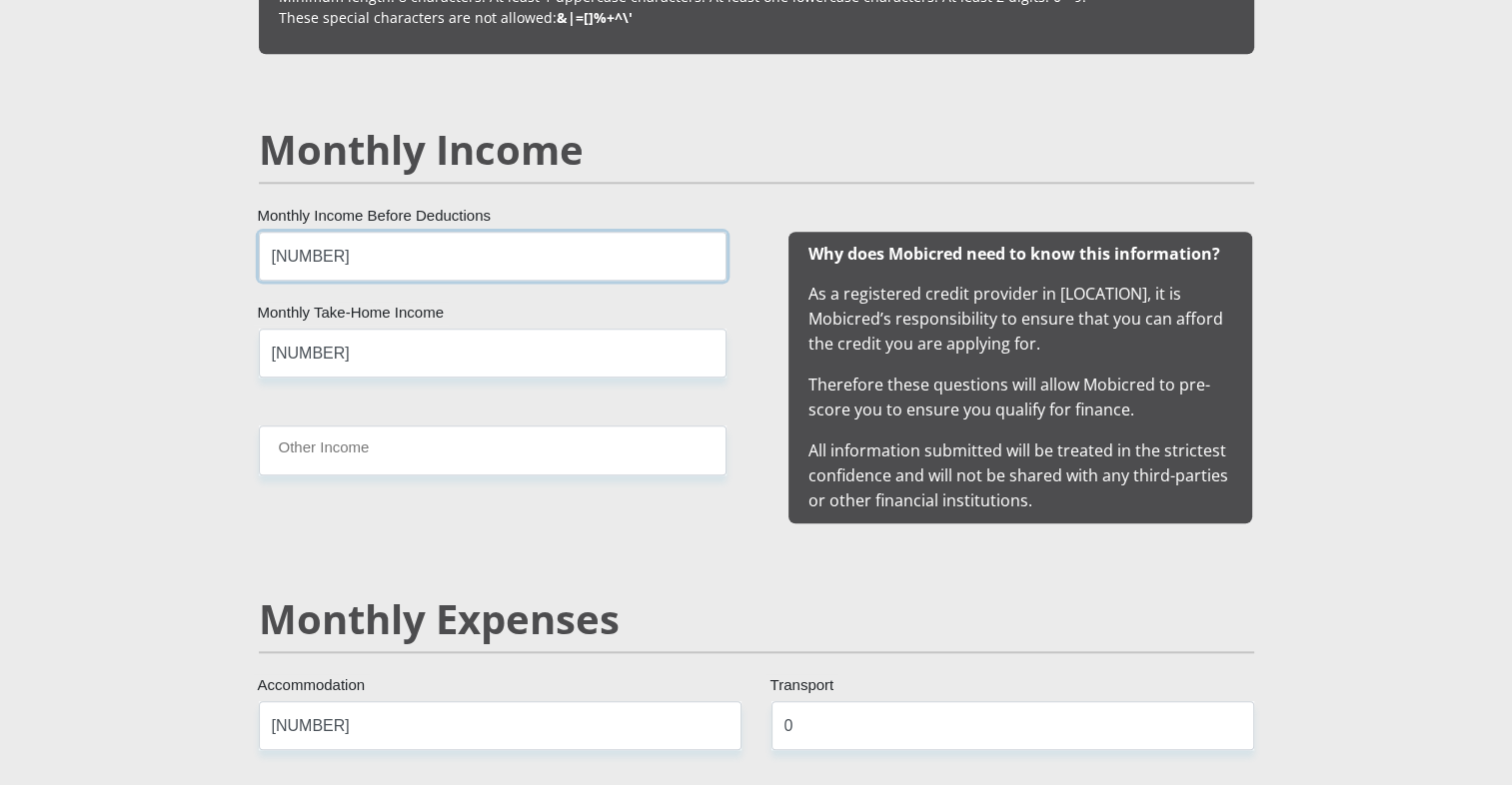 scroll, scrollTop: 1808, scrollLeft: 0, axis: vertical 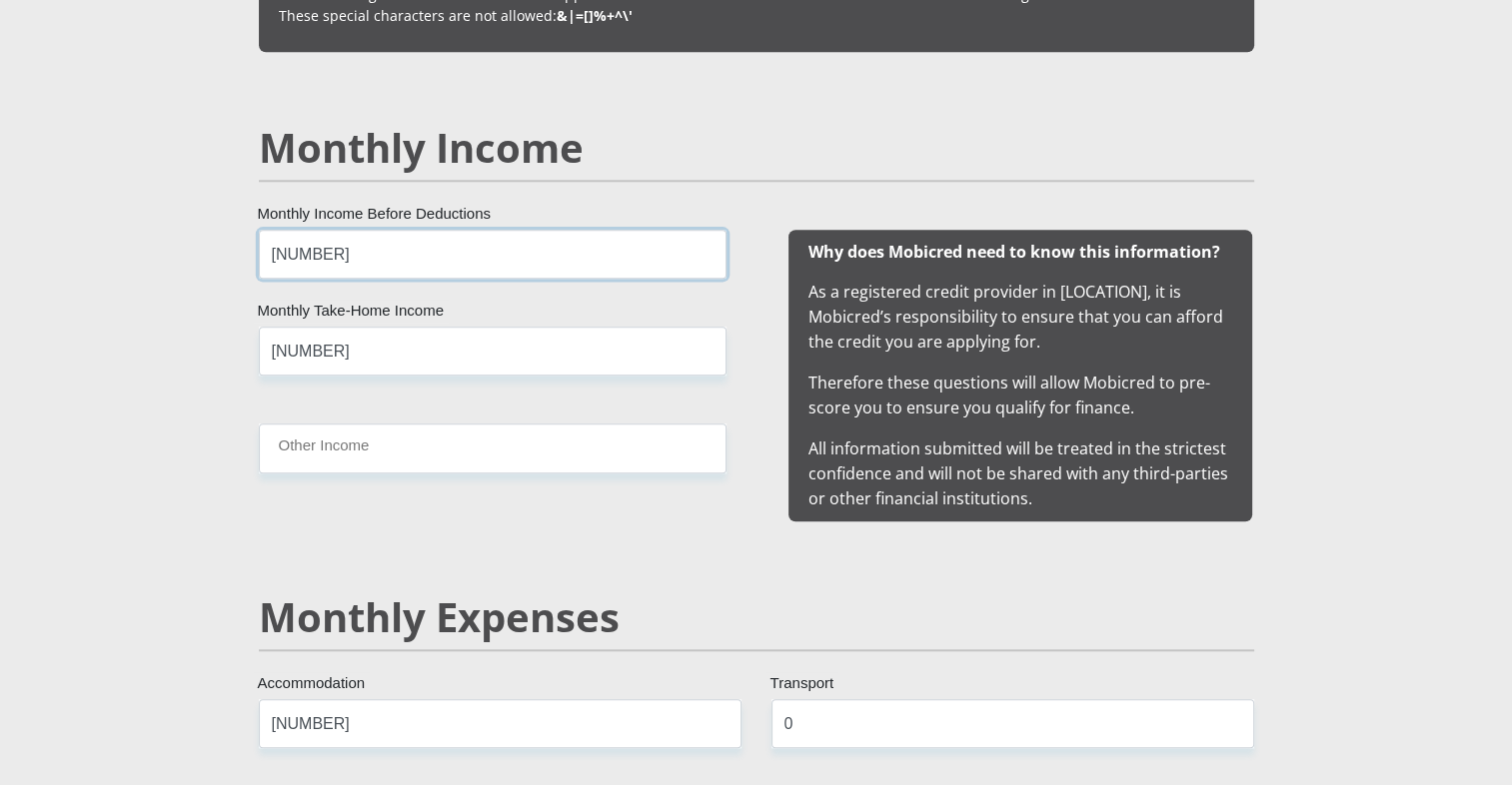 type on "[NUMBER]" 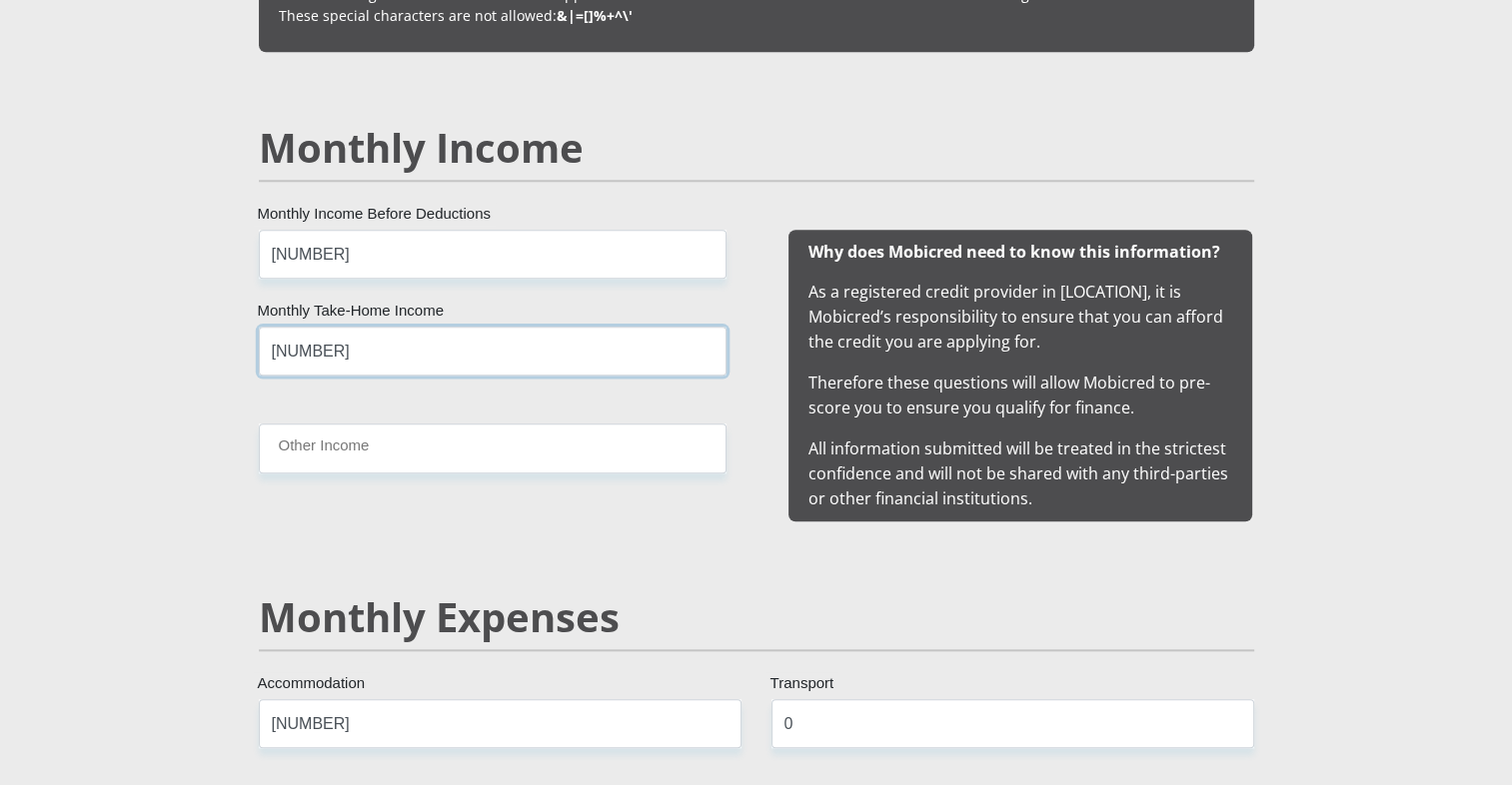 click on "[NUMBER]" at bounding box center [493, 351] 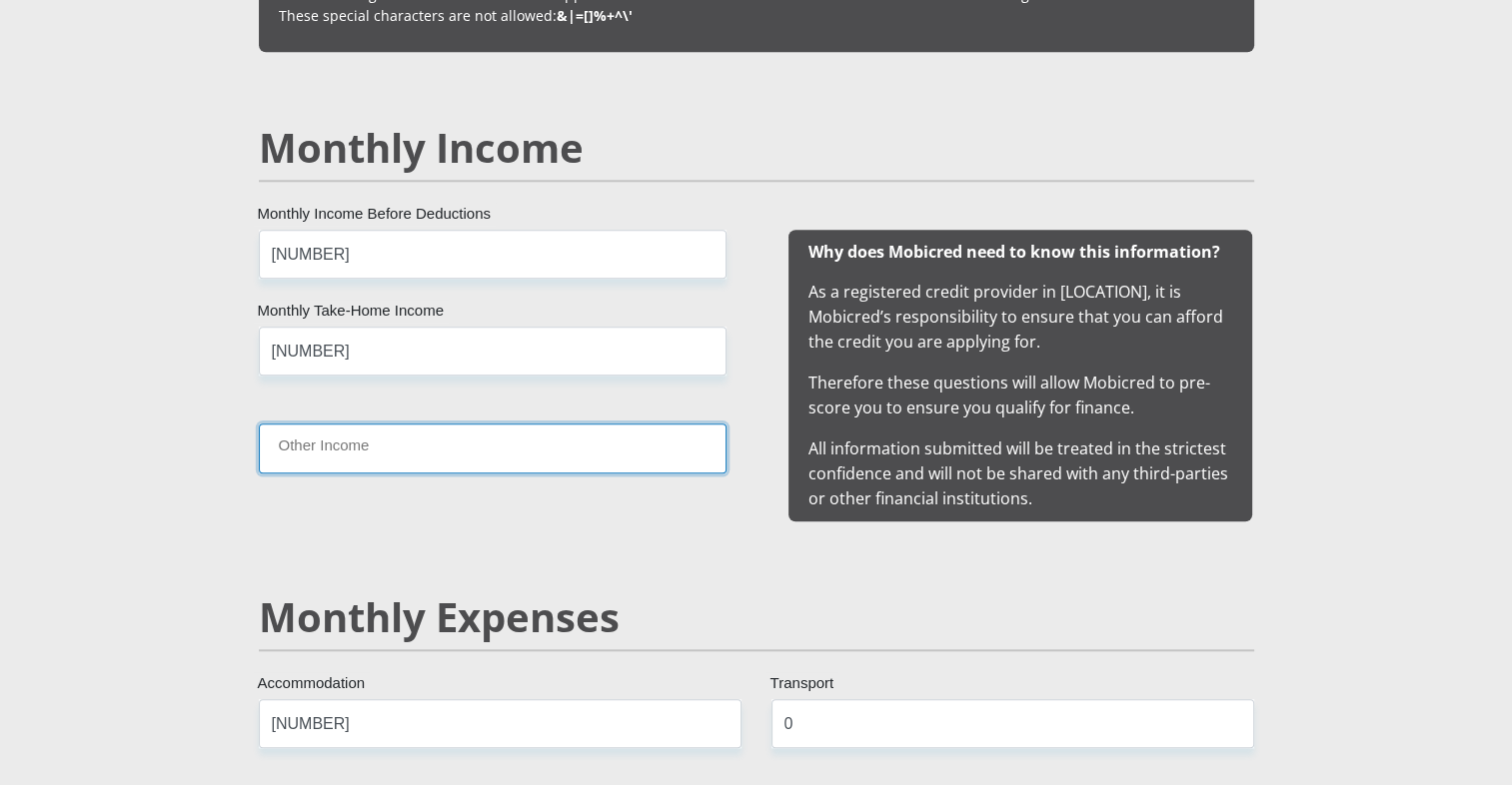 click on "Other Income" at bounding box center [493, 447] 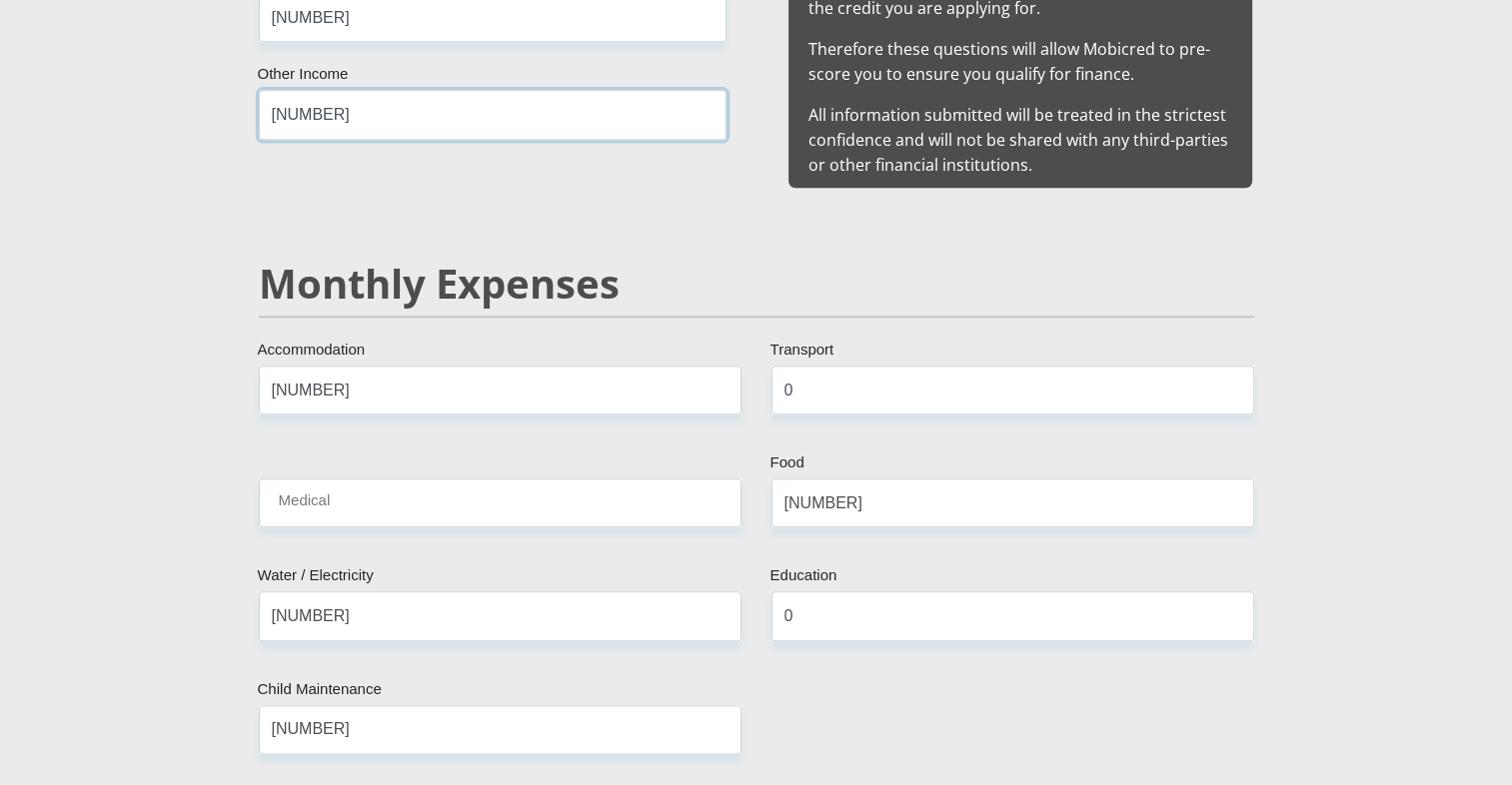 scroll, scrollTop: 2141, scrollLeft: 0, axis: vertical 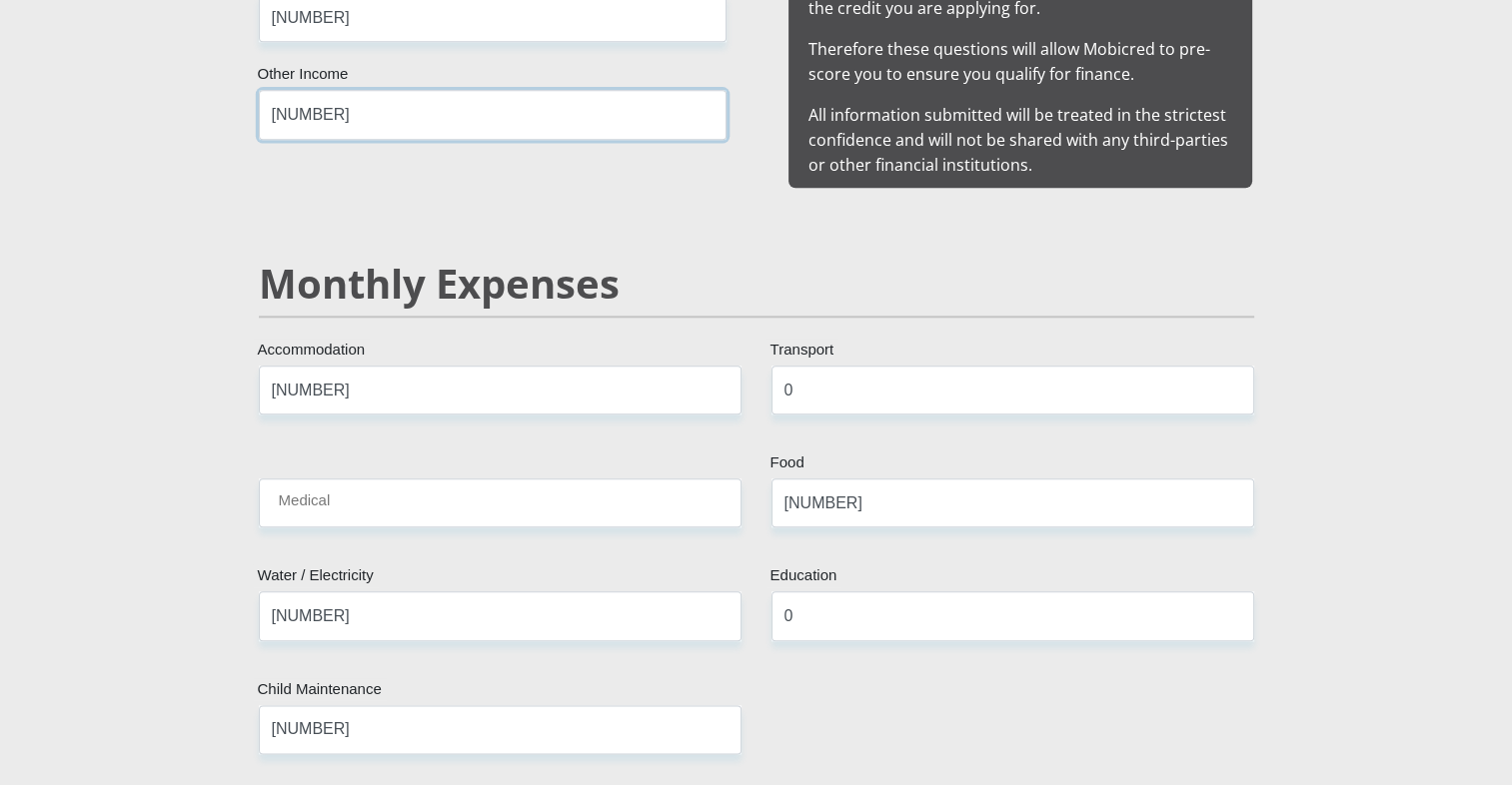 type on "[NUMBER]" 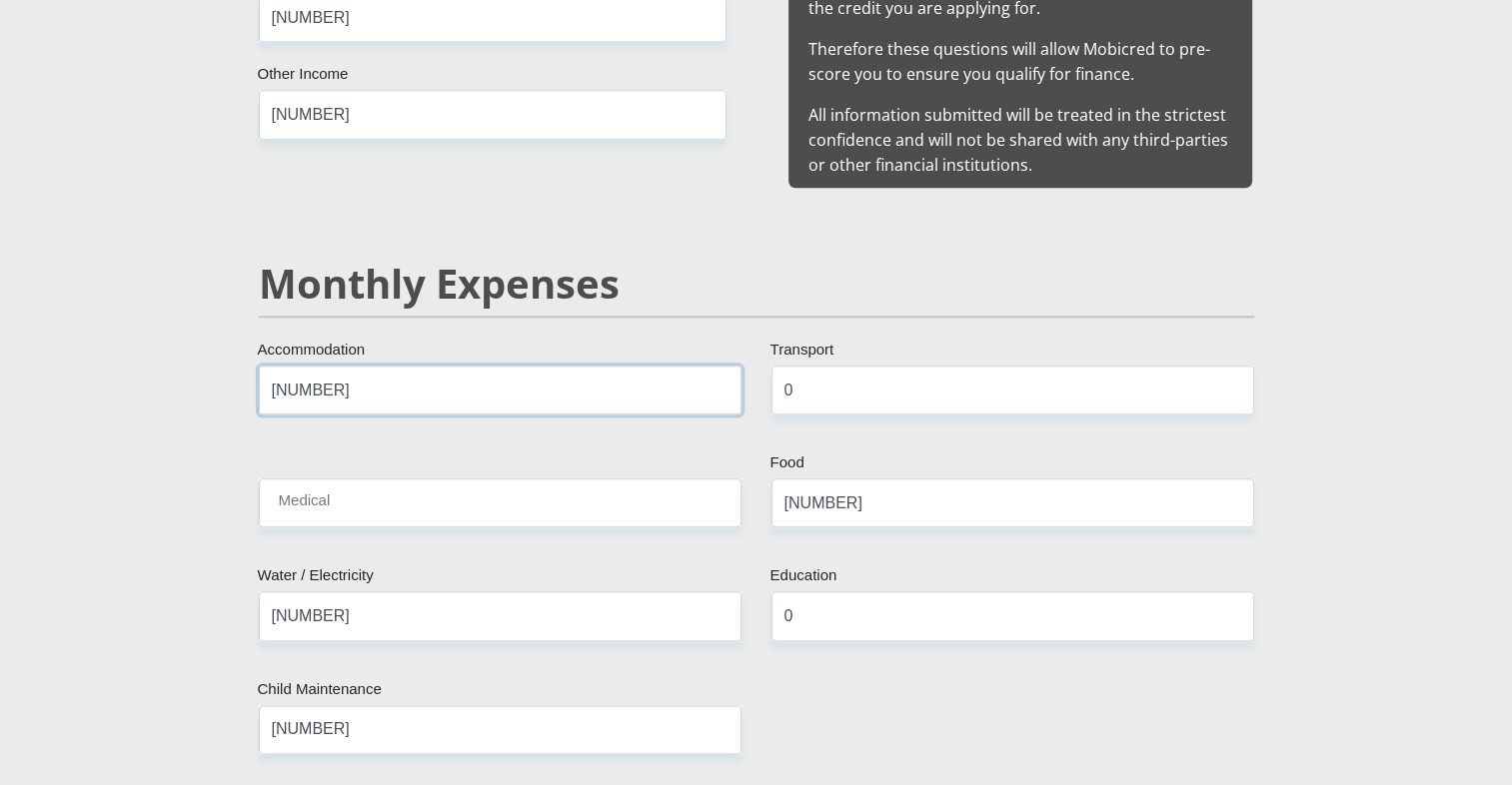 click on "[NUMBER]" at bounding box center [500, 390] 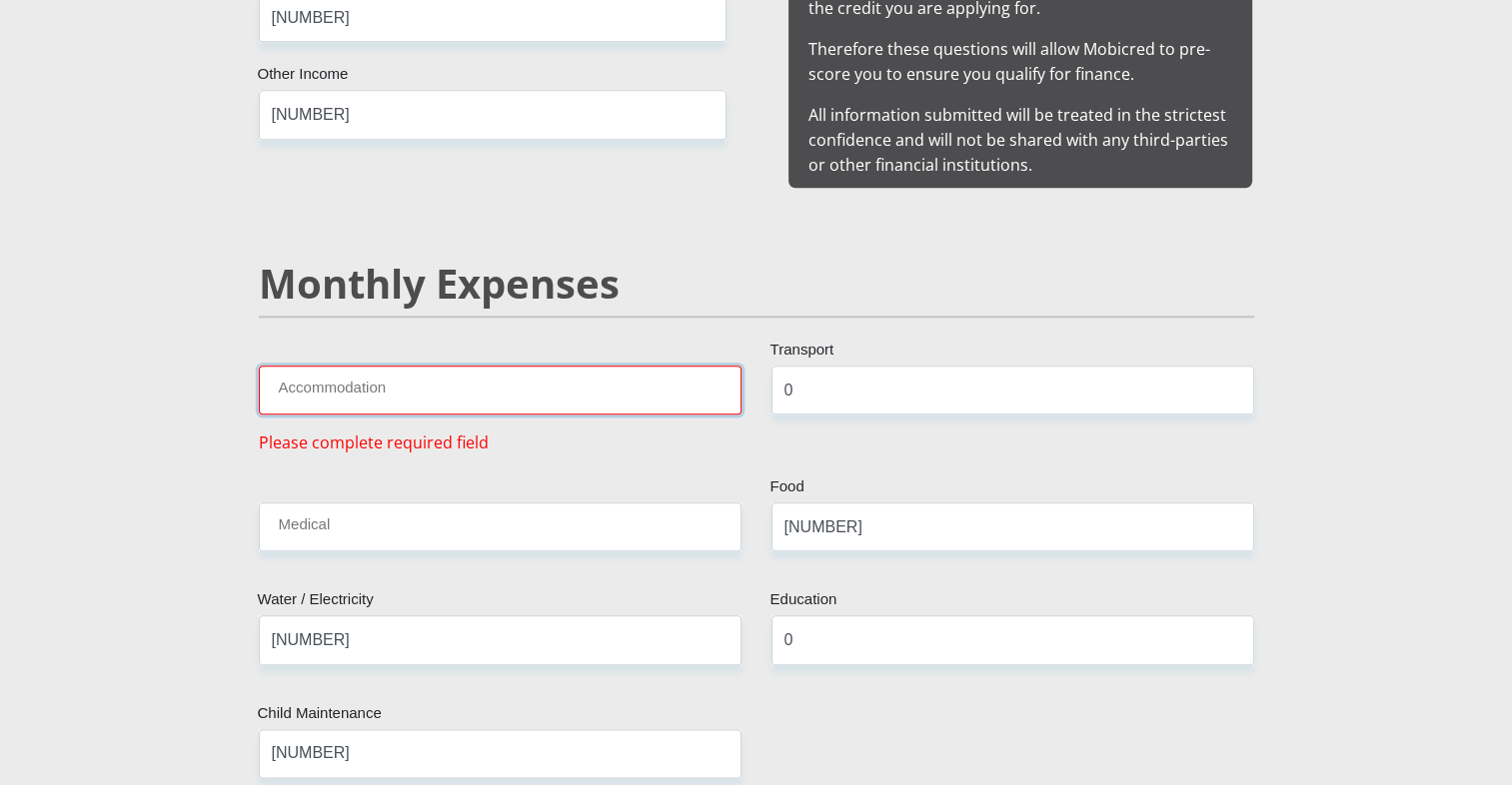 click on "Accommodation" at bounding box center [500, 390] 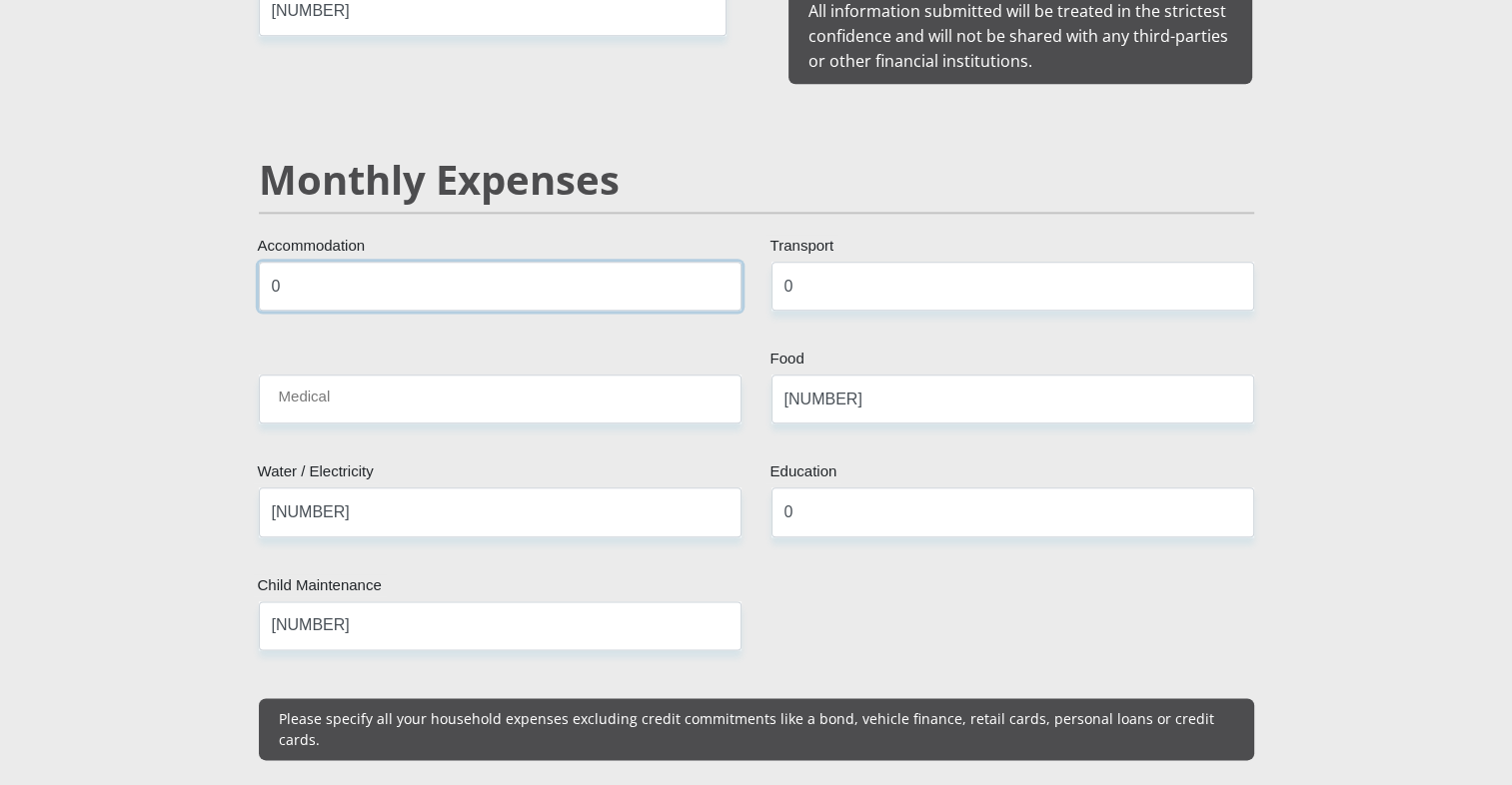 scroll, scrollTop: 2248, scrollLeft: 0, axis: vertical 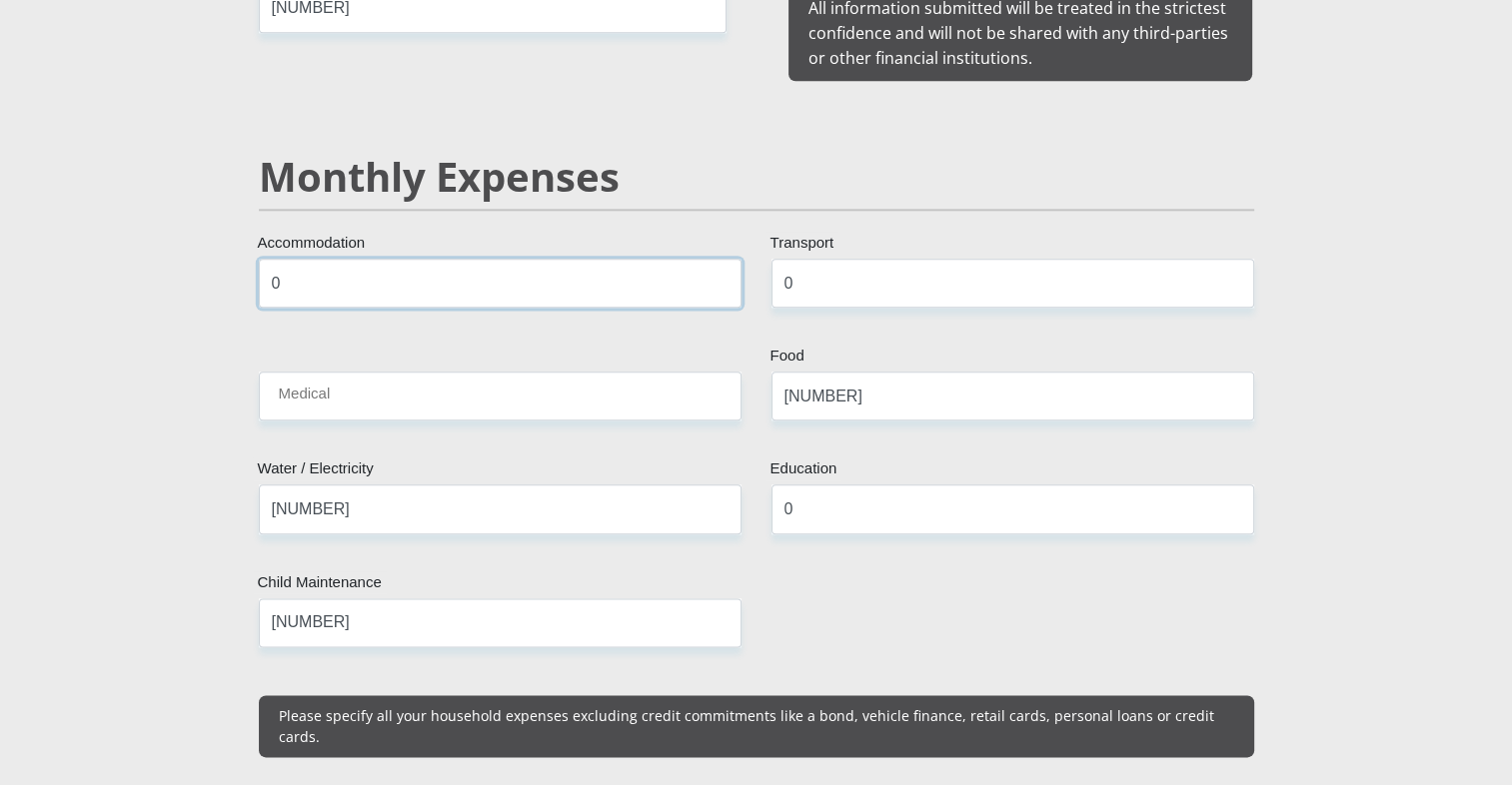 click on "0" at bounding box center [500, 283] 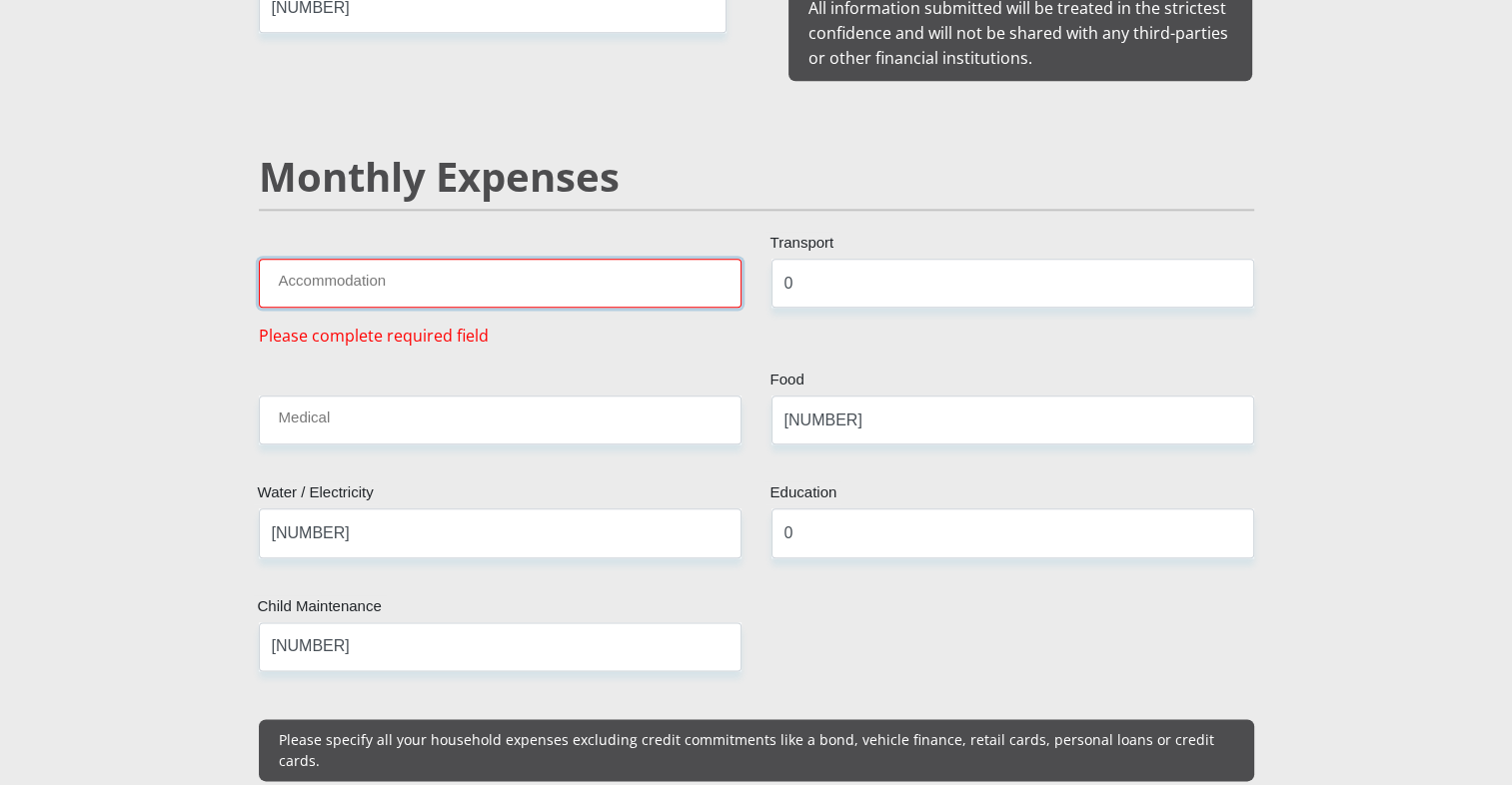 type 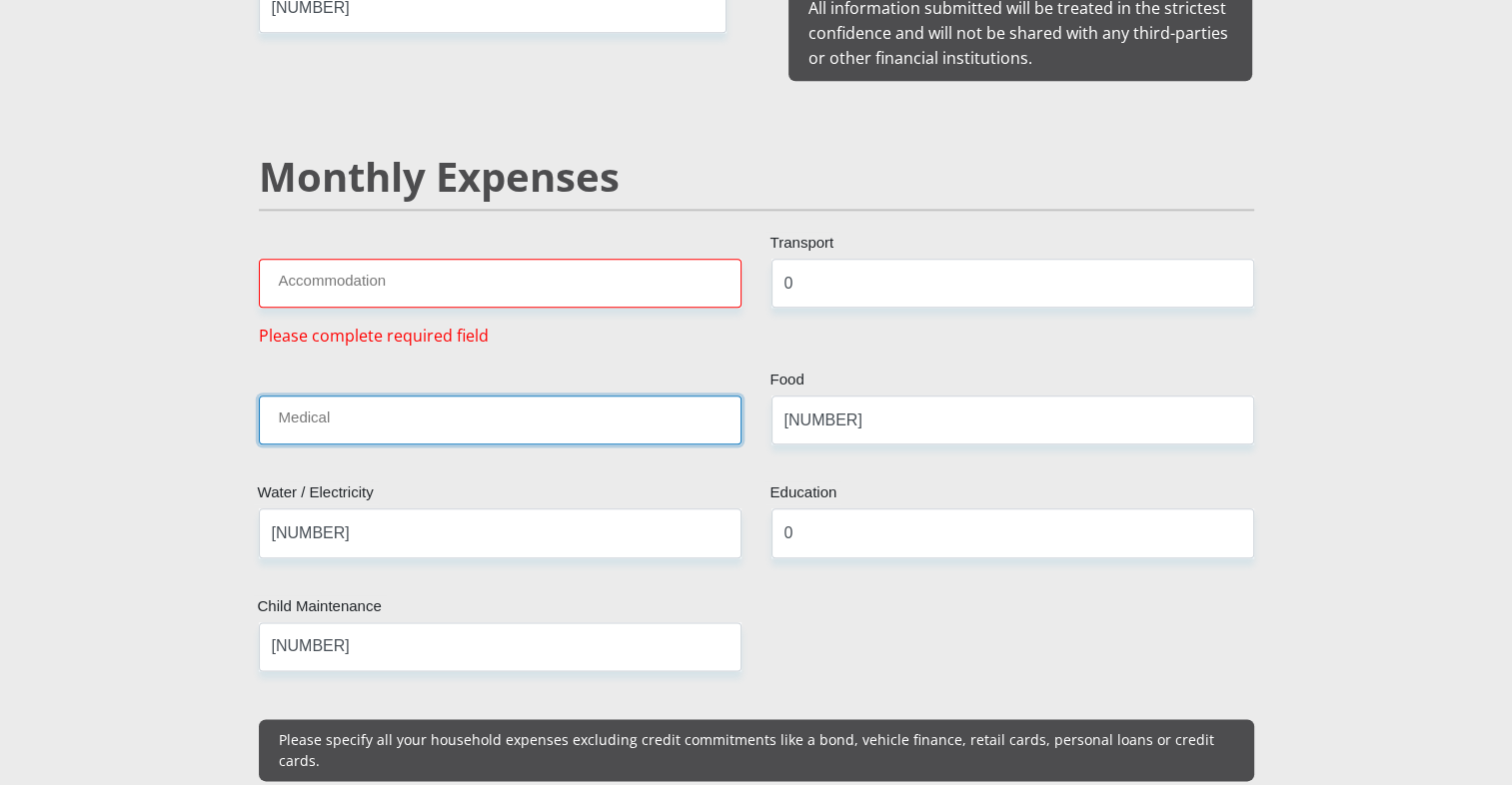click on "Medical" at bounding box center [500, 419] 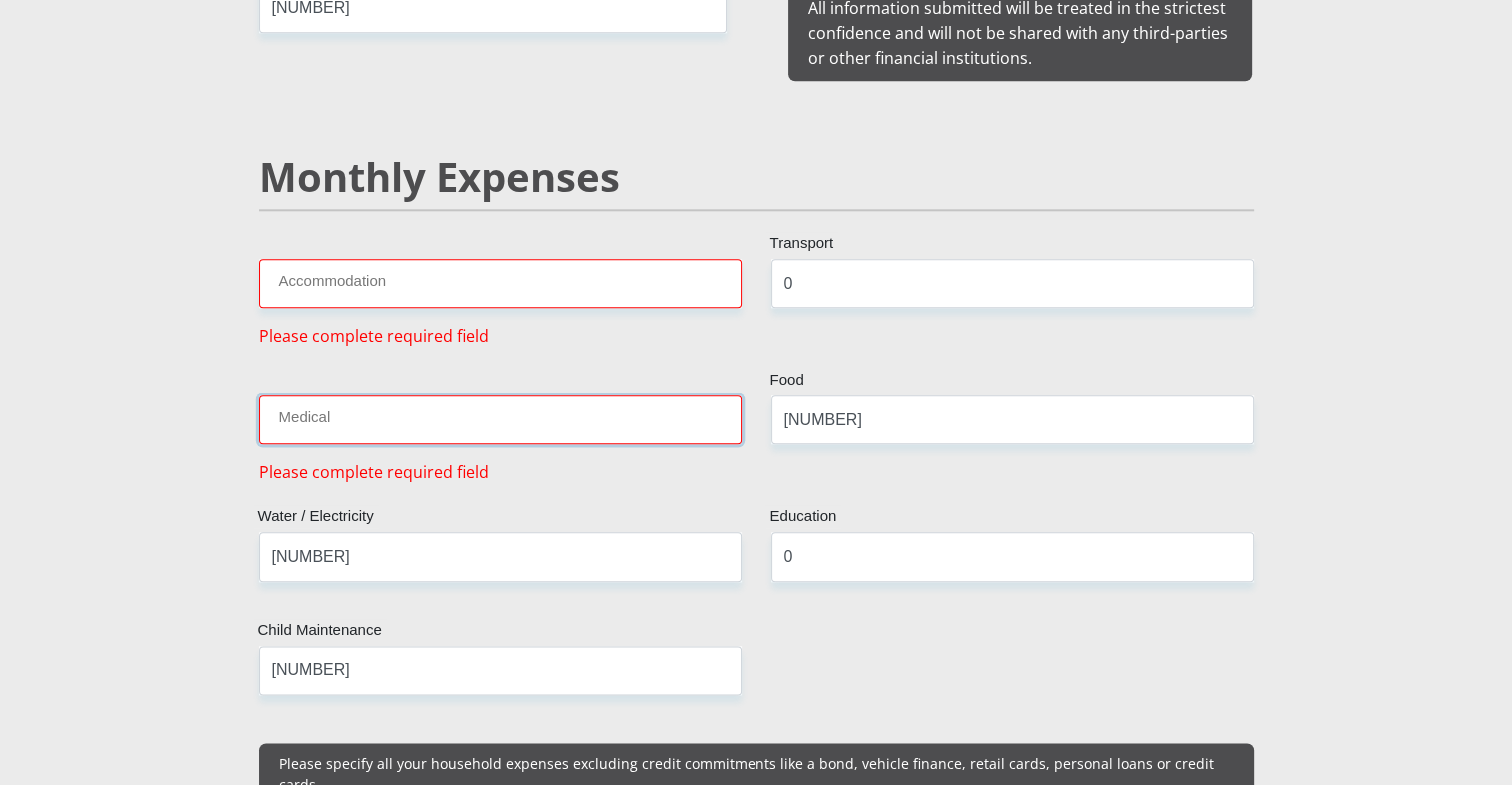 click on "Medical" at bounding box center (500, 419) 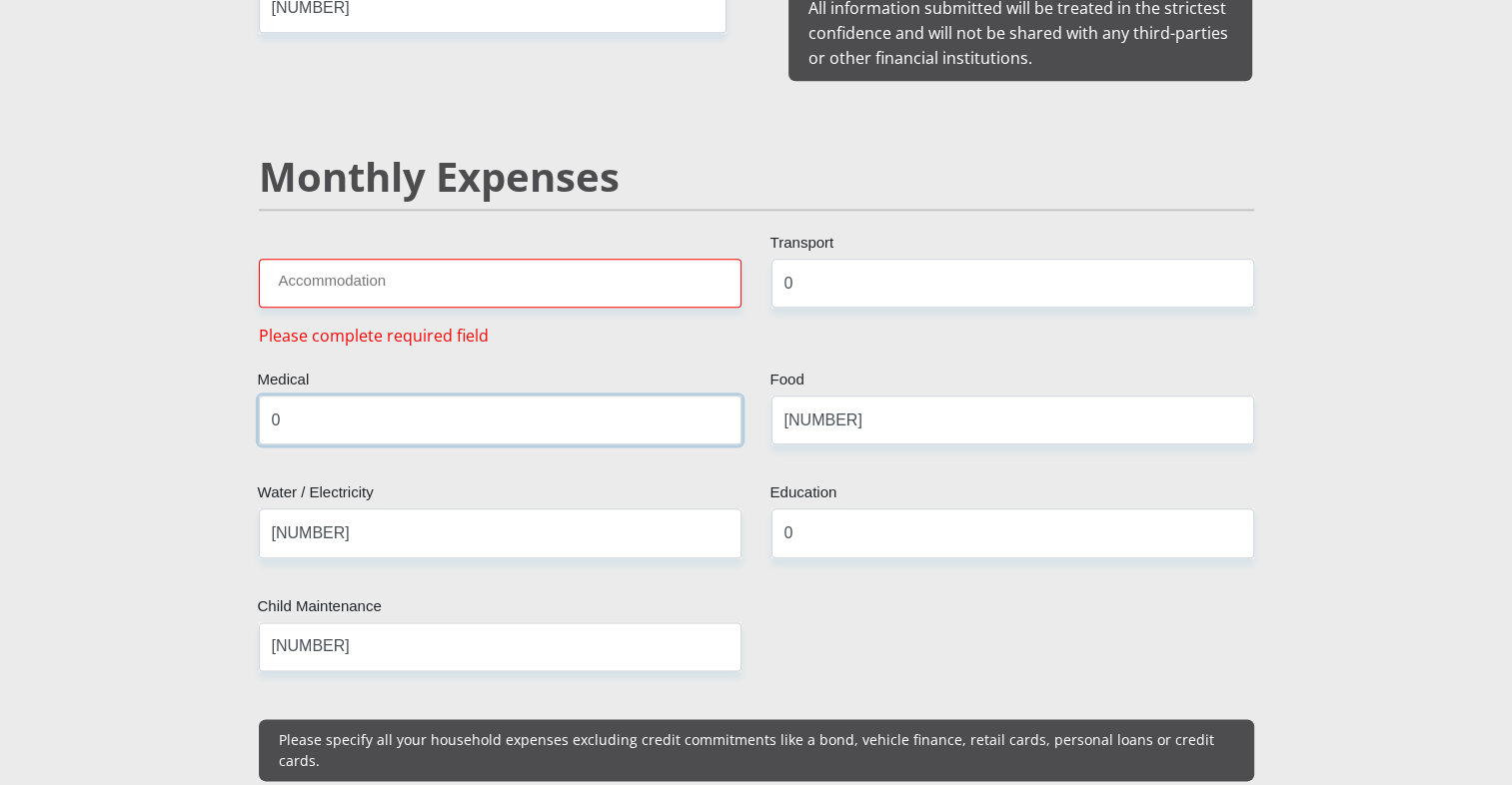type on "0" 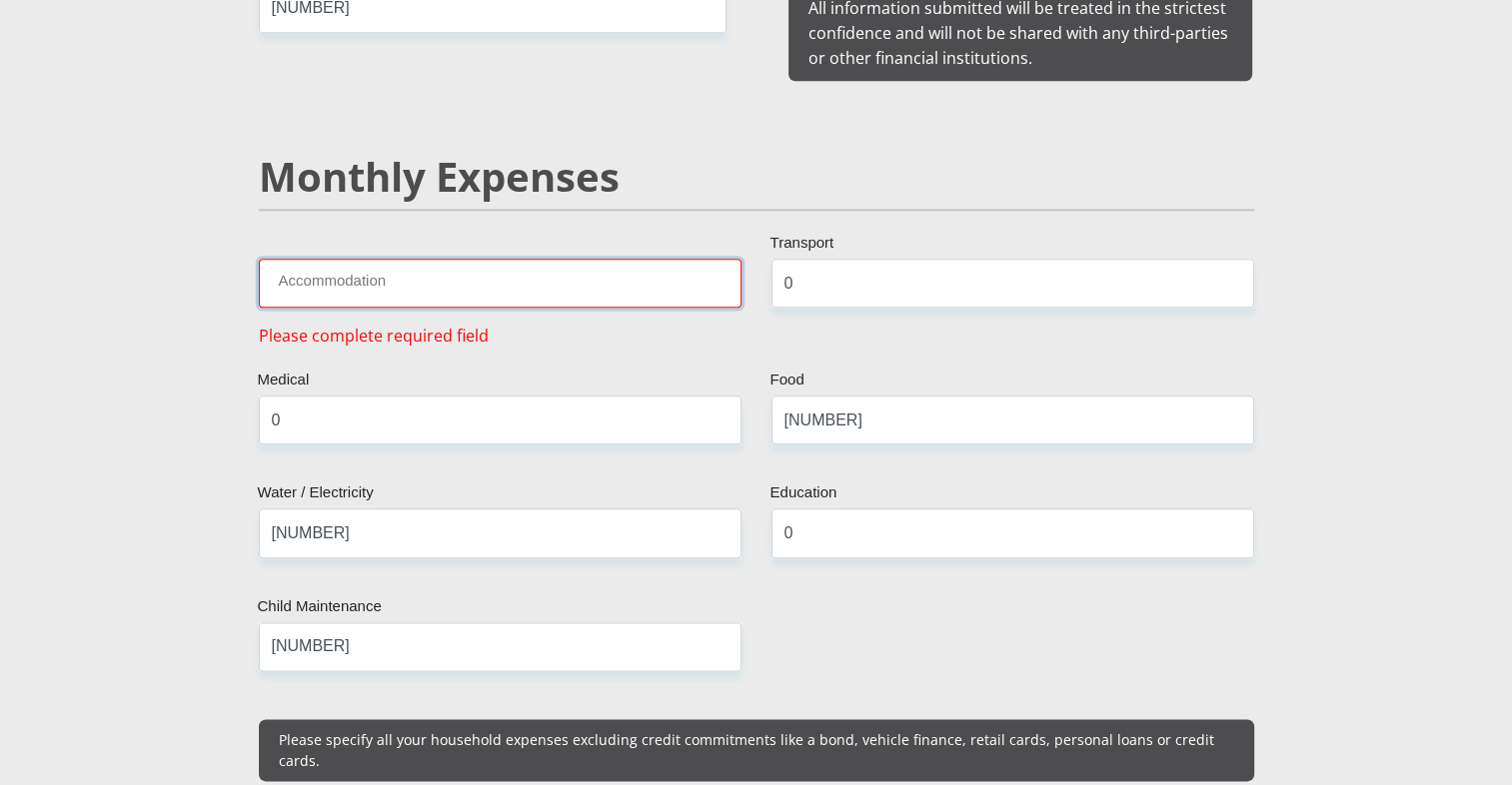 click on "Accommodation" at bounding box center [500, 283] 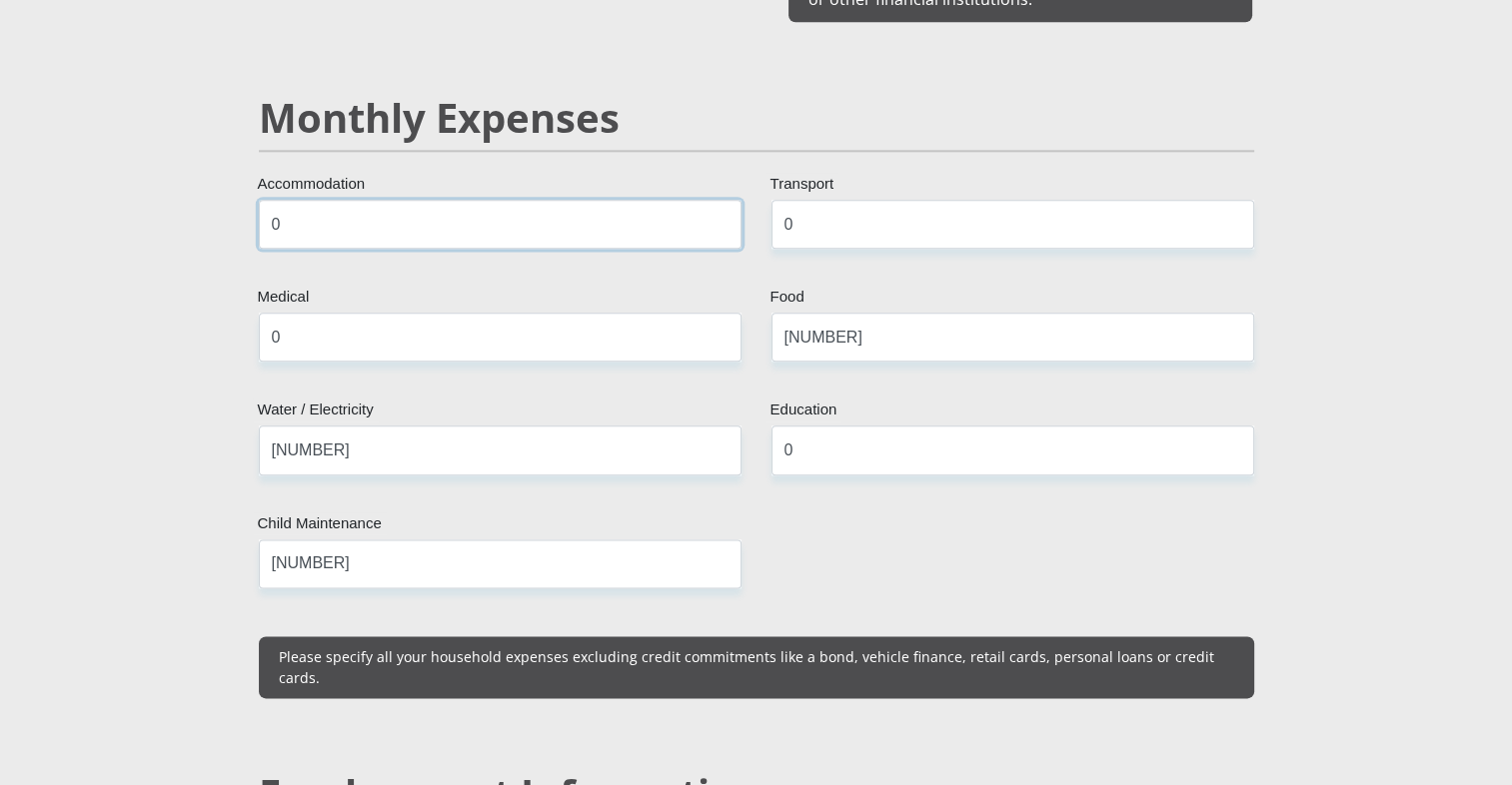 scroll, scrollTop: 2309, scrollLeft: 0, axis: vertical 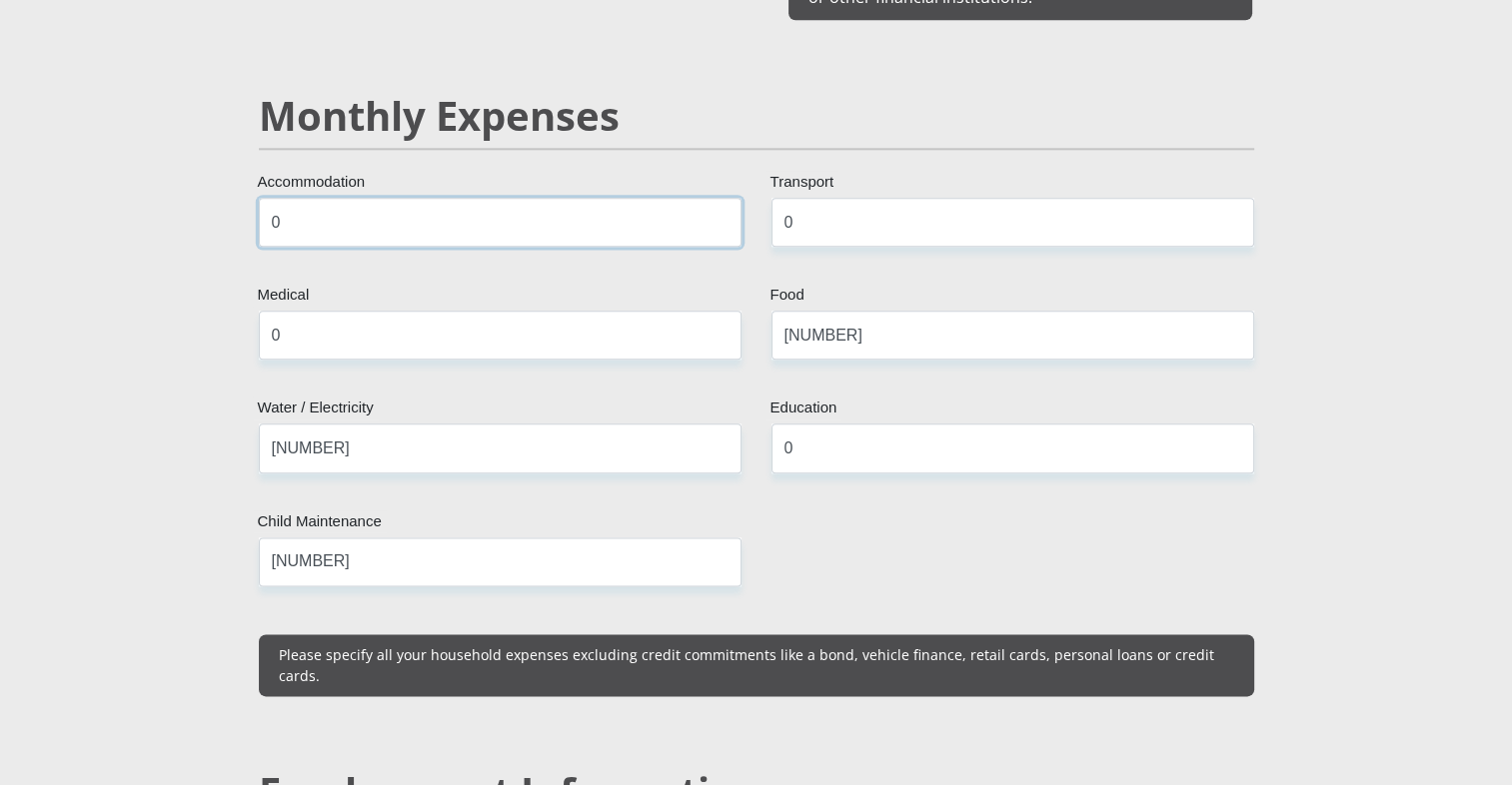 type on "0" 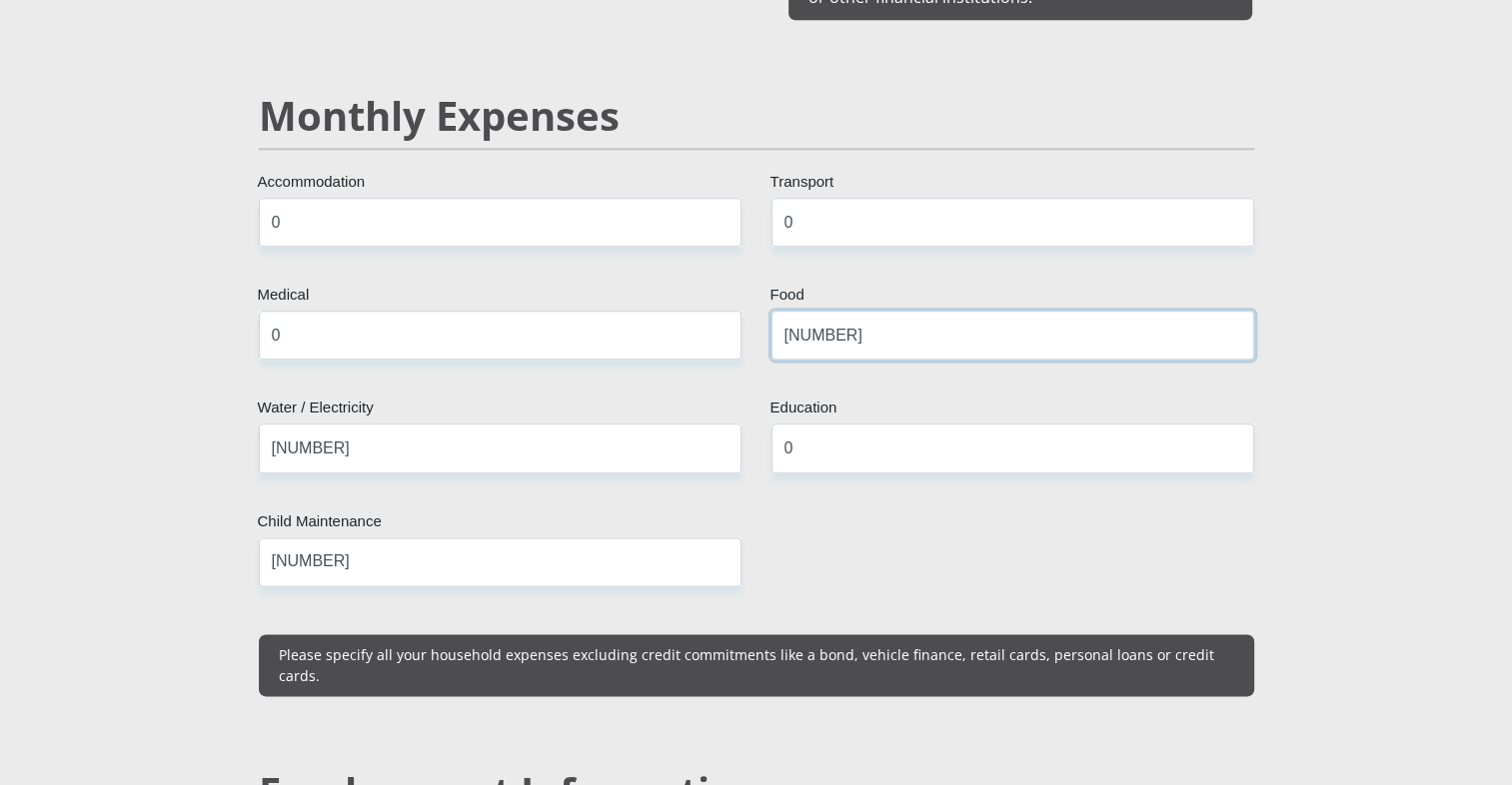click on "[NUMBER]" at bounding box center (1012, 335) 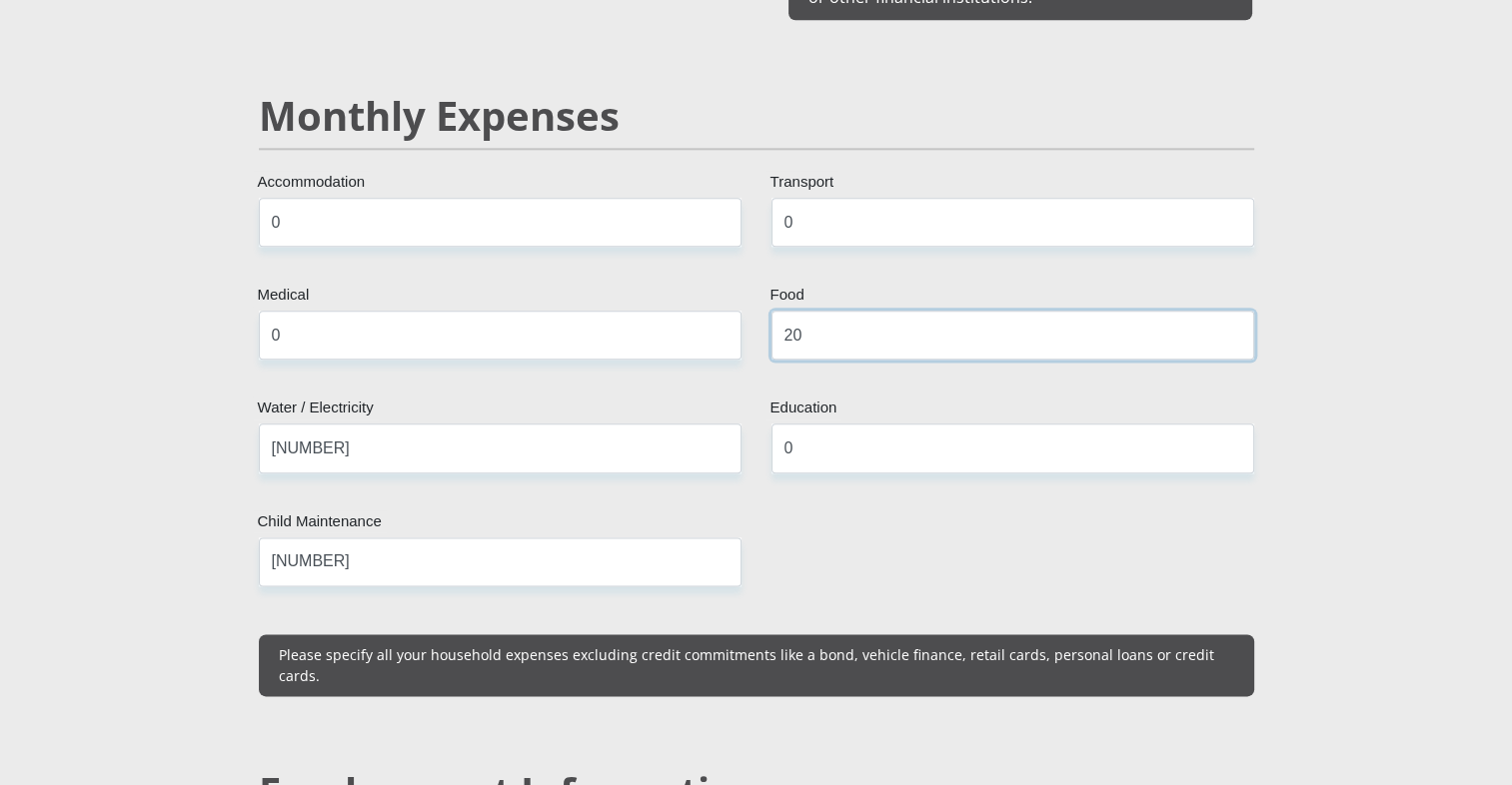 type on "2" 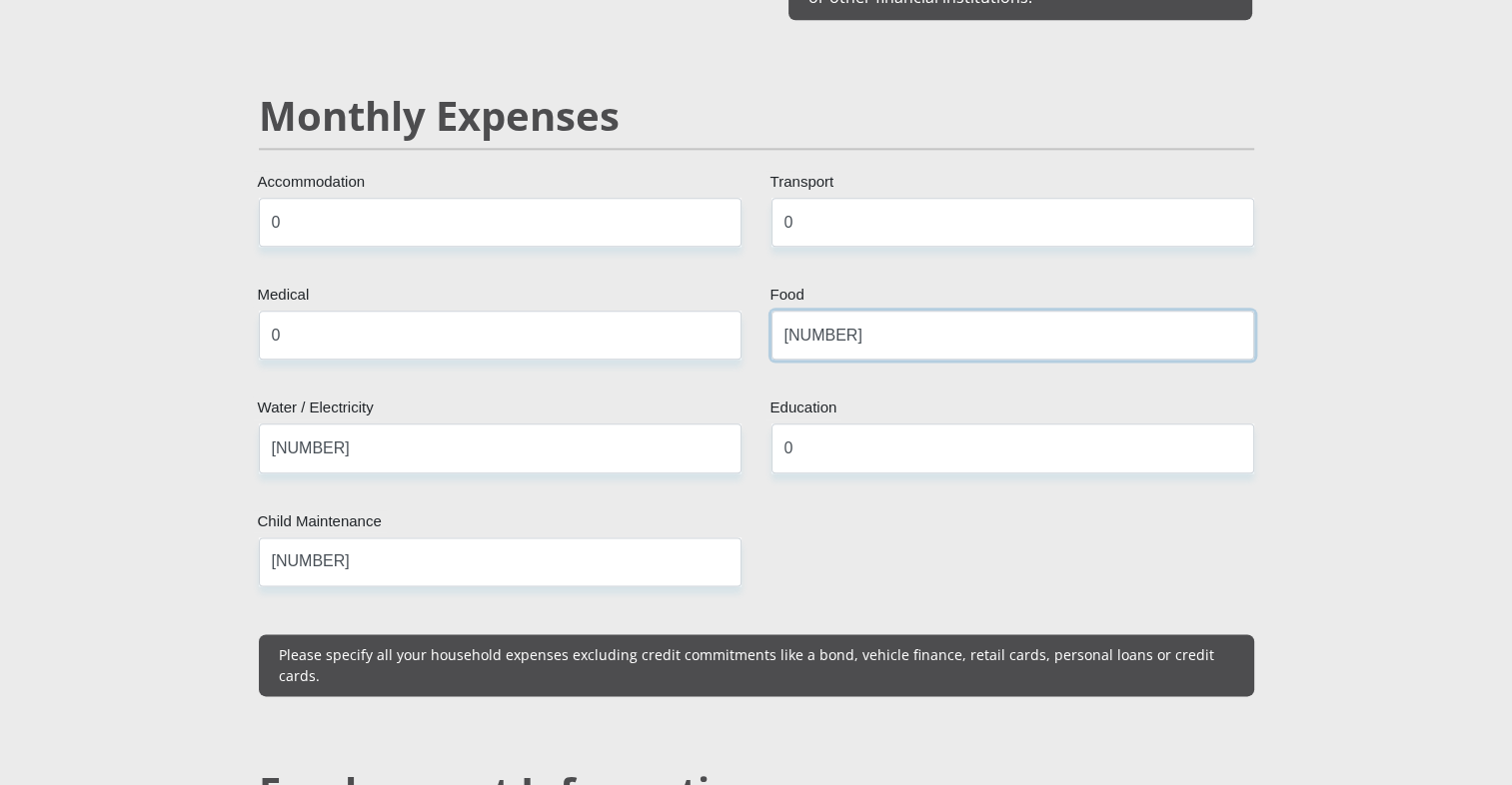 type on "[NUMBER]" 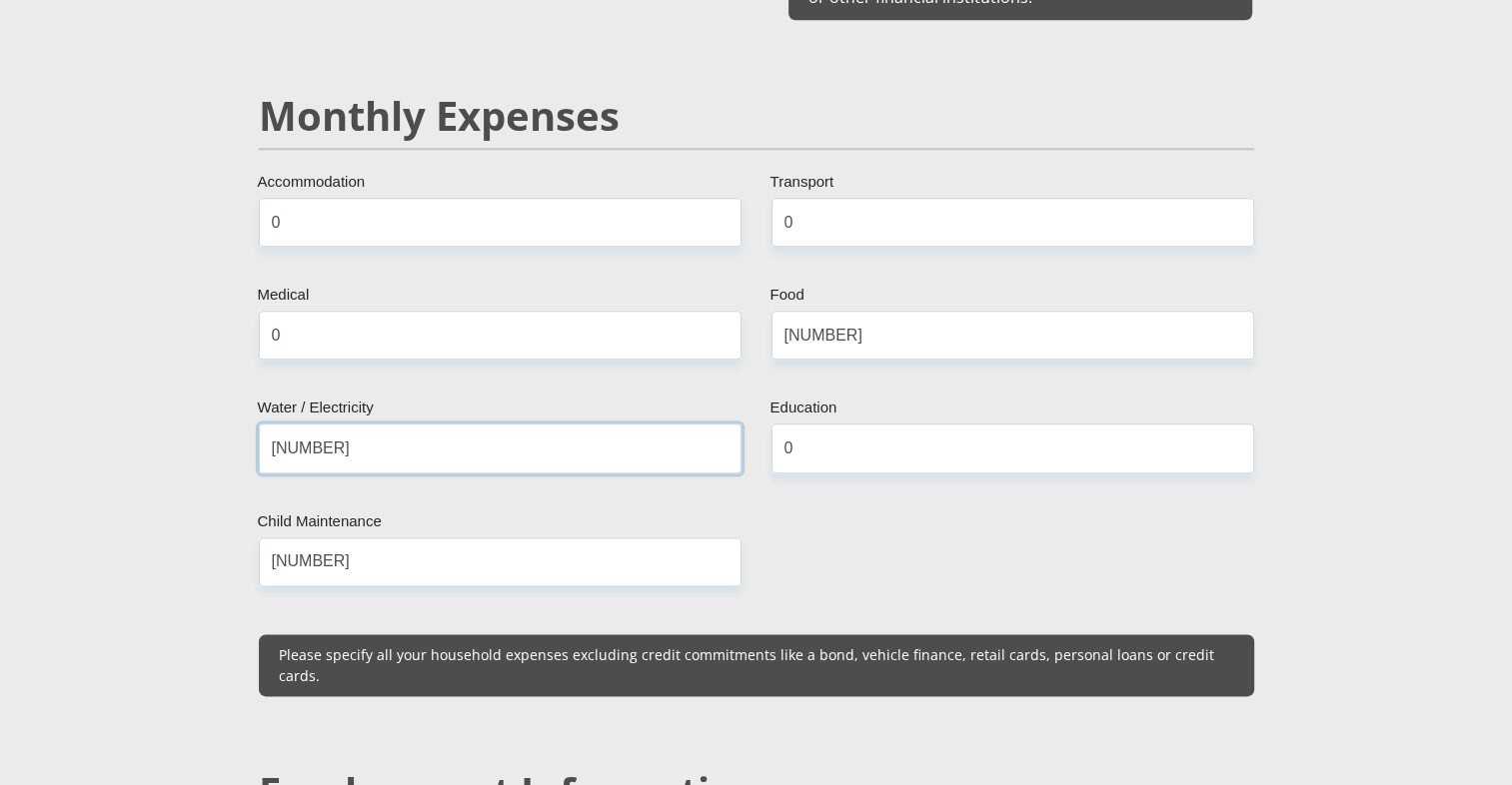 click on "[NUMBER]" at bounding box center (500, 447) 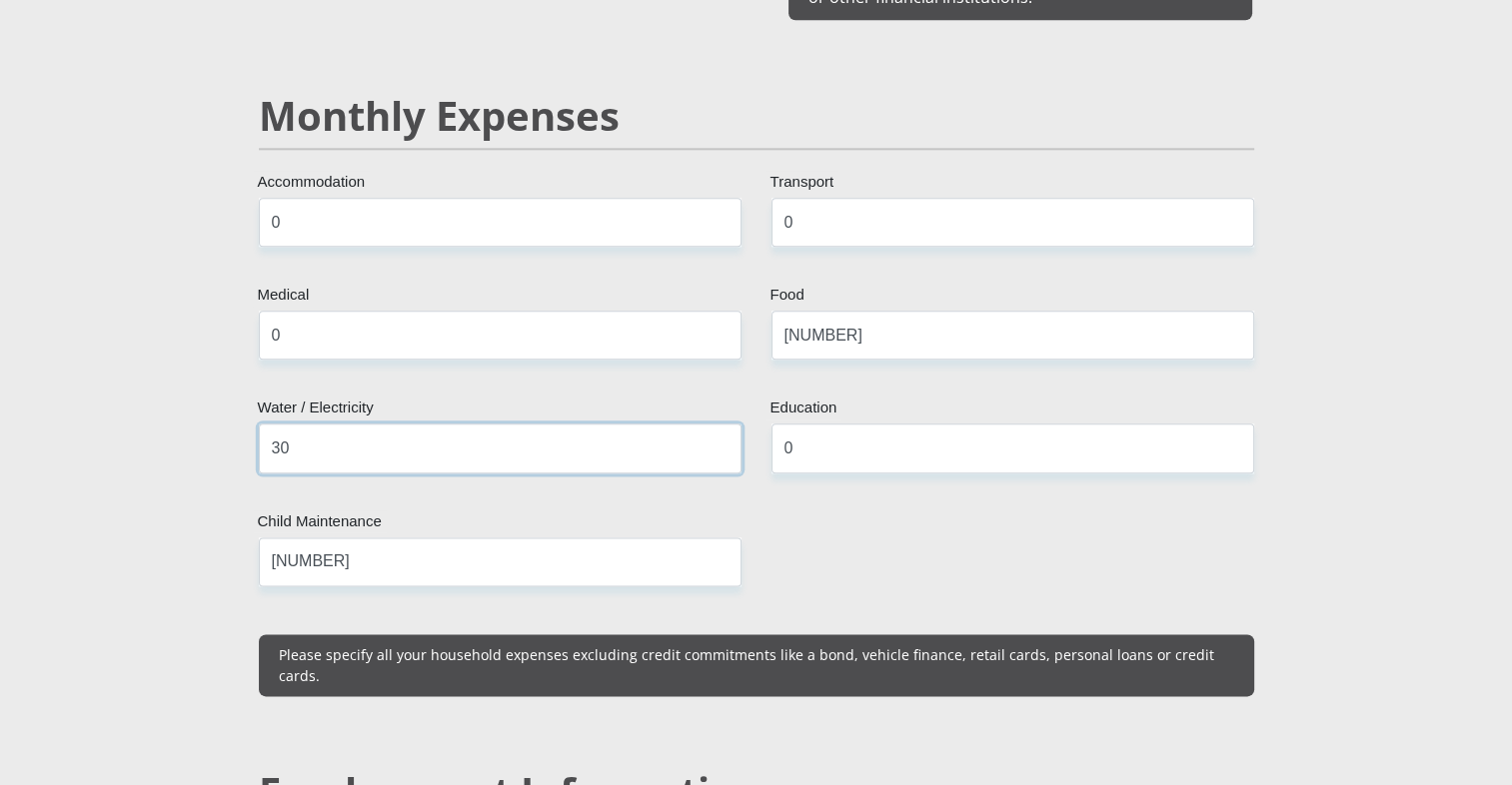 type on "3" 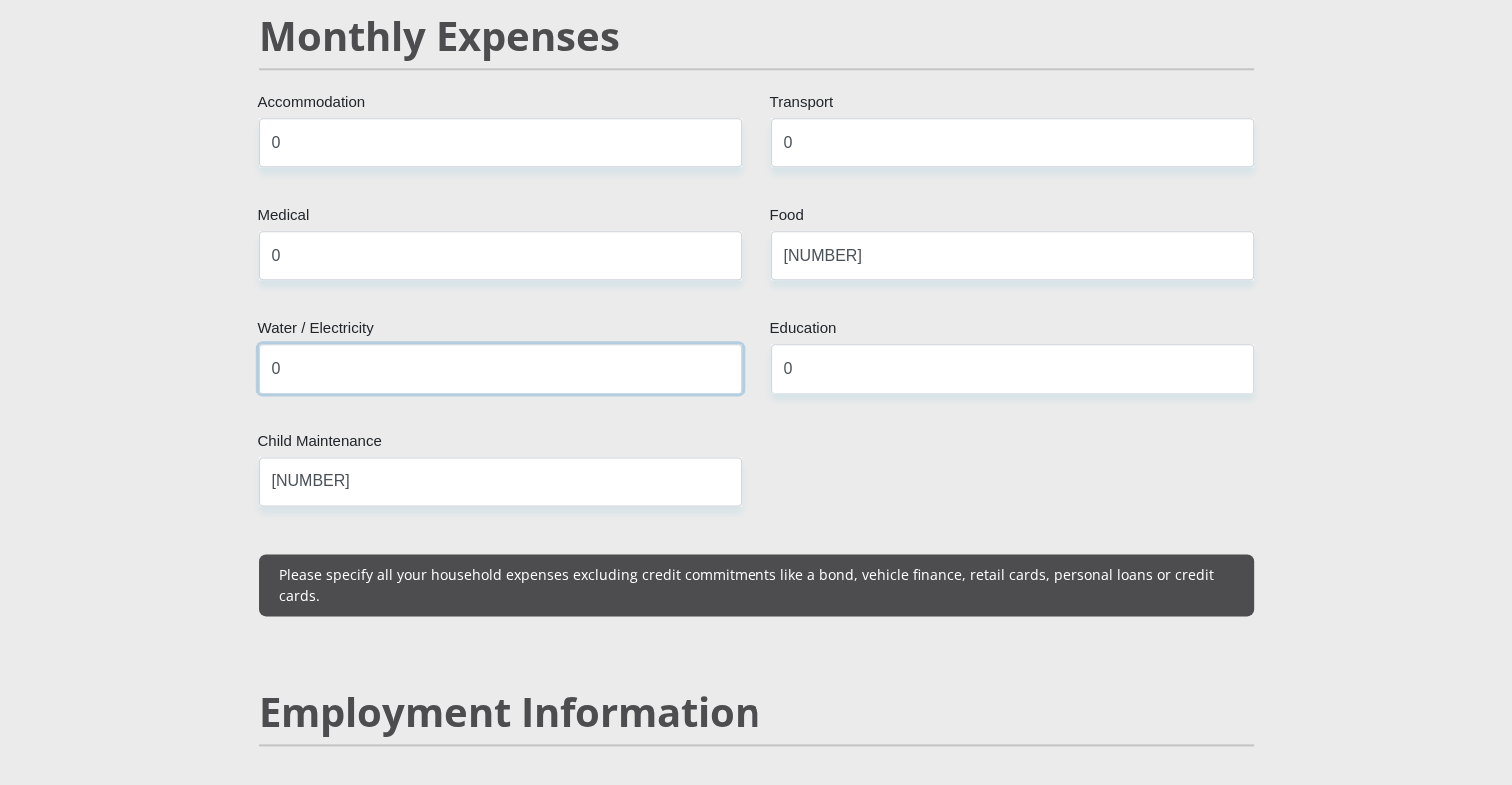 scroll, scrollTop: 2392, scrollLeft: 0, axis: vertical 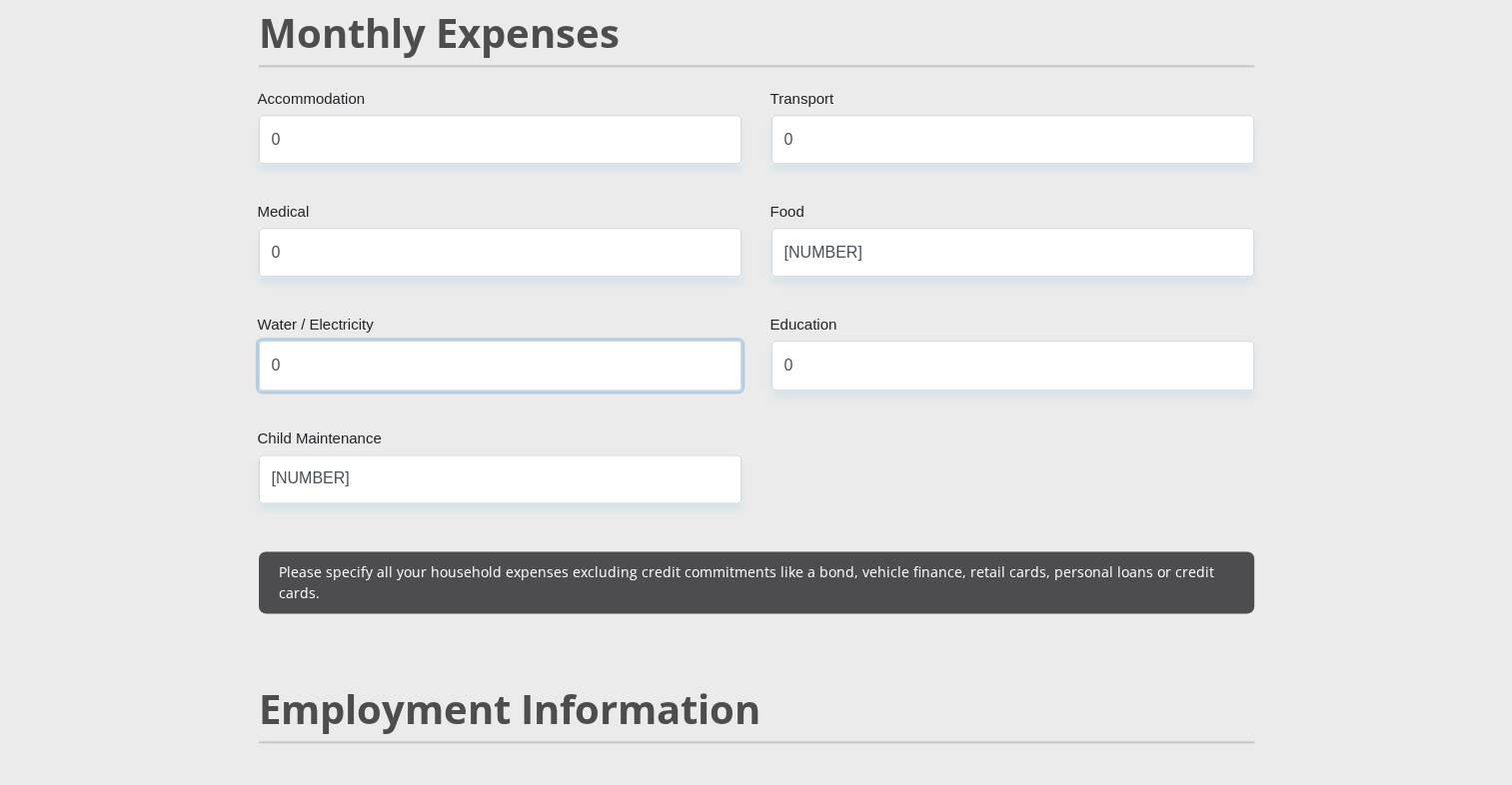 type on "0" 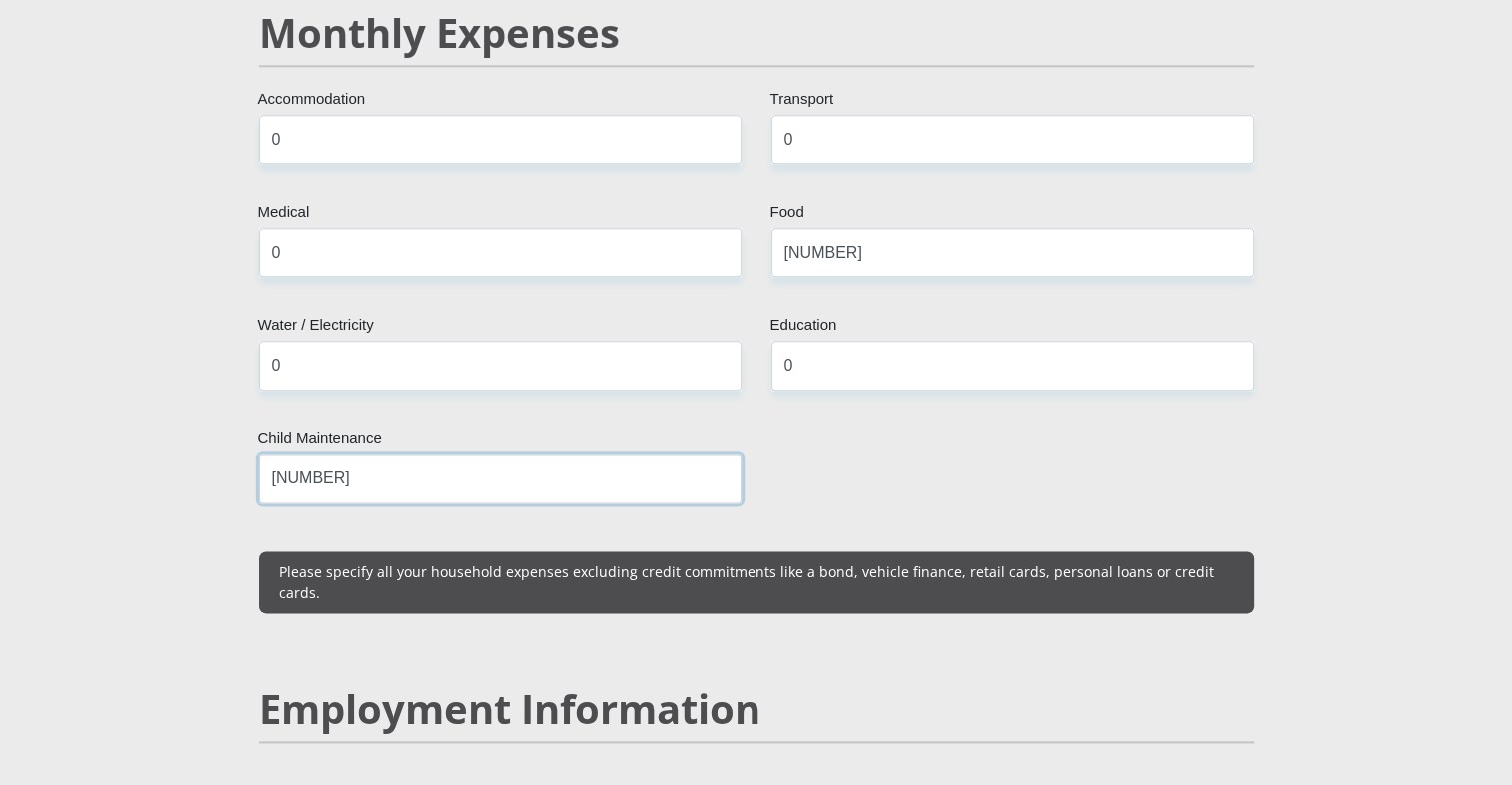 click on "[NUMBER]" at bounding box center [500, 478] 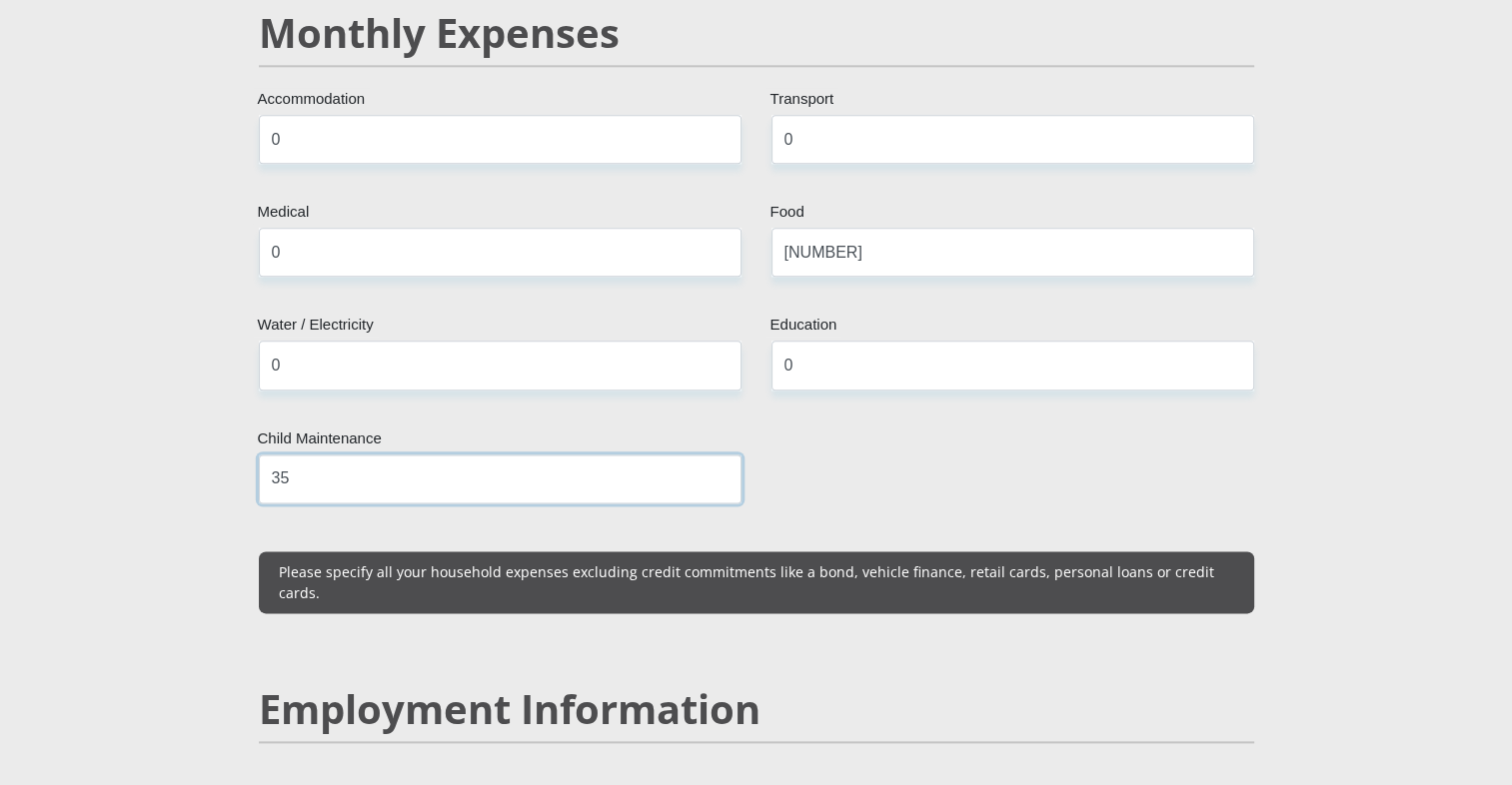 type on "3" 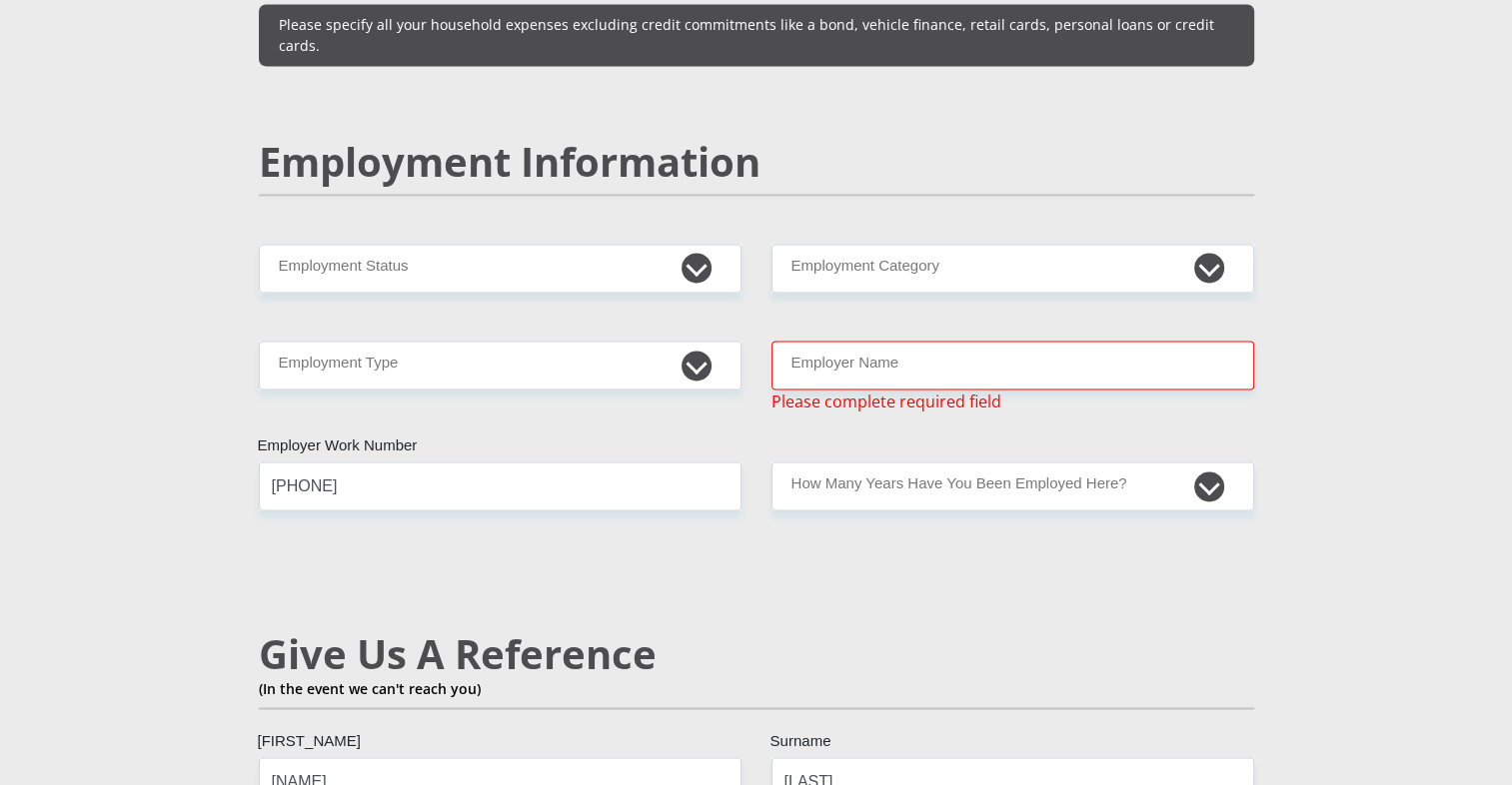 scroll, scrollTop: 2928, scrollLeft: 0, axis: vertical 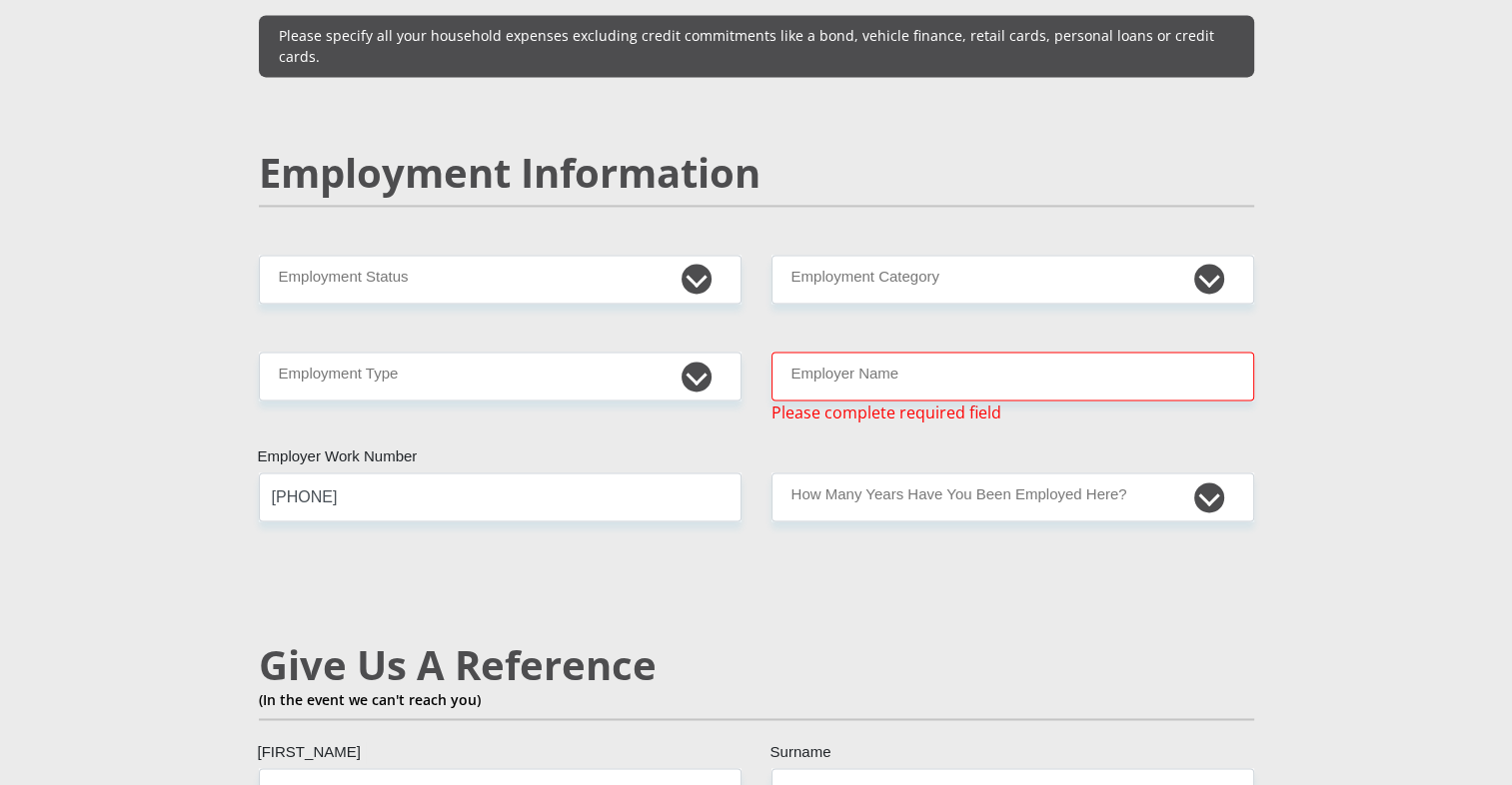 type on "0" 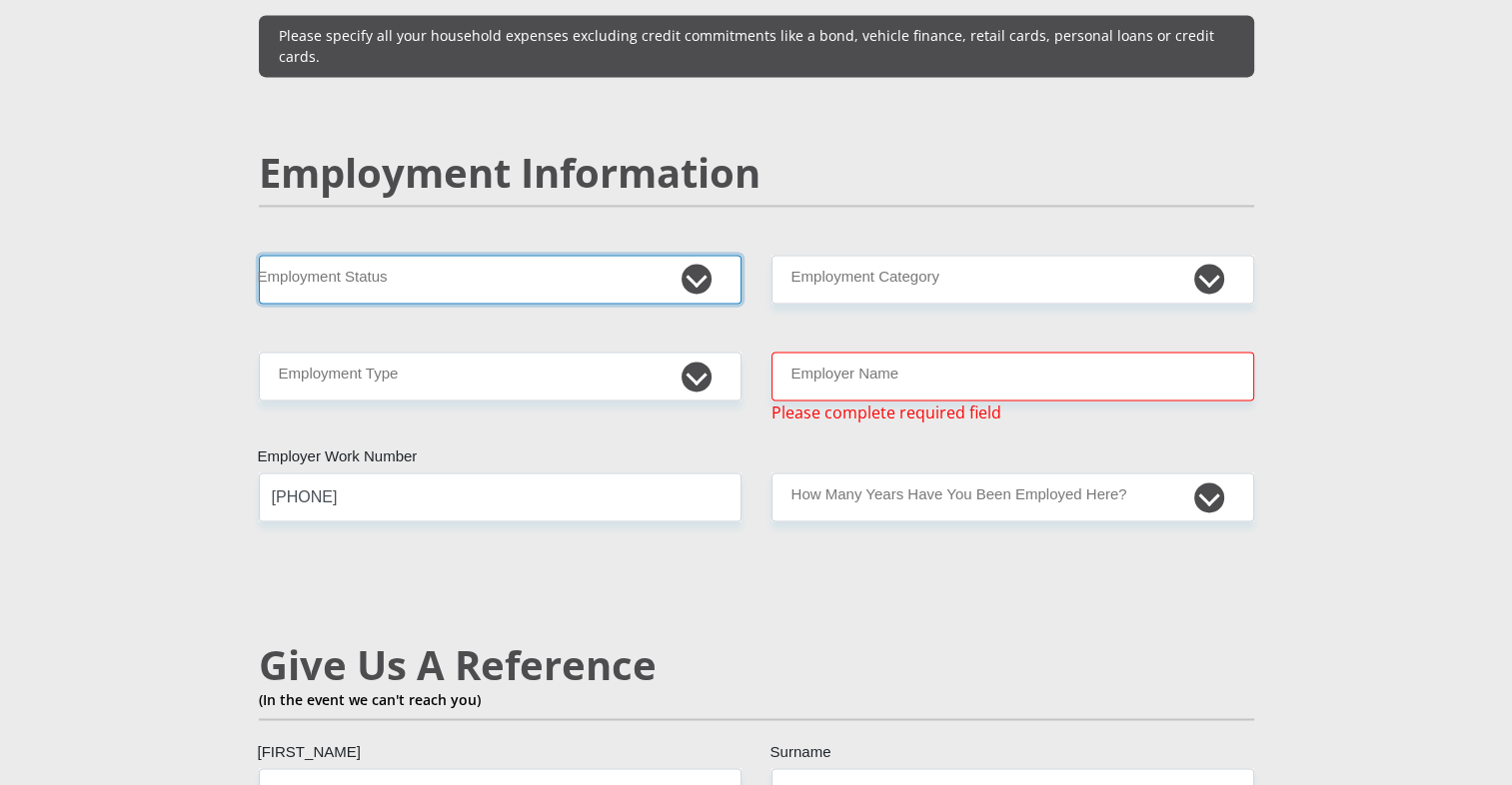 click on "Permanent/Full-time
Part-time/Casual
Contract Worker
Self-Employed
Housewife
Retired
Student
Medically Boarded
Disability
Unemployed" at bounding box center [500, 279] 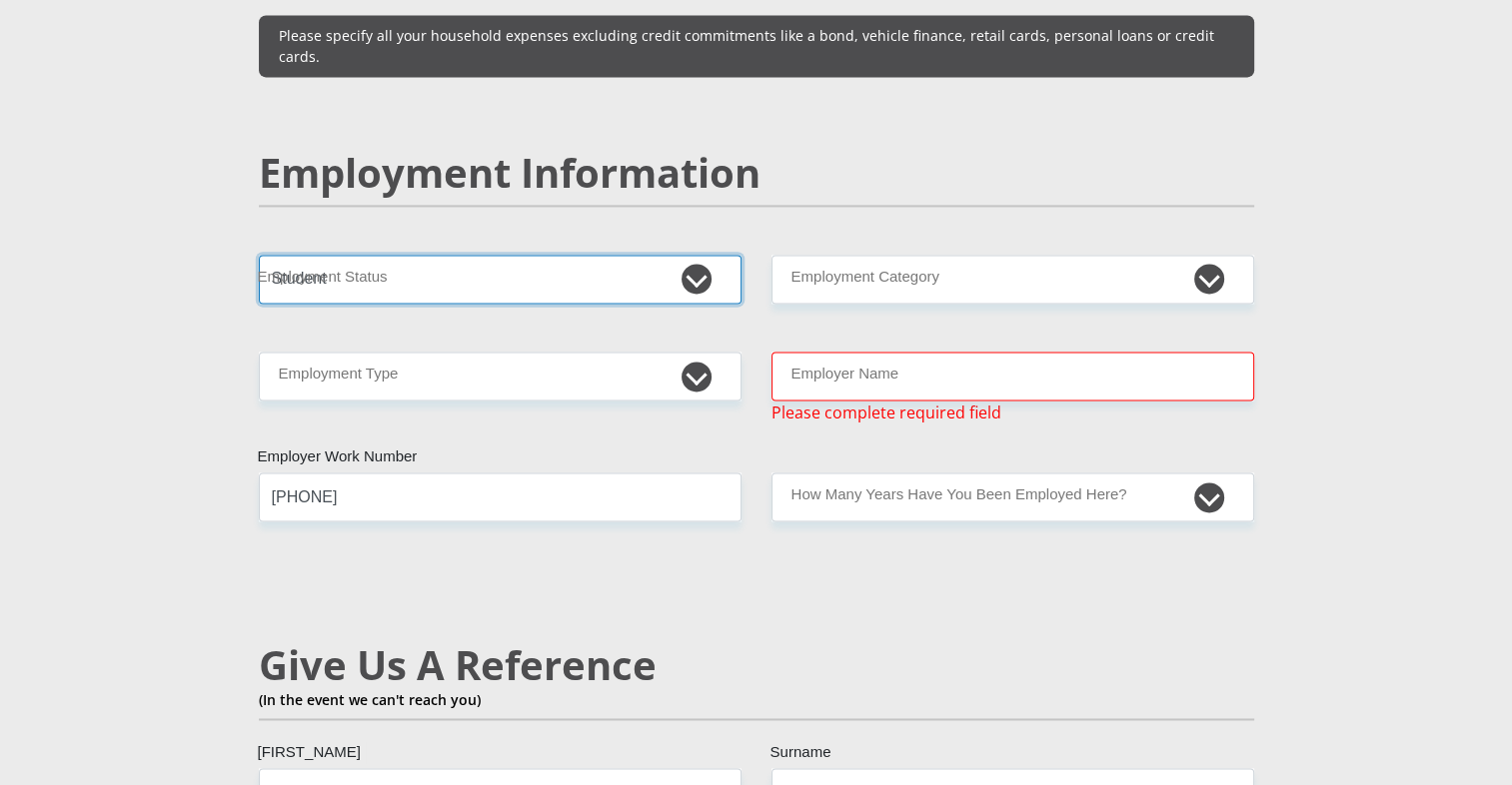 click on "Permanent/Full-time
Part-time/Casual
Contract Worker
Self-Employed
Housewife
Retired
Student
Medically Boarded
Disability
Unemployed" at bounding box center (500, 279) 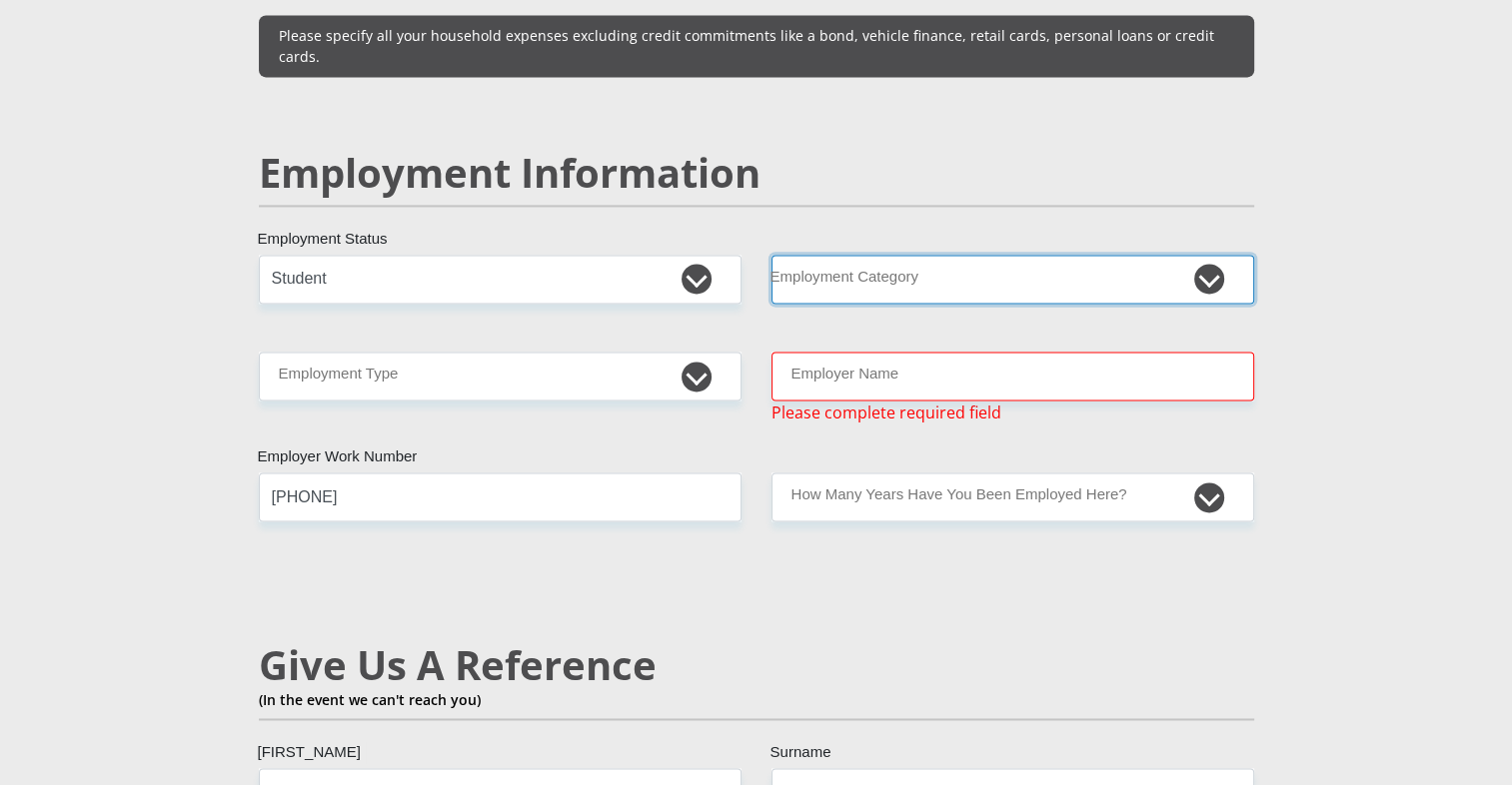 click on "AGRICULTURE
ALCOHOL & TOBACCO
CONSTRUCTION MATERIALS
METALLURGY
EQUIPMENT FOR RENEWABLE ENERGY
SPECIALIZED CONTRACTORS
CAR
GAMING (INCL. INTERNET
OTHER WHOLESALE
UNLICENSED PHARMACEUTICALS
CURRENCY EXCHANGE HOUSES
OTHER FINANCIAL INSTITUTIONS & INSURANCE
REAL ESTATE AGENTS
OIL & GAS
OTHER MATERIALS (E.G. IRON ORE)
PRECIOUS STONES & PRECIOUS METALS
POLITICAL ORGANIZATIONS
RELIGIOUS ORGANIZATIONS(NOT SECTS)
ACTI. HAVING BUSINESS DEAL WITH PUBLIC ADMINISTRATION
LAUNDROMATS" at bounding box center (1012, 279) 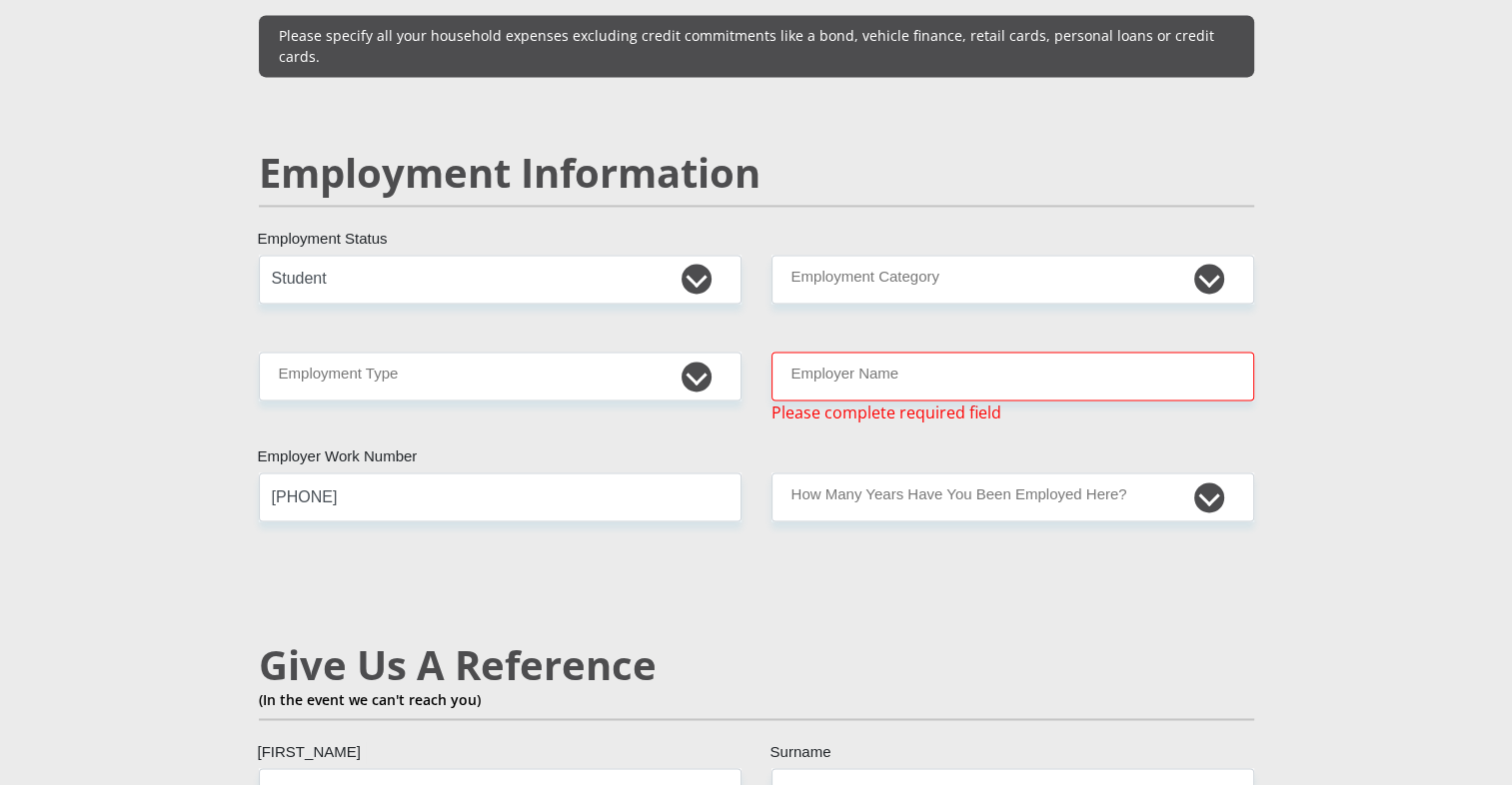 click on "[OCCUPATION]" at bounding box center (500, 388) 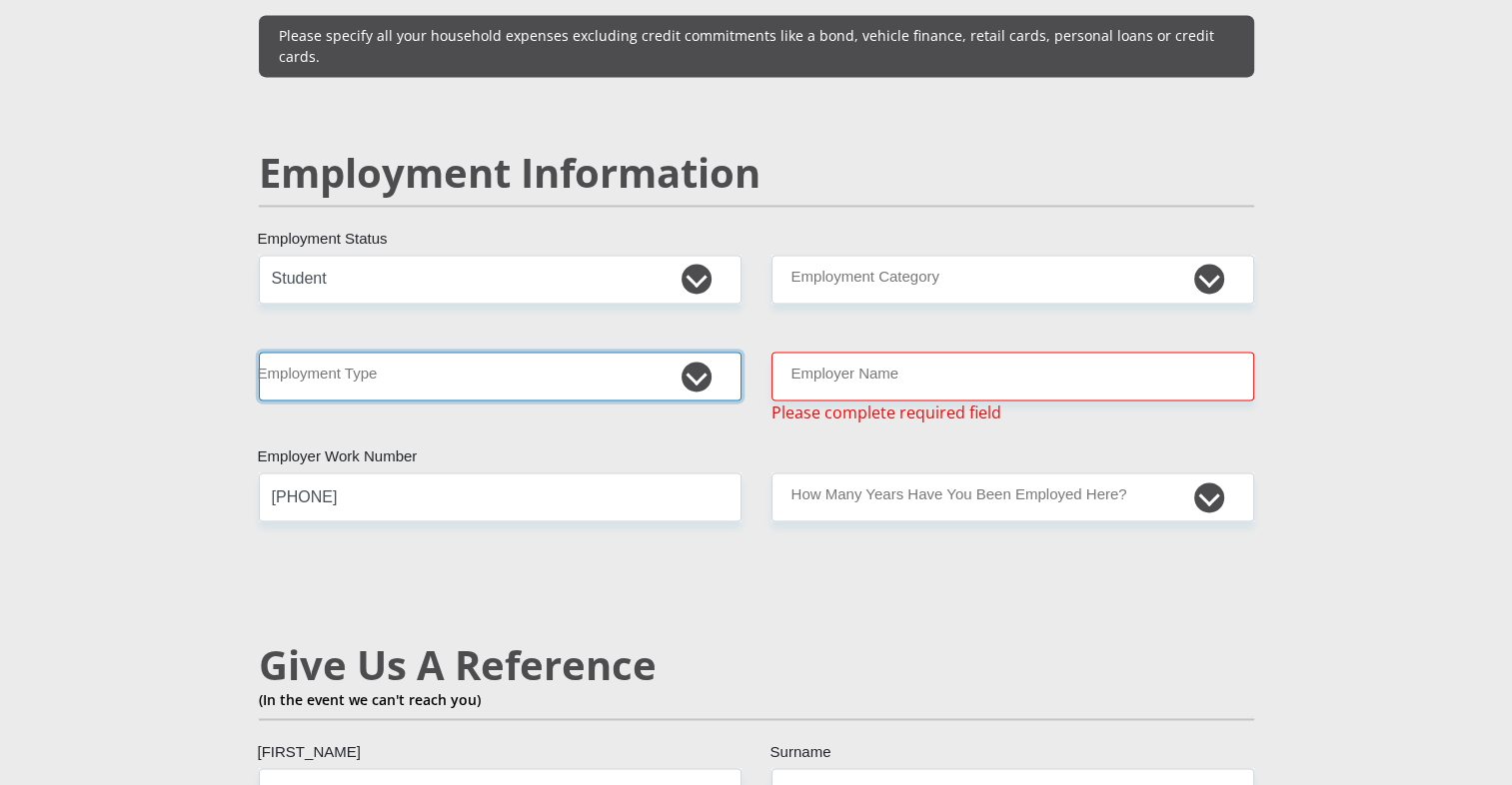 click on "College/Lecturer
Craft Seller
Creative
Driver
Executive
Farmer
Forces - Non Commissioned
Forces - Officer
Hawker
Housewife
Labourer
Licenced Professional
Manager
Miner
Non Licenced Professional
Office Staff/Clerk
Outside Worker
Pensioner
Permanent Teacher
Production/Manufacturing
Sales
Self-Employed
Semi-Professional Worker
Service Industry  Social Worker  Student" at bounding box center [500, 376] 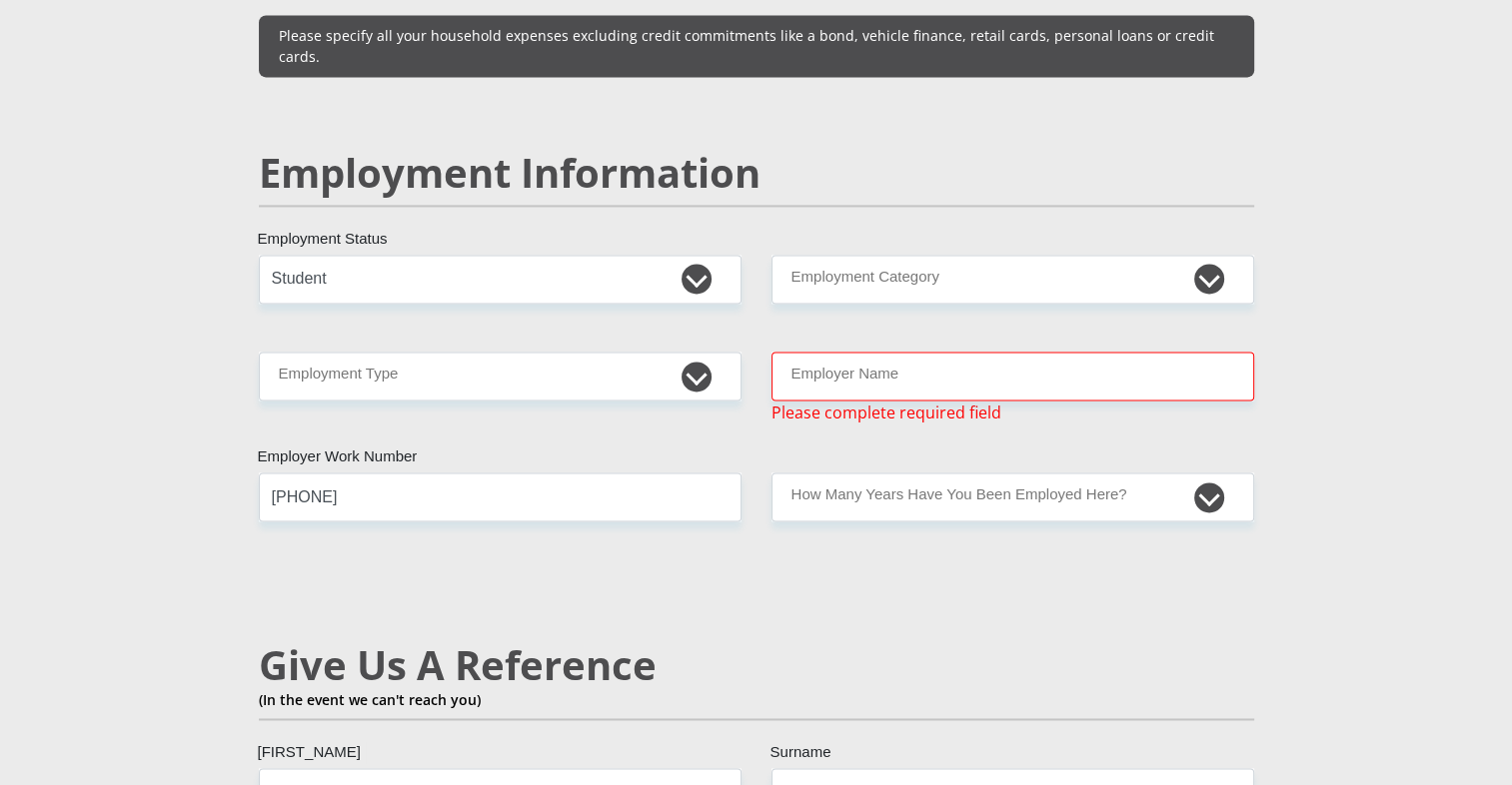 click on "[TITLE]
[NAME]
[FIRST_NAME]
[LAST]
[SURNAME]
[SOUTH_AFRICAN_ID]
South African ID Number
Please input valid ID number
[LOCATION]
[LOCATION]
[LOCATION]
[LOCATION]
[LOCATION]
[LOCATION]
[LOCATION]
[LOCATION]
[LOCATION]
[LOCATION]
[LOCATION]
[LOCATION]
[LOCATION]" at bounding box center (756, 258) 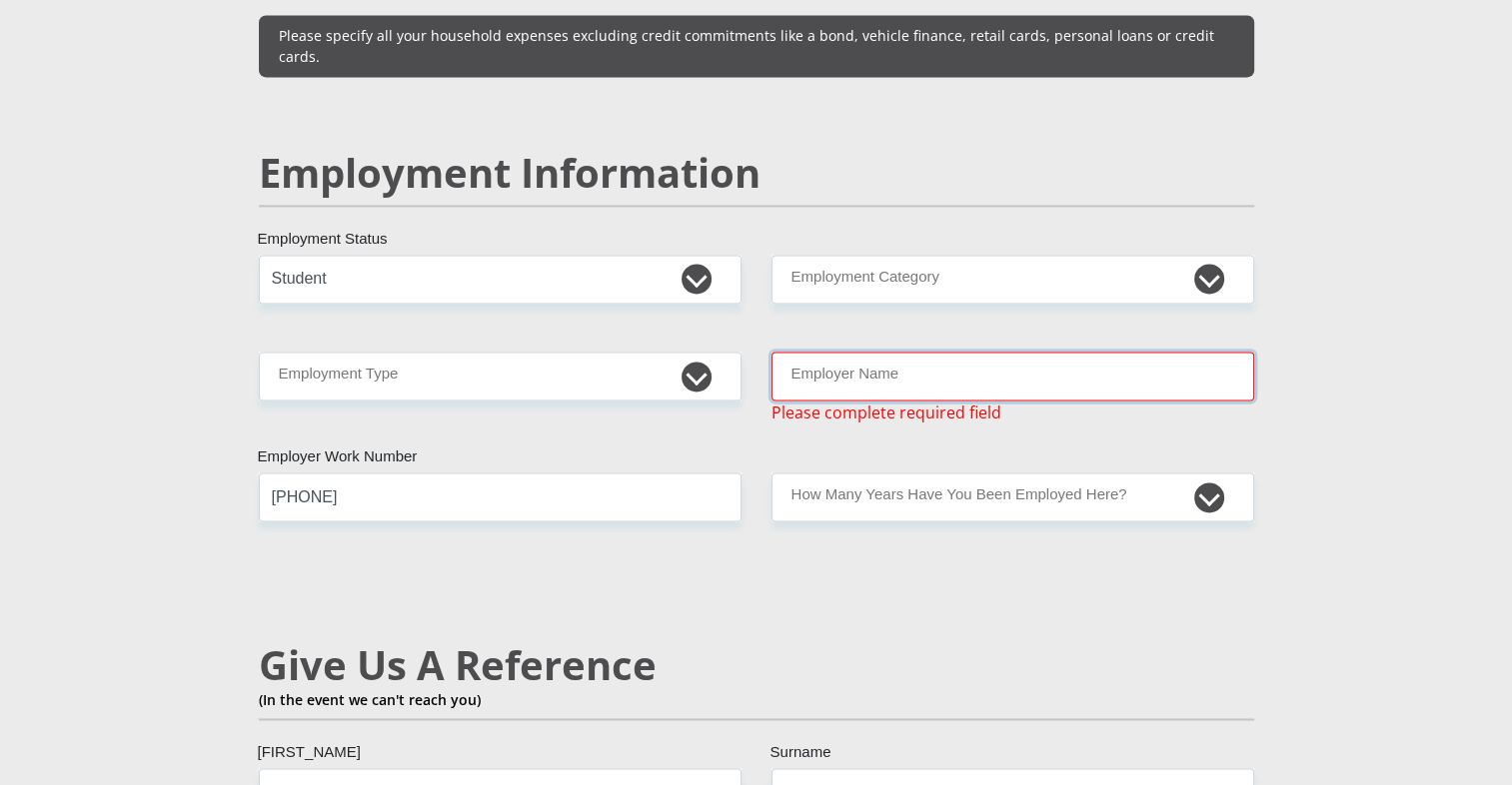 click on "Employer Name" at bounding box center [1012, 376] 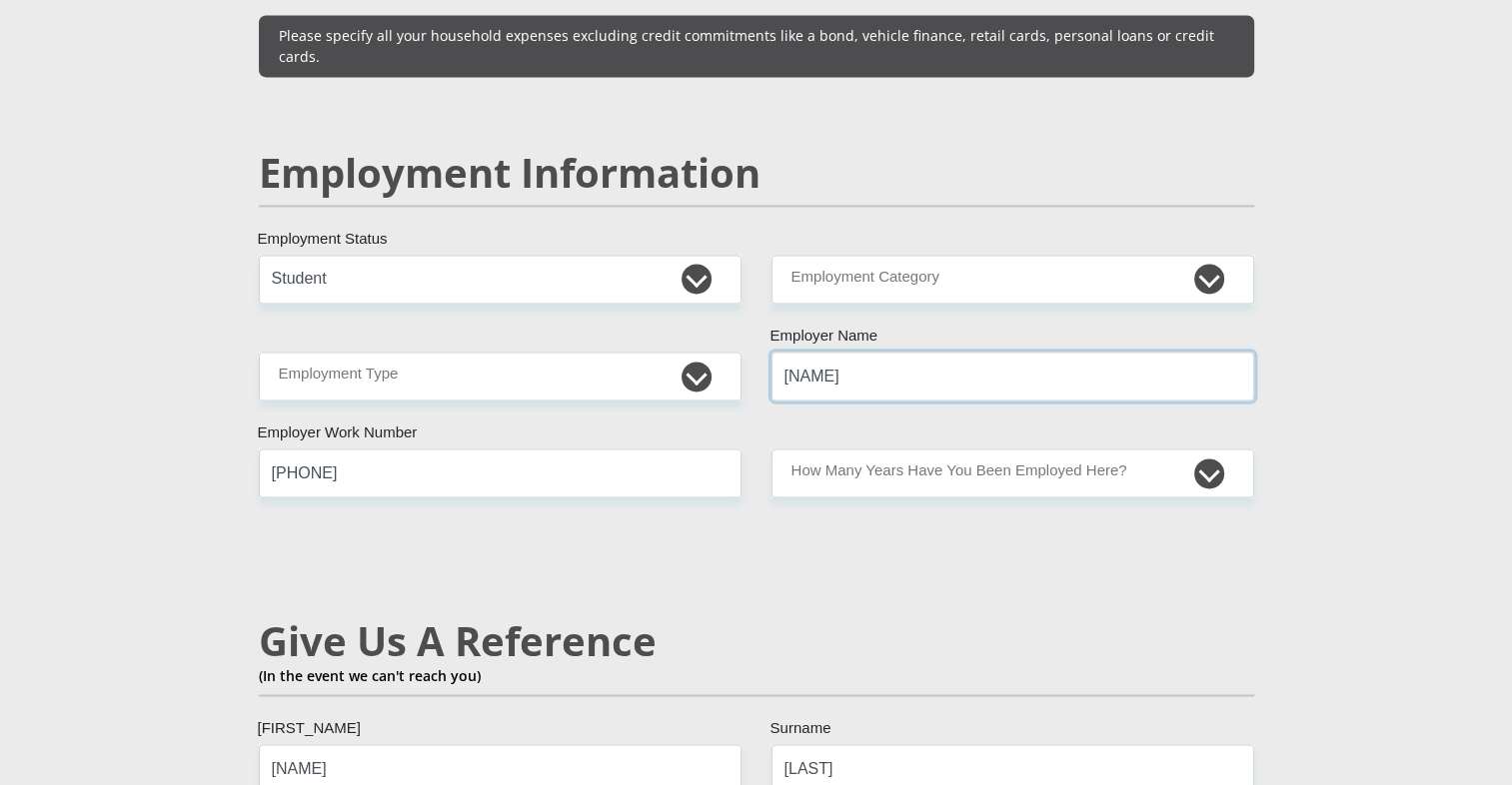 type on "t" 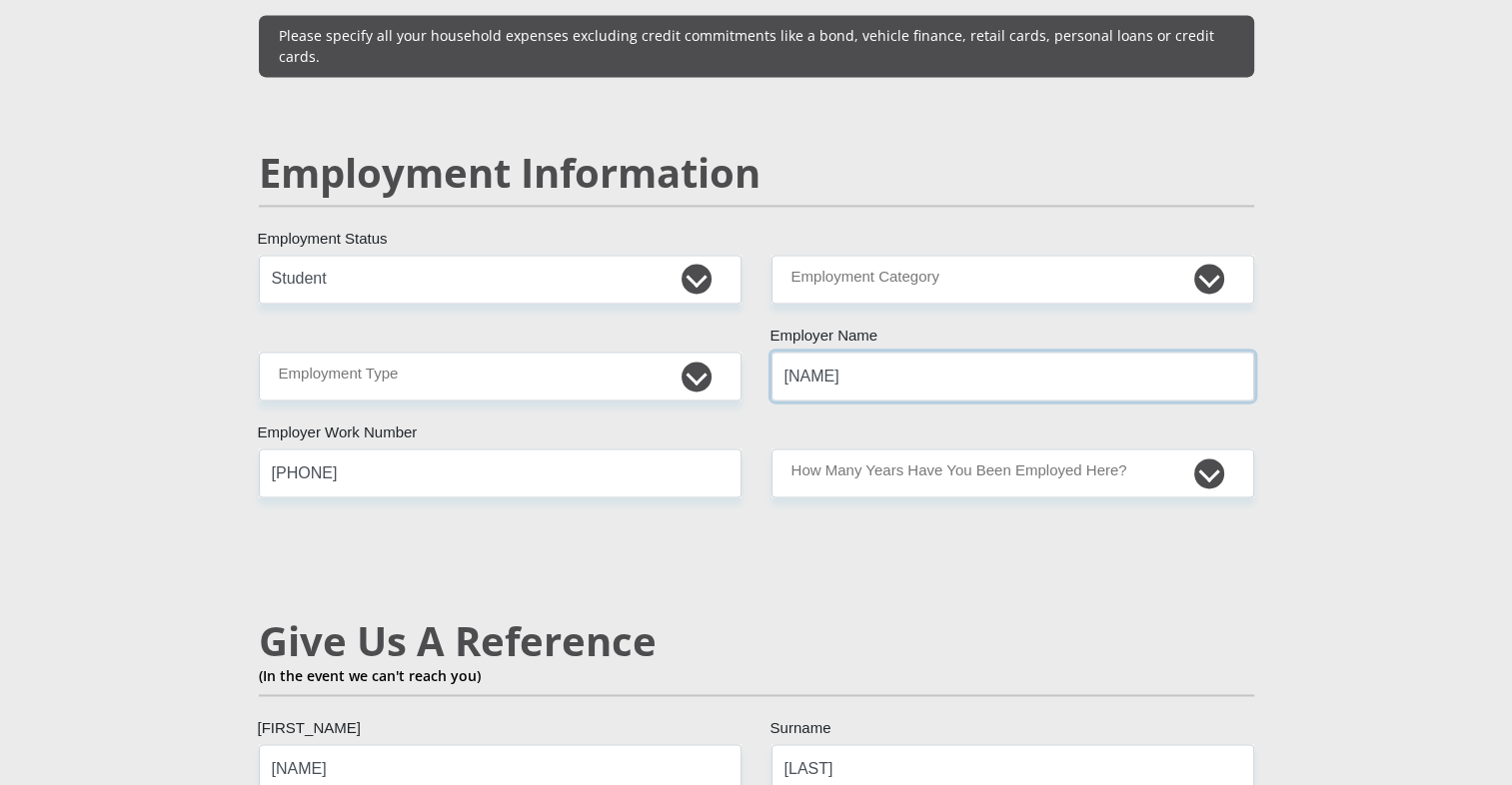 type on "[NAME]" 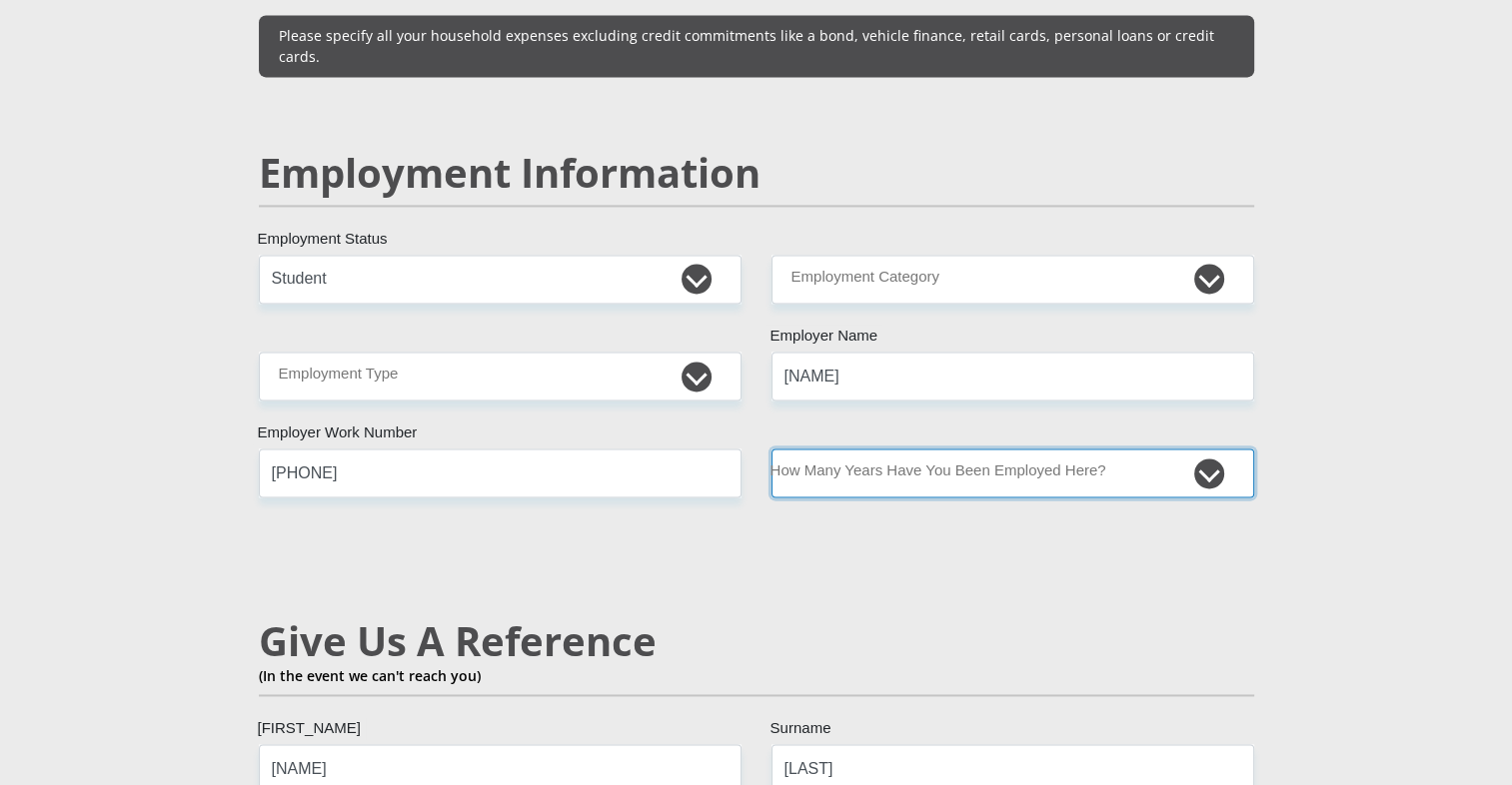 click on "less than 1 year
1-3 years
3-5 years
5+ years" at bounding box center (1012, 472) 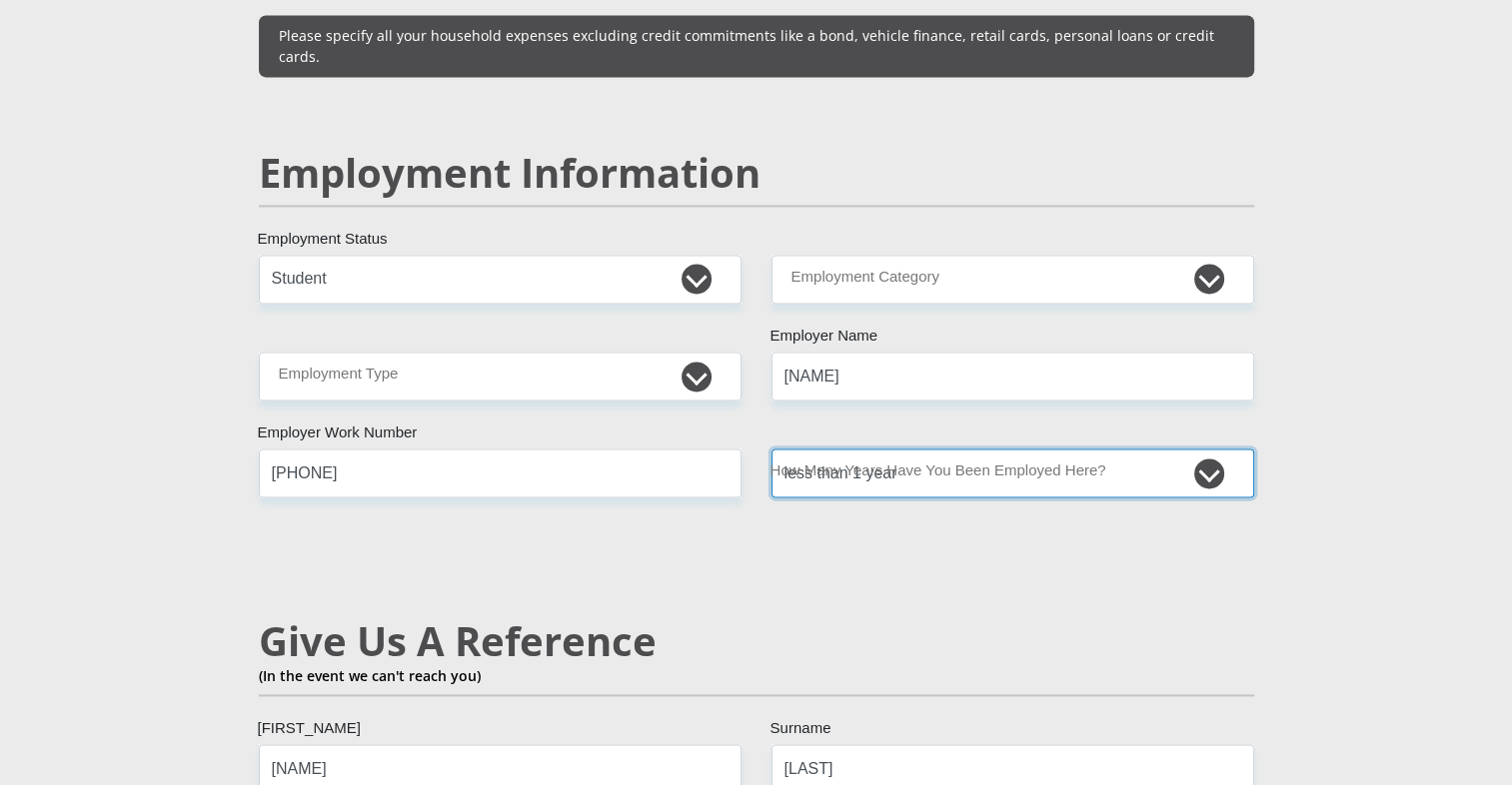 click on "less than 1 year
1-3 years
3-5 years
5+ years" at bounding box center [1012, 472] 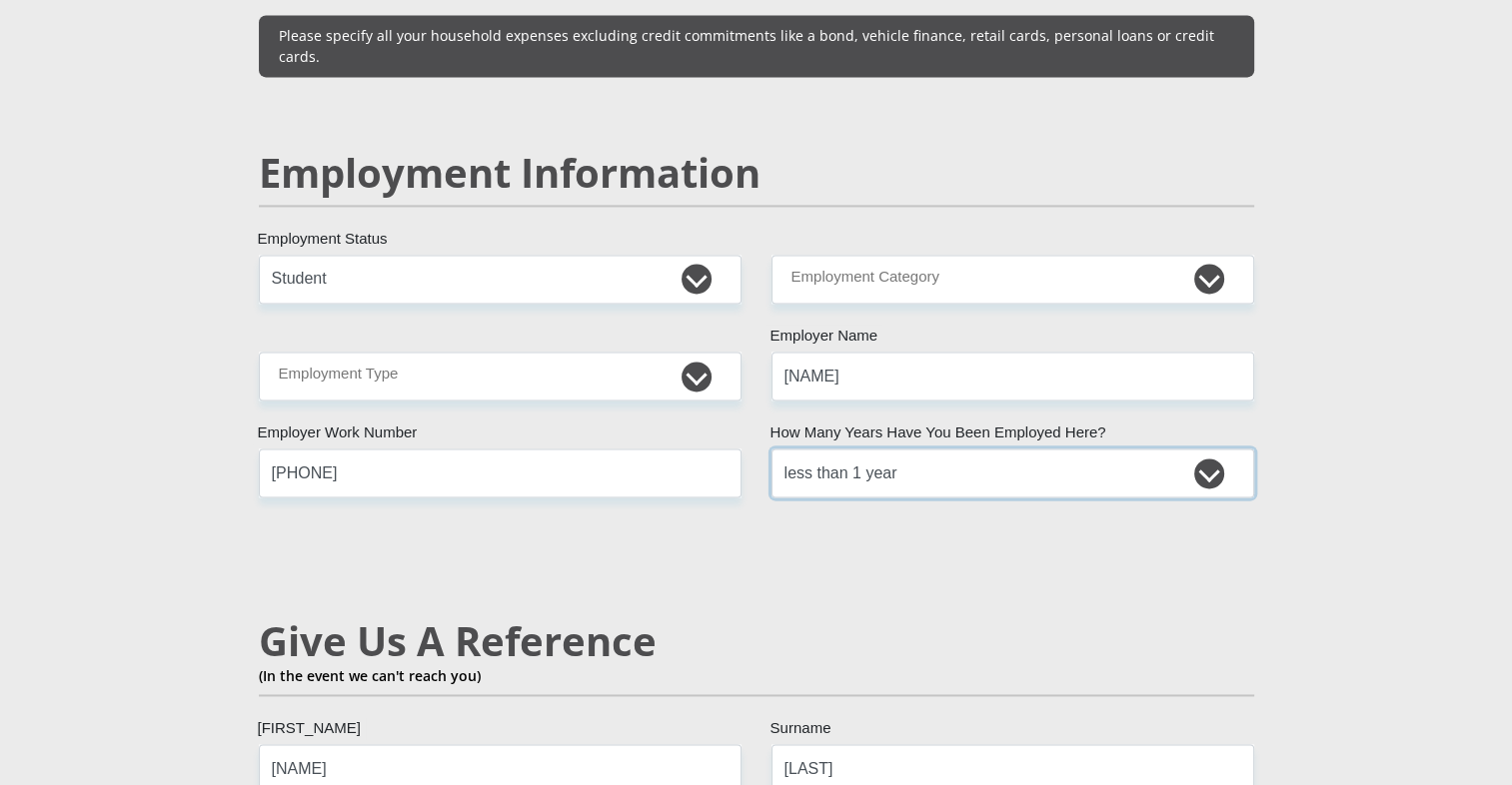 click on "less than 1 year
1-3 years
3-5 years
5+ years" at bounding box center (1012, 472) 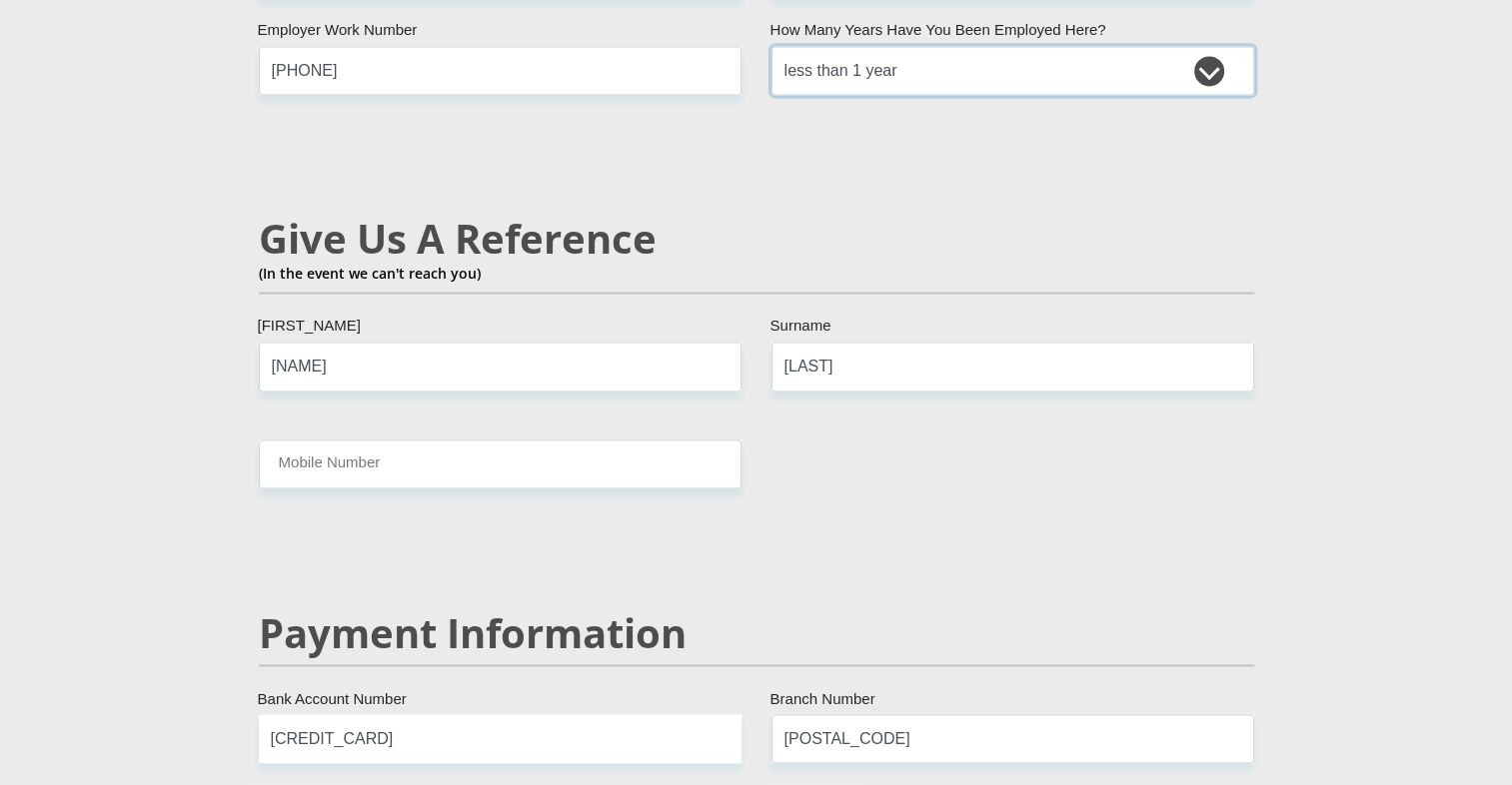 scroll, scrollTop: 3332, scrollLeft: 0, axis: vertical 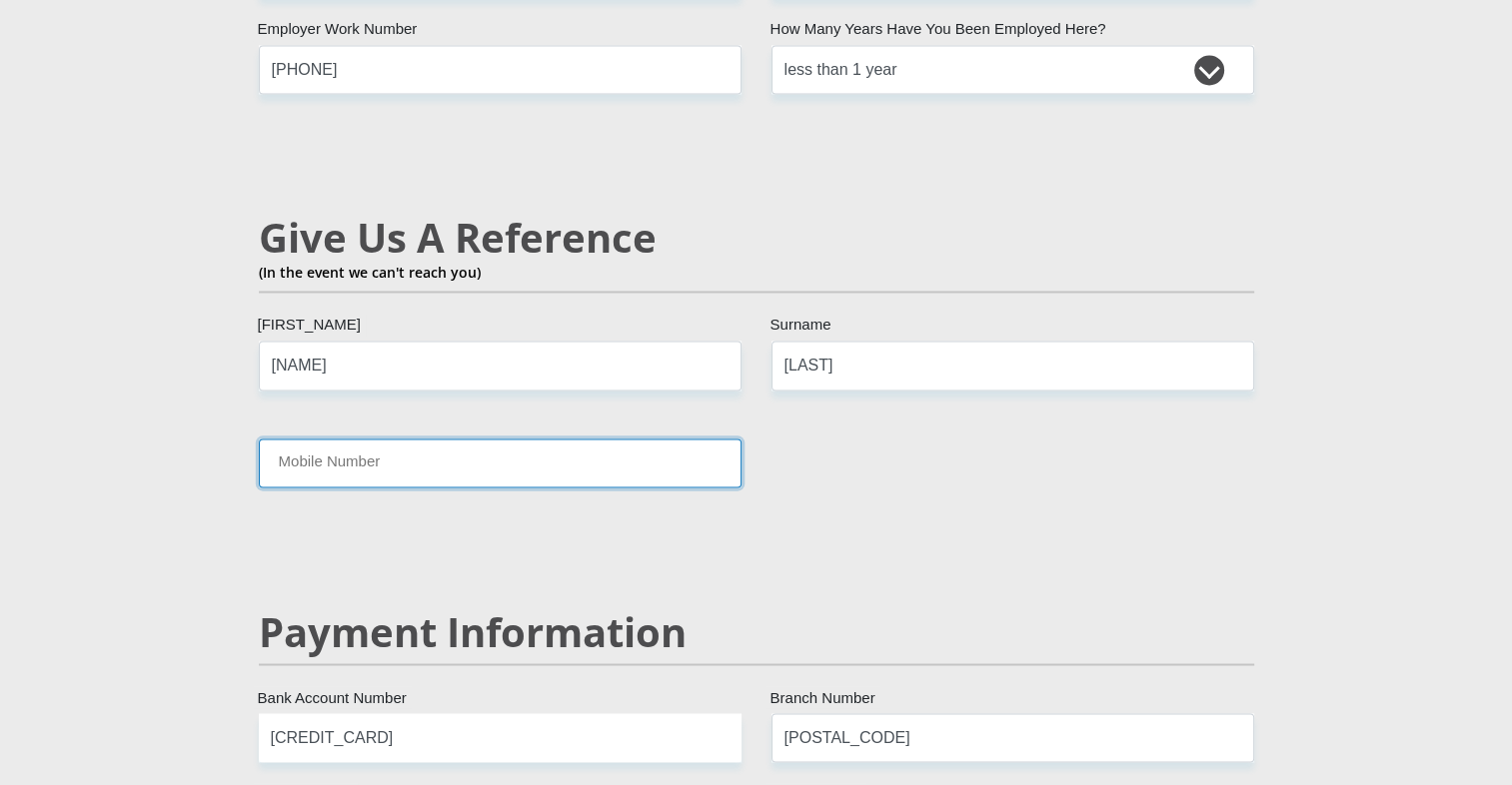 click on "Mobile Number" at bounding box center (500, 462) 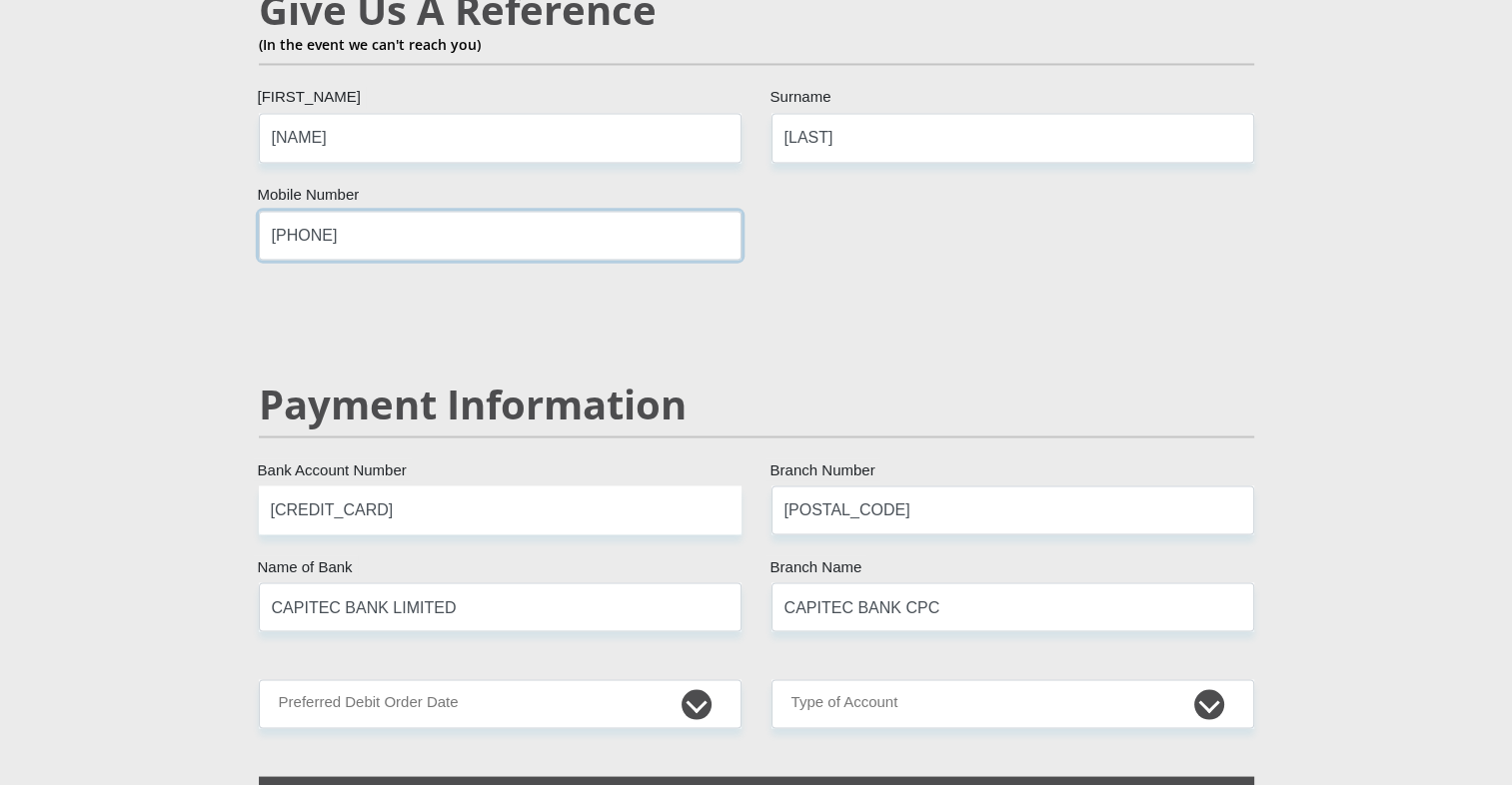 scroll, scrollTop: 3587, scrollLeft: 0, axis: vertical 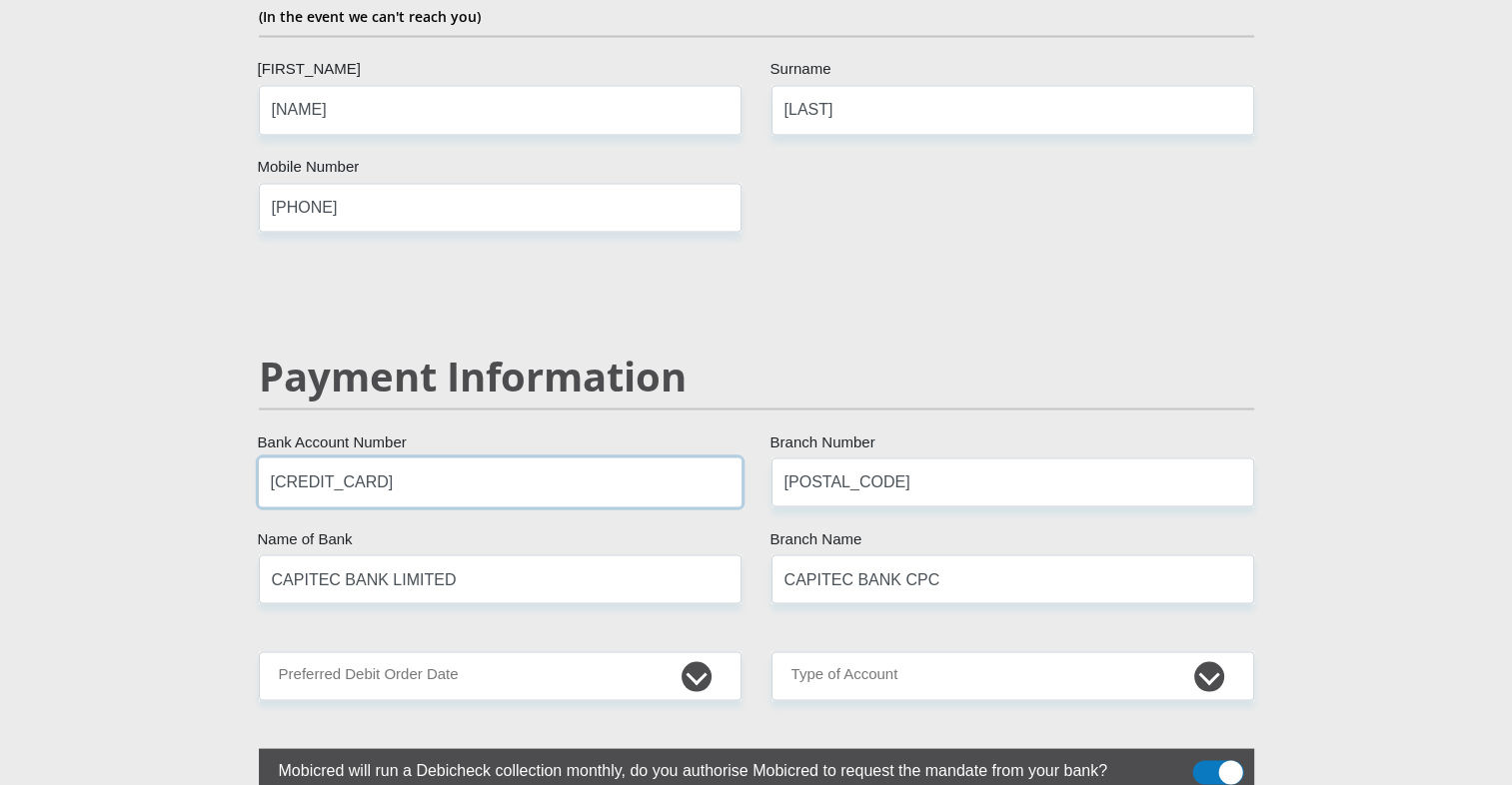 click on "[CREDIT_CARD]" at bounding box center (500, 481) 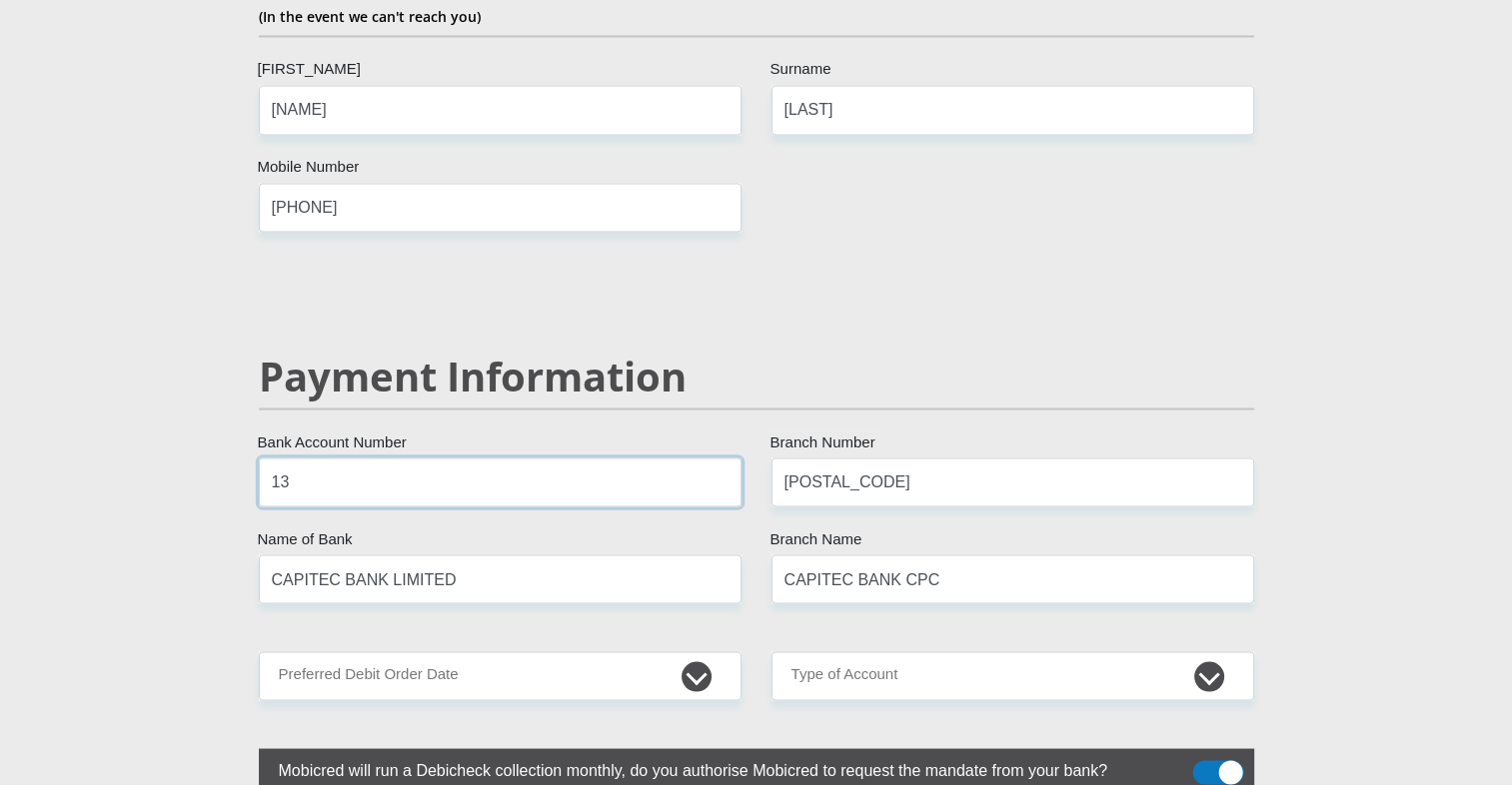 type on "1" 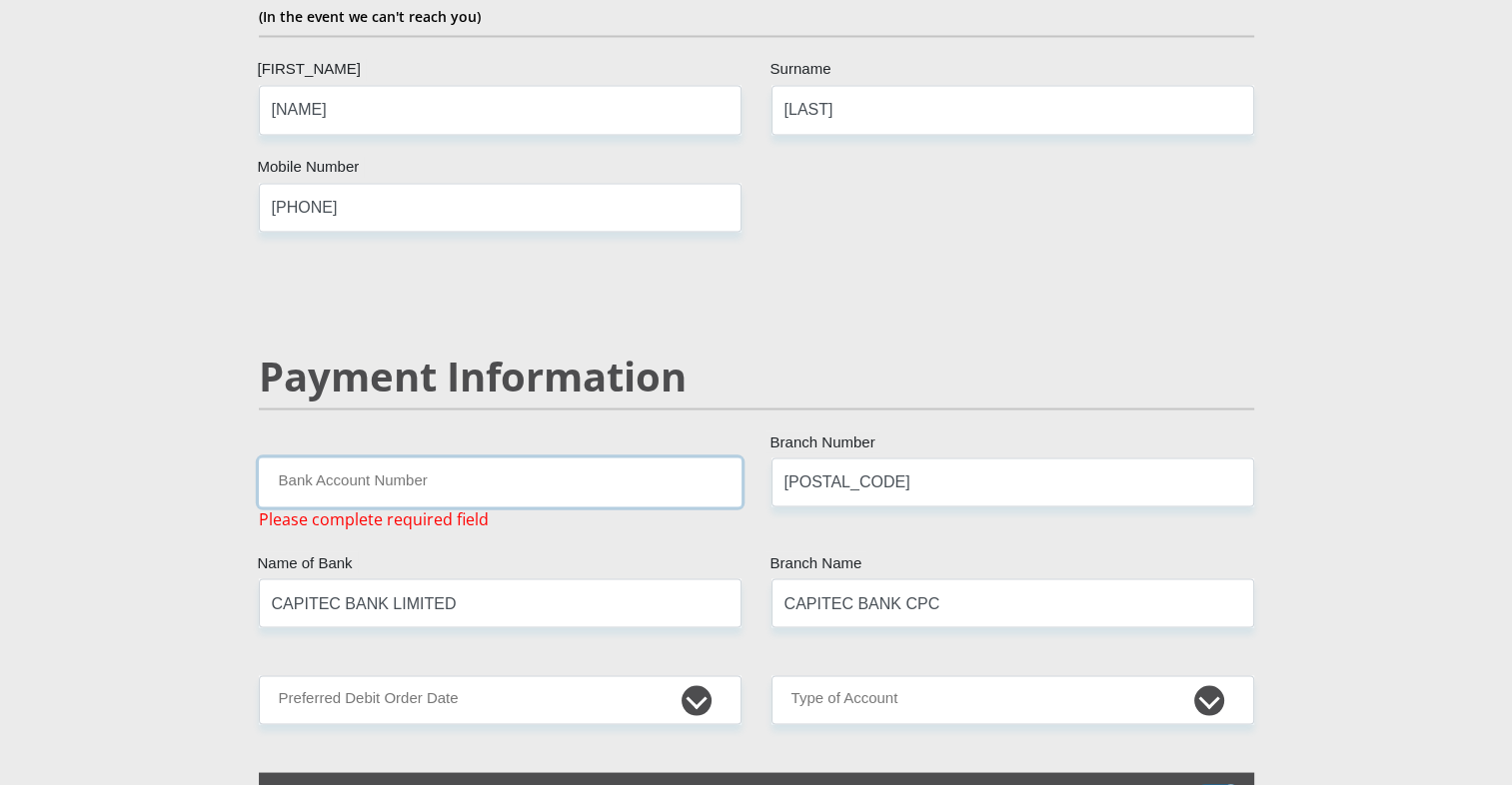 click on "Bank Account Number" at bounding box center [500, 481] 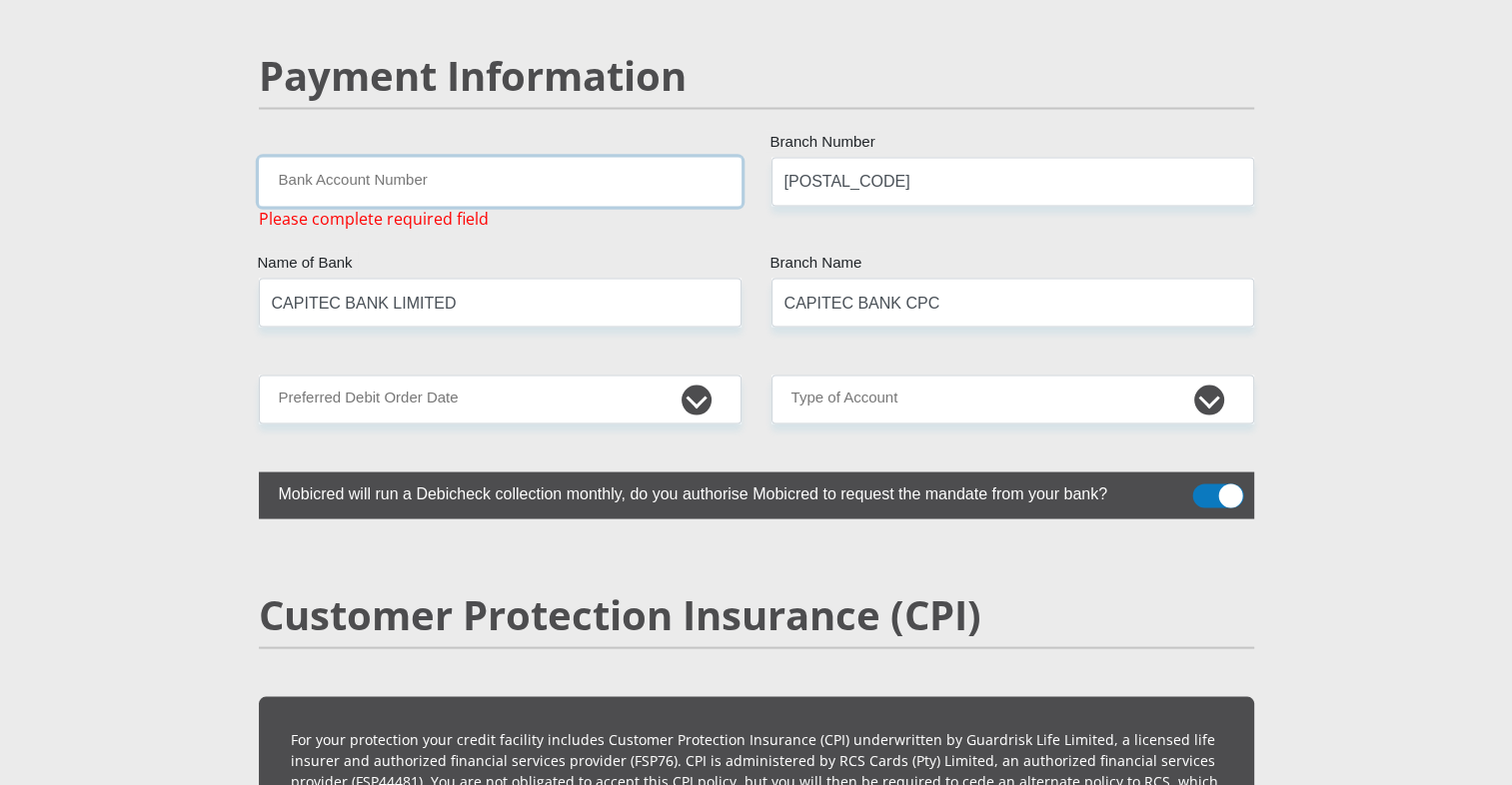 scroll, scrollTop: 3889, scrollLeft: 0, axis: vertical 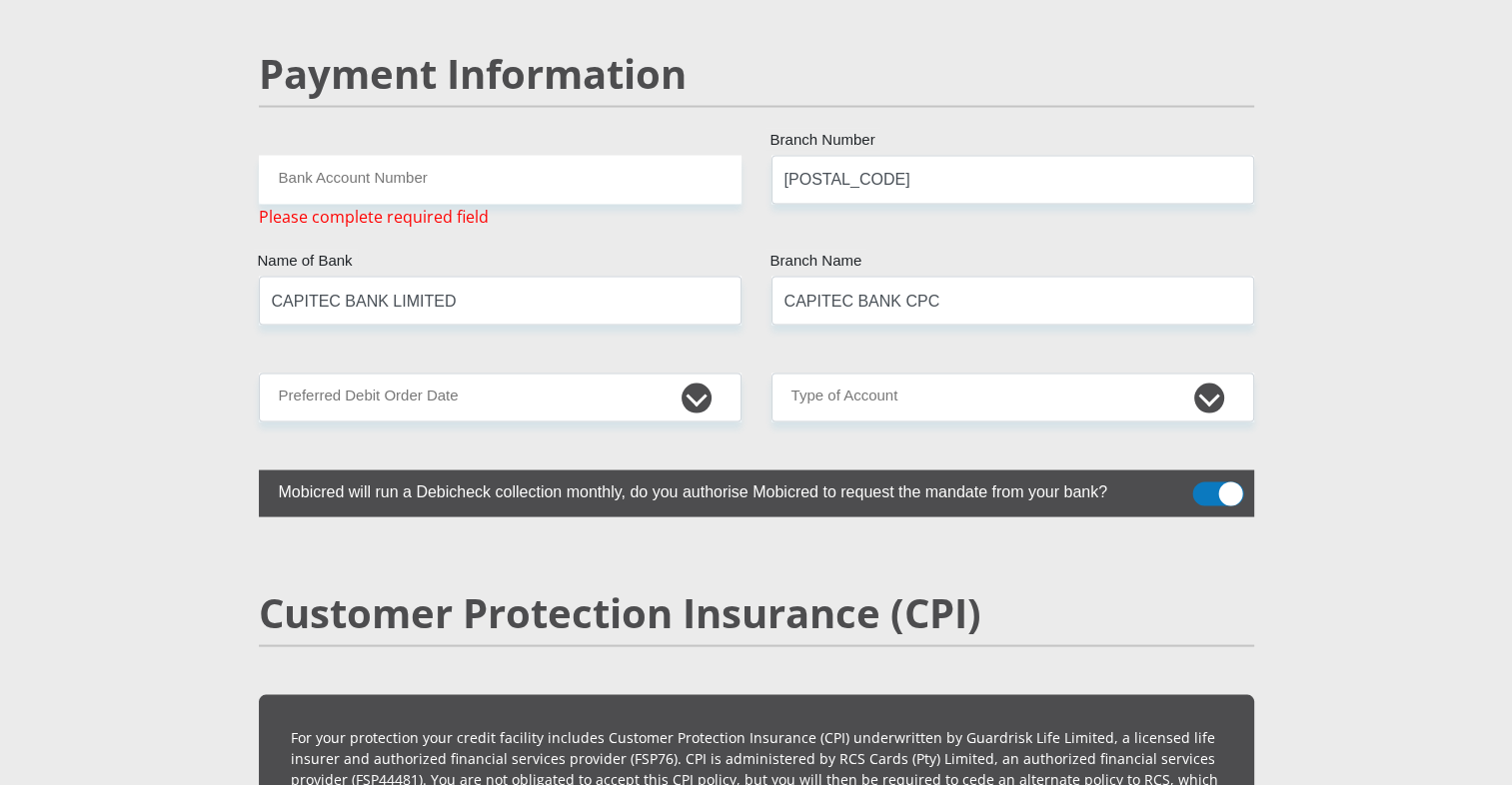 click at bounding box center (756, 493) 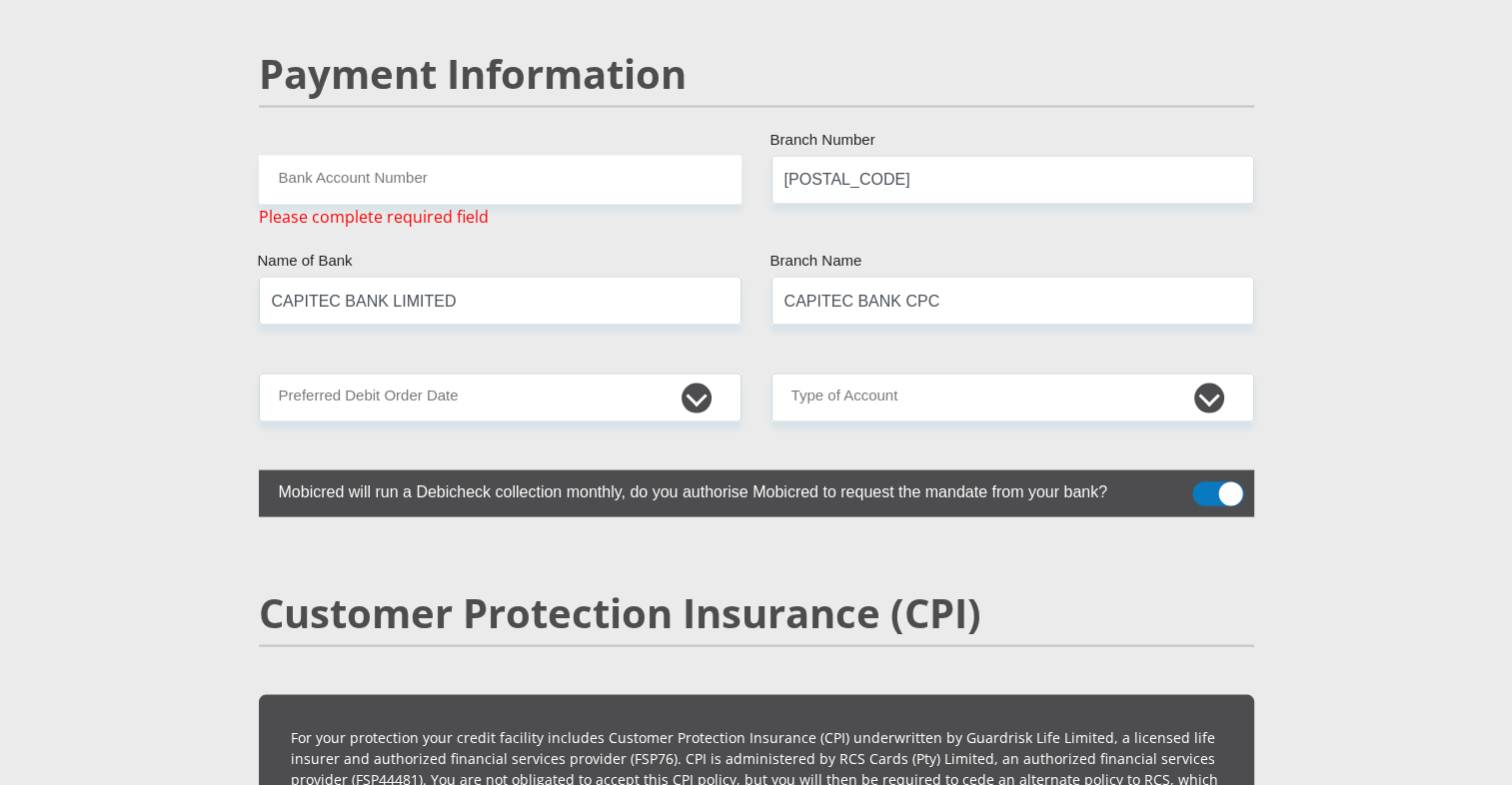 click at bounding box center [1204, 487] 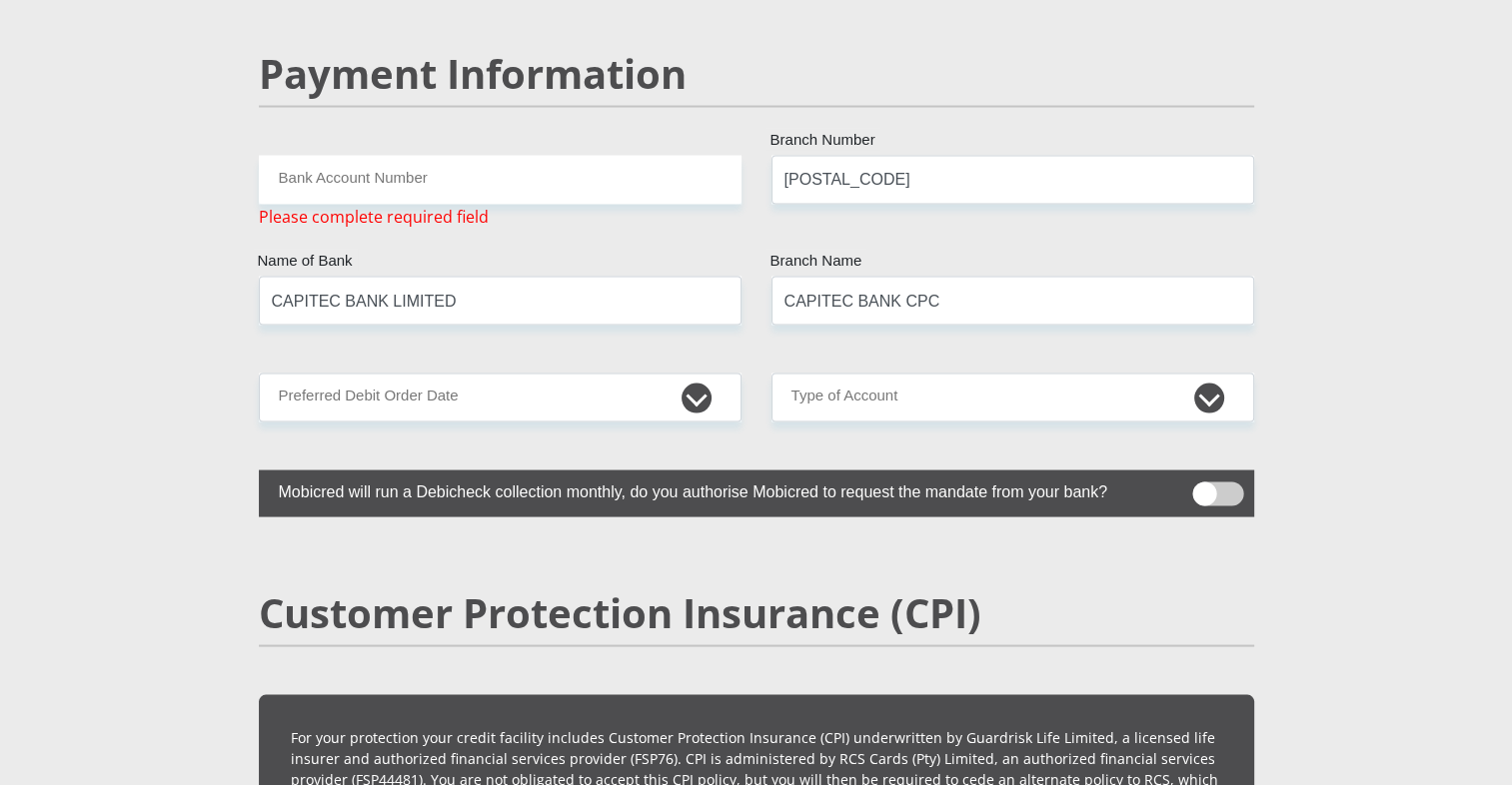 click at bounding box center [1217, 494] 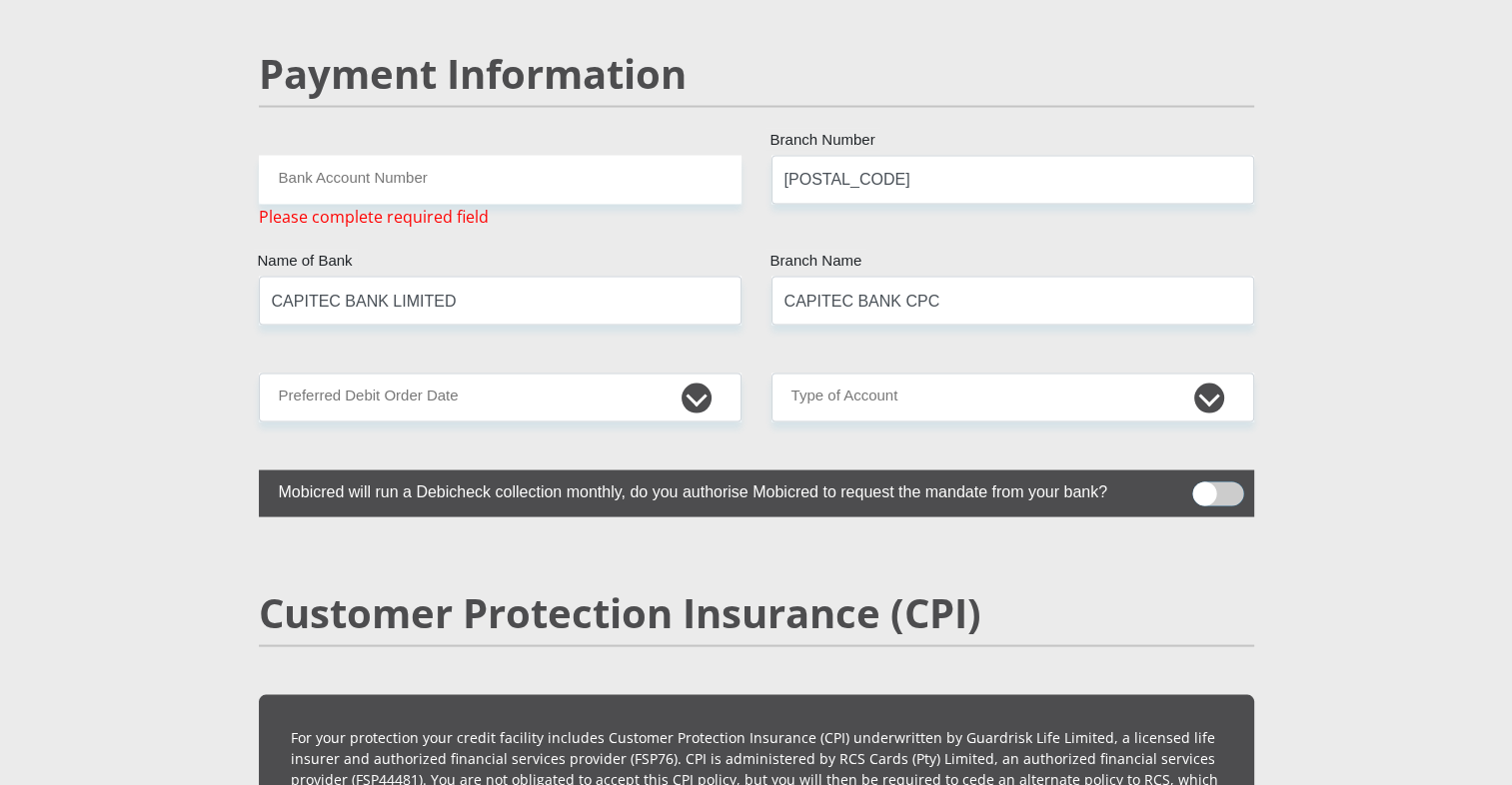 click at bounding box center (1204, 487) 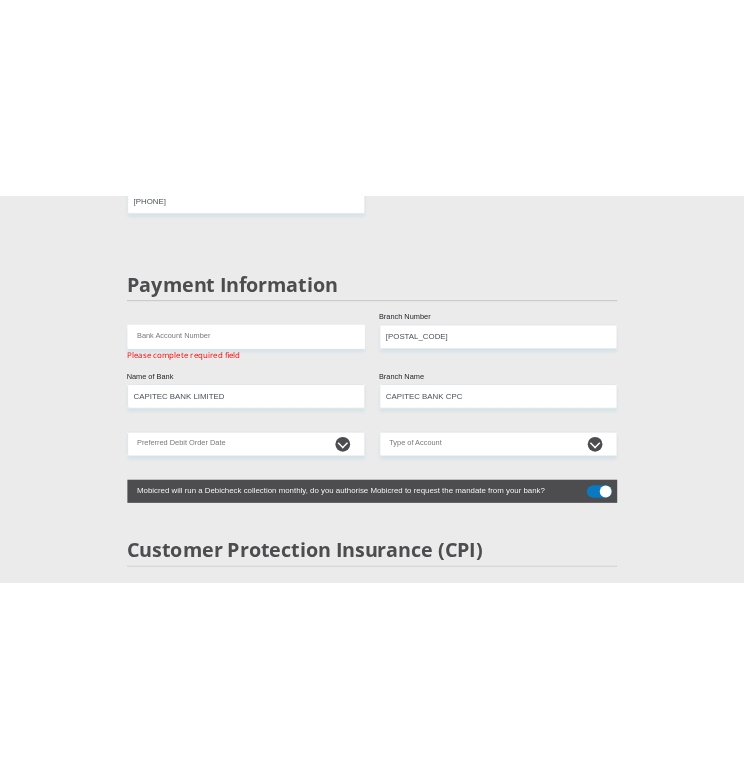 scroll, scrollTop: 3784, scrollLeft: 0, axis: vertical 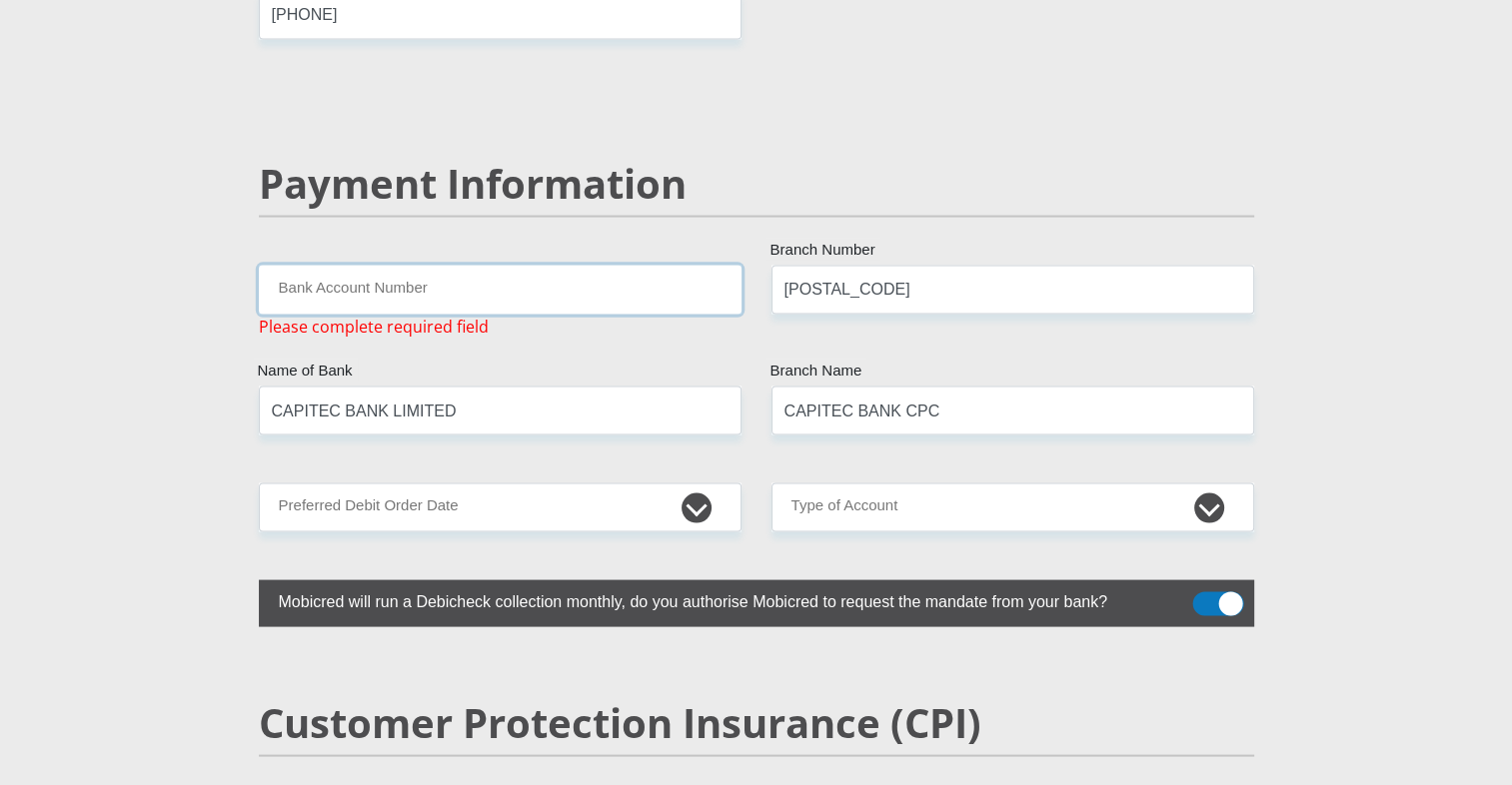 click on "Bank Account Number" at bounding box center (500, 290) 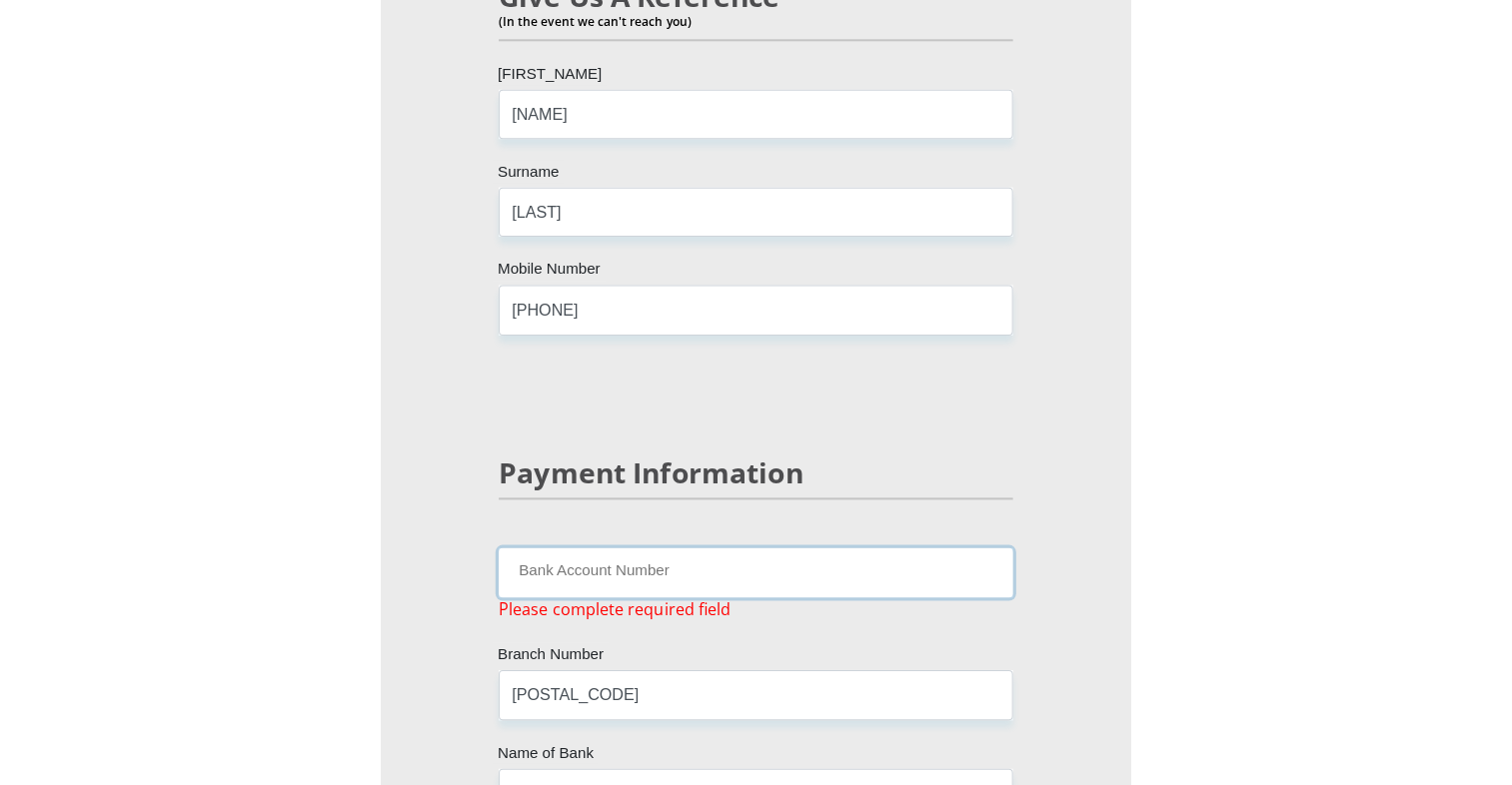 scroll, scrollTop: 5489, scrollLeft: 0, axis: vertical 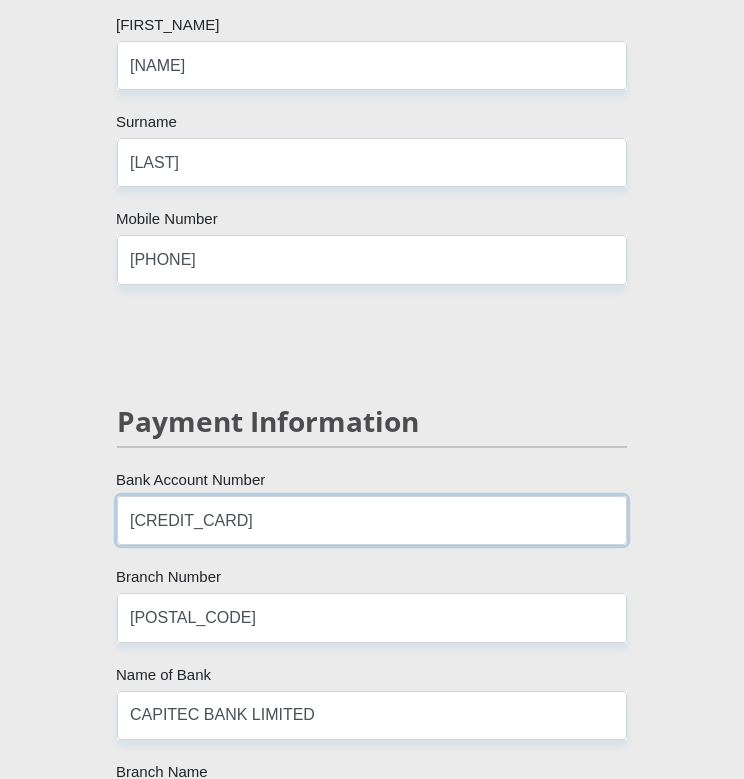 type on "[CREDIT_CARD]" 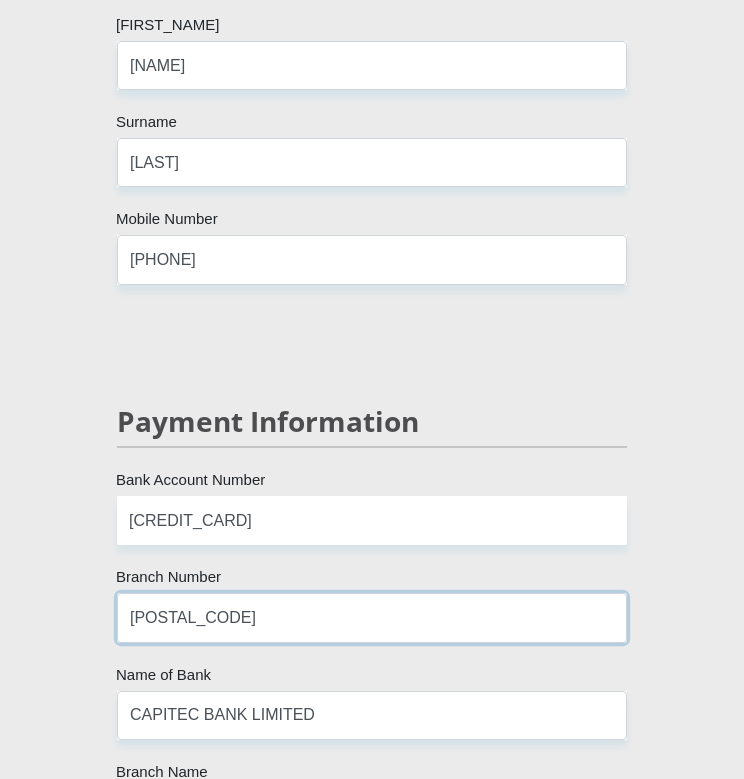 click on "[POSTAL_CODE]" at bounding box center [372, 617] 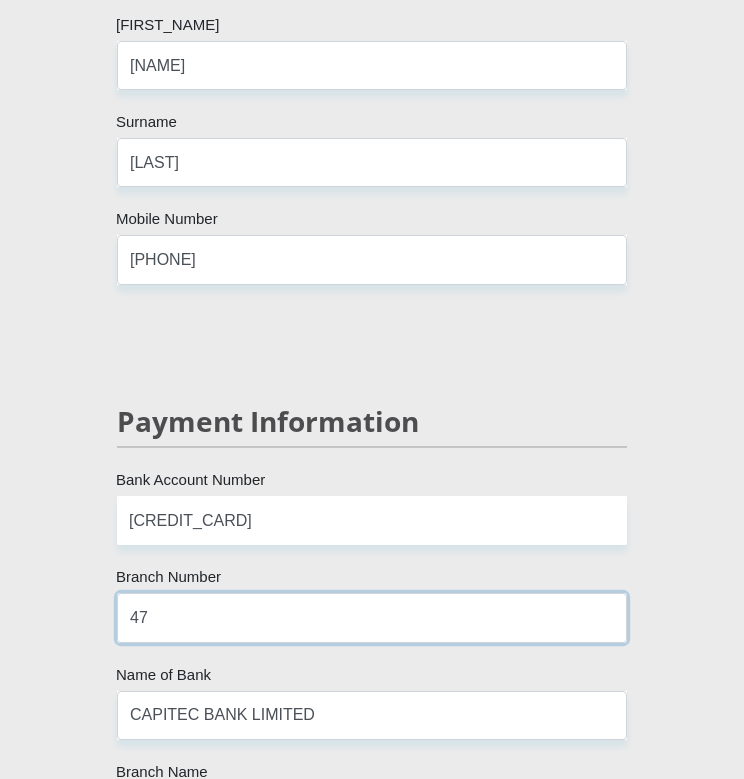 type on "4" 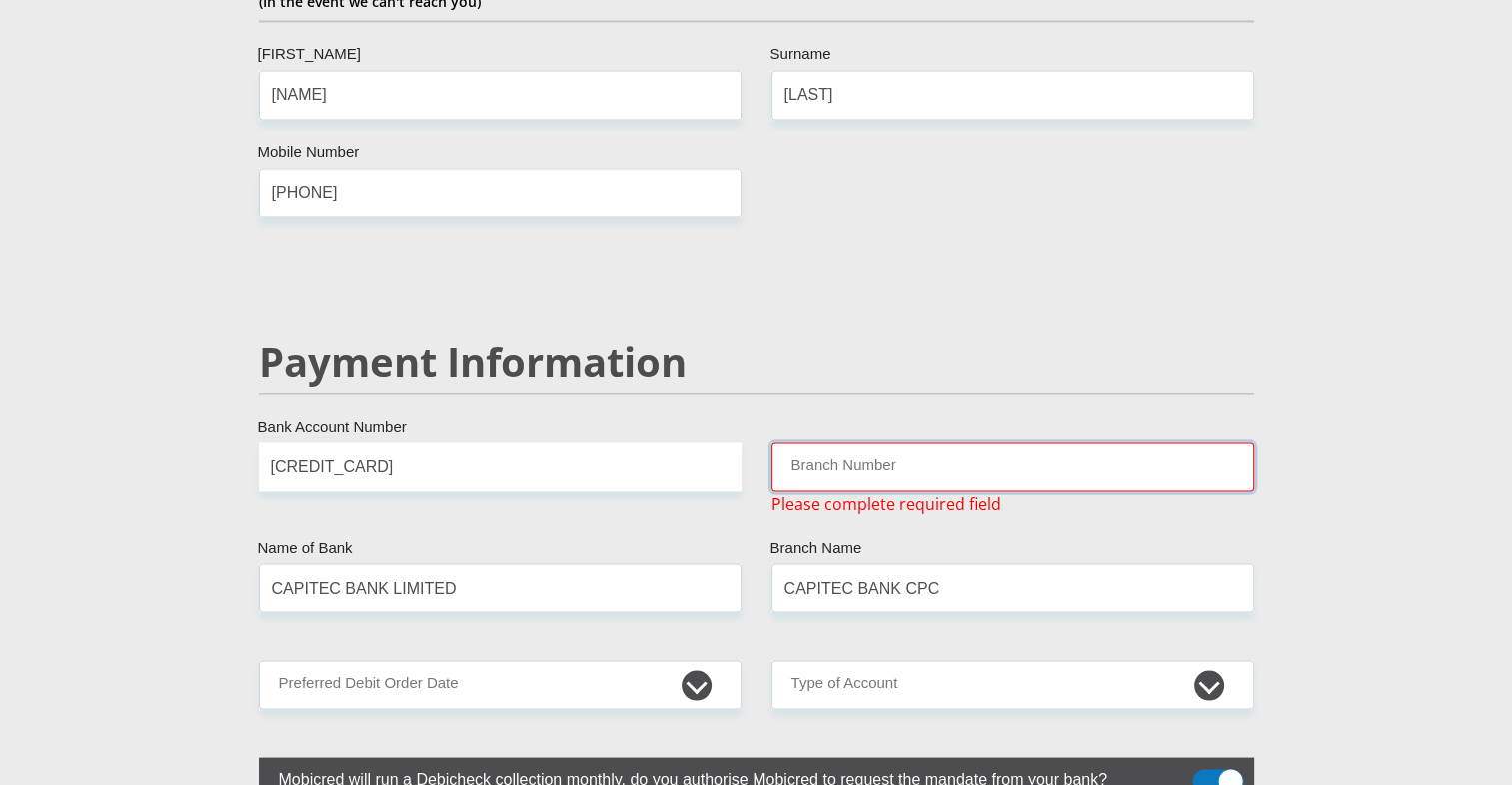 scroll, scrollTop: 3603, scrollLeft: 0, axis: vertical 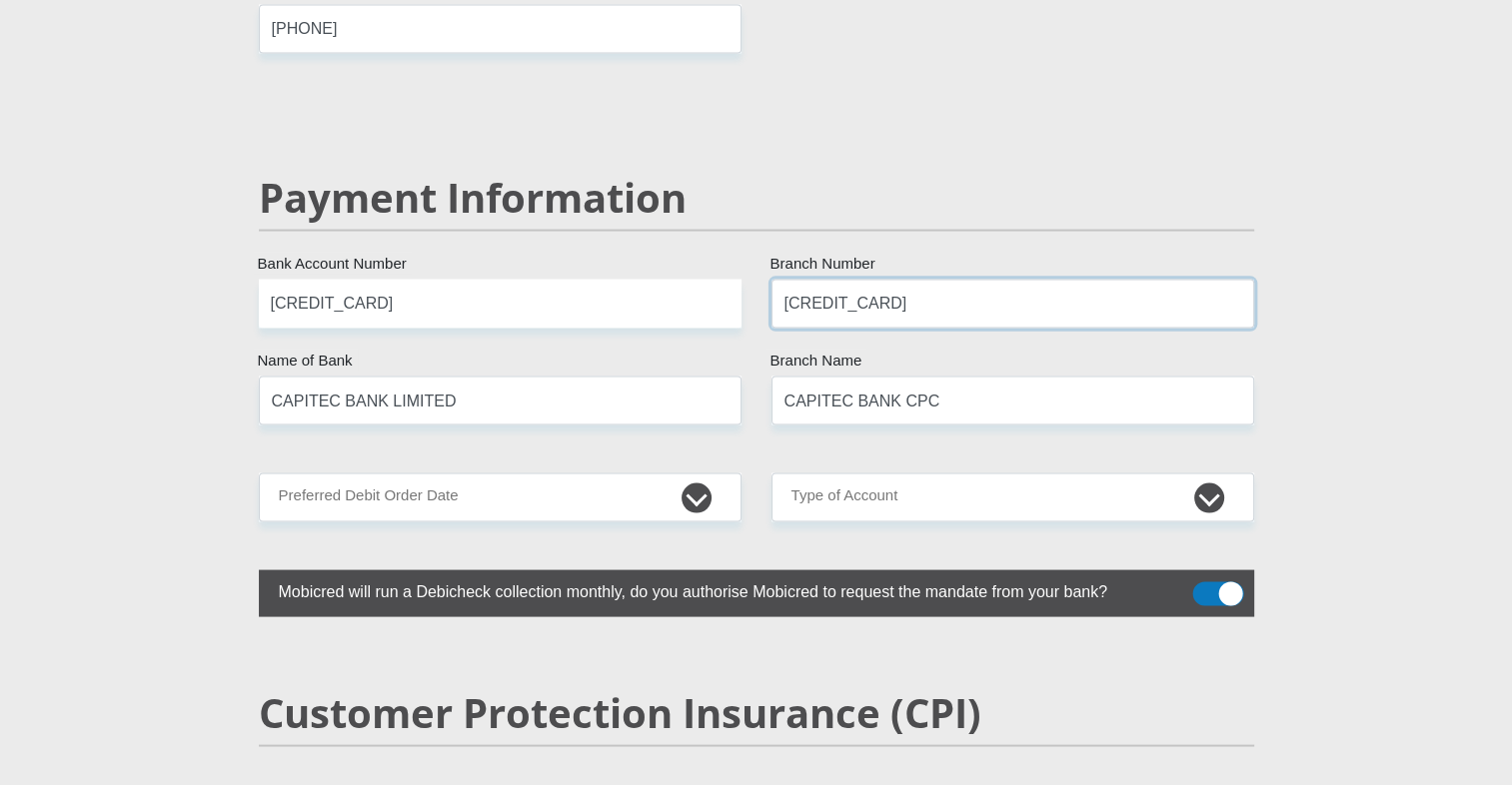 type on "[CREDIT_CARD]" 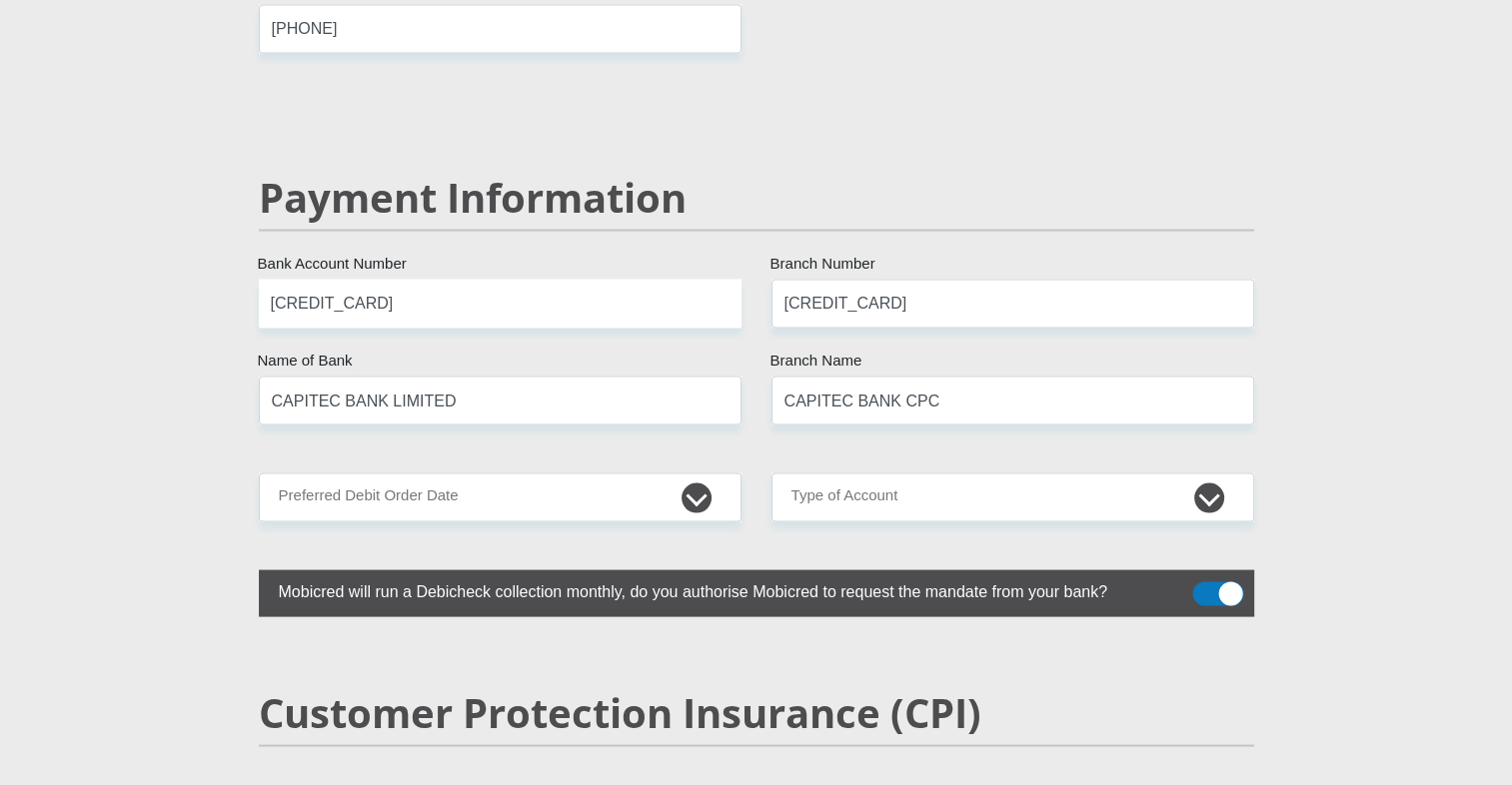 type on "[BRAND]" 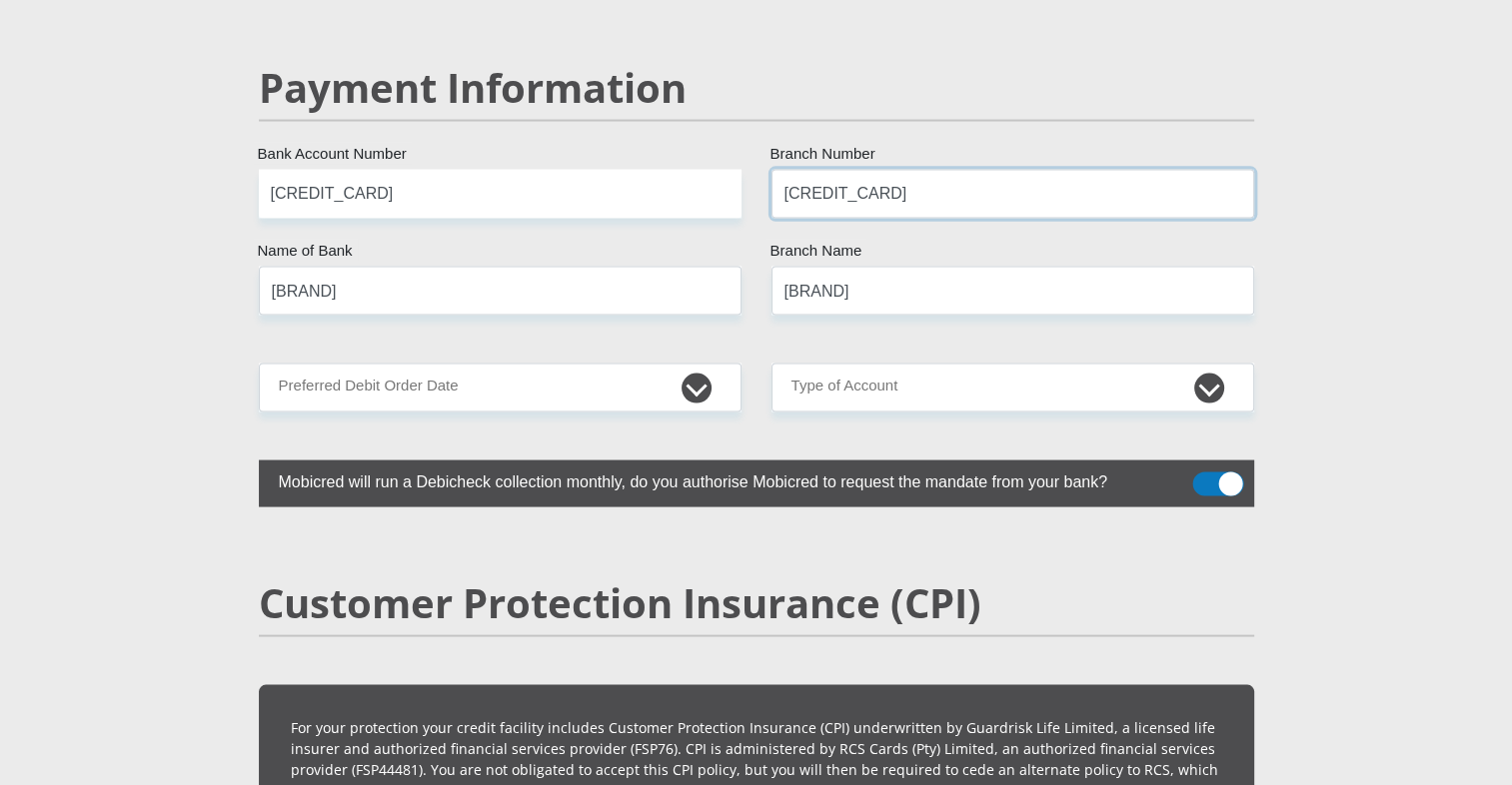 scroll, scrollTop: 3884, scrollLeft: 0, axis: vertical 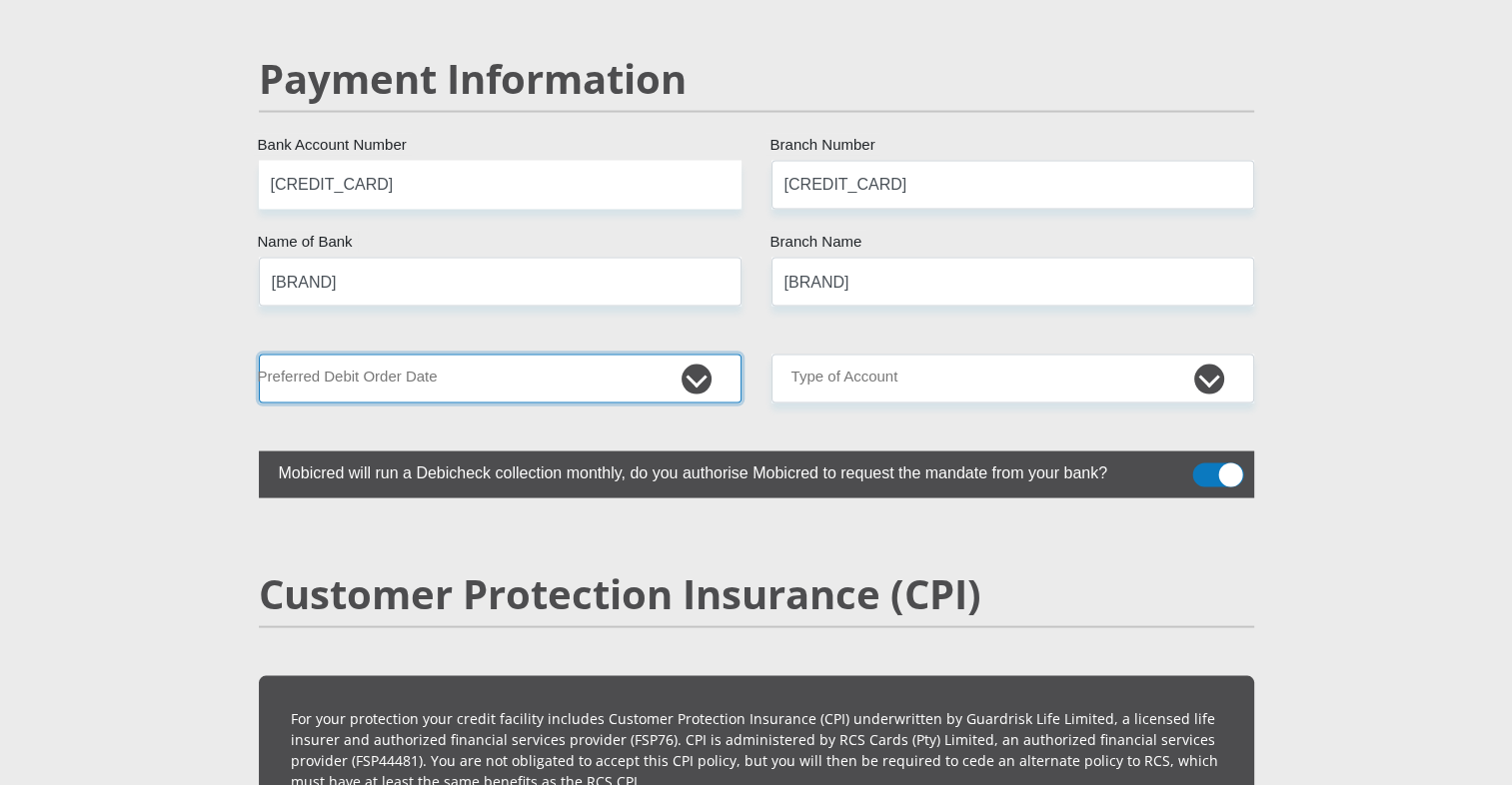 click on "1st
2nd
3rd
4th
5th
7th
18th
19th
20th
21st
22nd
23rd
24th
25th
26th
27th
28th
29th
30th" at bounding box center (500, 379) 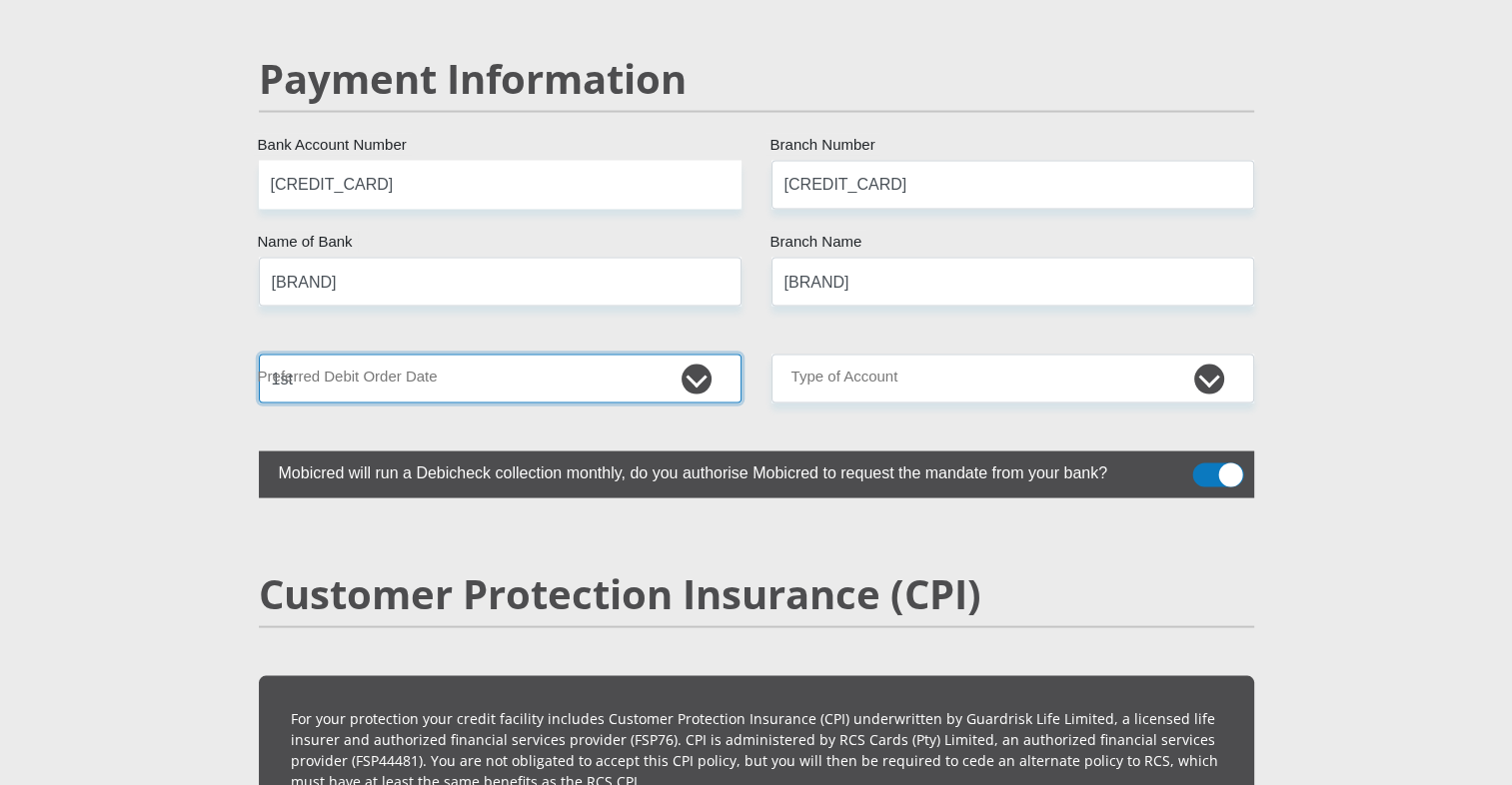 click on "1st
2nd
3rd
4th
5th
7th
18th
19th
20th
21st
22nd
23rd
24th
25th
26th
27th
28th
29th
30th" at bounding box center [500, 379] 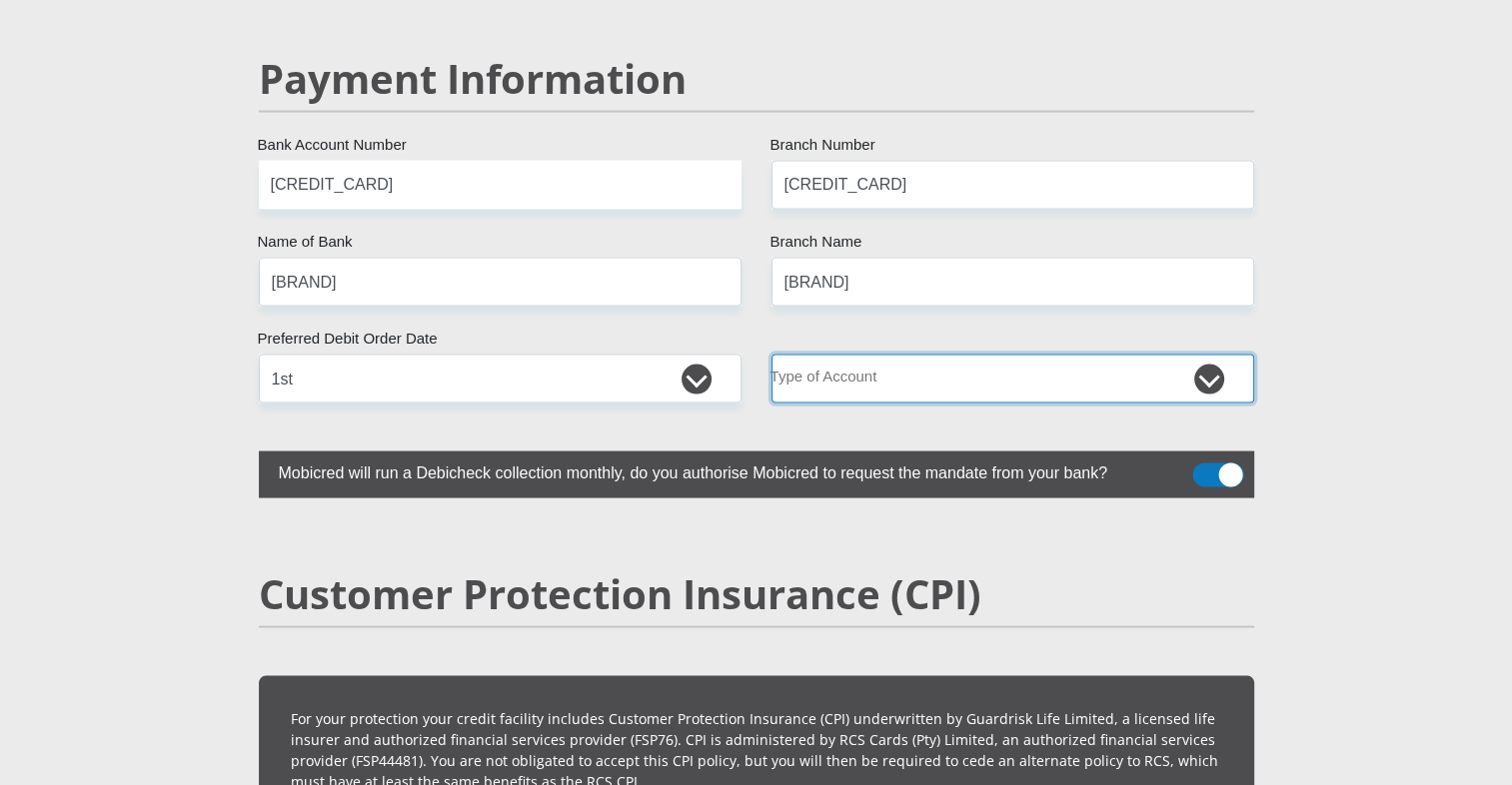 click on "Cheque
Savings" at bounding box center [1012, 379] 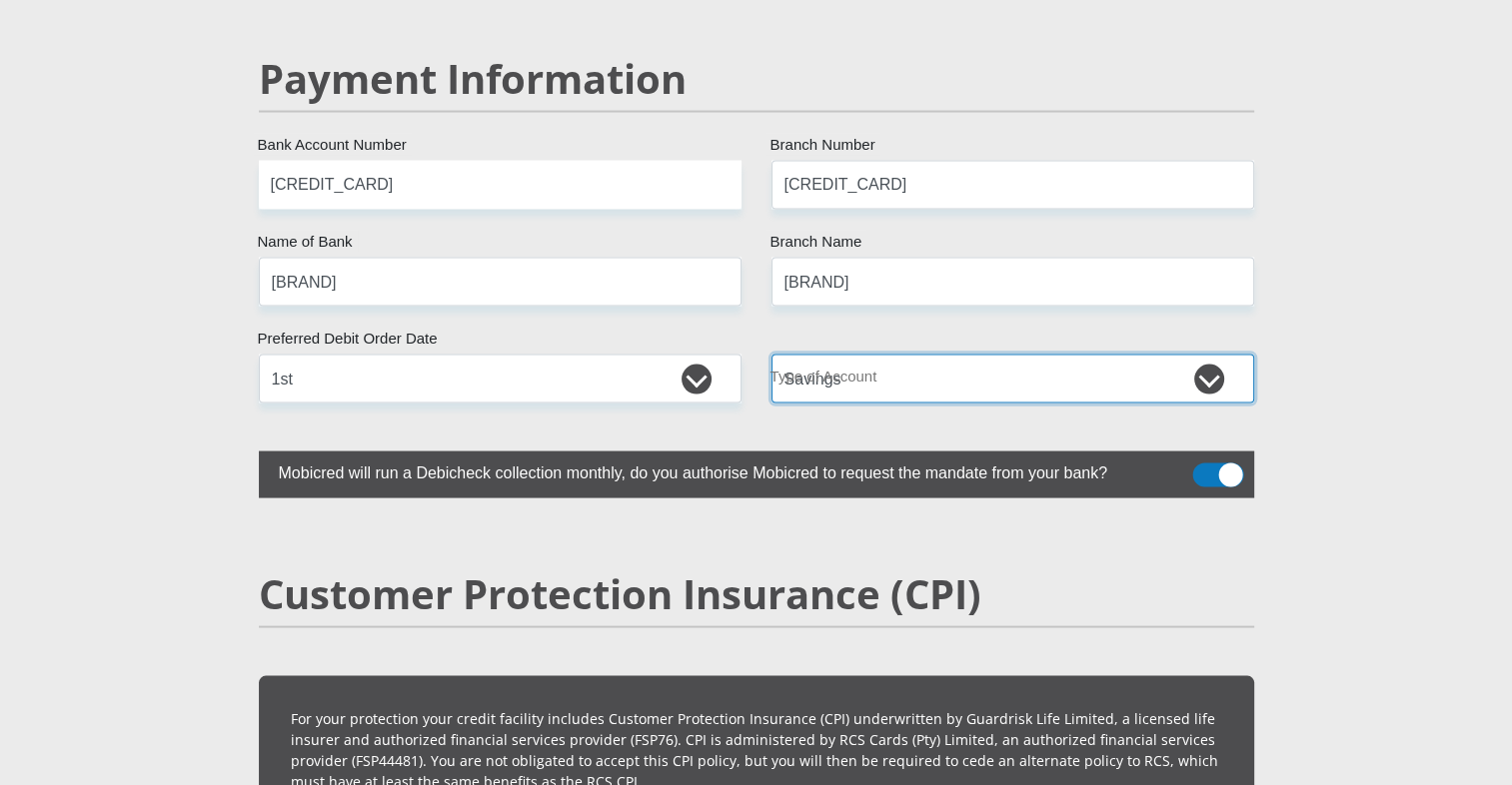 click on "Cheque
Savings" at bounding box center (1012, 379) 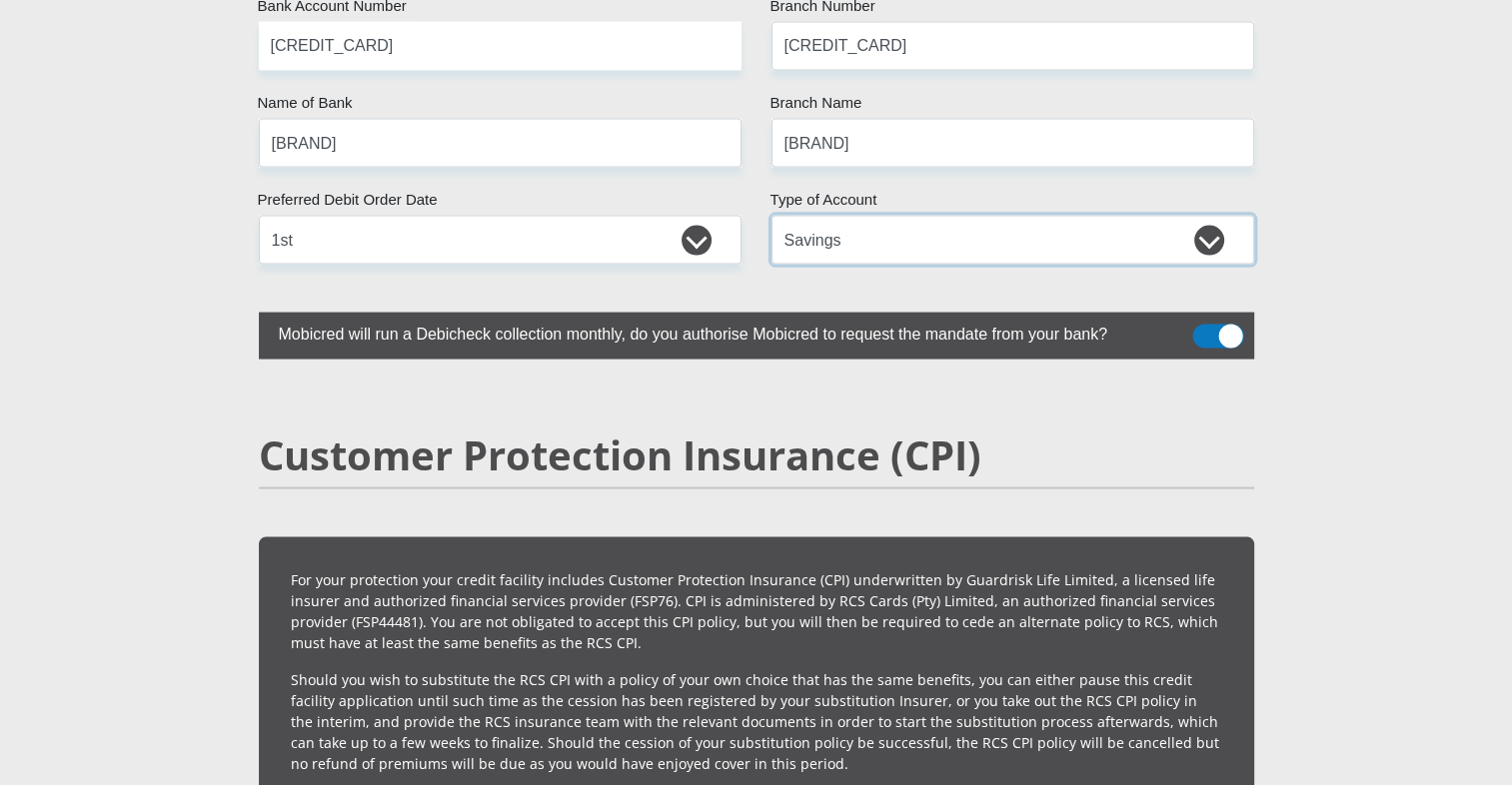 scroll, scrollTop: 4024, scrollLeft: 0, axis: vertical 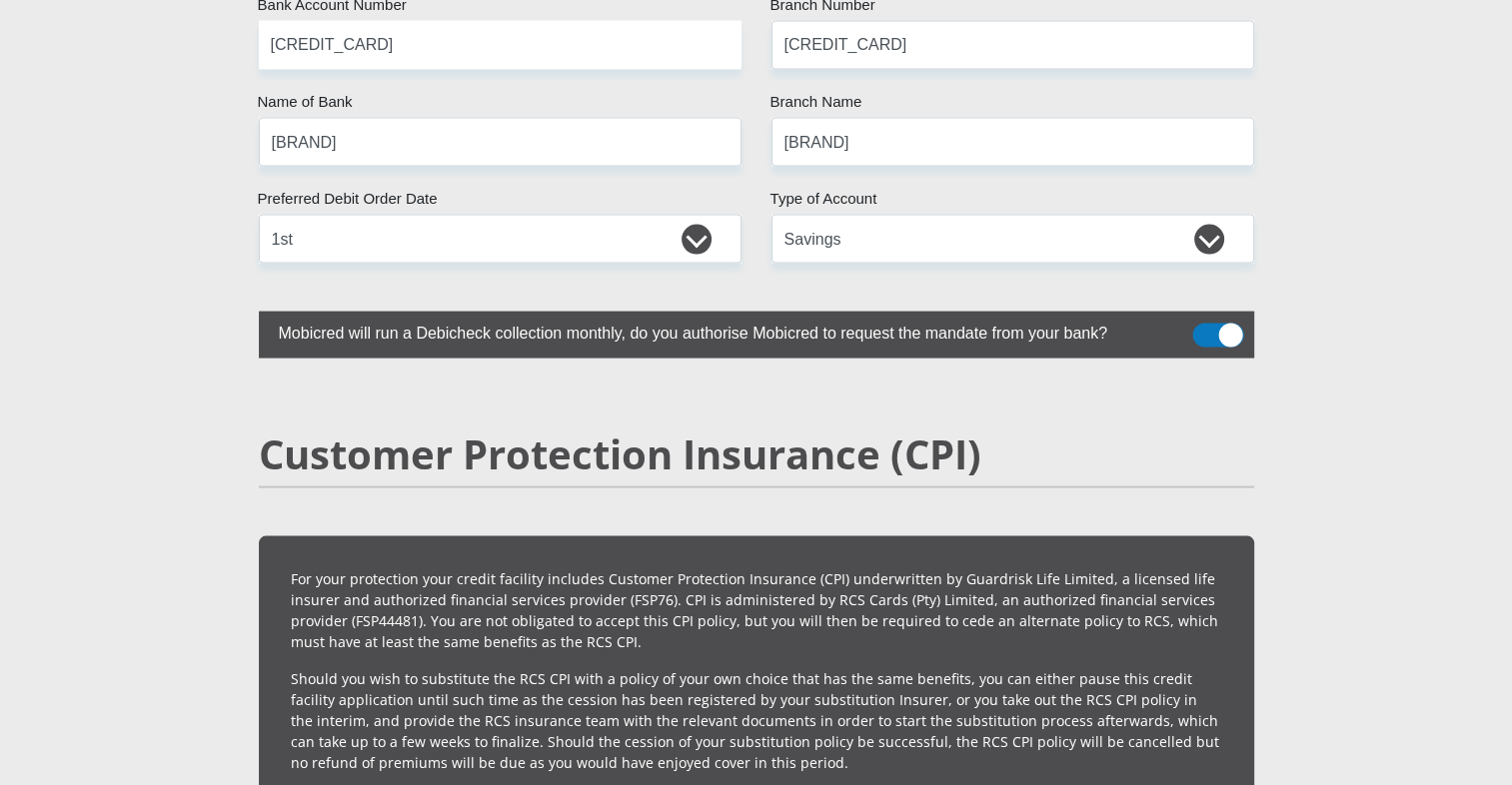 click at bounding box center (1217, 336) 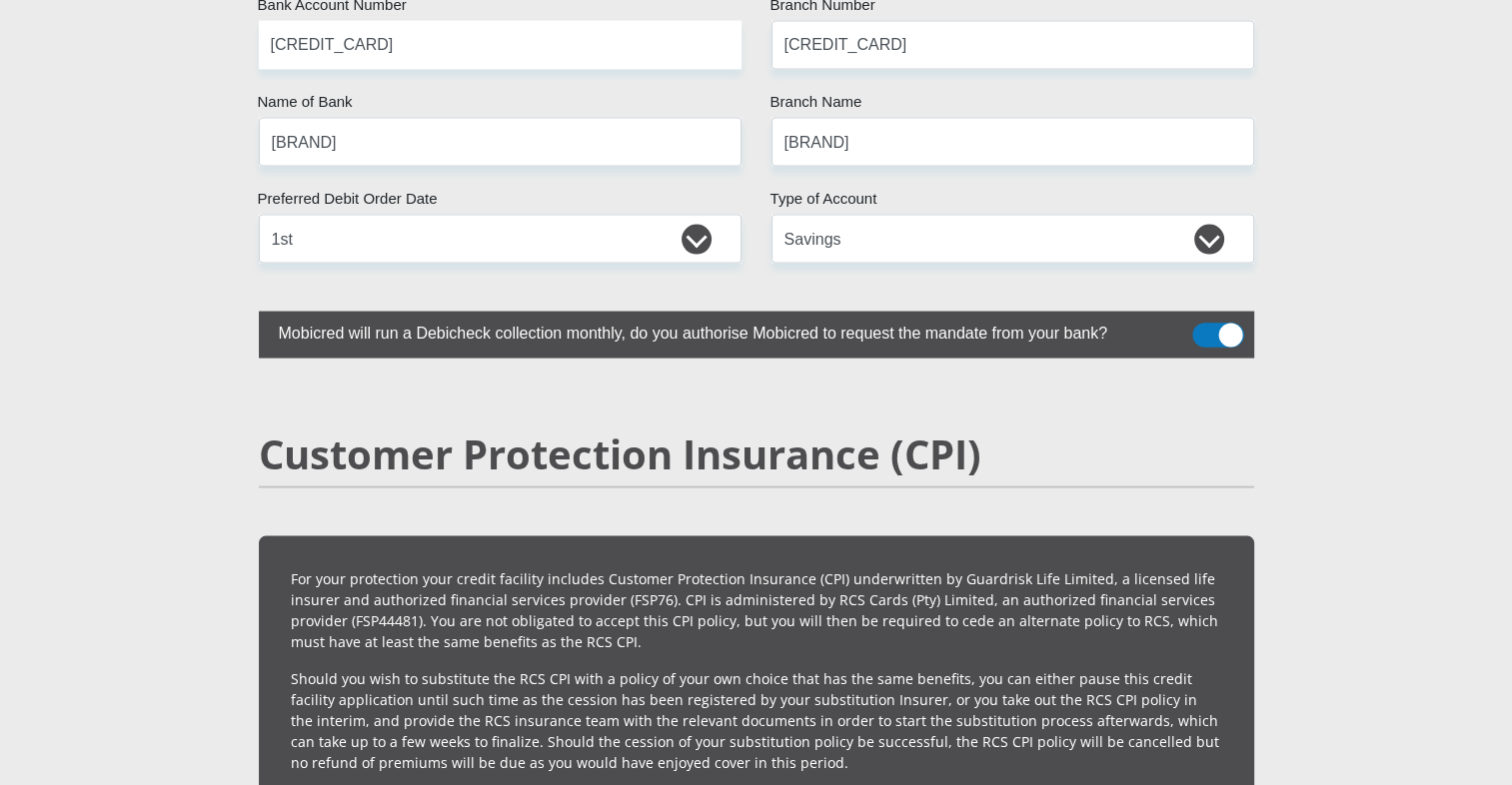 click at bounding box center (1204, 329) 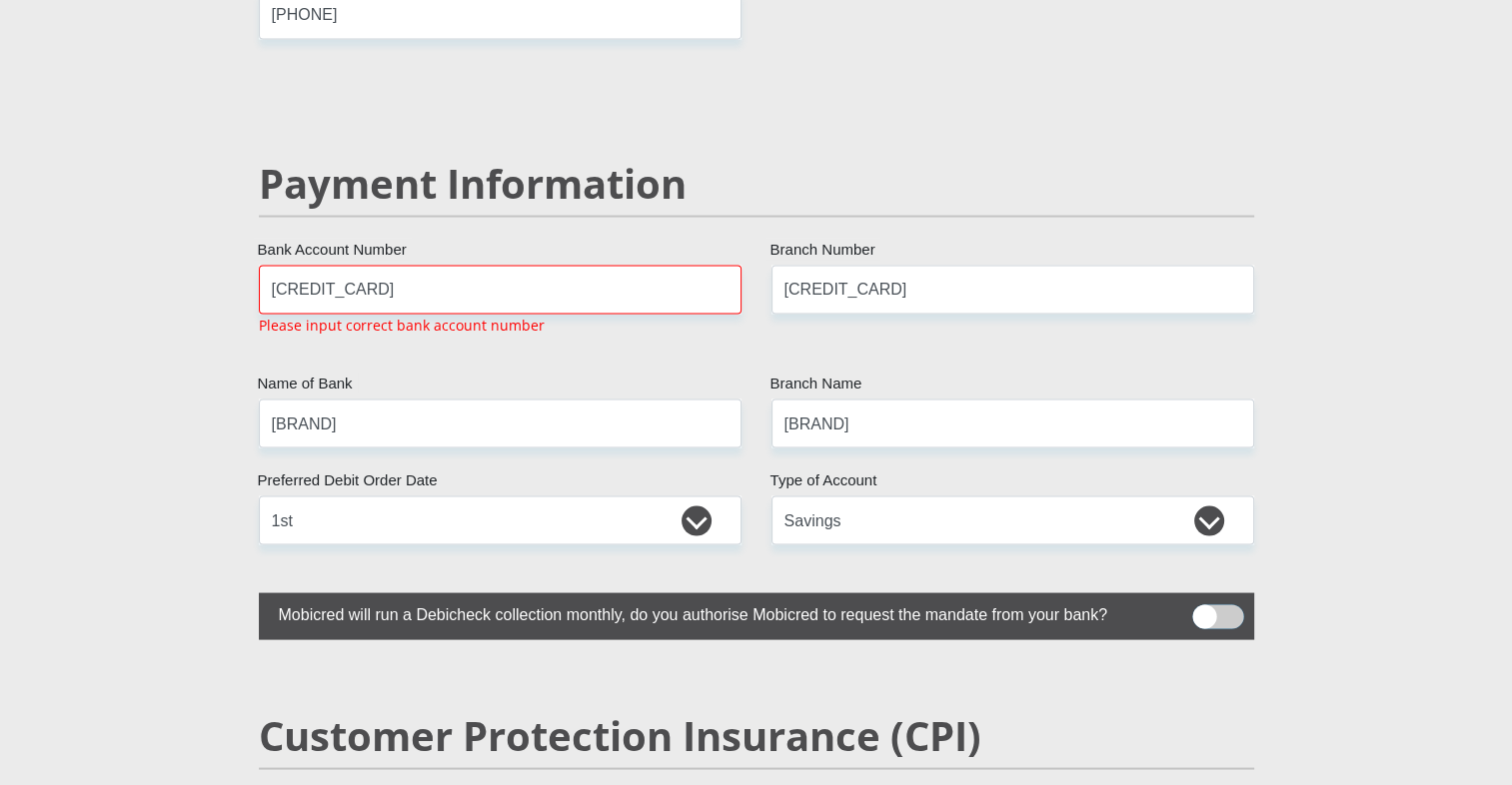 scroll, scrollTop: 3789, scrollLeft: 0, axis: vertical 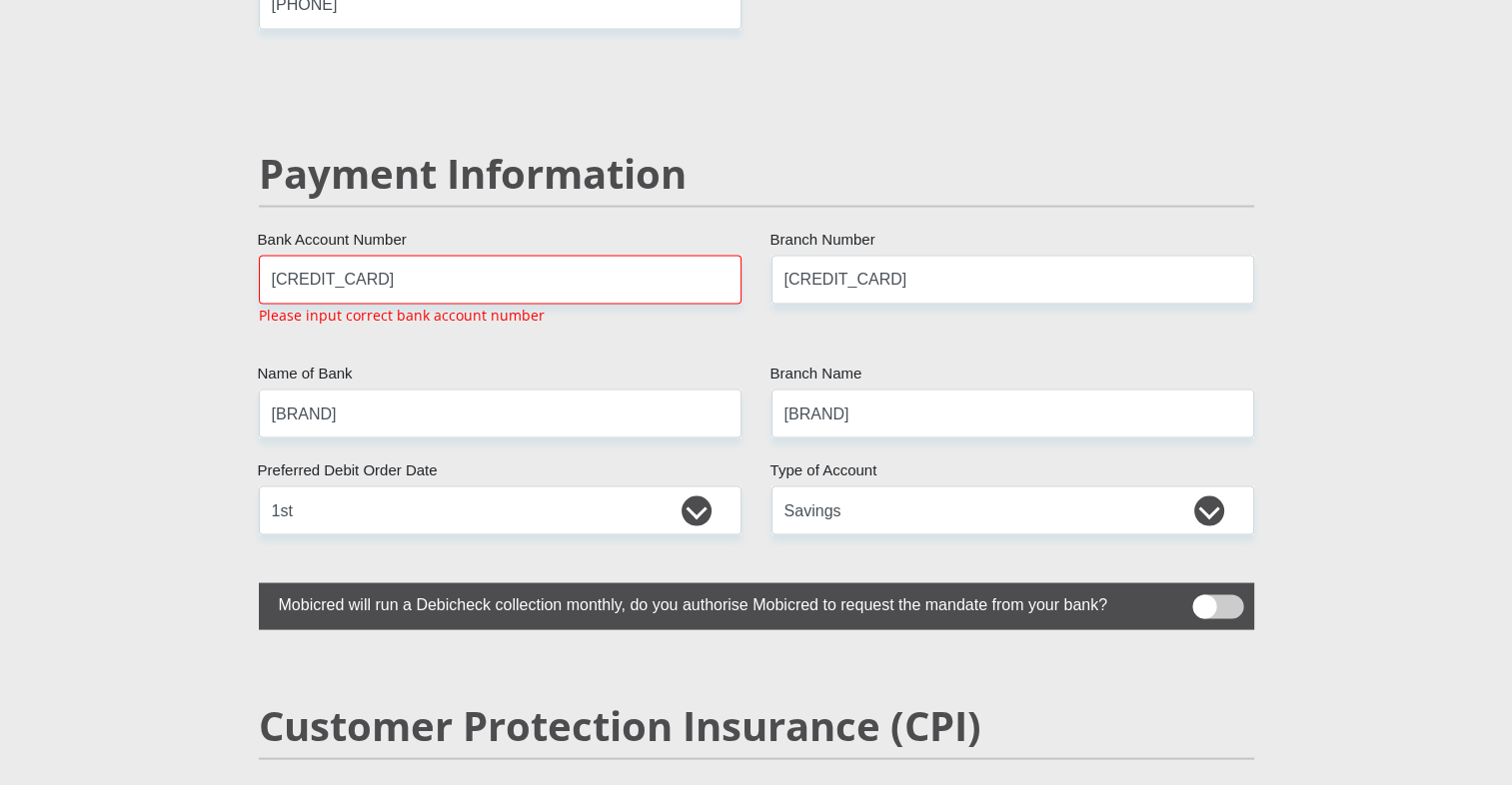 click at bounding box center [1217, 607] 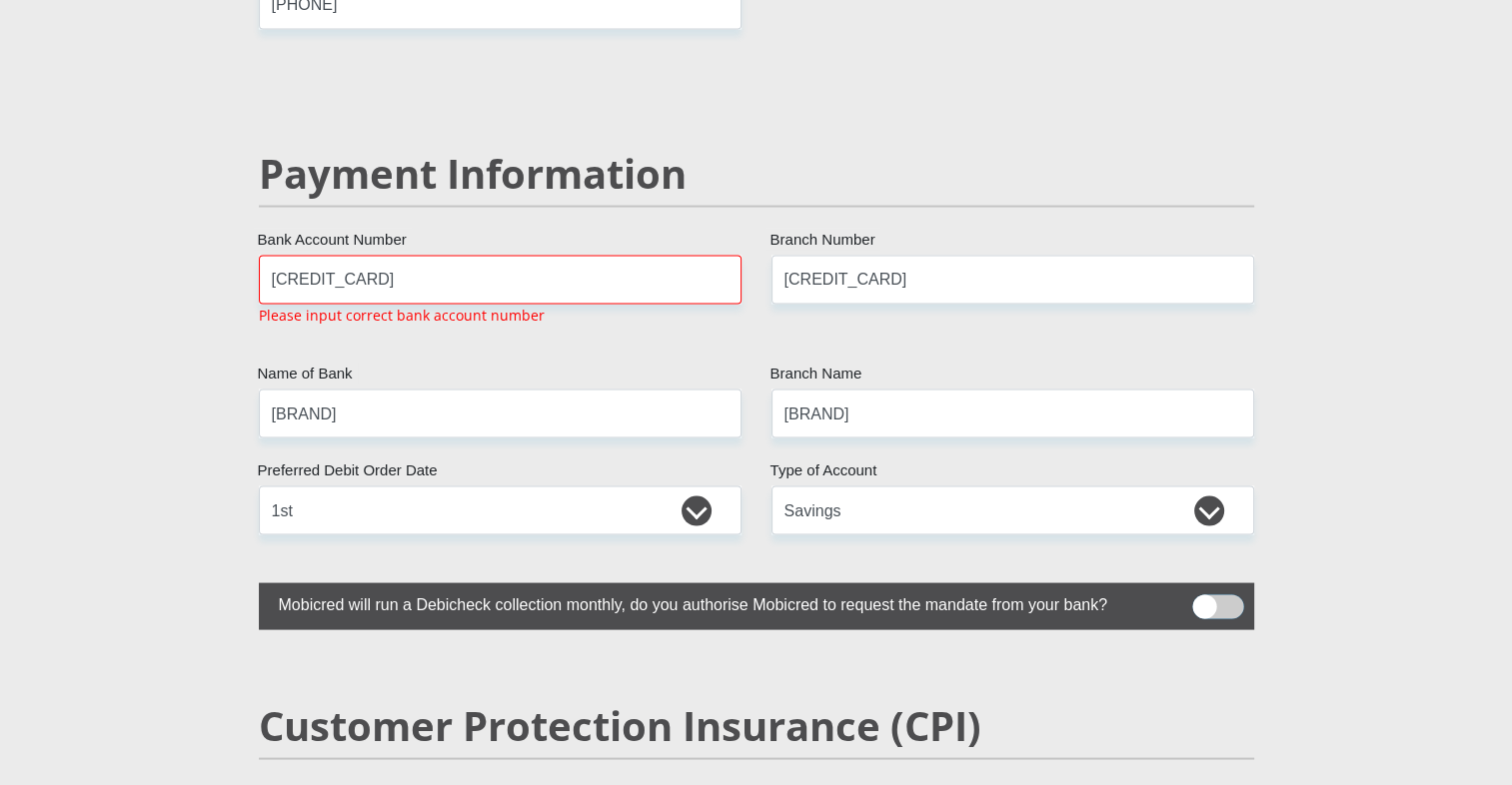 click at bounding box center [1204, 600] 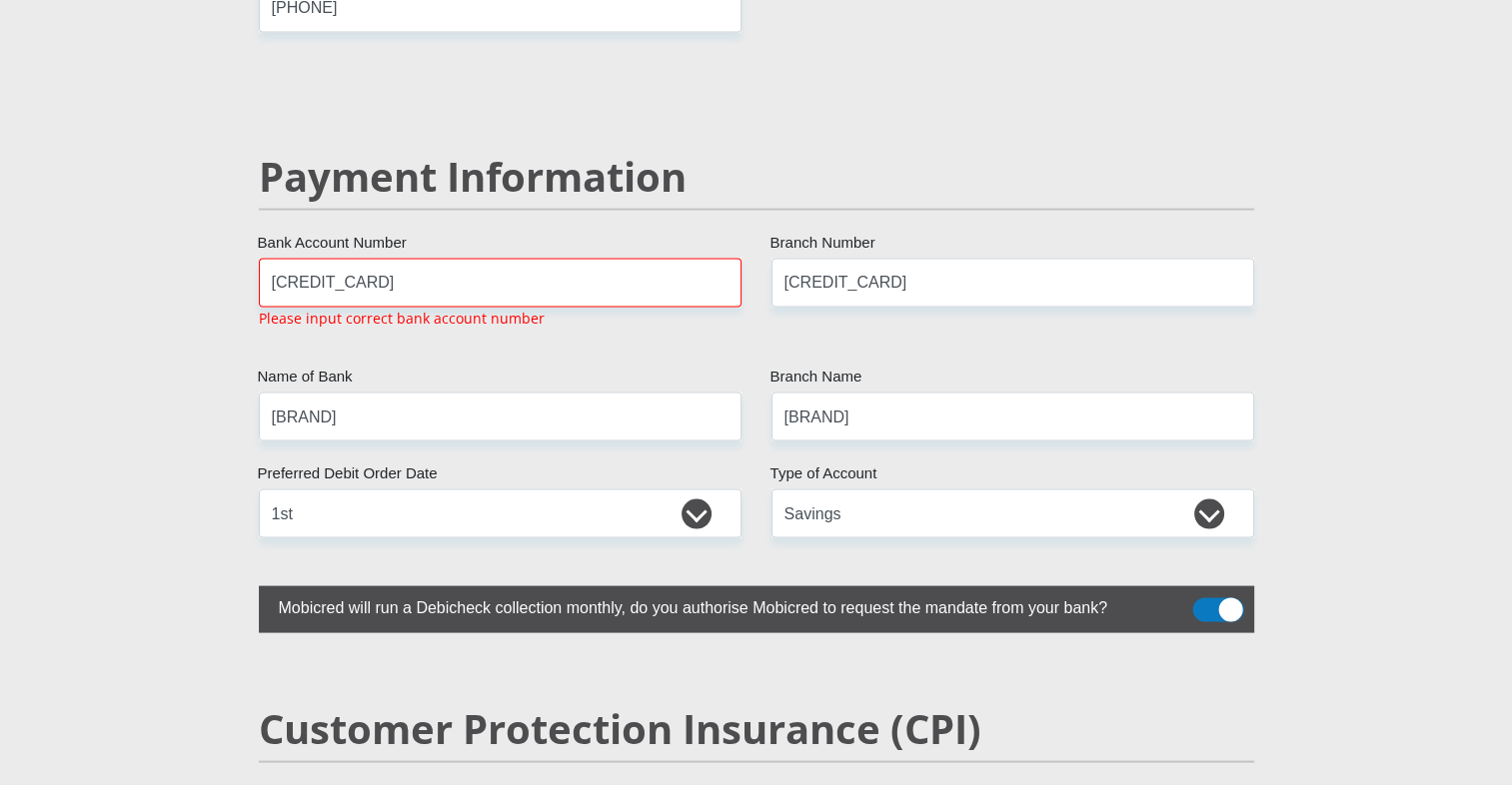 scroll, scrollTop: 3783, scrollLeft: 0, axis: vertical 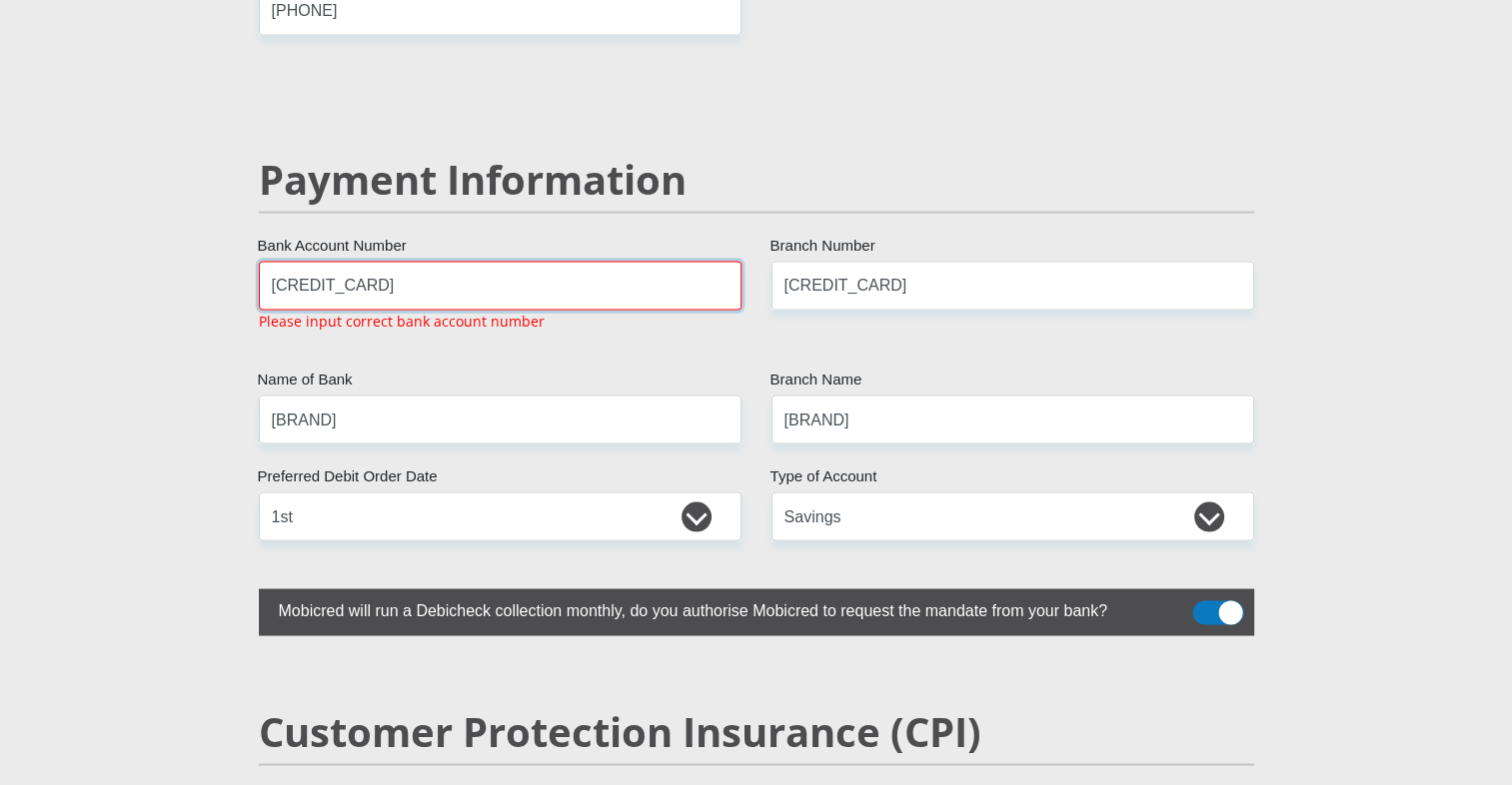 click on "[CREDIT_CARD]" at bounding box center (500, 286) 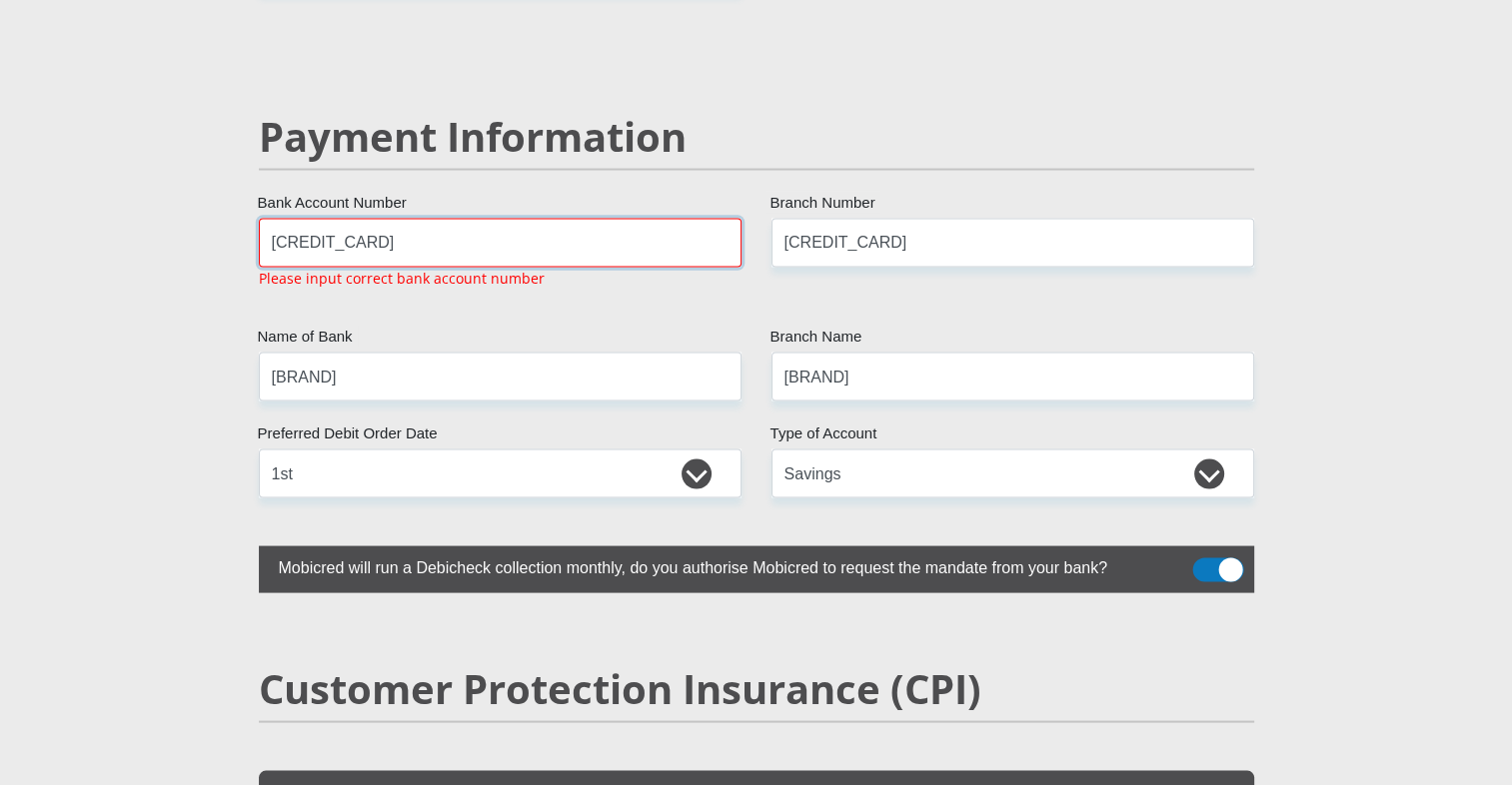 scroll, scrollTop: 3875, scrollLeft: 0, axis: vertical 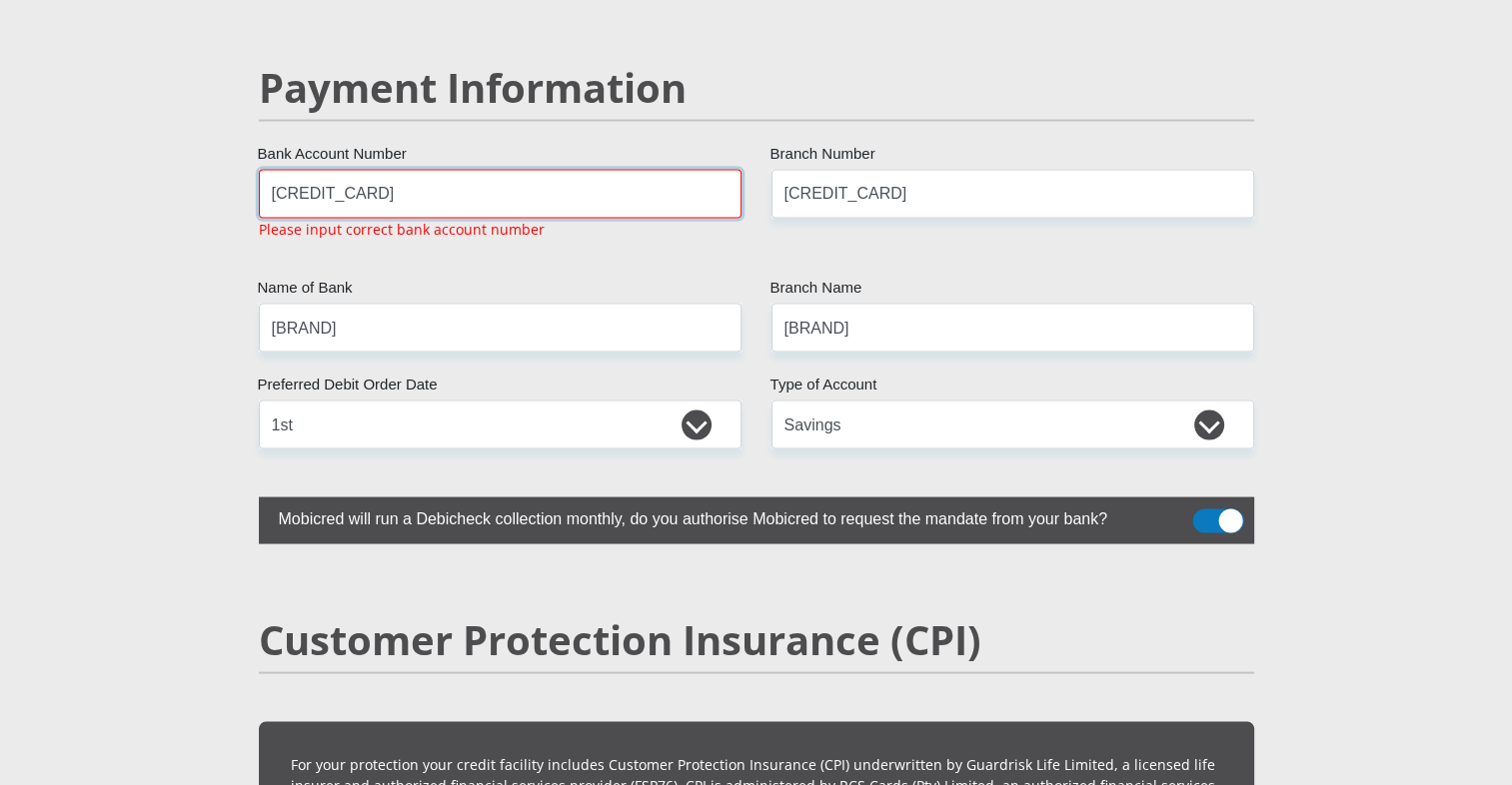 click on "[CREDIT_CARD]" at bounding box center (500, 194) 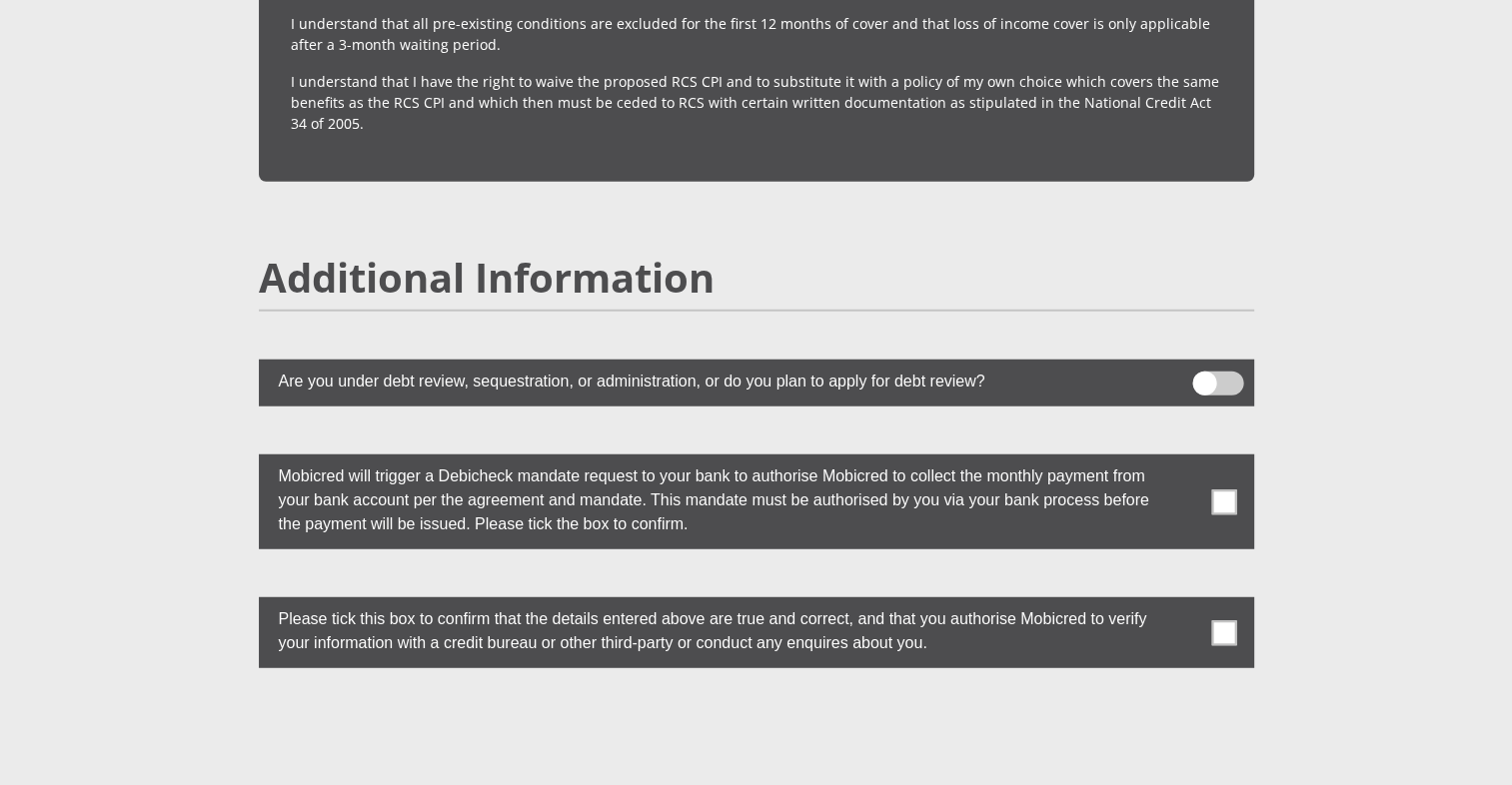 scroll, scrollTop: 3769, scrollLeft: 0, axis: vertical 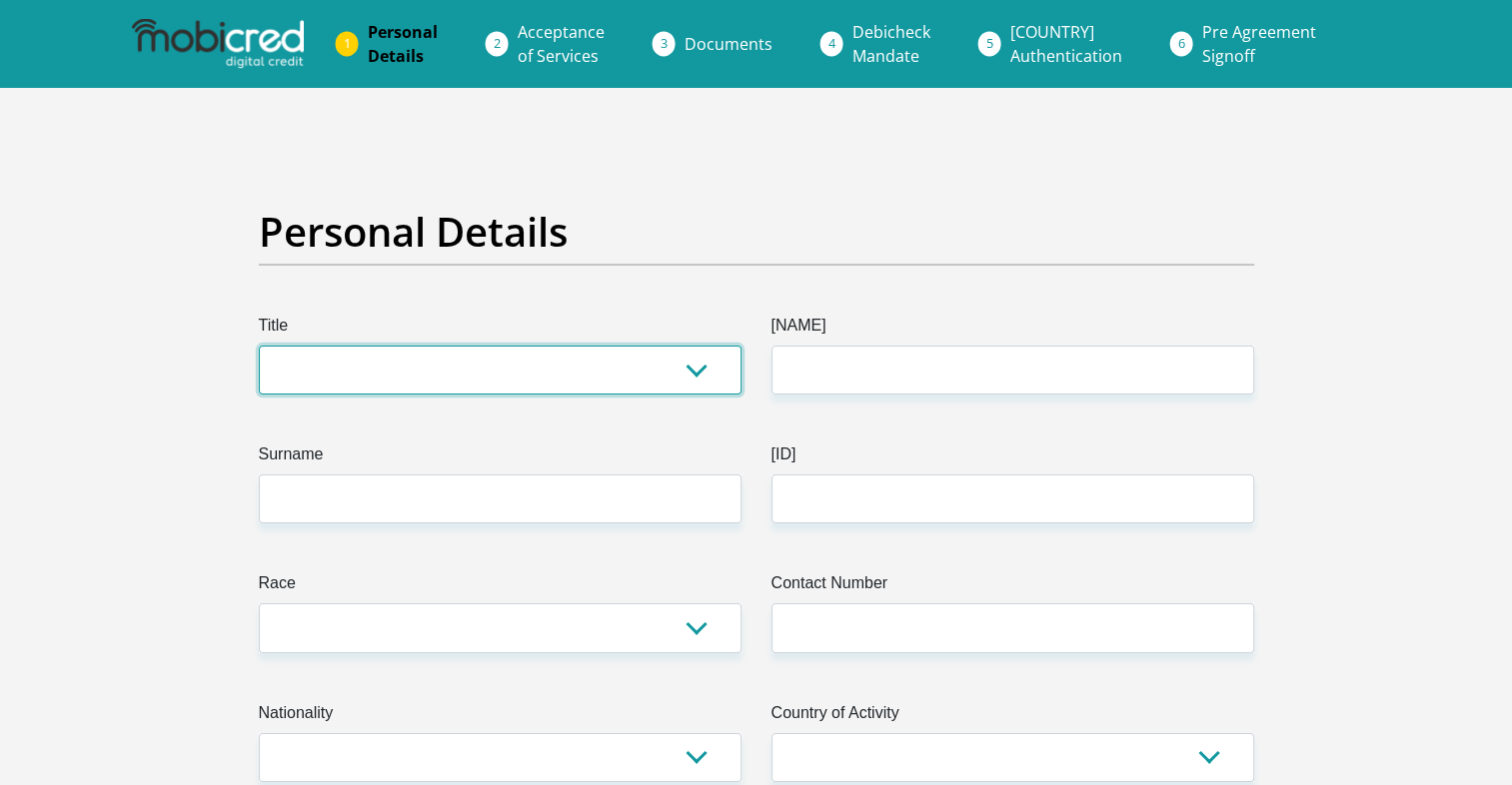 click on "Mr
Ms
Mrs
Dr
Other" at bounding box center (500, 370) 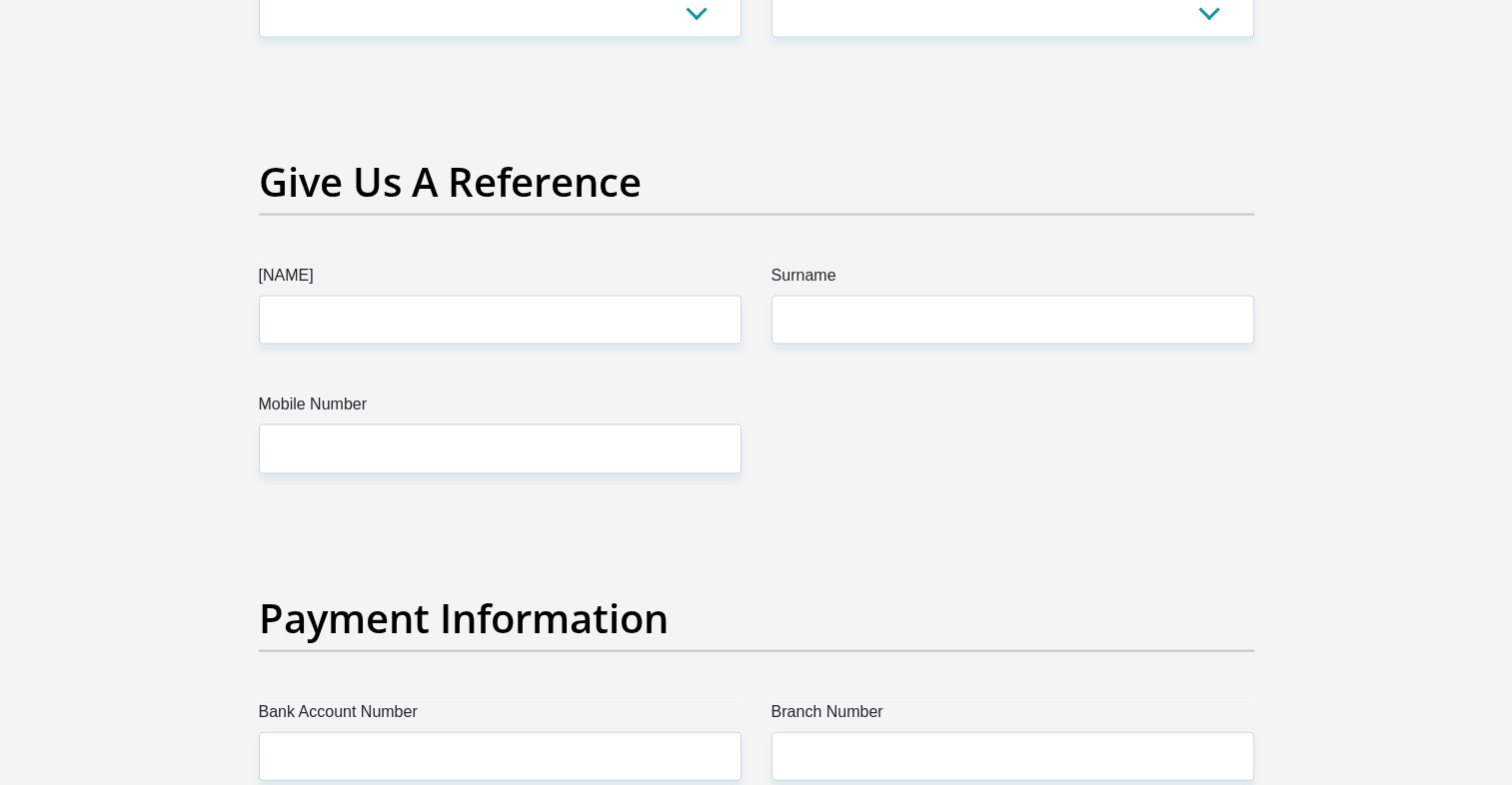 scroll, scrollTop: 4001, scrollLeft: 0, axis: vertical 